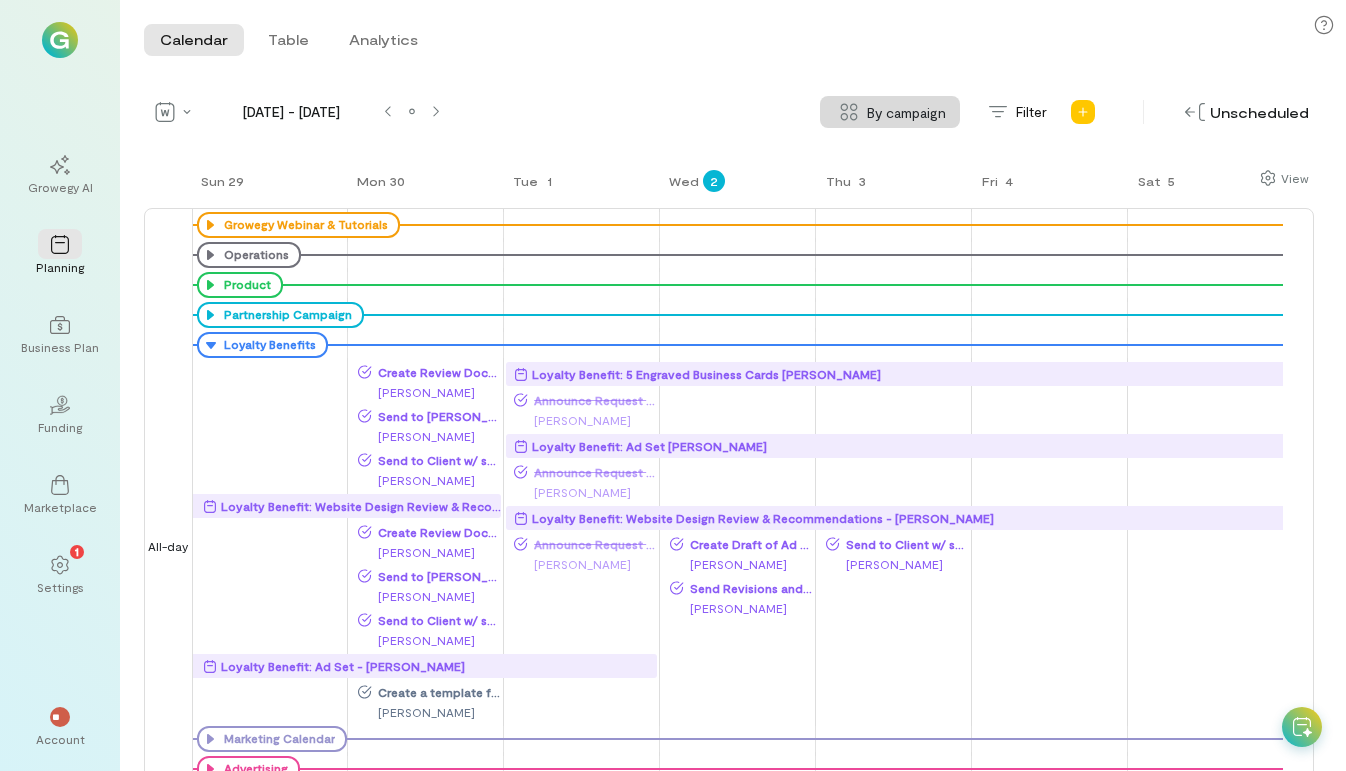 scroll, scrollTop: 0, scrollLeft: 0, axis: both 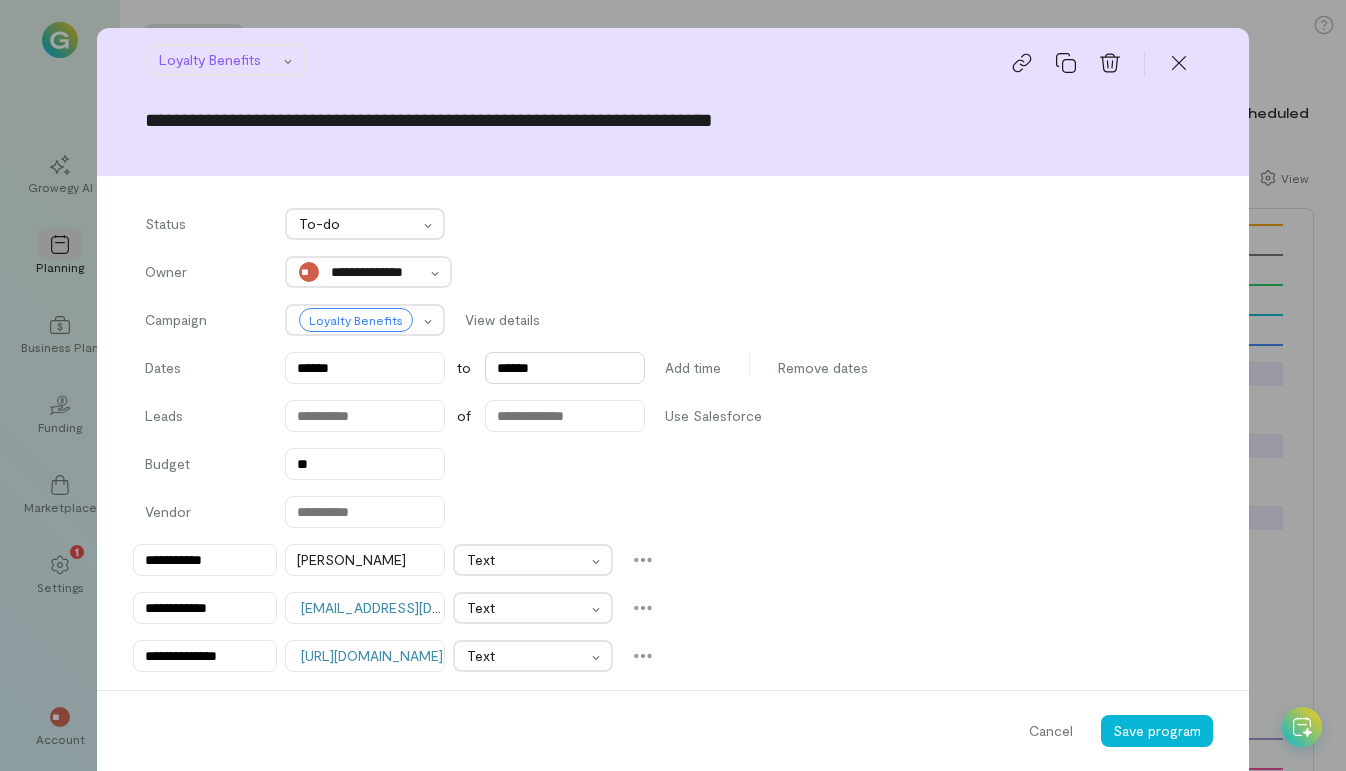 click on "******" at bounding box center [565, 368] 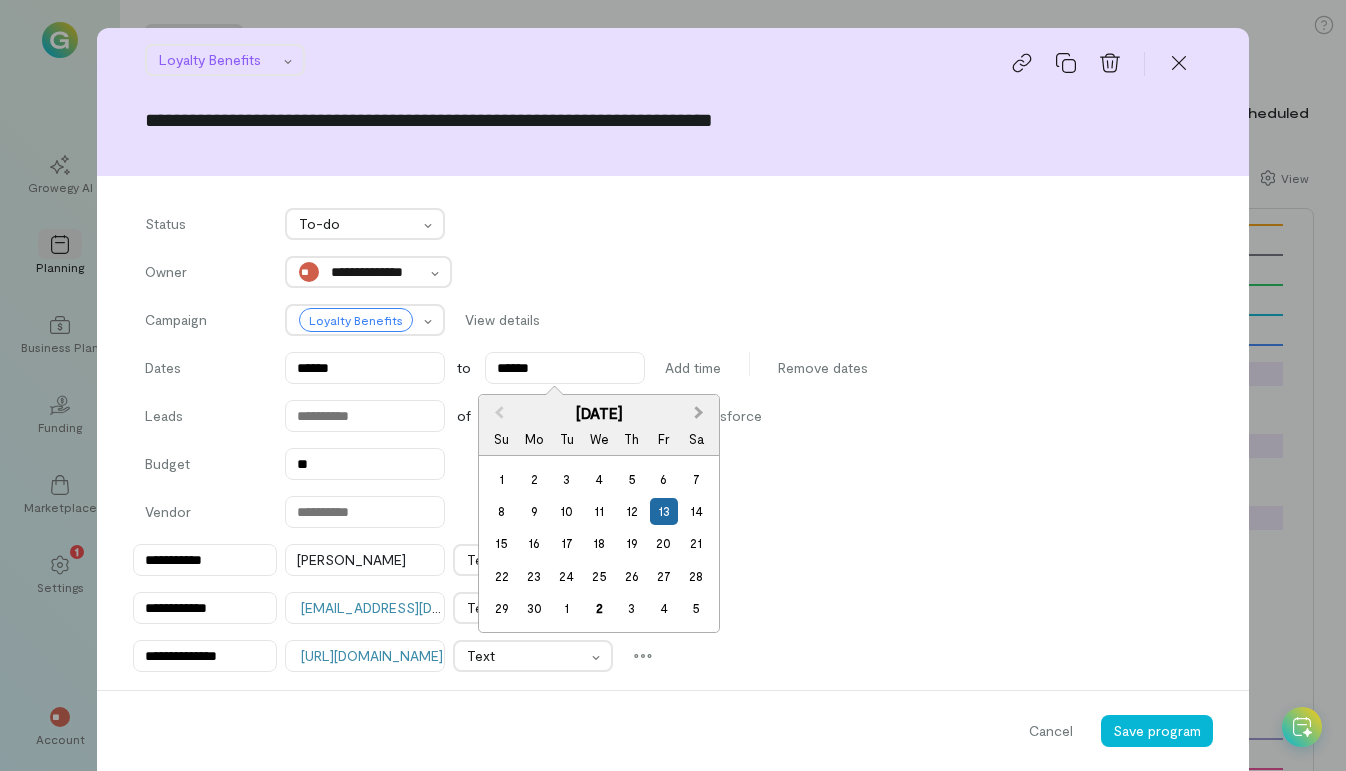 click on "Next Month" at bounding box center (699, 412) 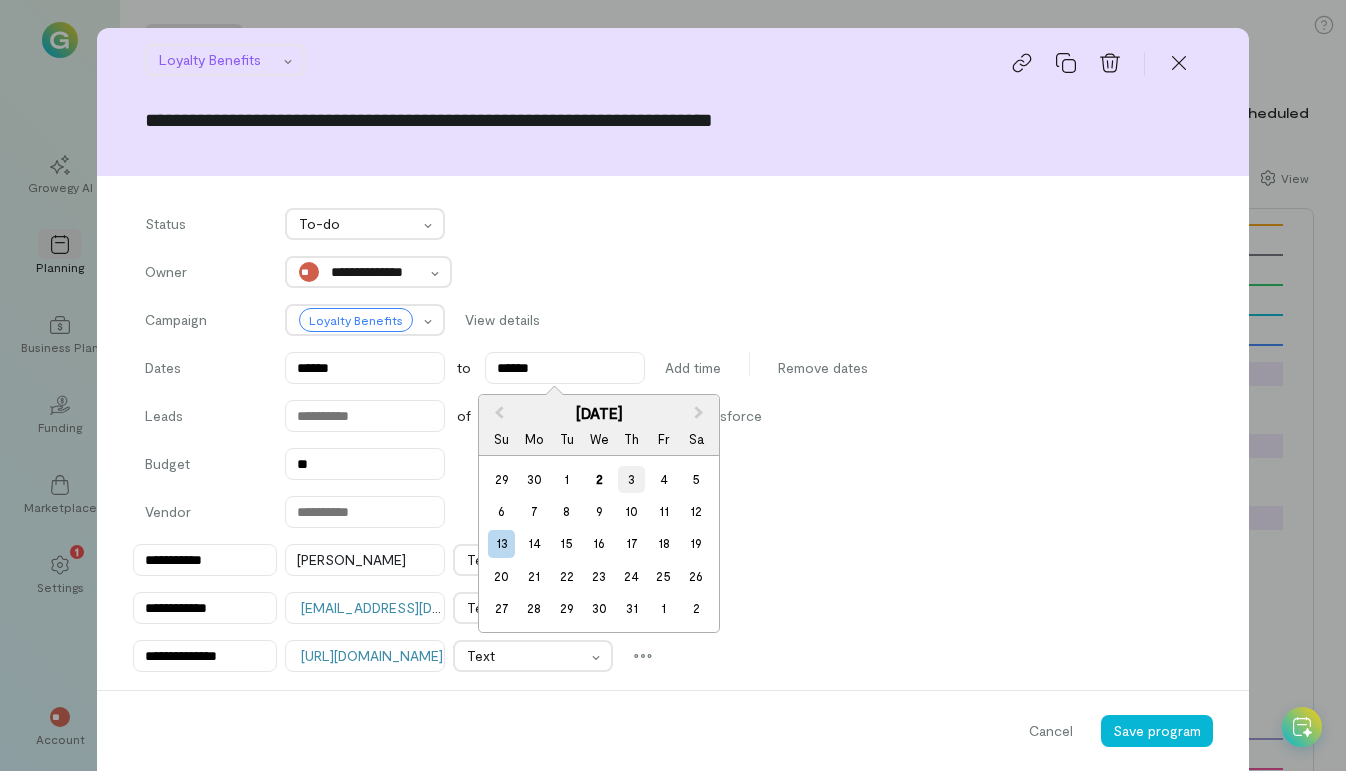 click on "3" at bounding box center [631, 479] 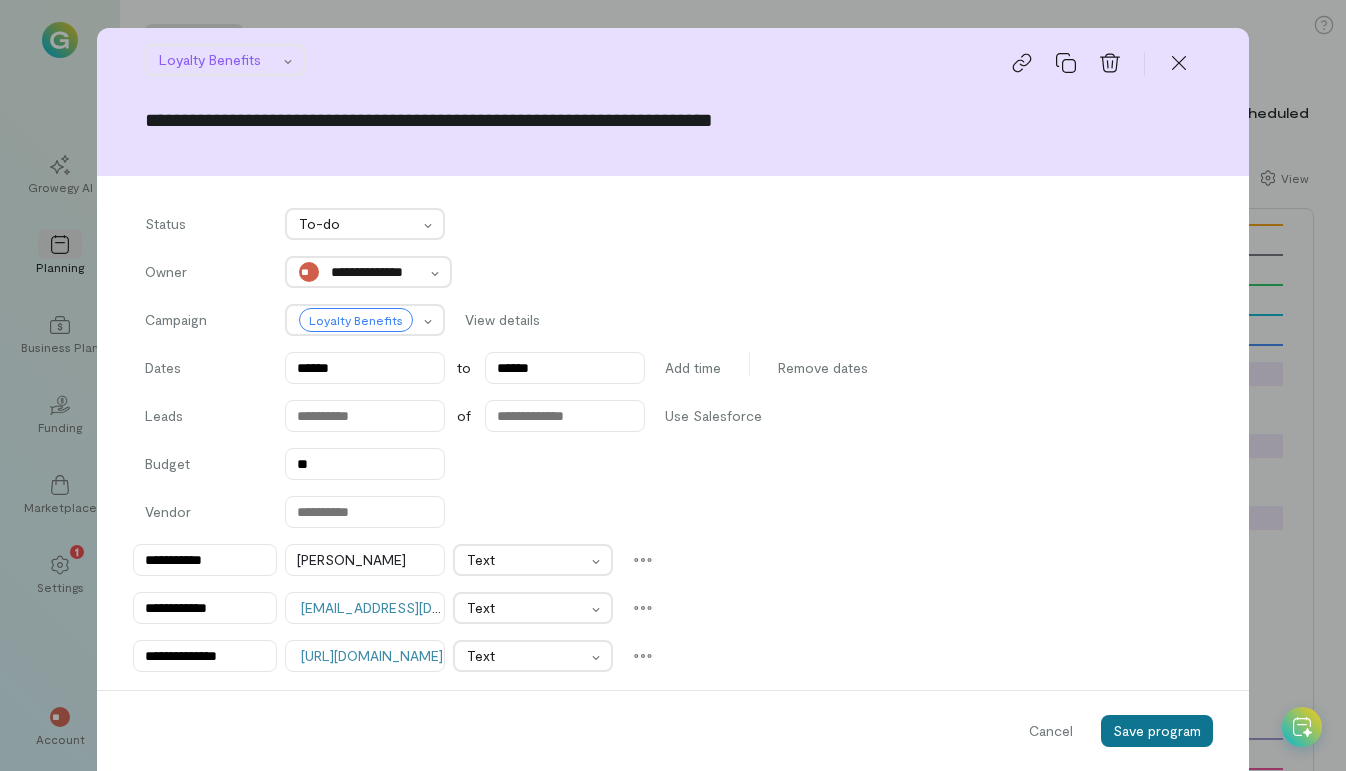 click on "Save program" at bounding box center (1157, 730) 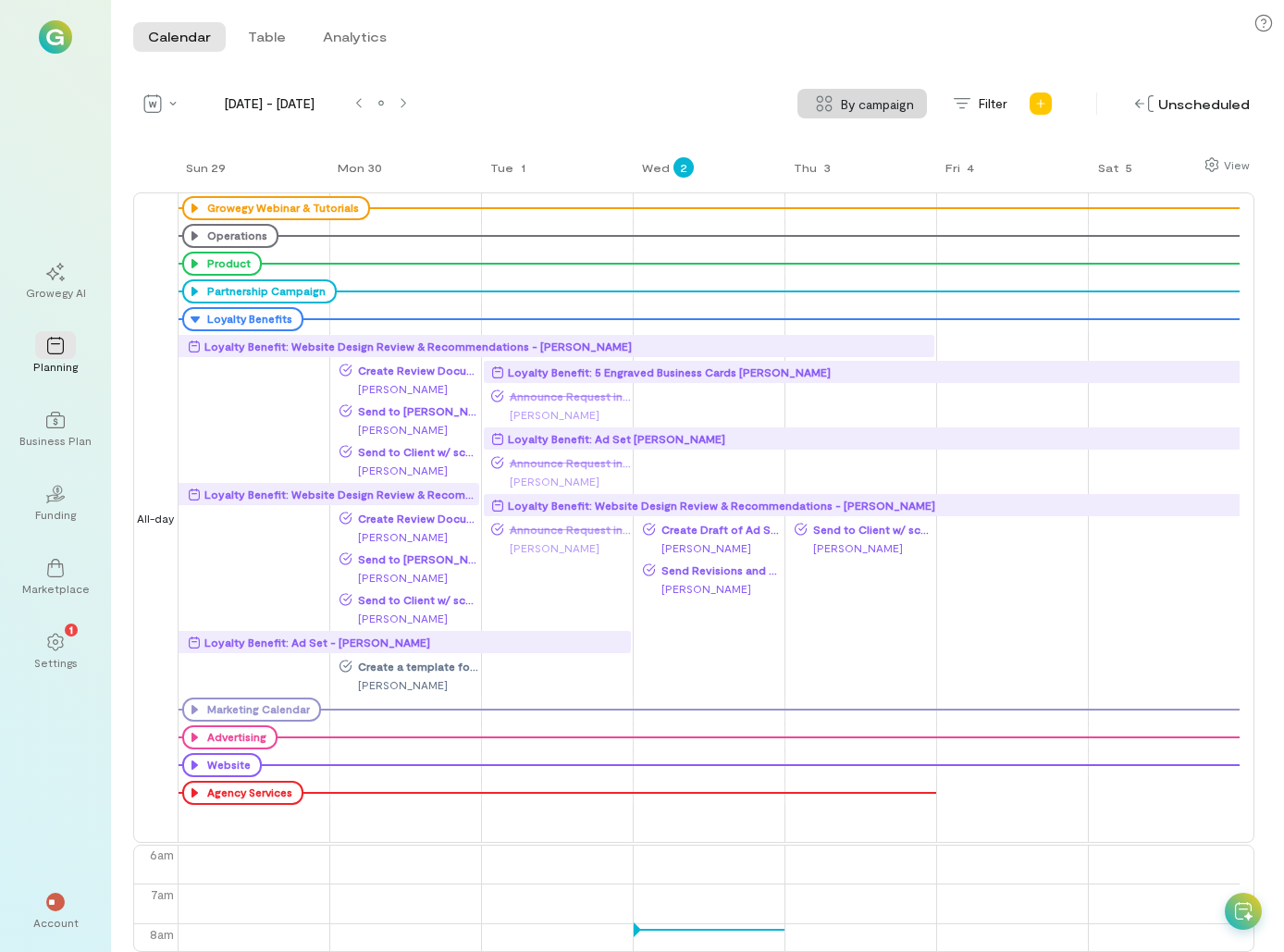 click on "Loyalty Benefit: Website Design Review & Recommendations - [PERSON_NAME]" at bounding box center [418, 346] 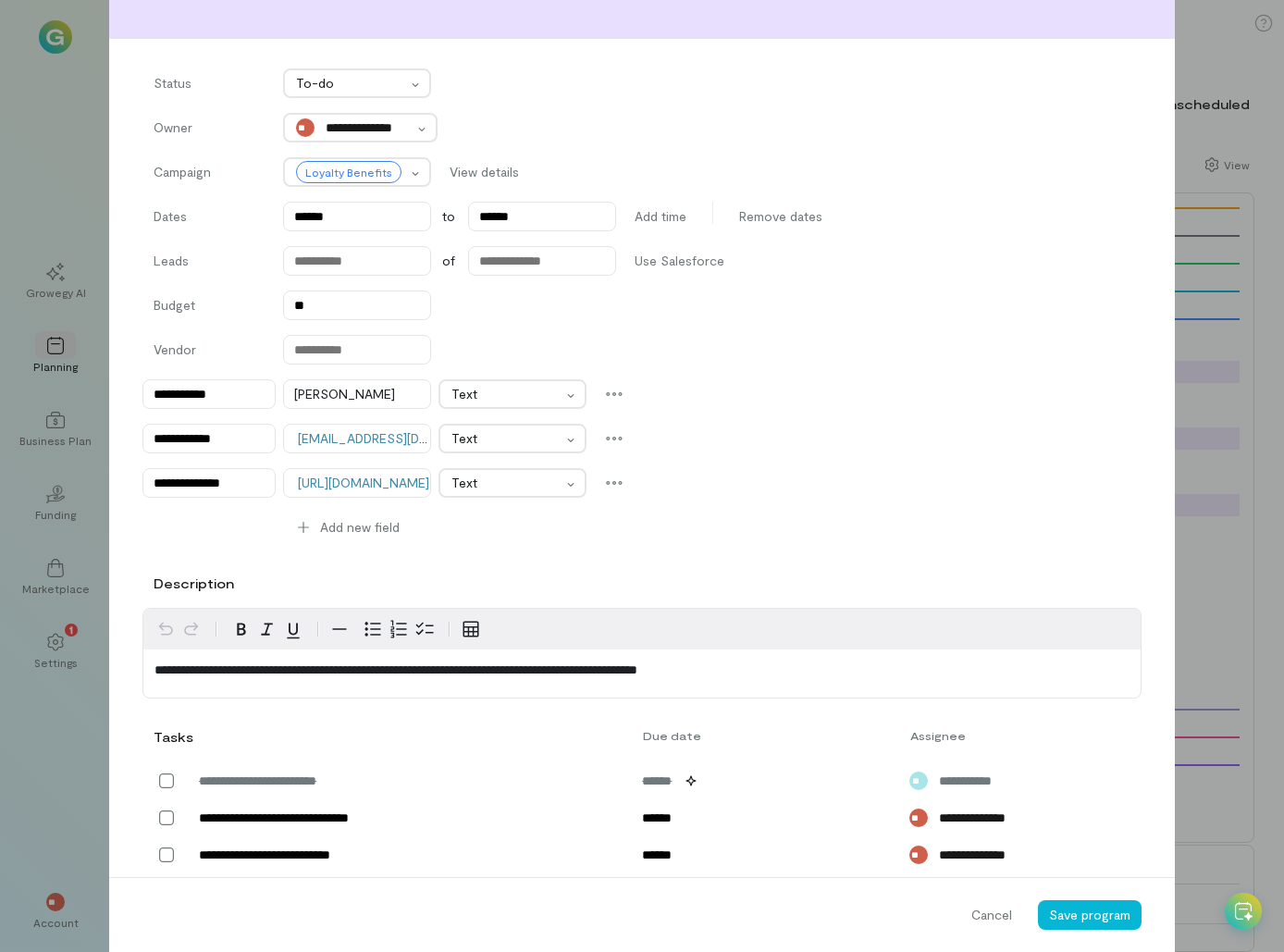 scroll, scrollTop: 91, scrollLeft: 0, axis: vertical 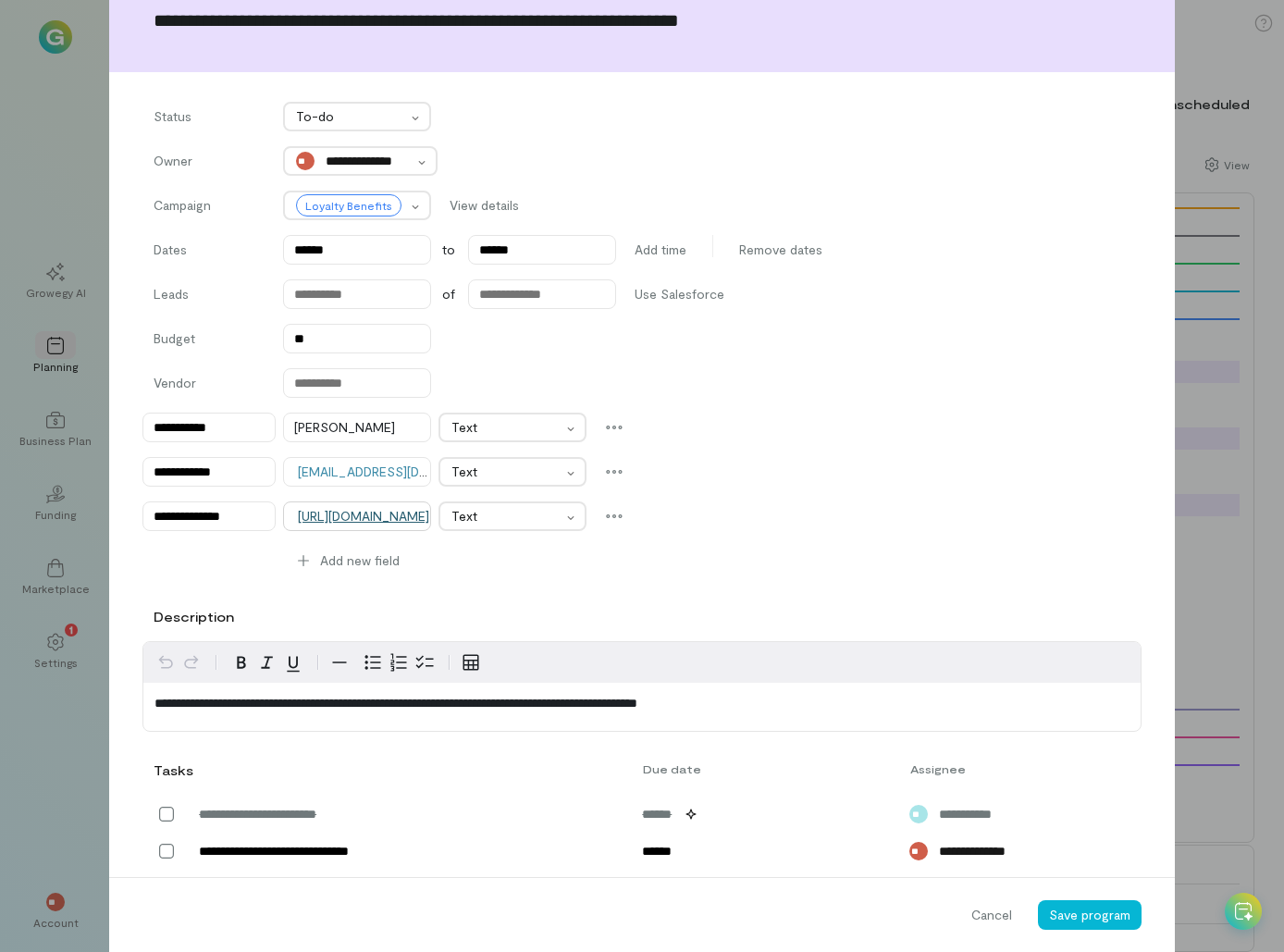click on "[URL][DOMAIN_NAME]" at bounding box center (364, 515) 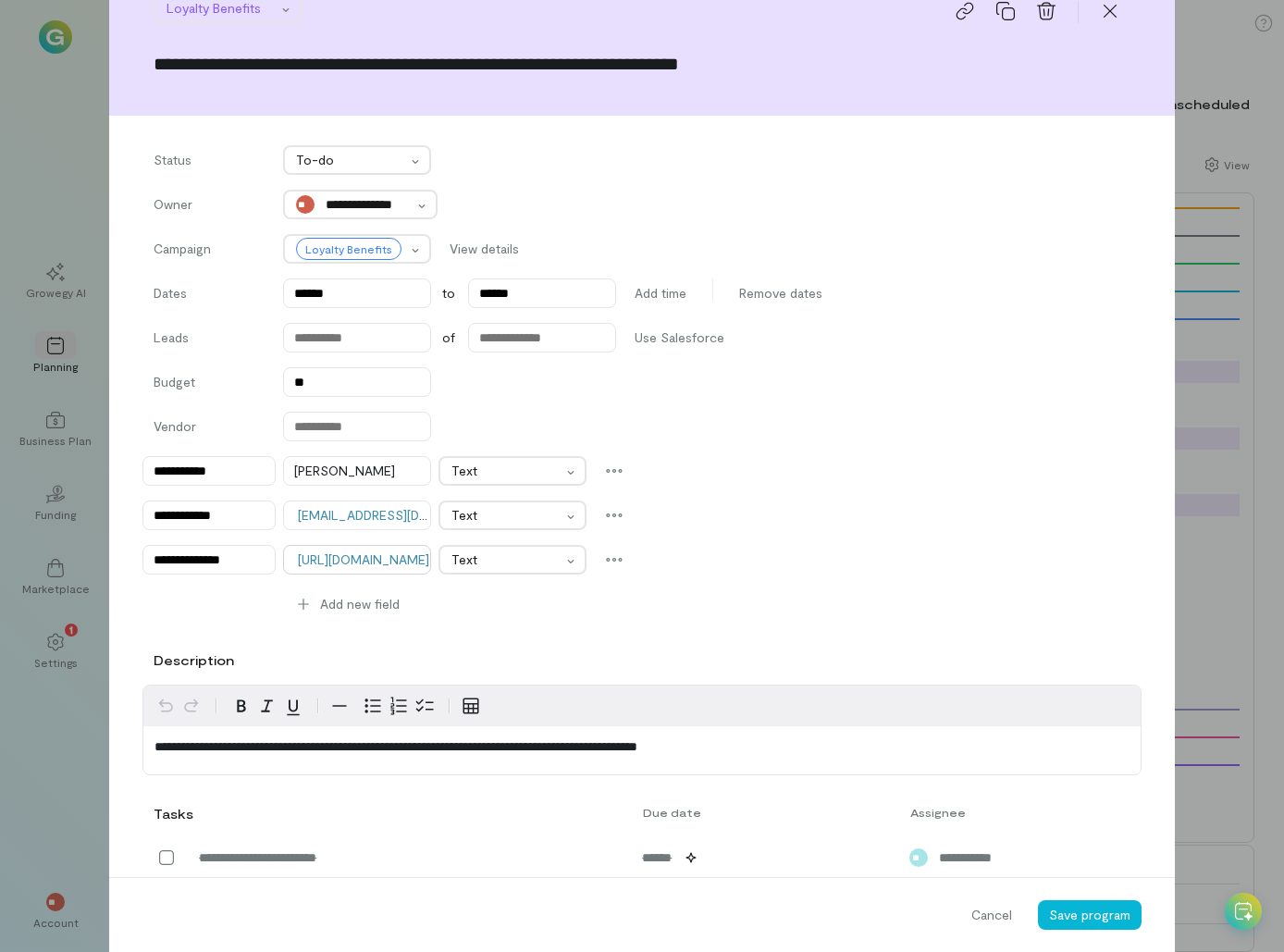 scroll, scrollTop: 93, scrollLeft: 0, axis: vertical 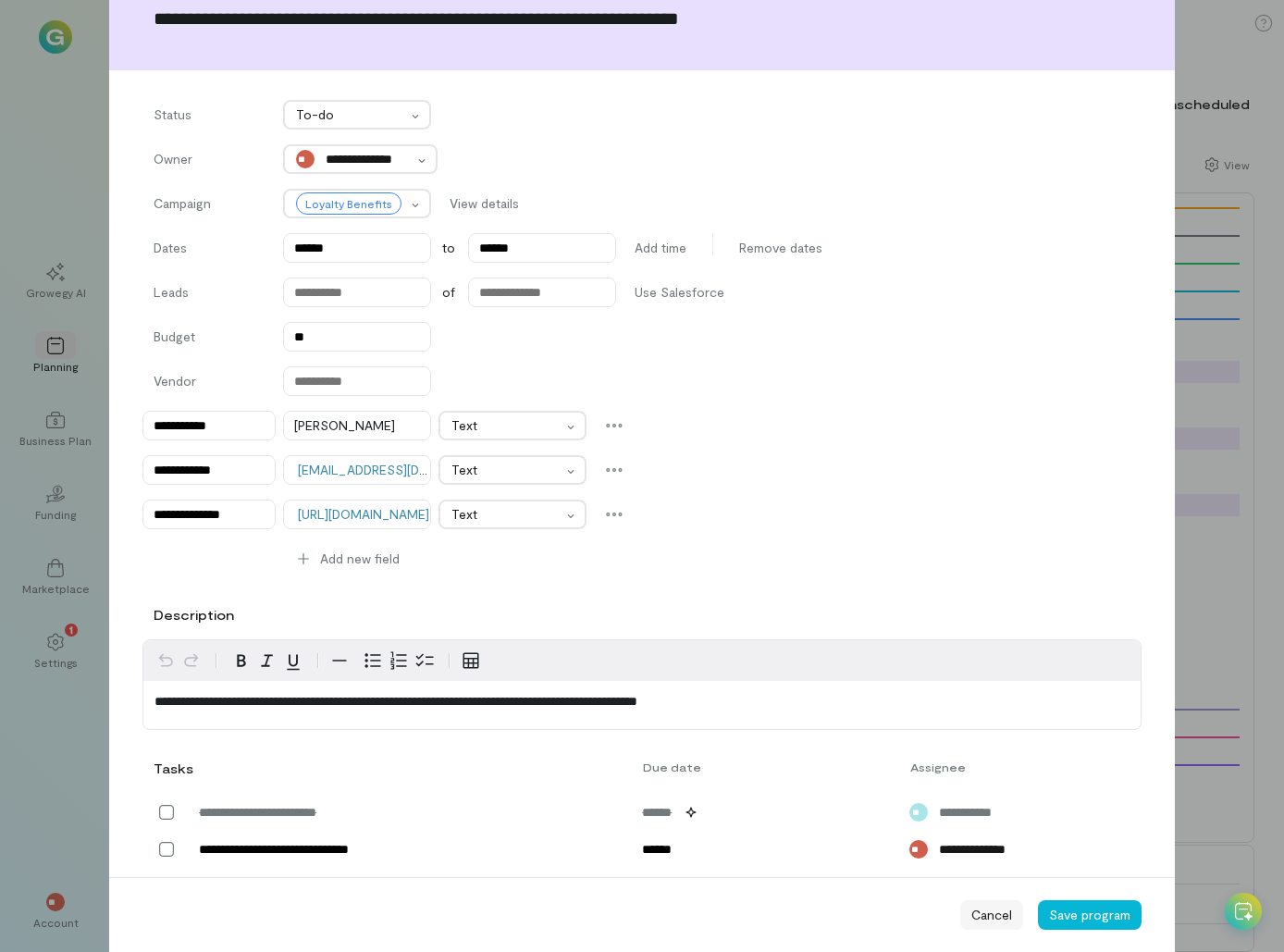 click on "Cancel" at bounding box center (992, 915) 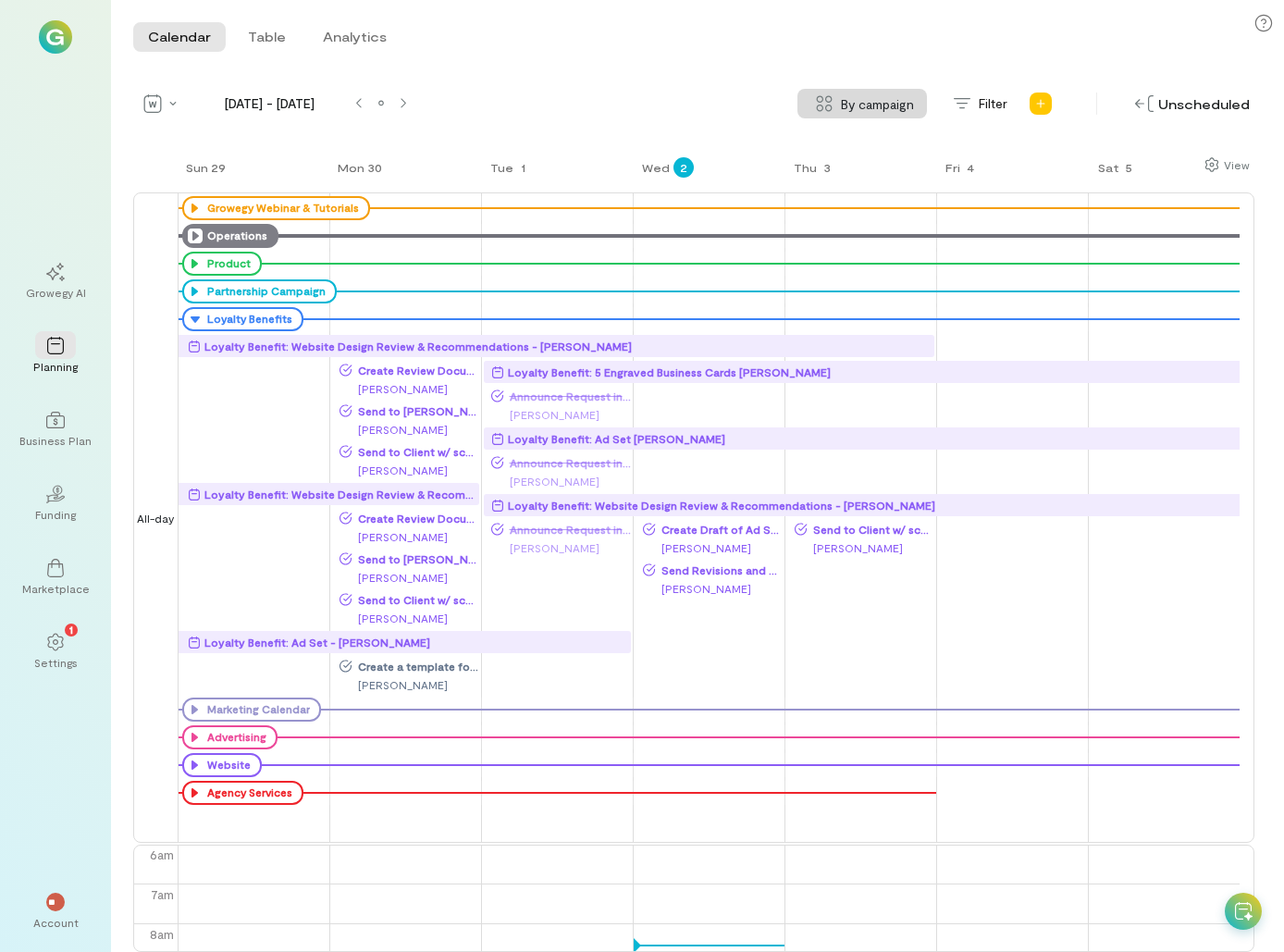 click 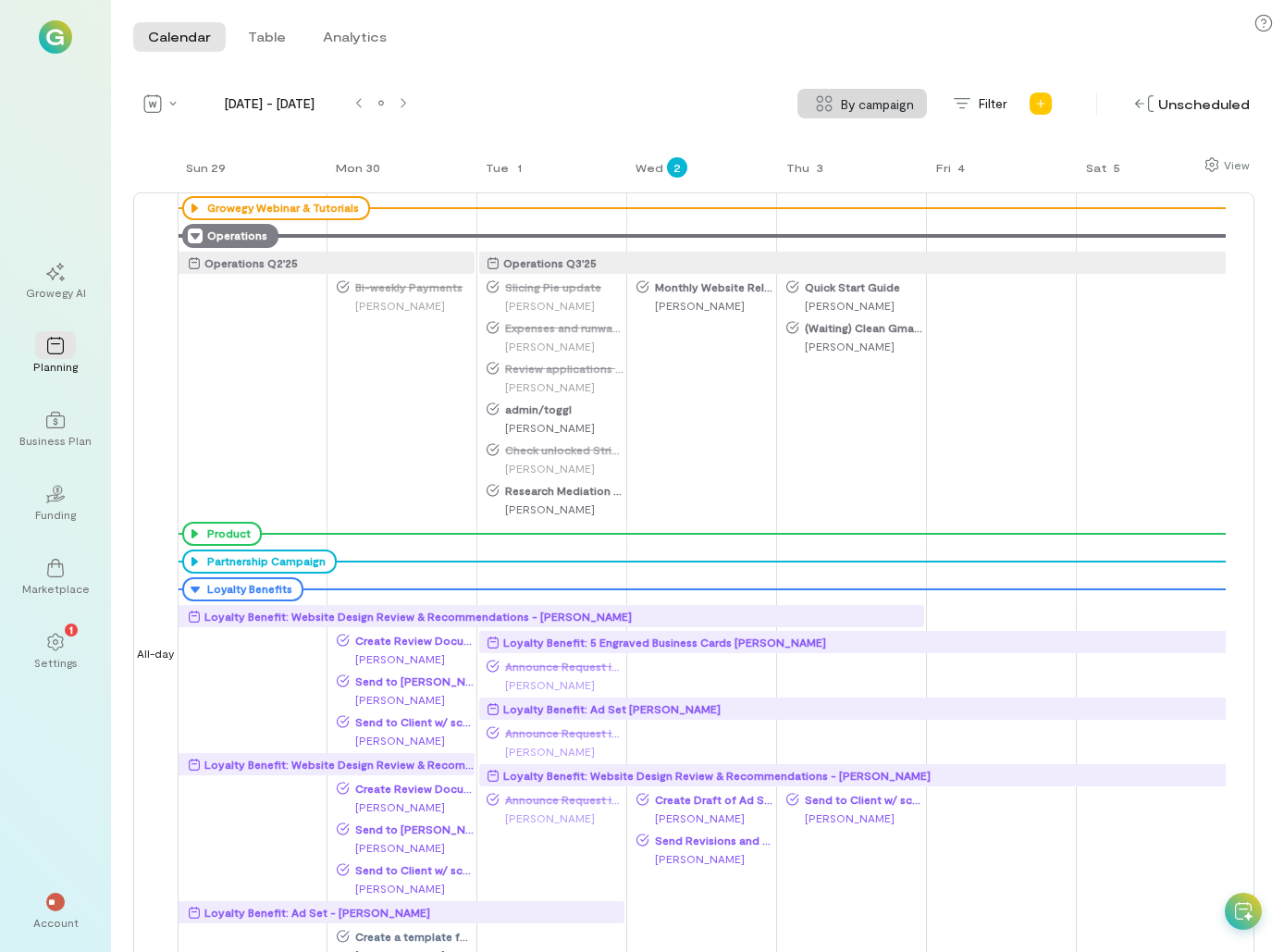 click on "admin/toggl" at bounding box center (562, 409) 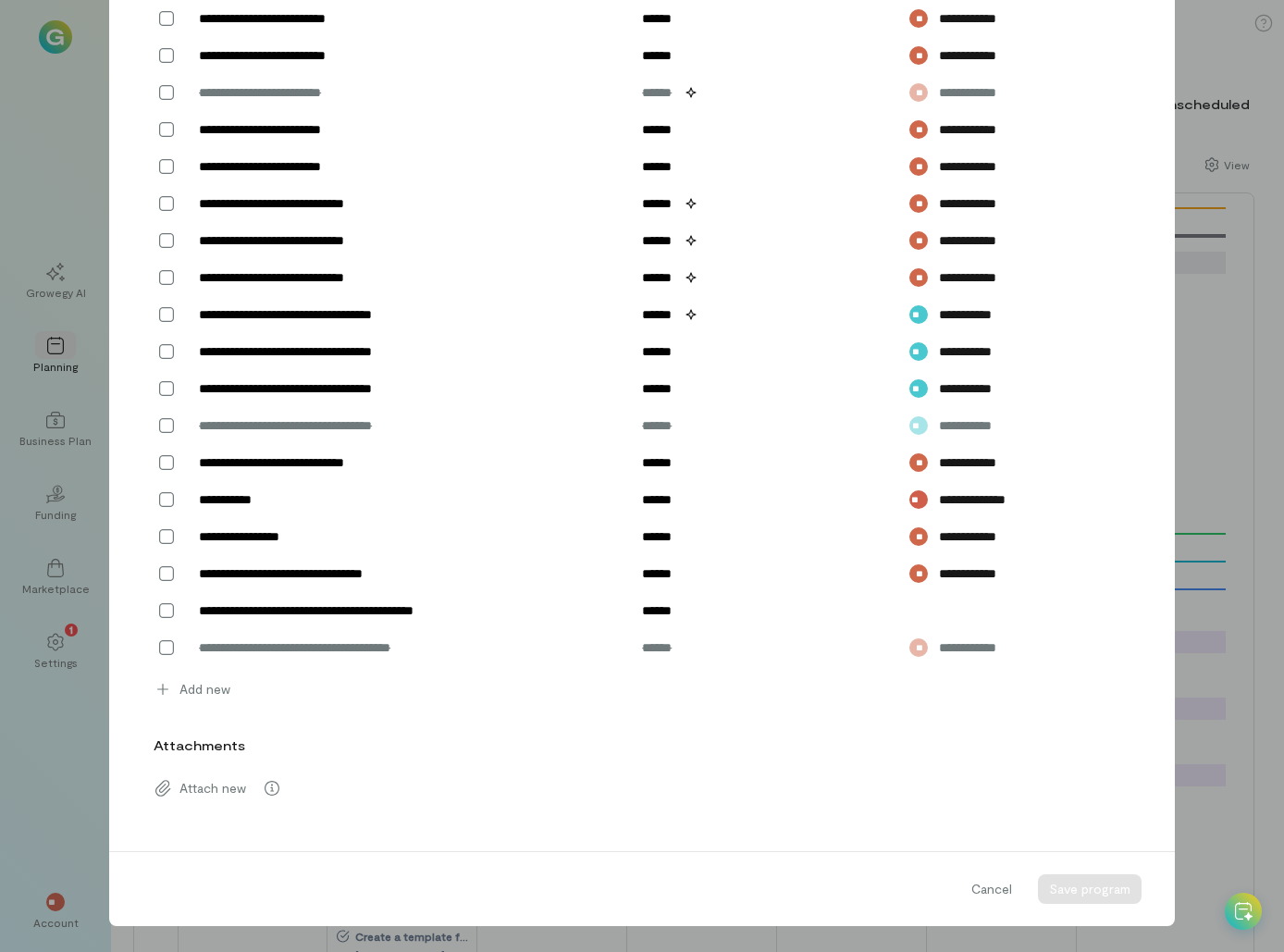 scroll, scrollTop: 1234, scrollLeft: 0, axis: vertical 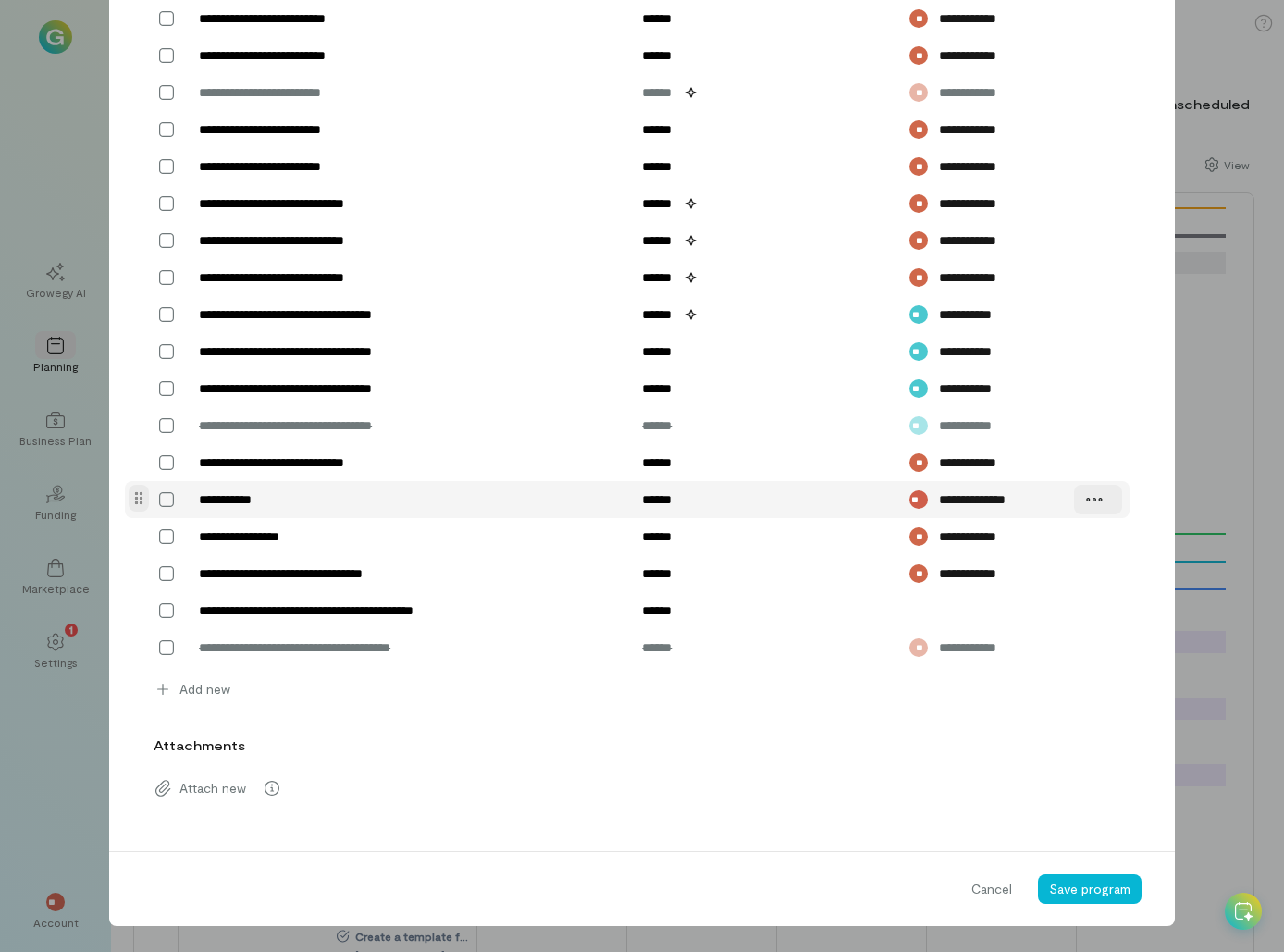 click 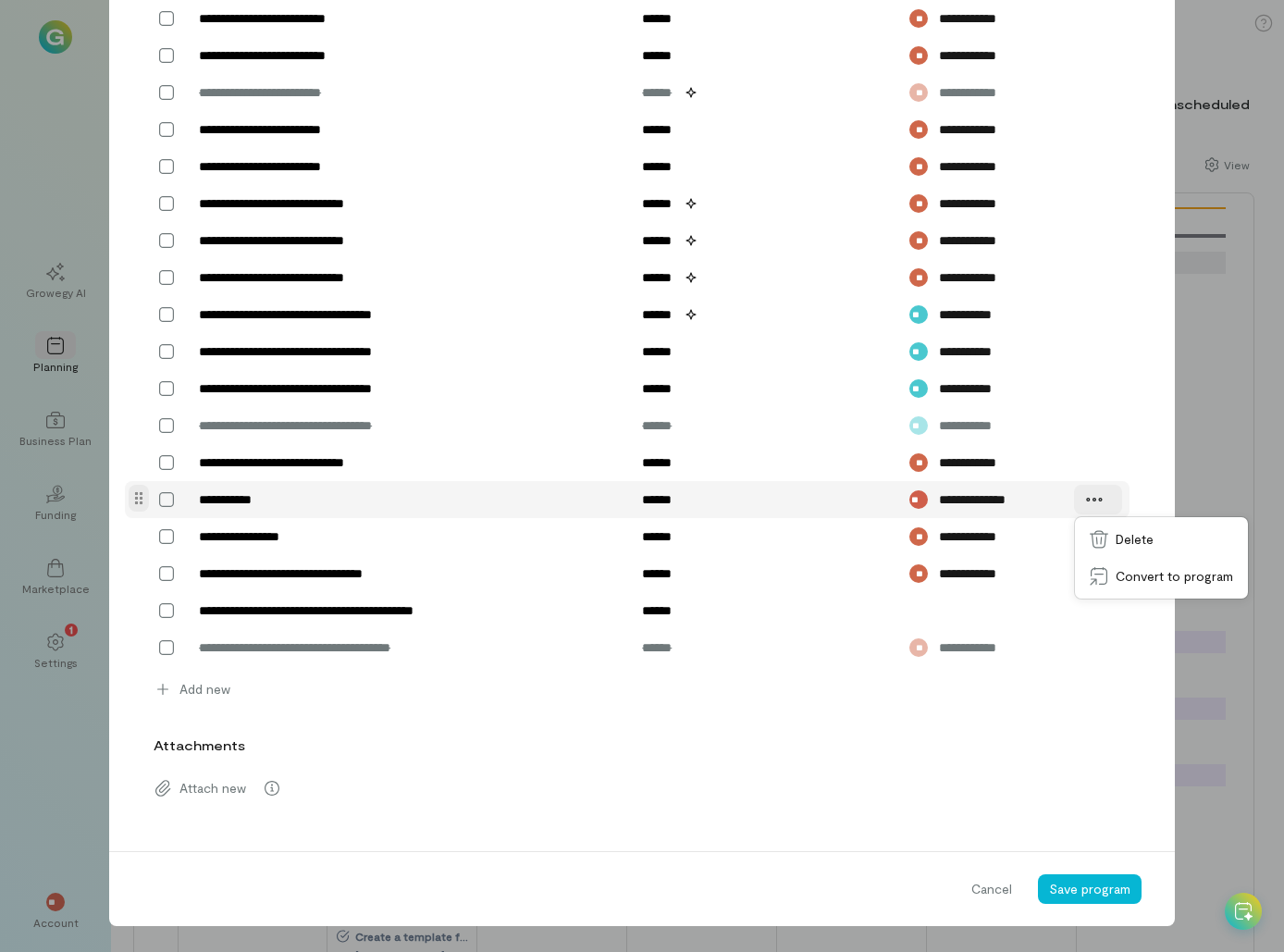 click 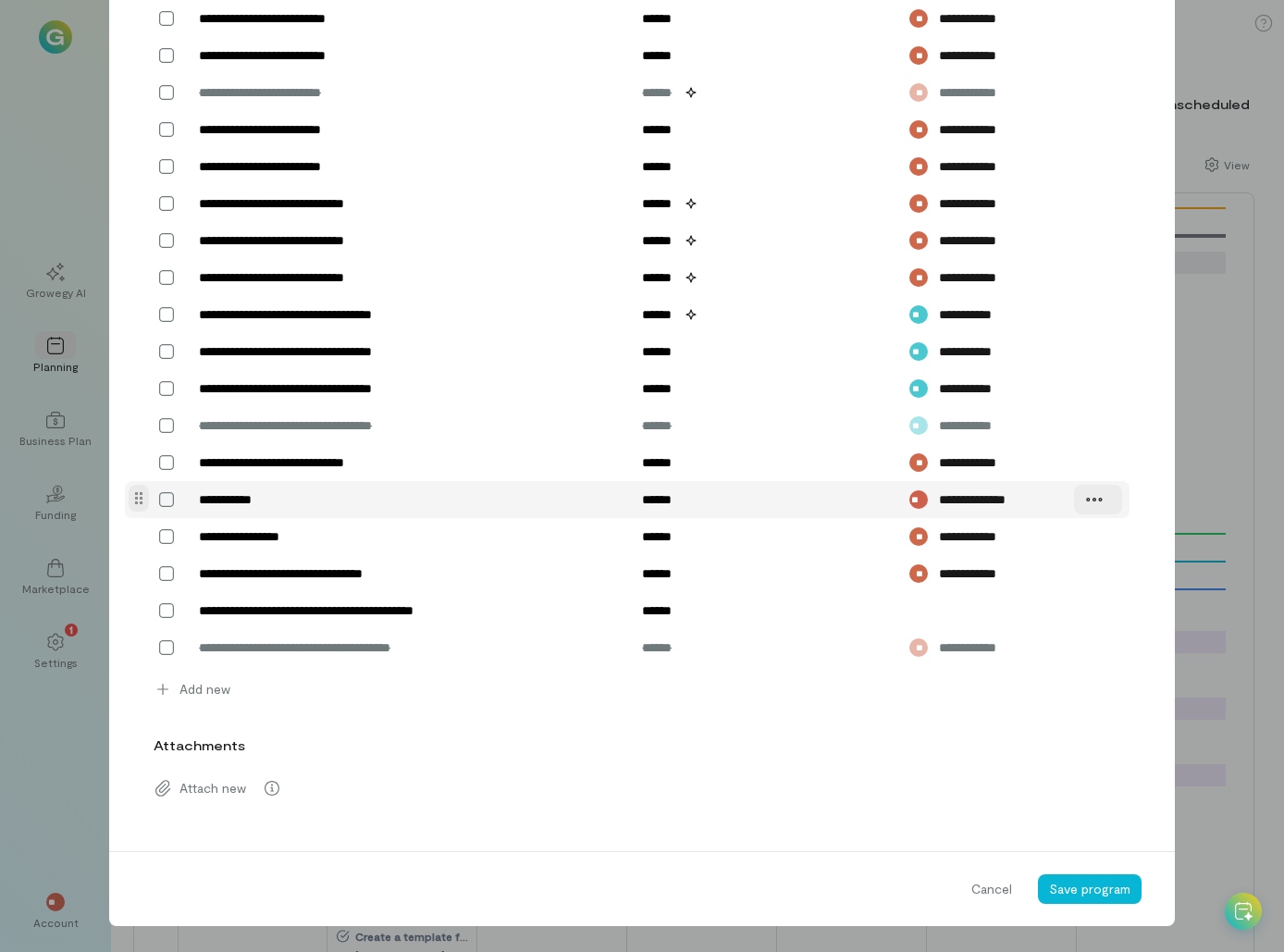 click 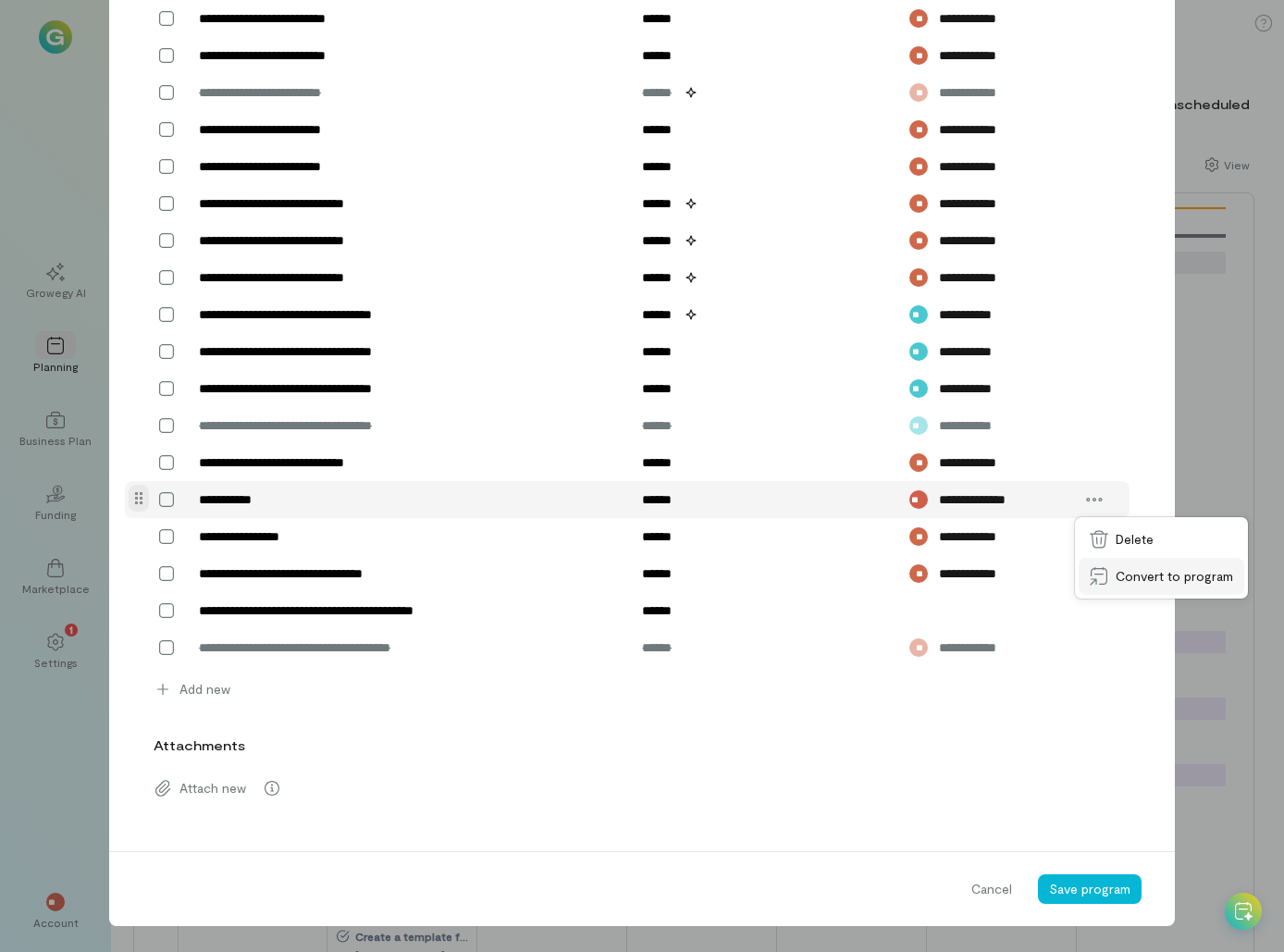 click on "Convert to program" at bounding box center [1174, 576] 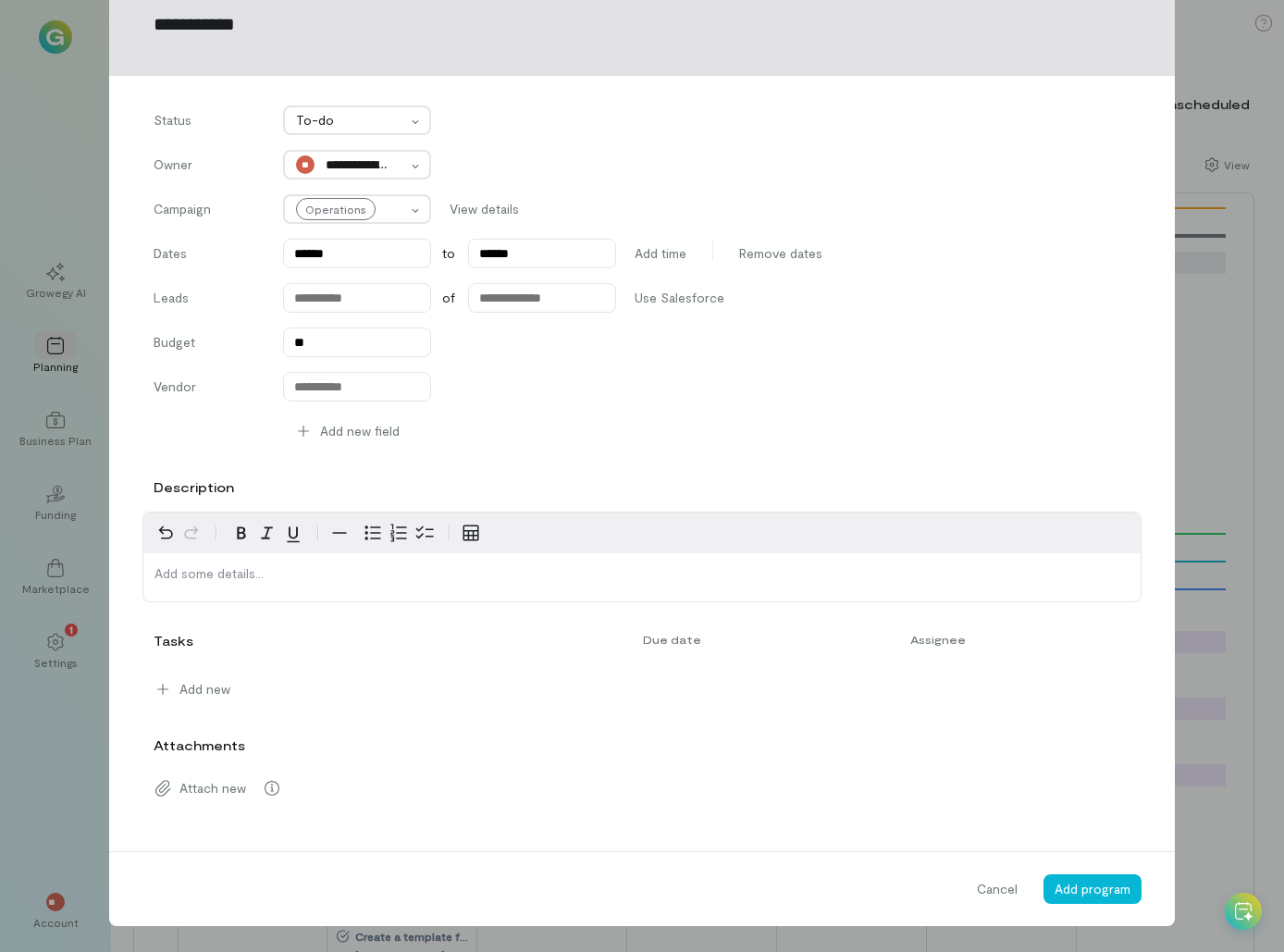 type on "**********" 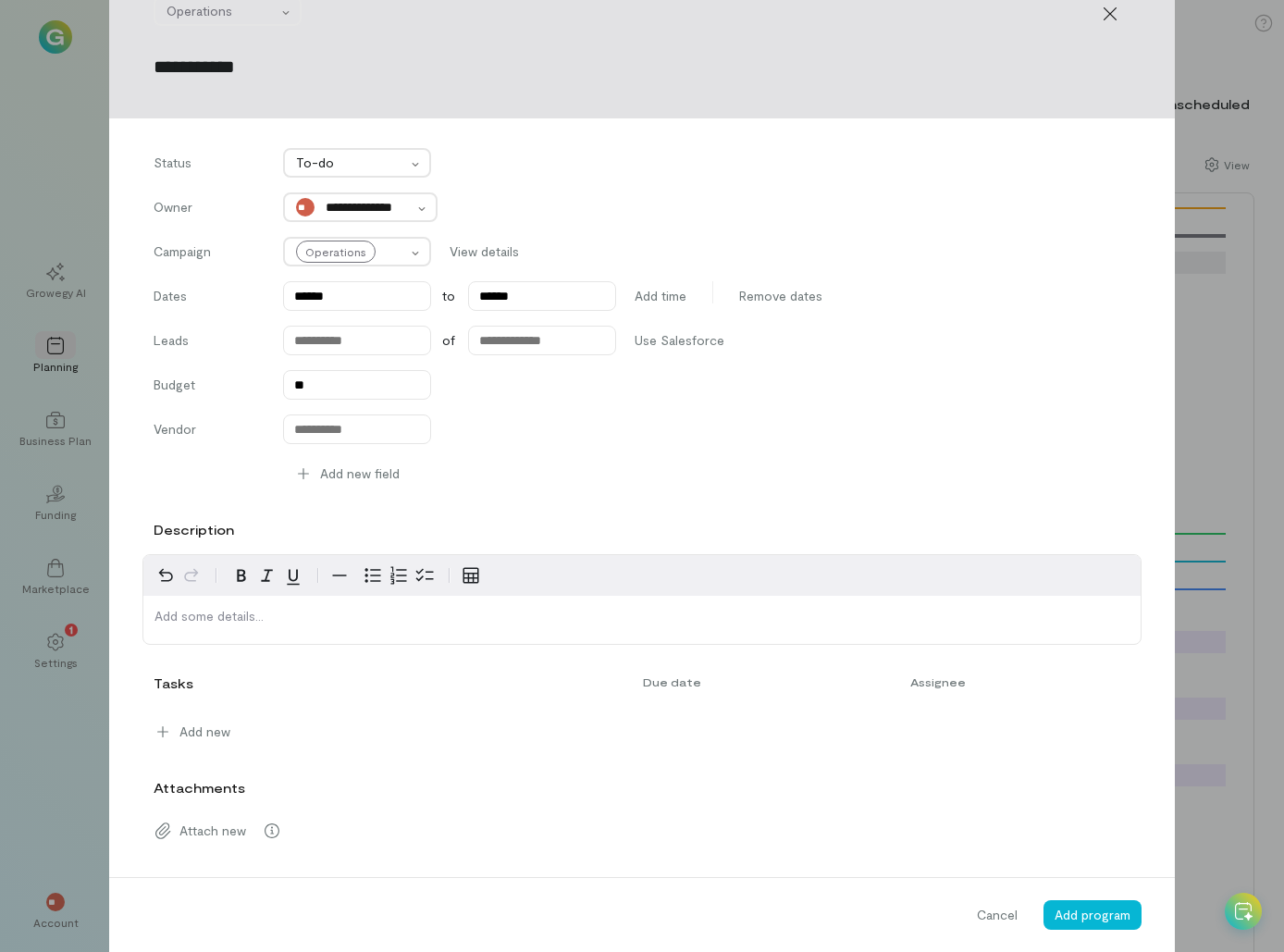 scroll, scrollTop: 87, scrollLeft: 0, axis: vertical 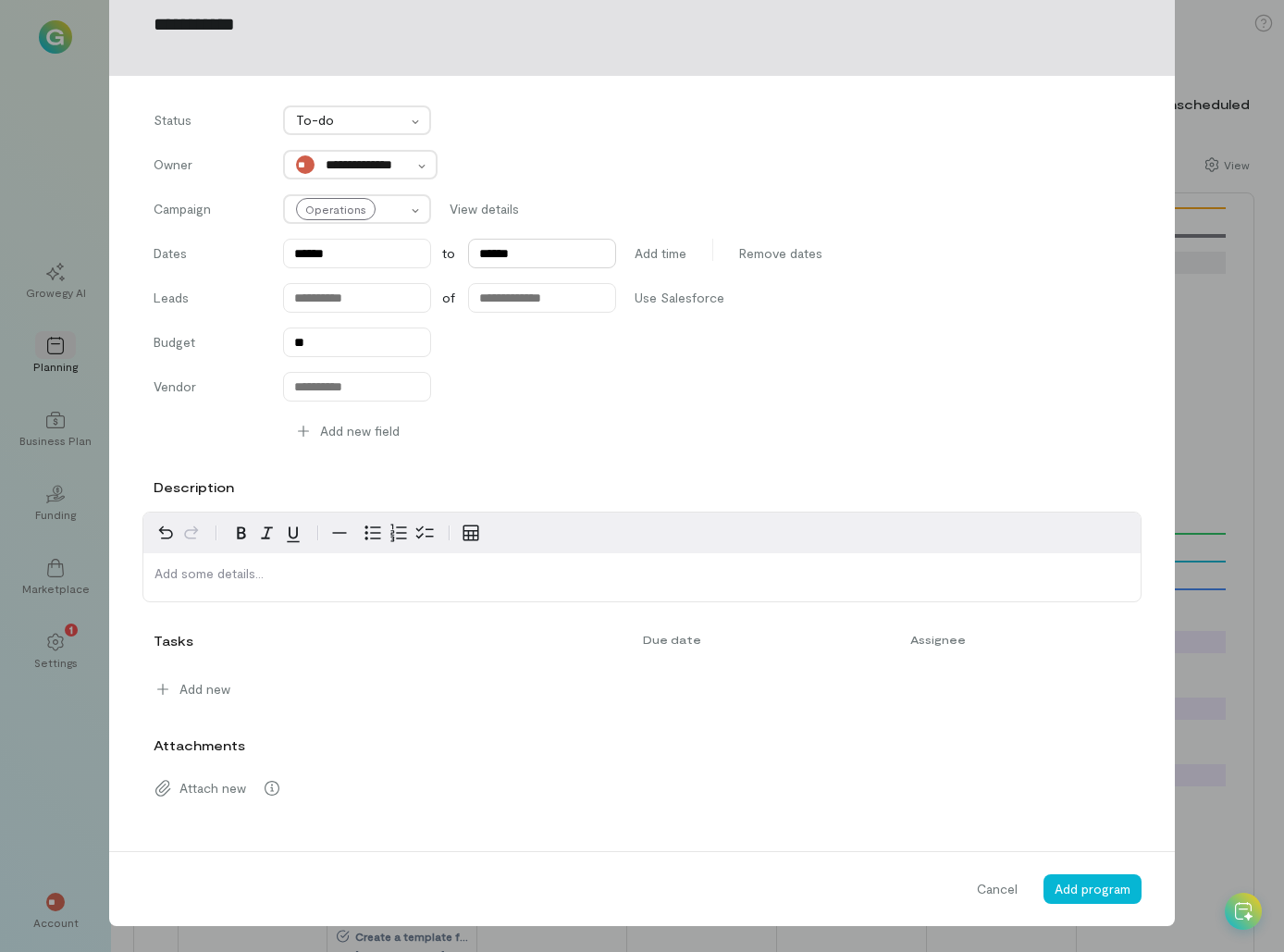 click on "******" at bounding box center (542, 253) 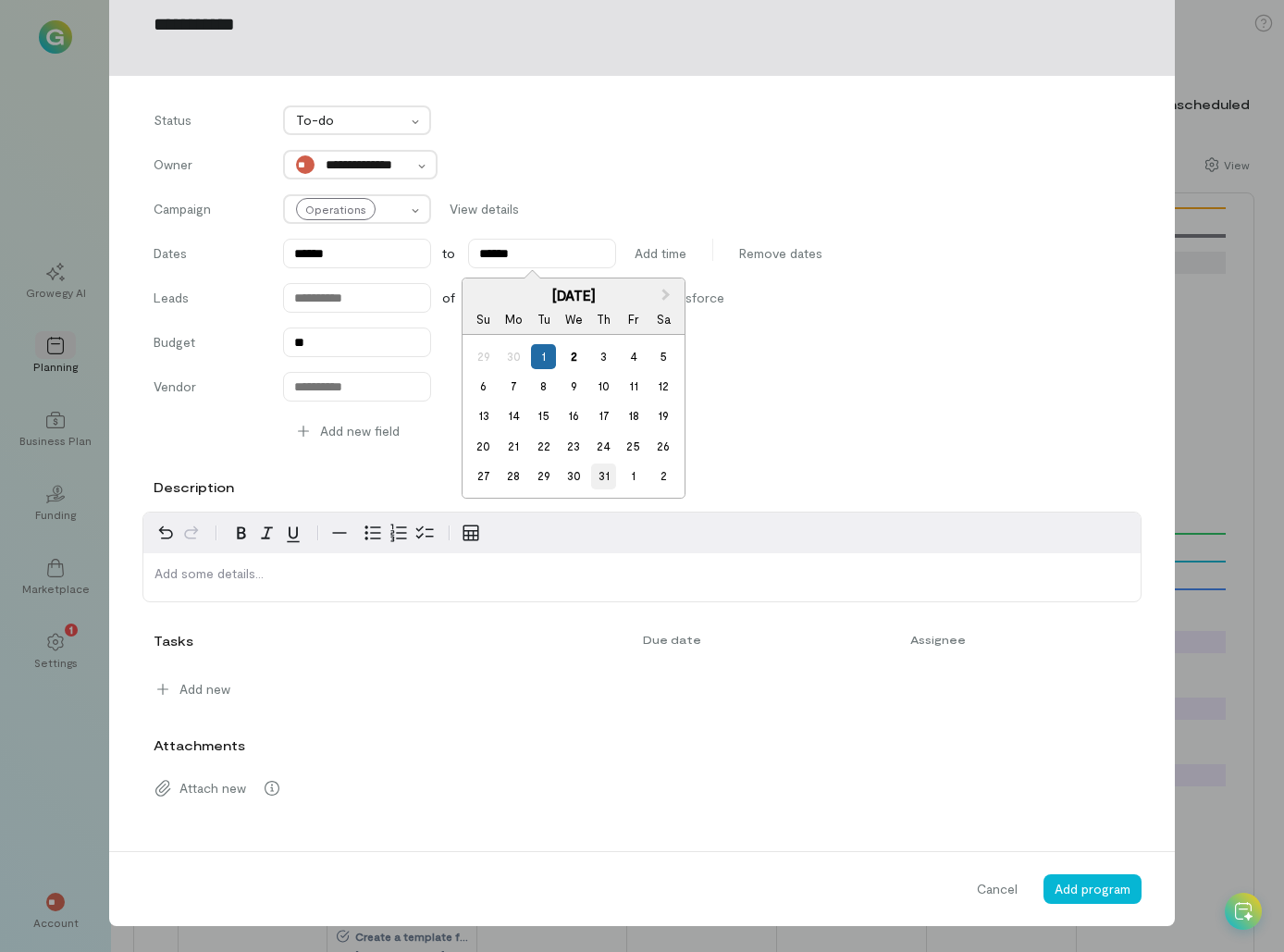 click on "31" at bounding box center (603, 476) 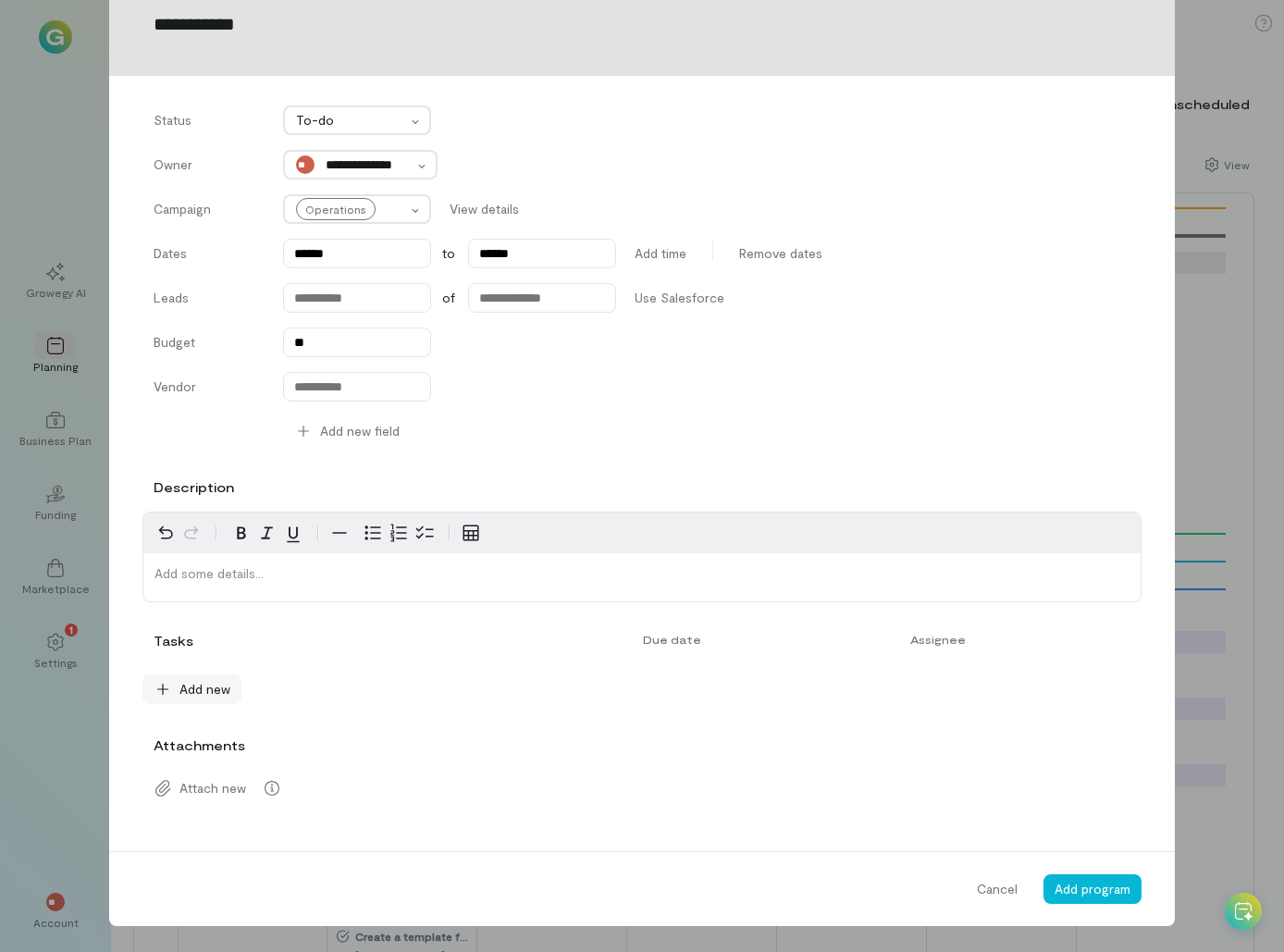 click on "Add new" at bounding box center [191, 689] 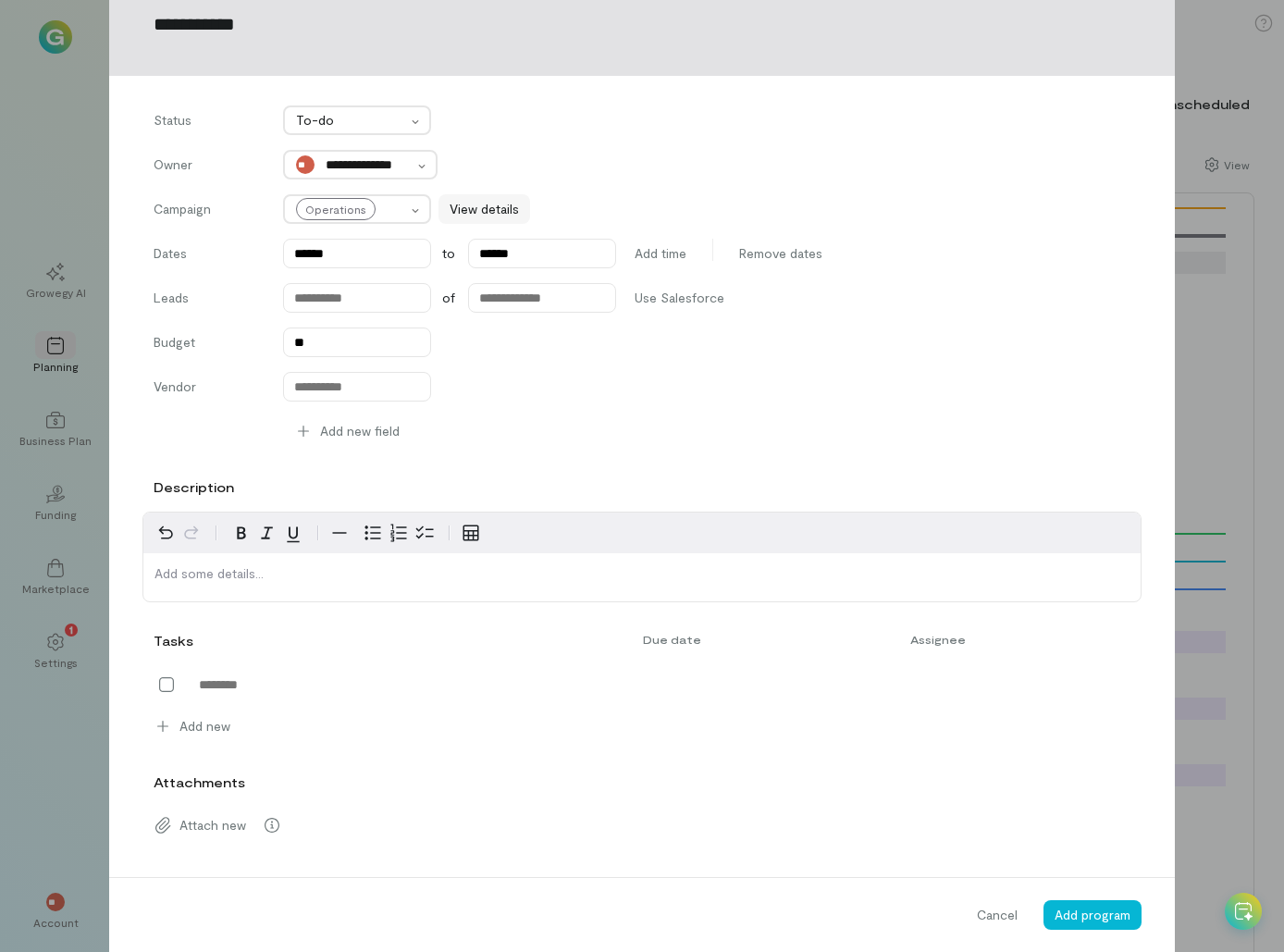 scroll, scrollTop: 0, scrollLeft: 0, axis: both 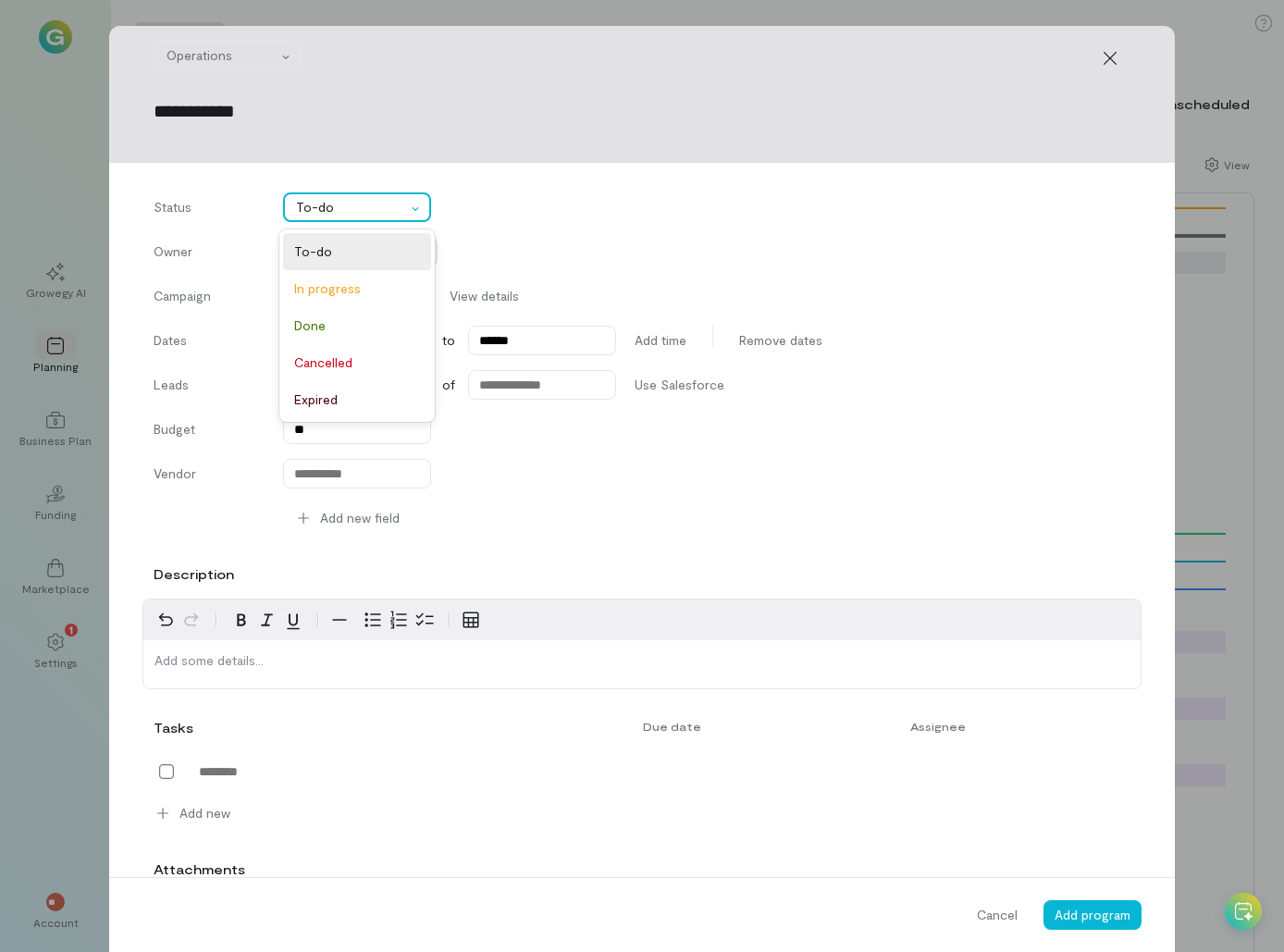 click at bounding box center [418, 207] 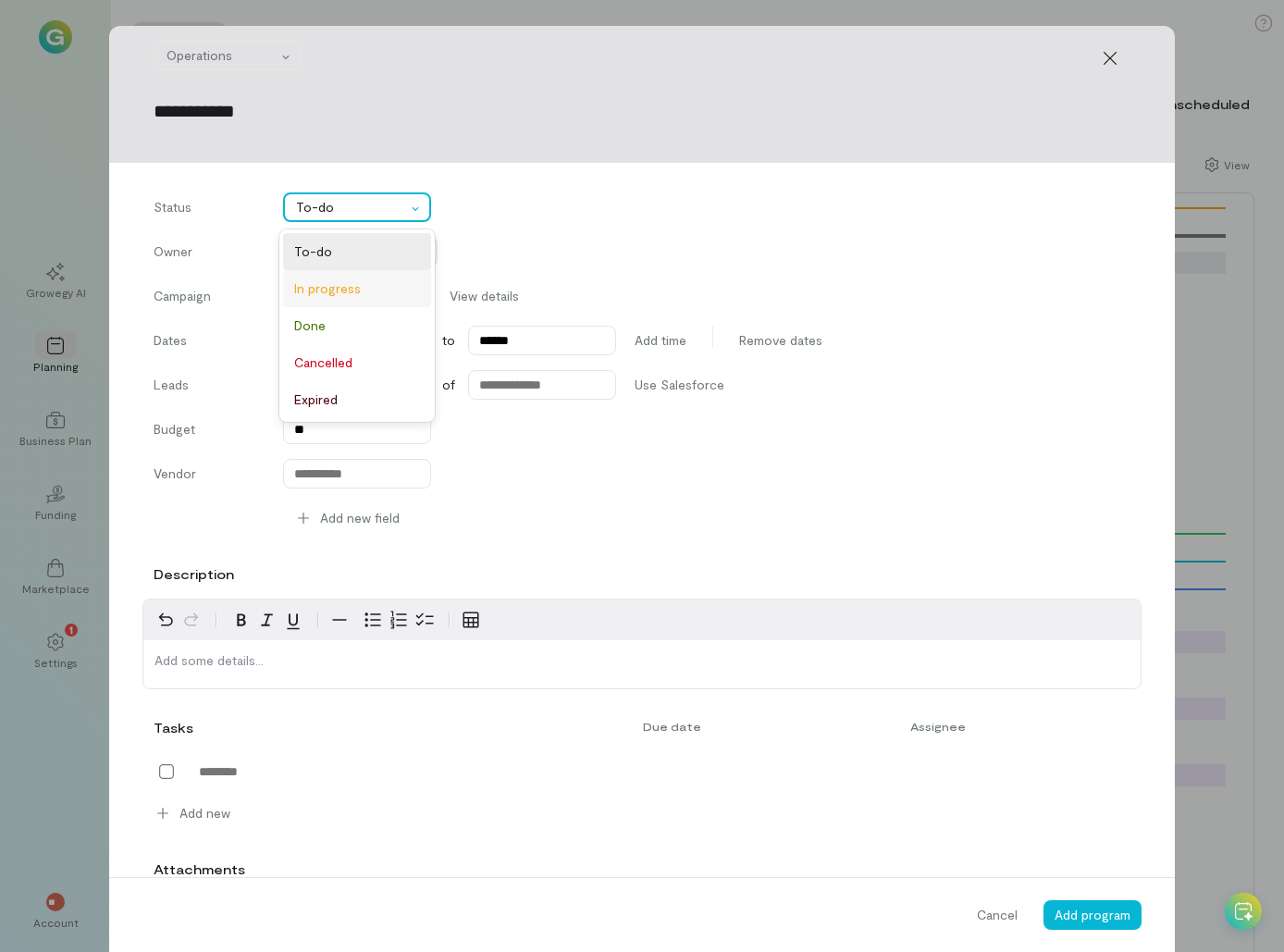 click on "In progress" at bounding box center (357, 289) 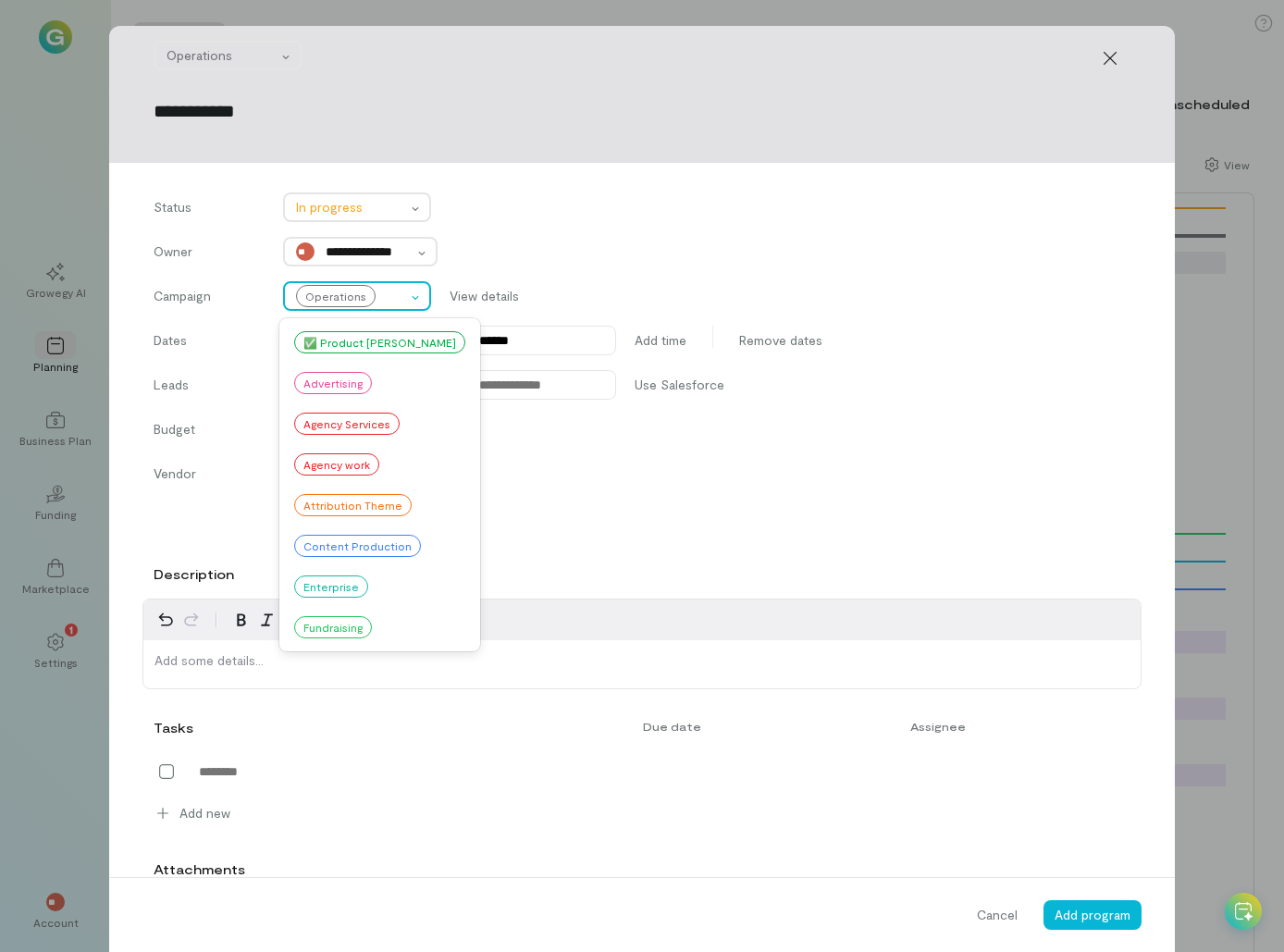 click 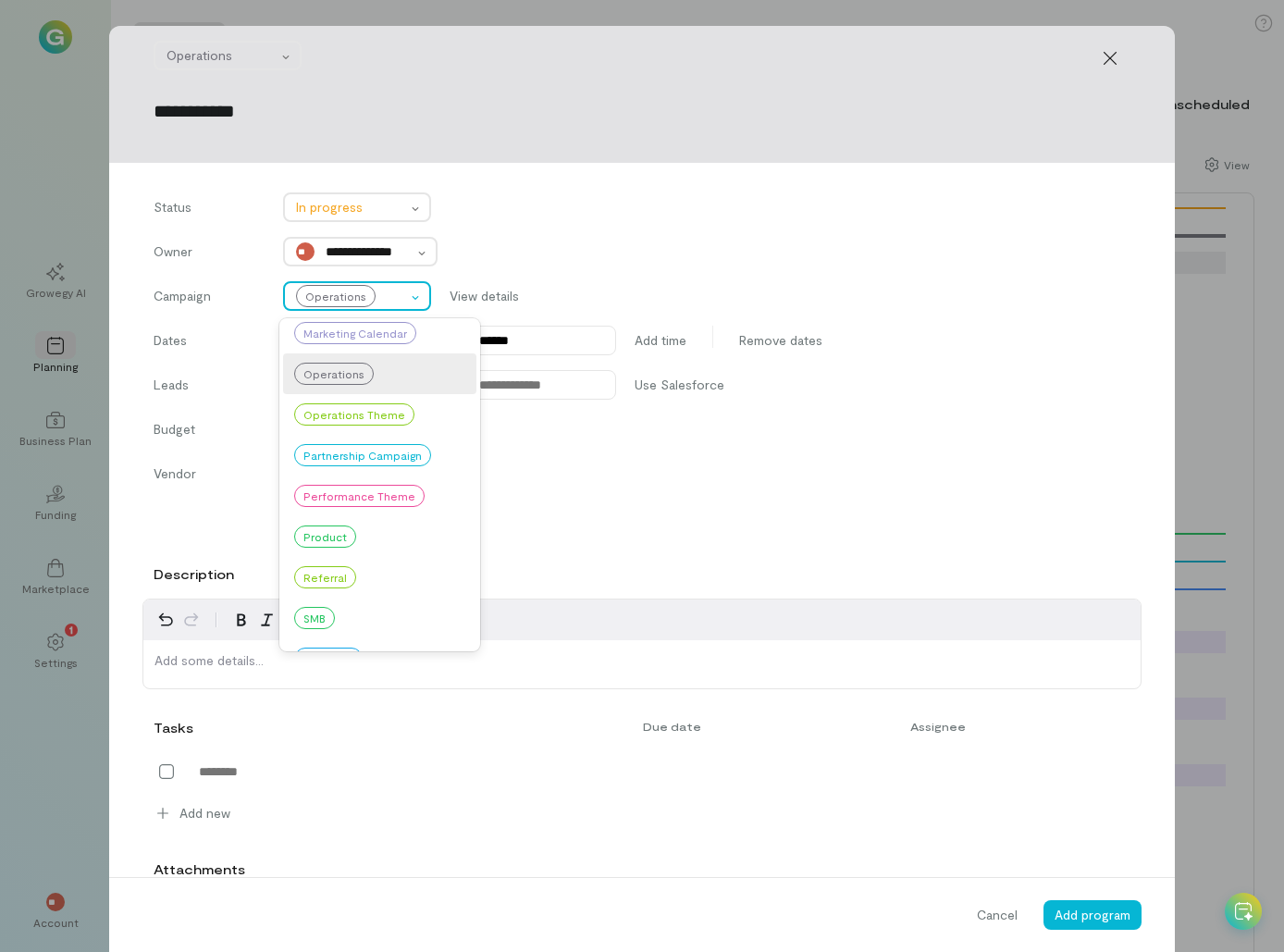 scroll, scrollTop: 529, scrollLeft: 0, axis: vertical 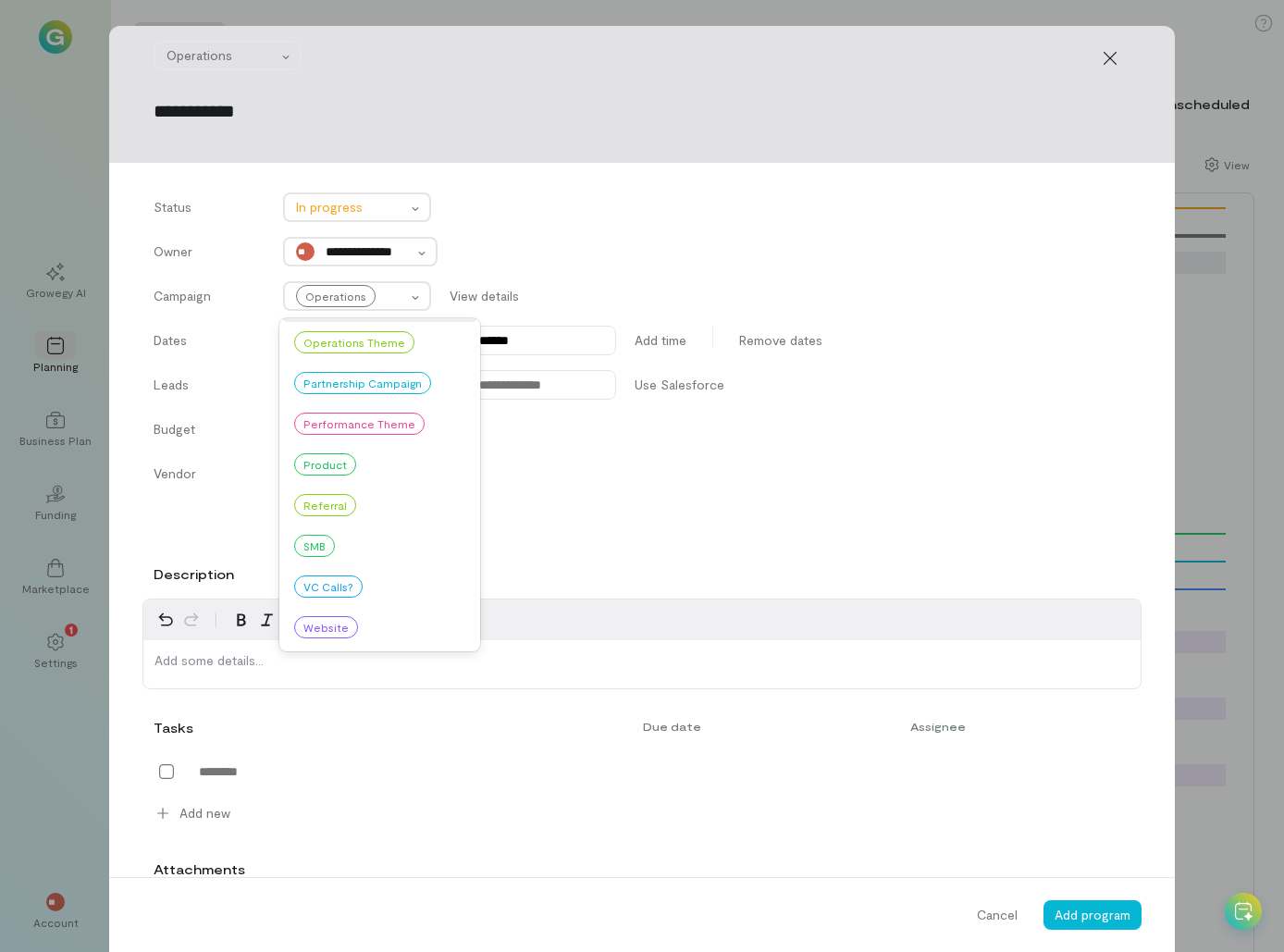 click on "Add new field" at bounding box center [642, 518] 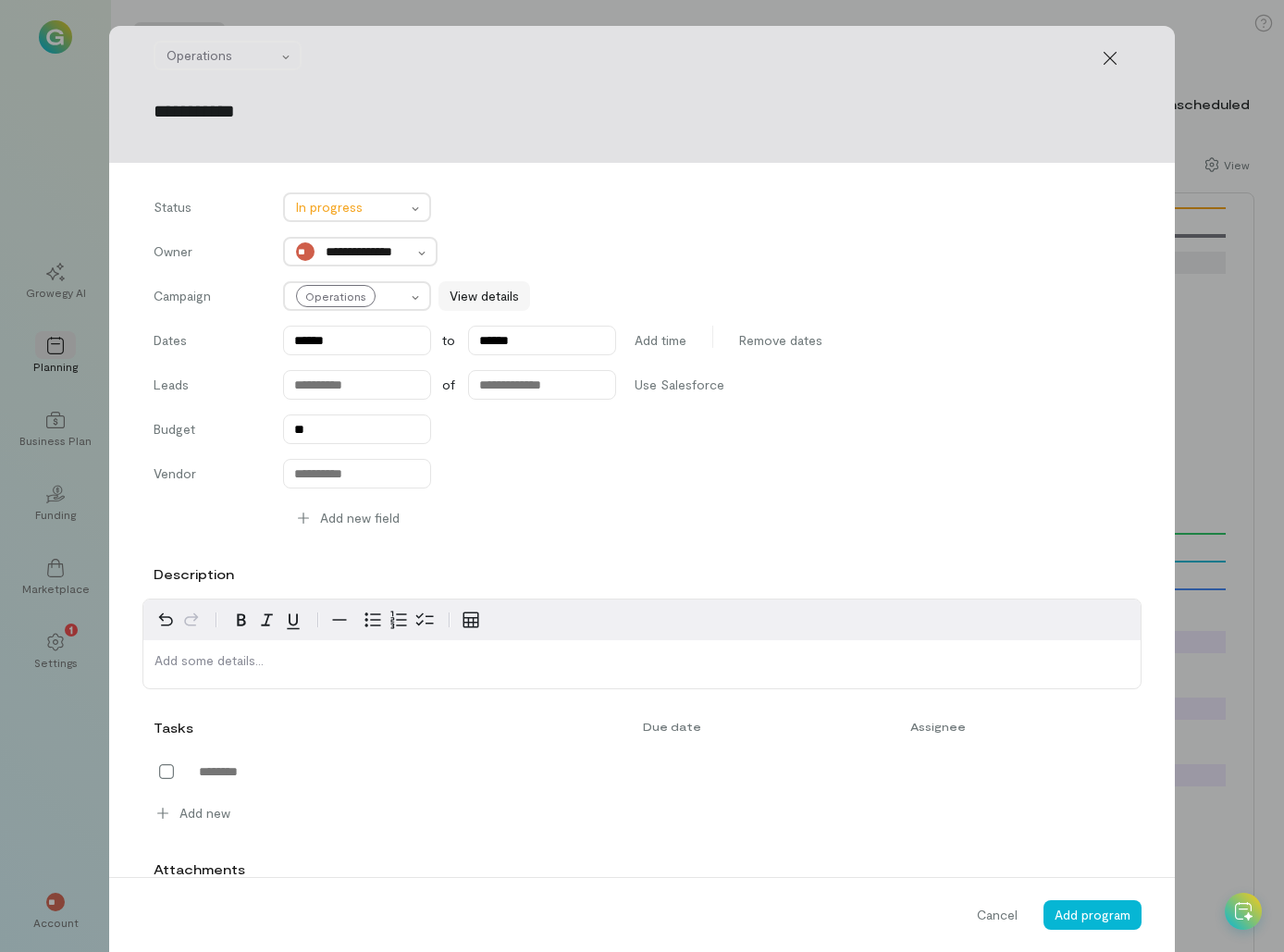 click on "View details" at bounding box center (484, 296) 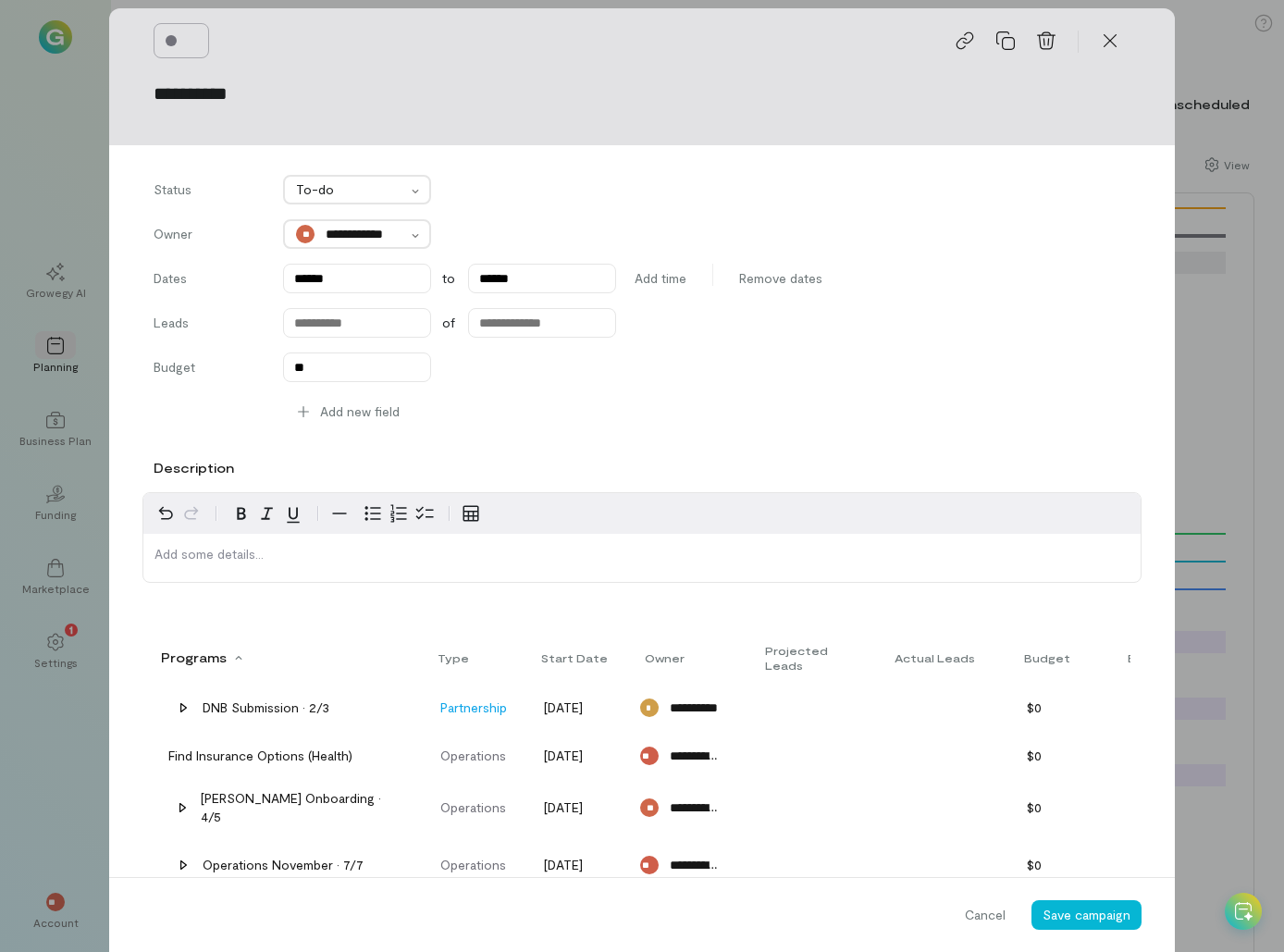 scroll, scrollTop: 0, scrollLeft: 0, axis: both 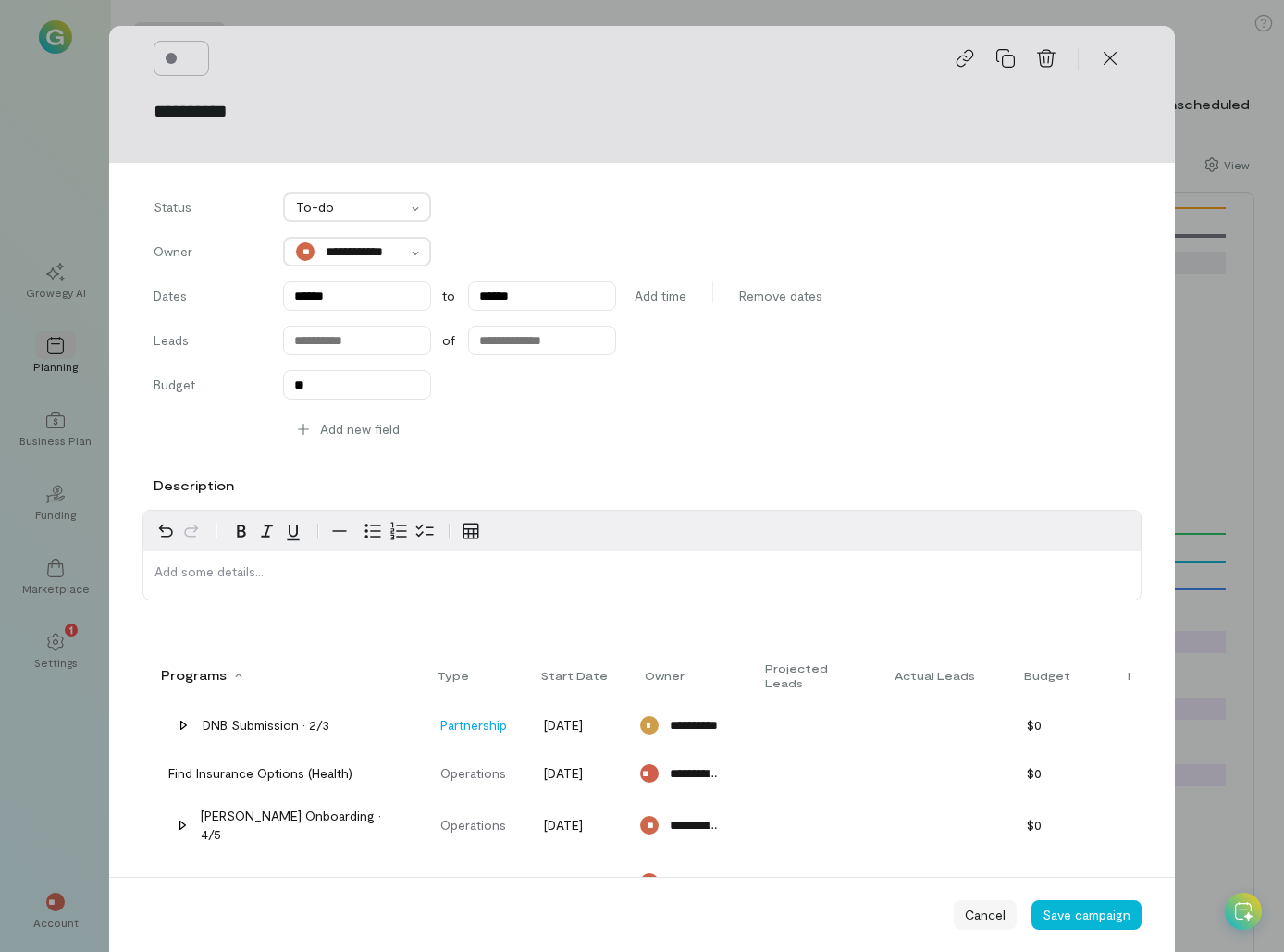 click on "Cancel" at bounding box center (985, 915) 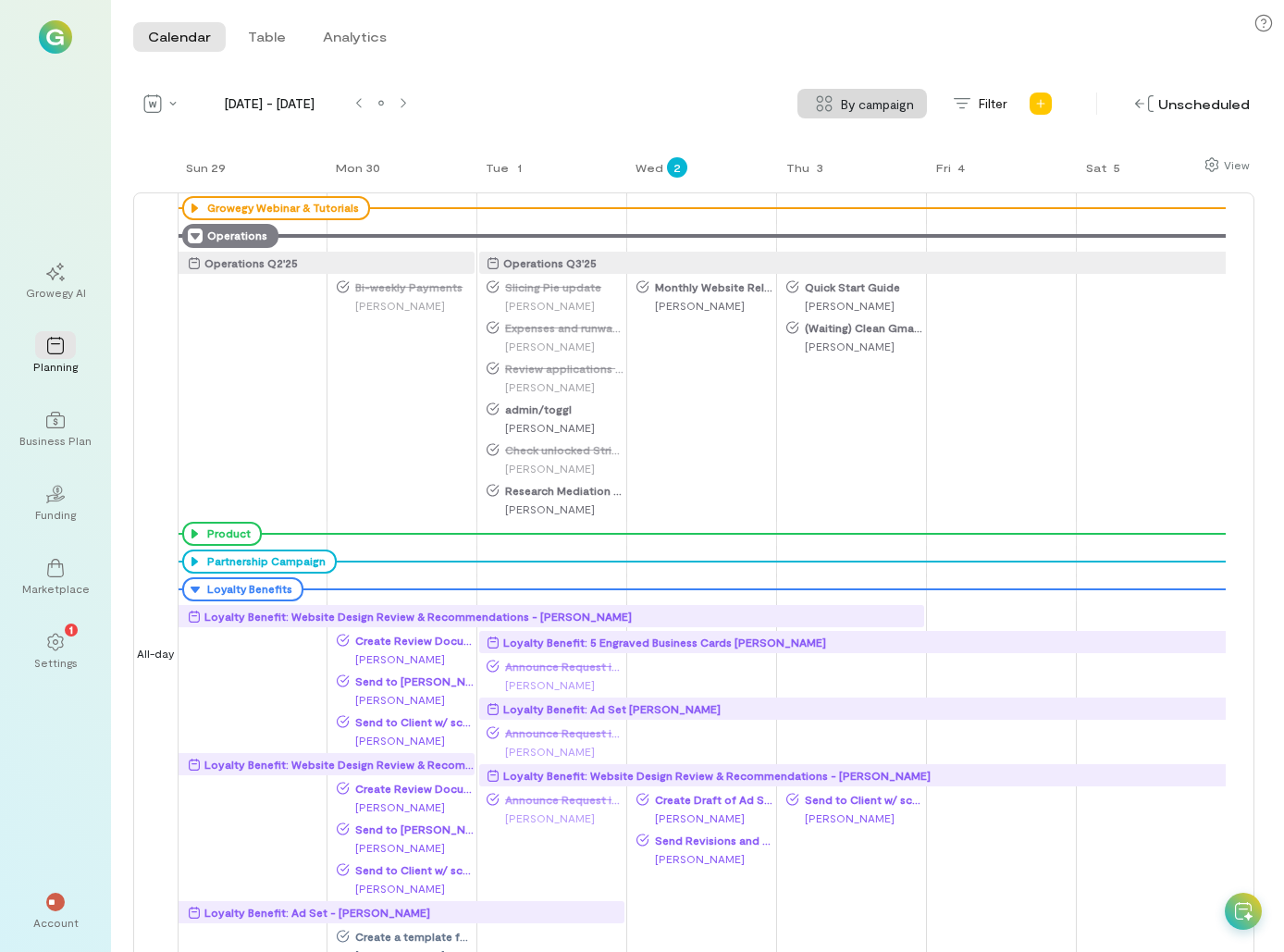 click on "admin/toggl" at bounding box center [562, 409] 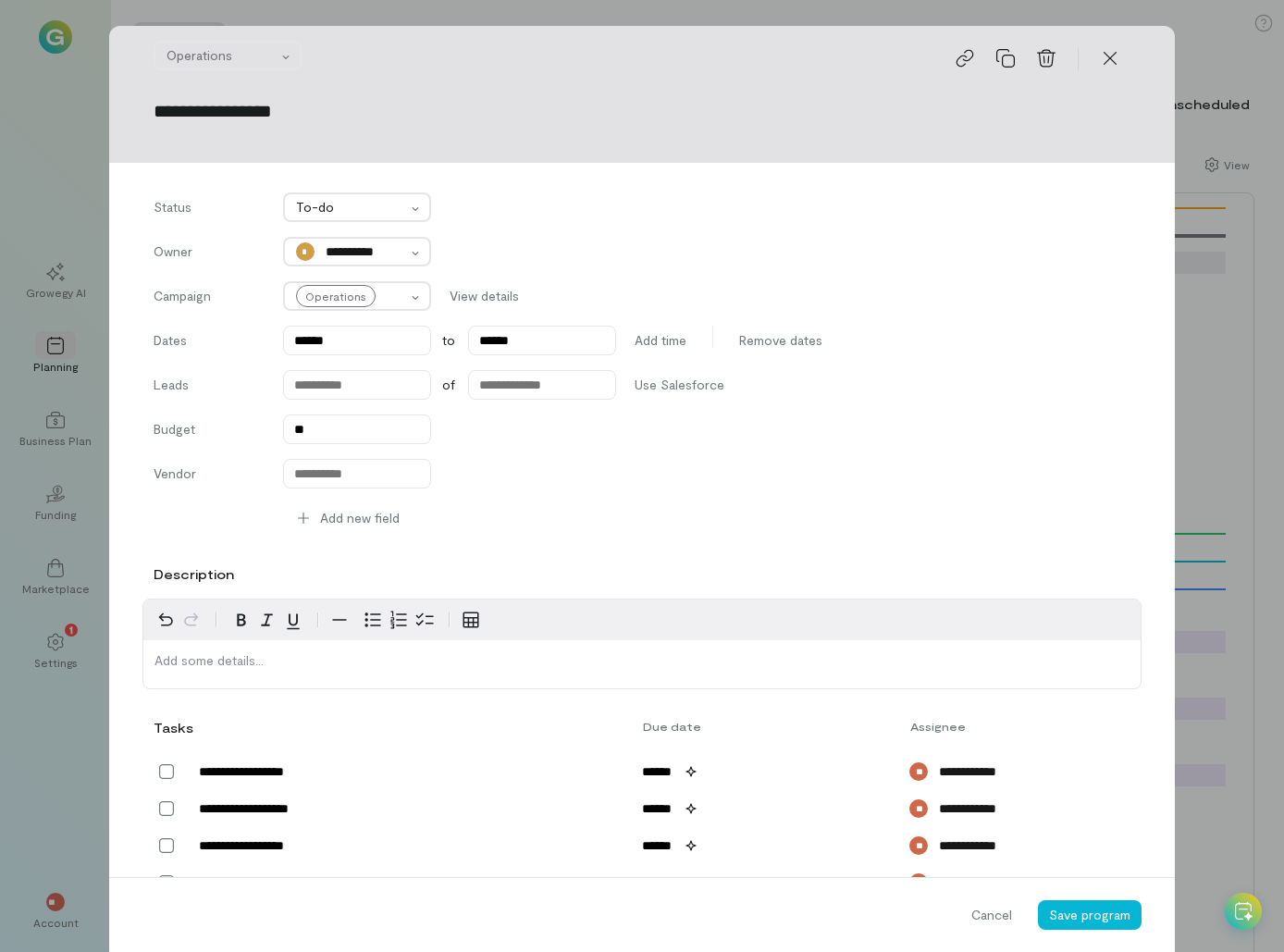 scroll, scrollTop: 1234, scrollLeft: 0, axis: vertical 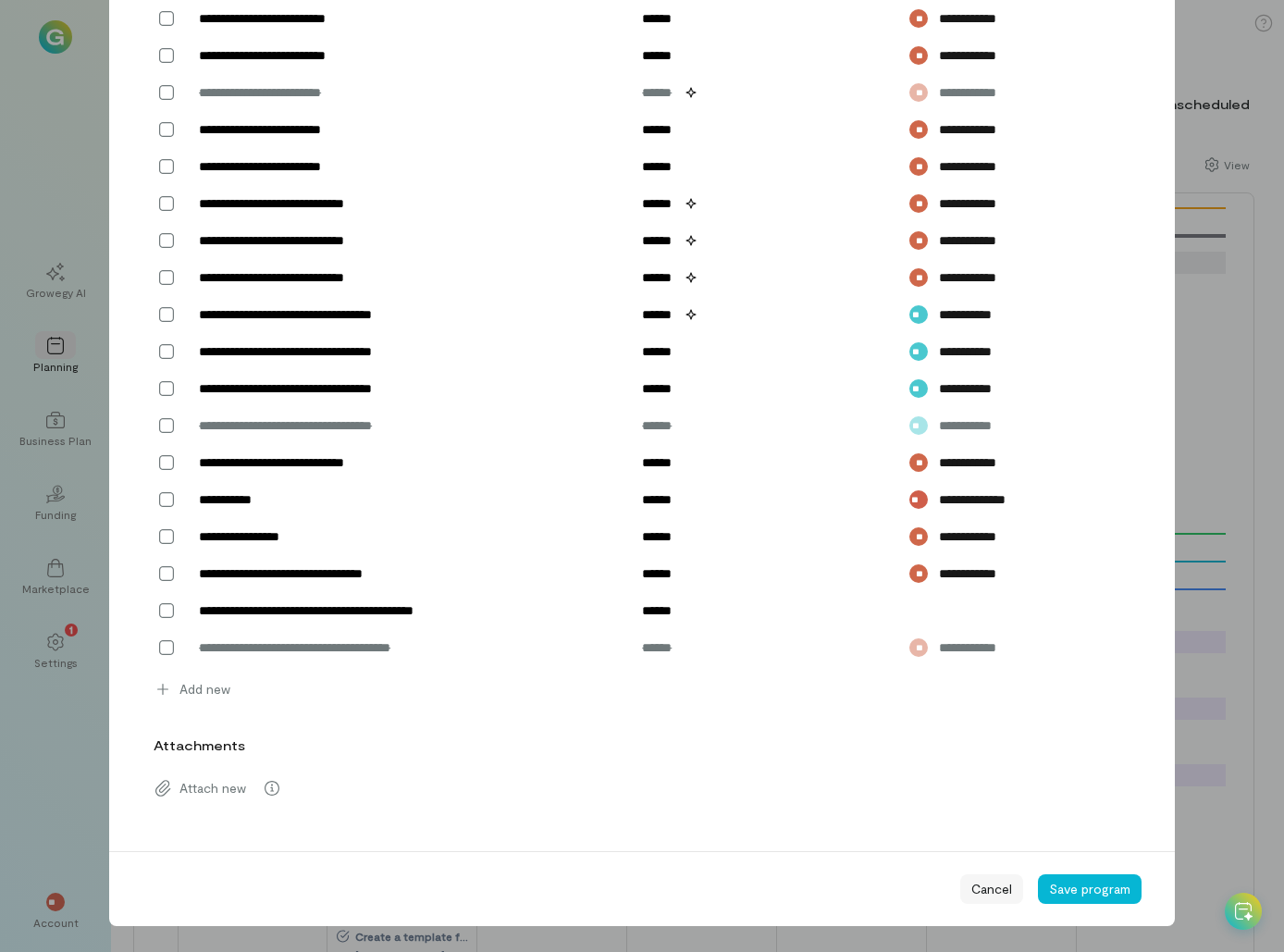 click on "Cancel" at bounding box center [992, 889] 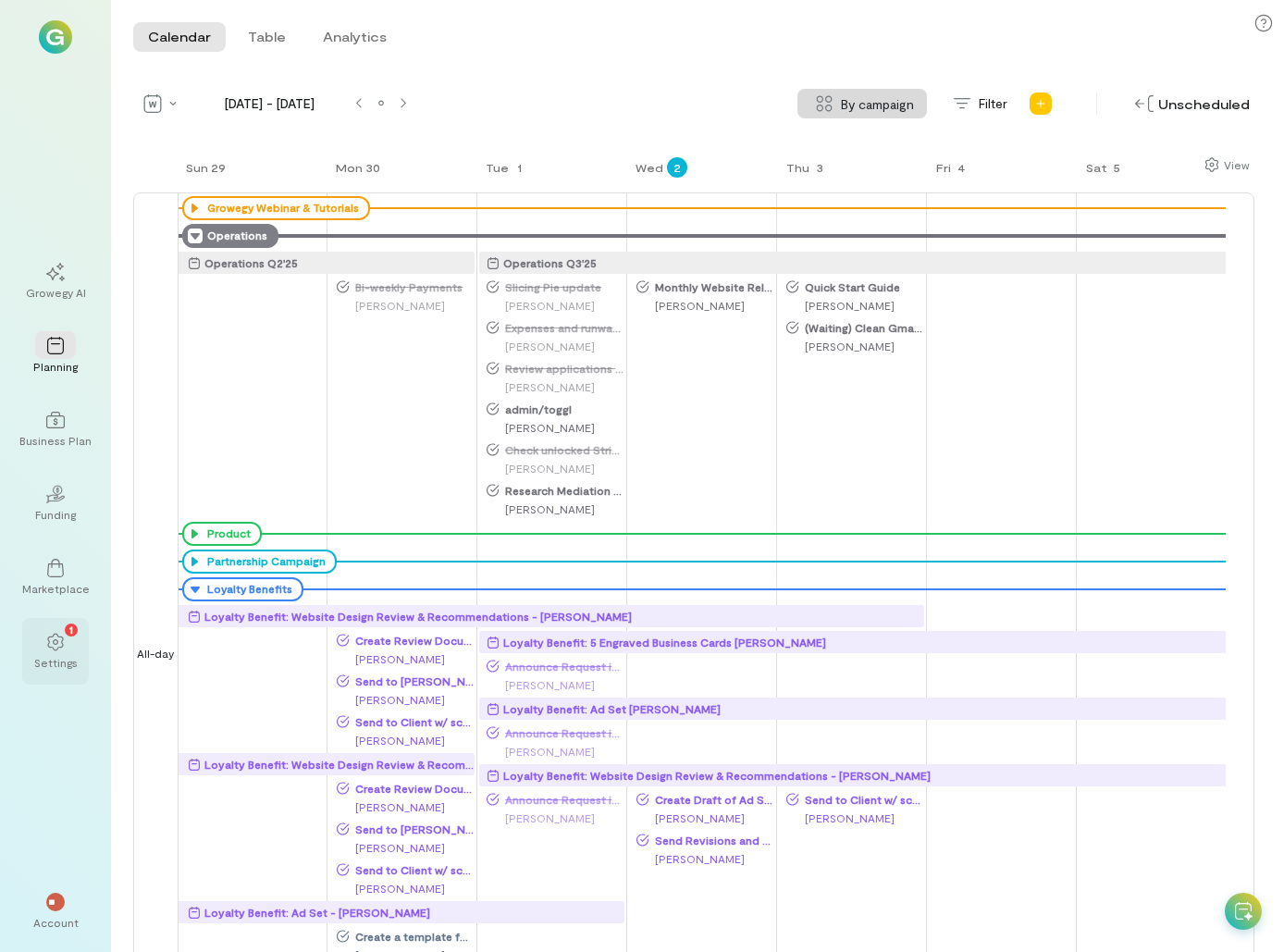 click on "1" at bounding box center (56, 641) 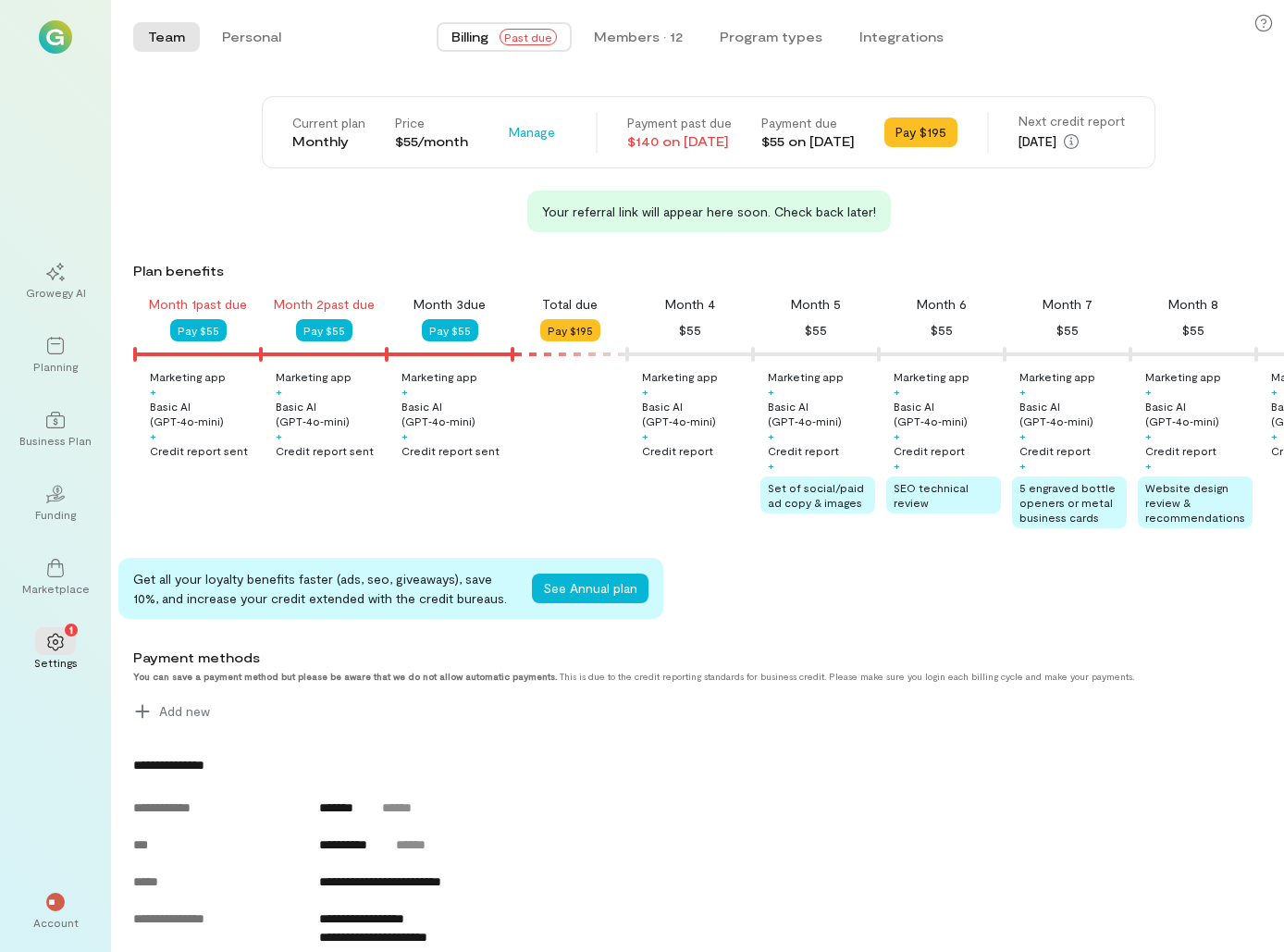scroll, scrollTop: 0, scrollLeft: 189, axis: horizontal 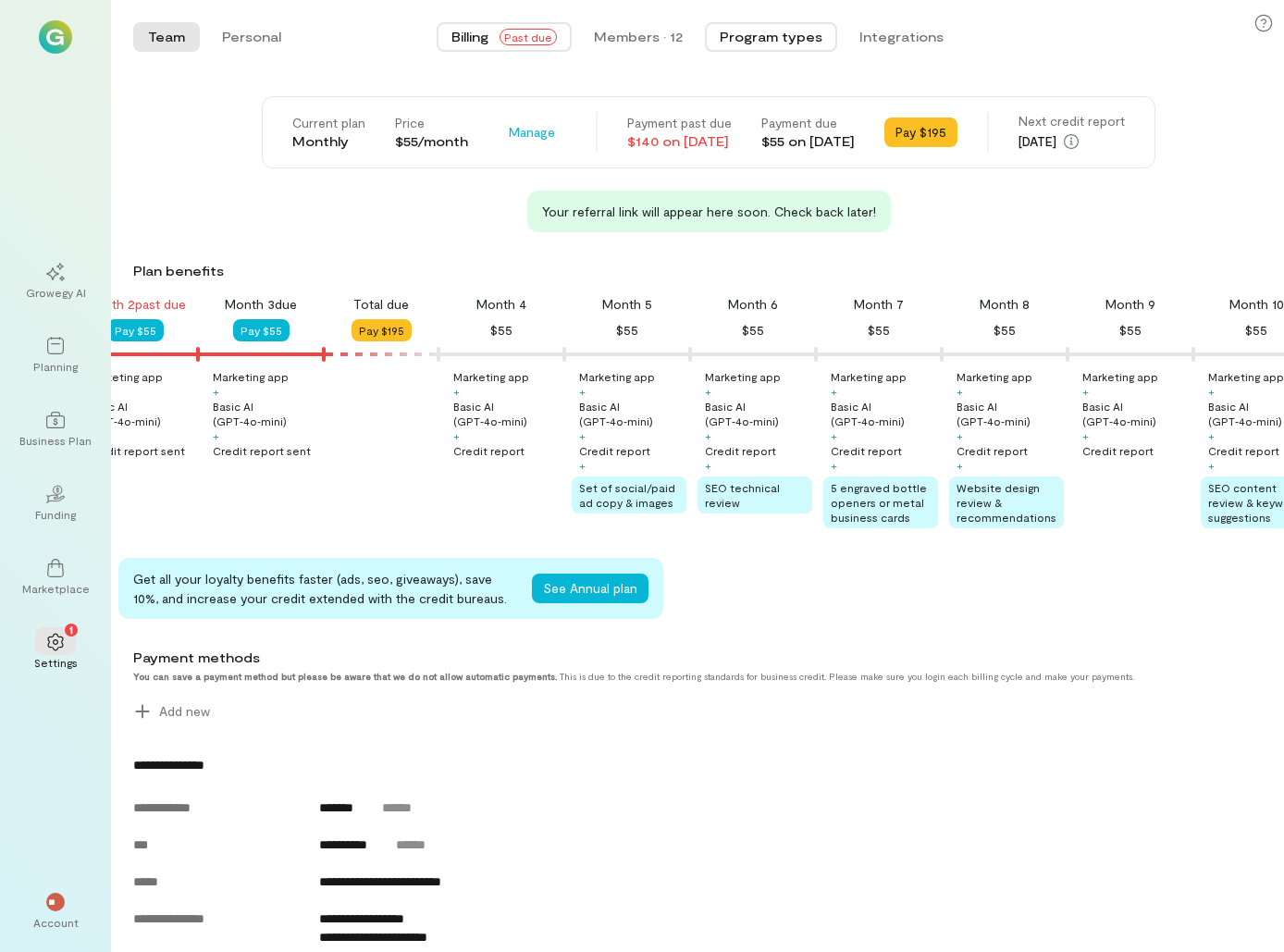 click on "Program types" at bounding box center [771, 37] 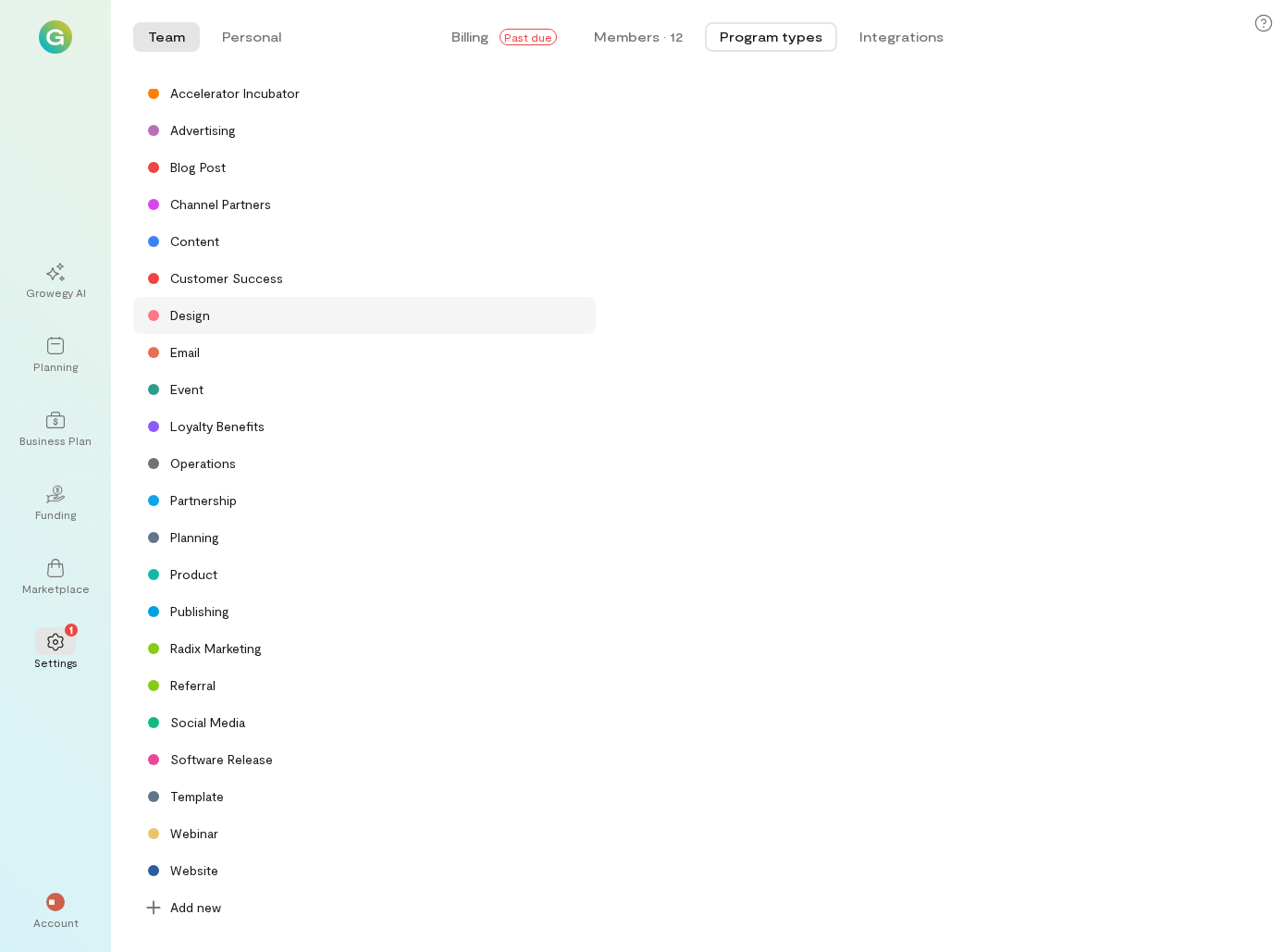 scroll, scrollTop: 0, scrollLeft: 0, axis: both 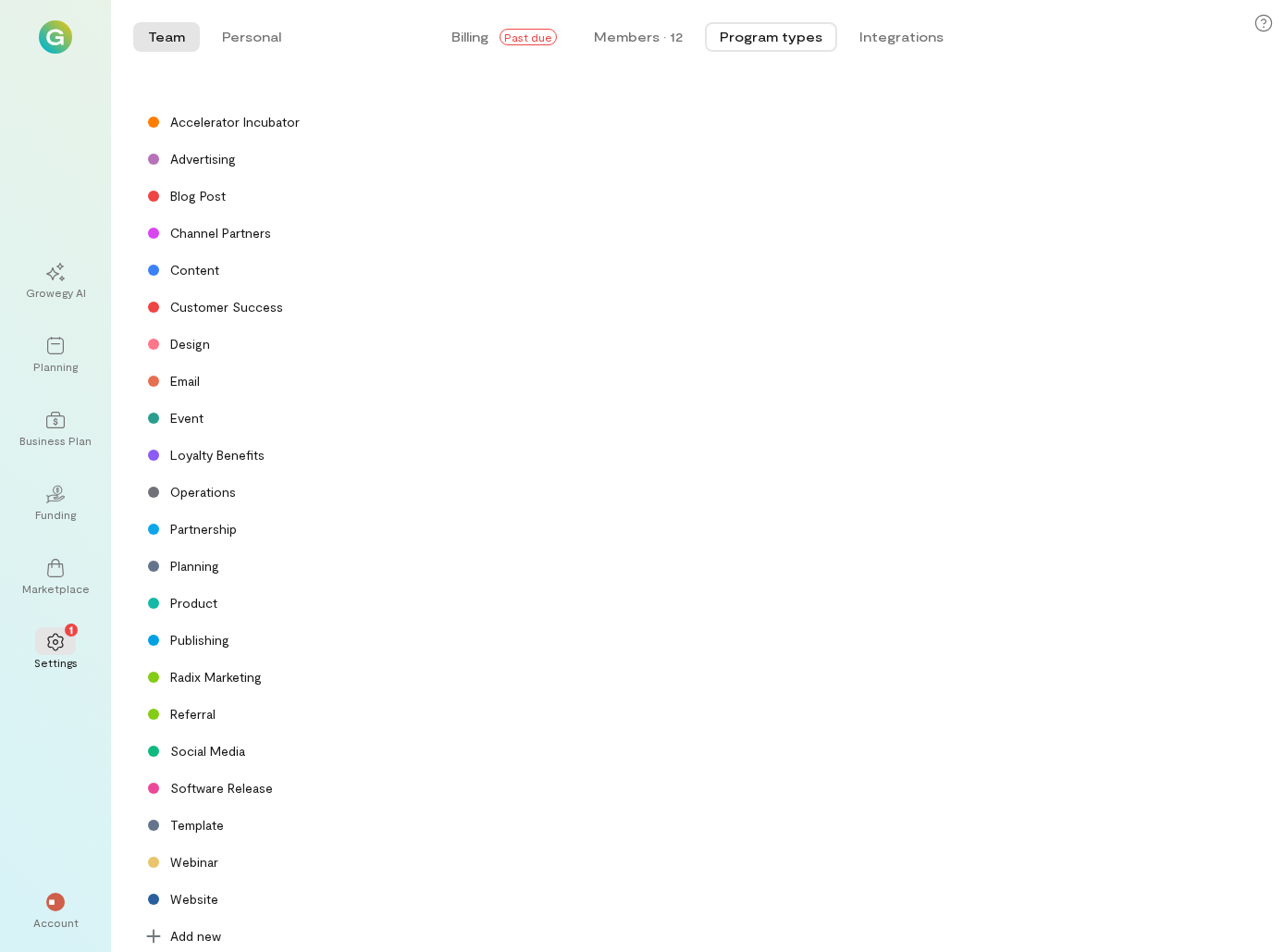 click on "Program types" at bounding box center [771, 37] 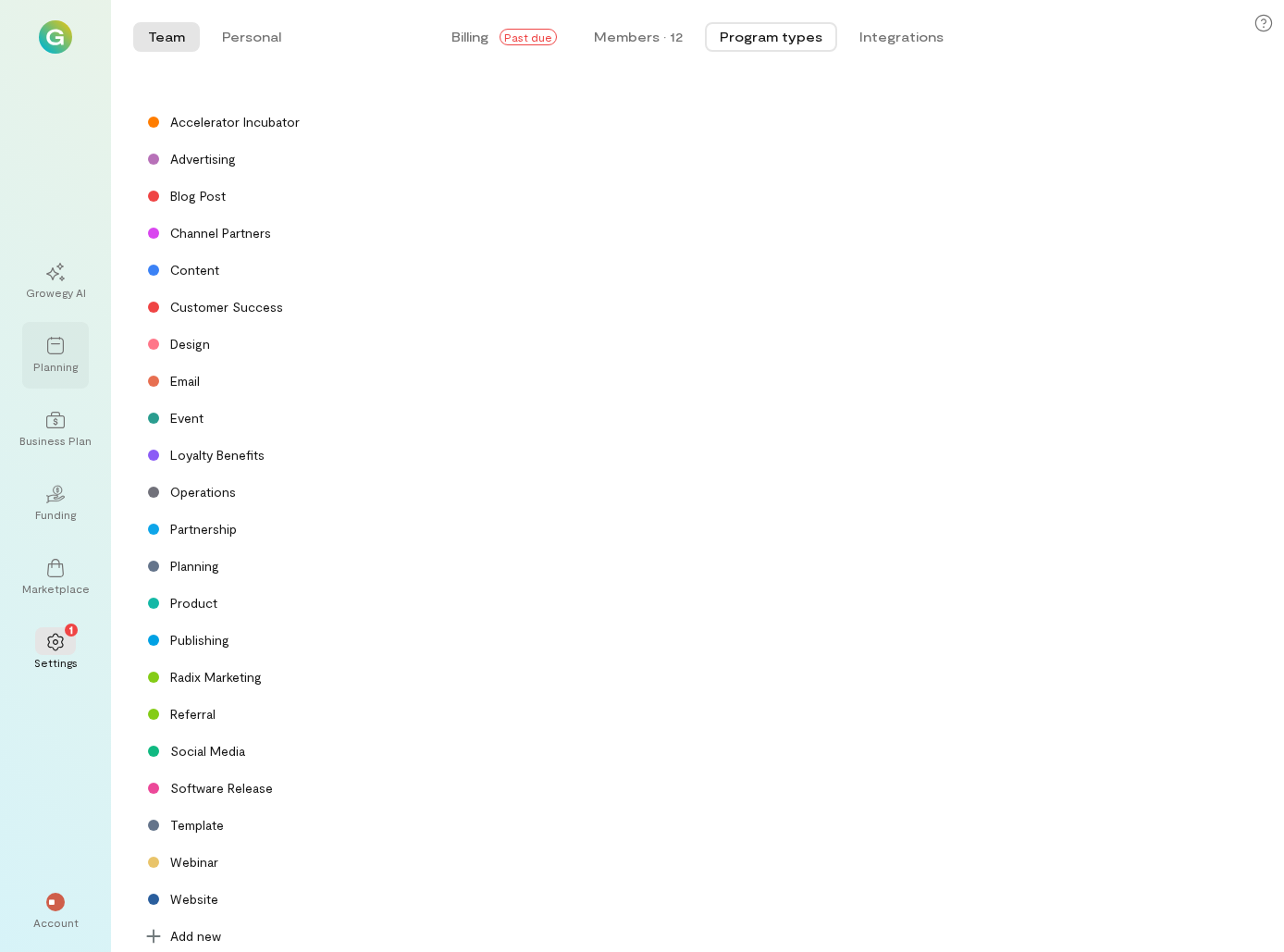 click on "Planning" at bounding box center [56, 366] 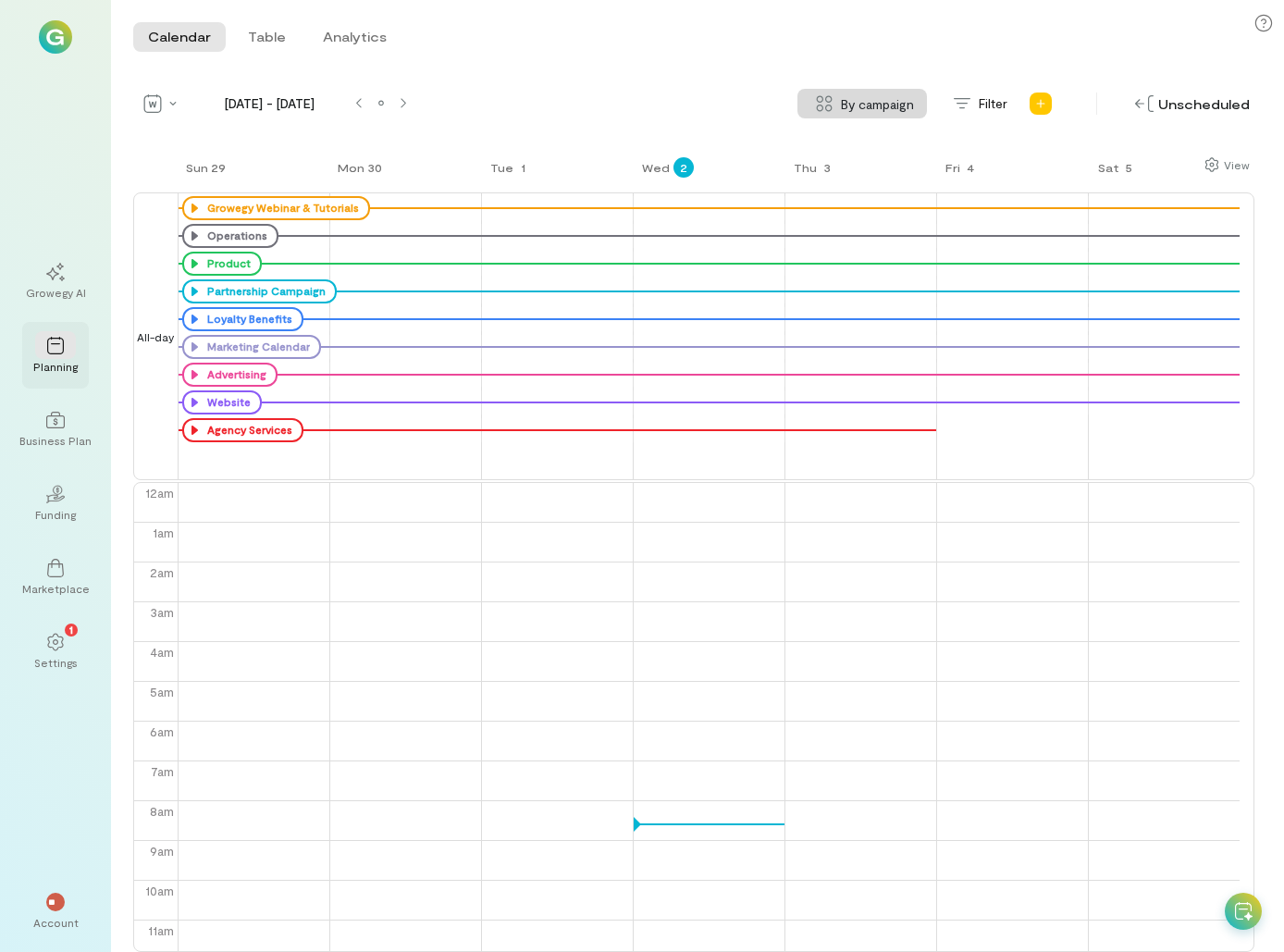 scroll, scrollTop: 240, scrollLeft: 0, axis: vertical 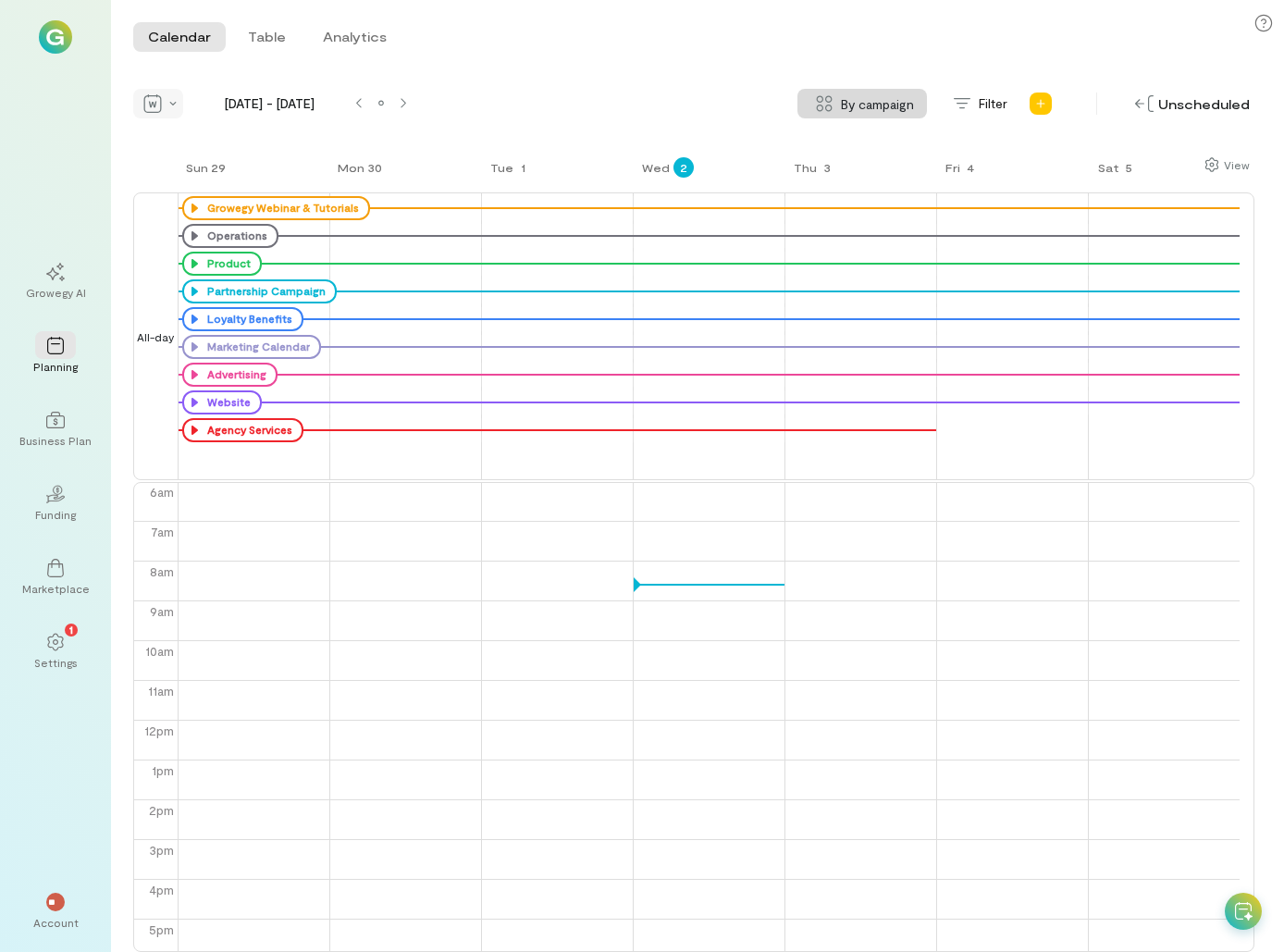click 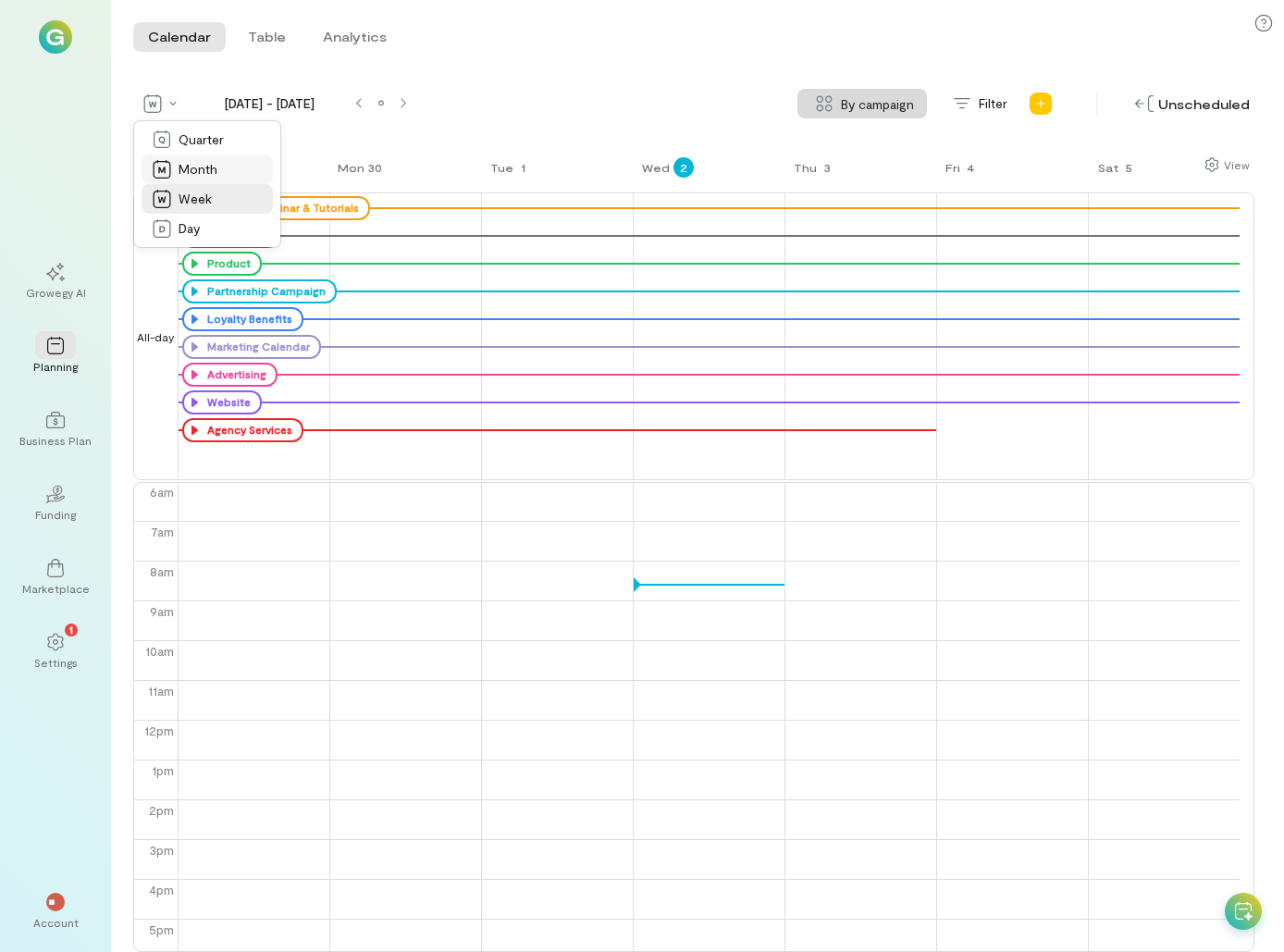 click on "Month" at bounding box center (198, 169) 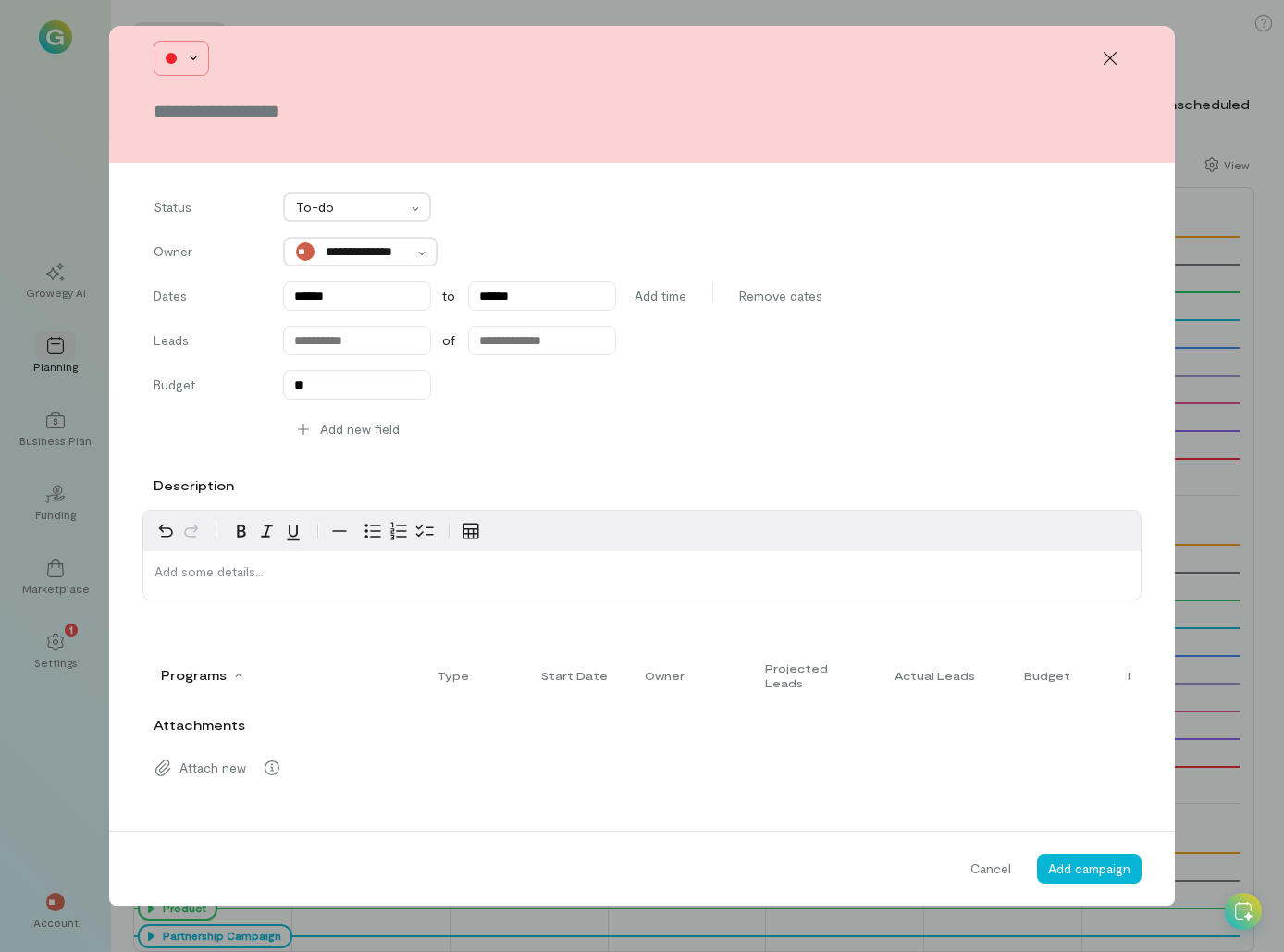 click at bounding box center [181, 58] 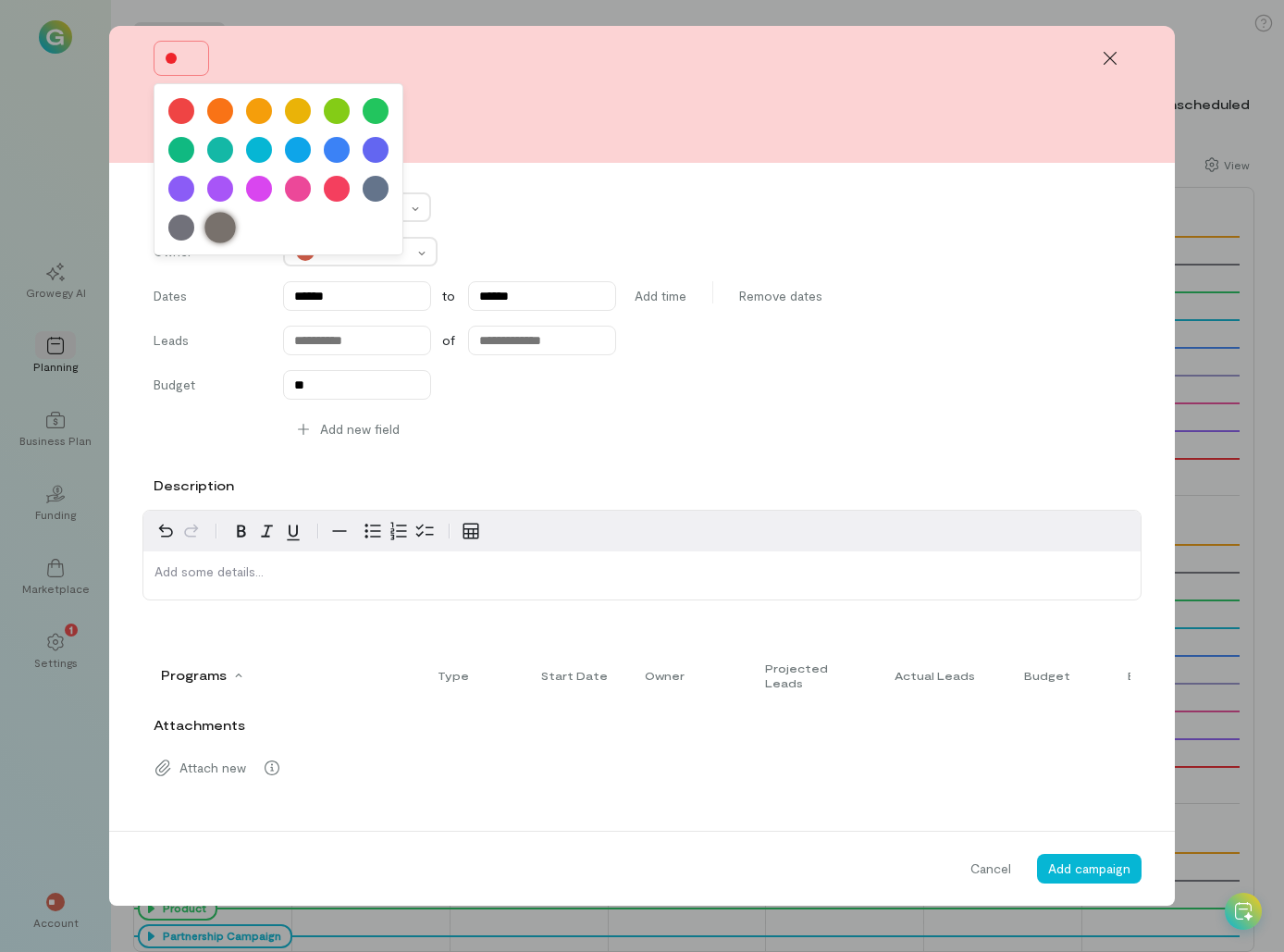 click at bounding box center [220, 228] 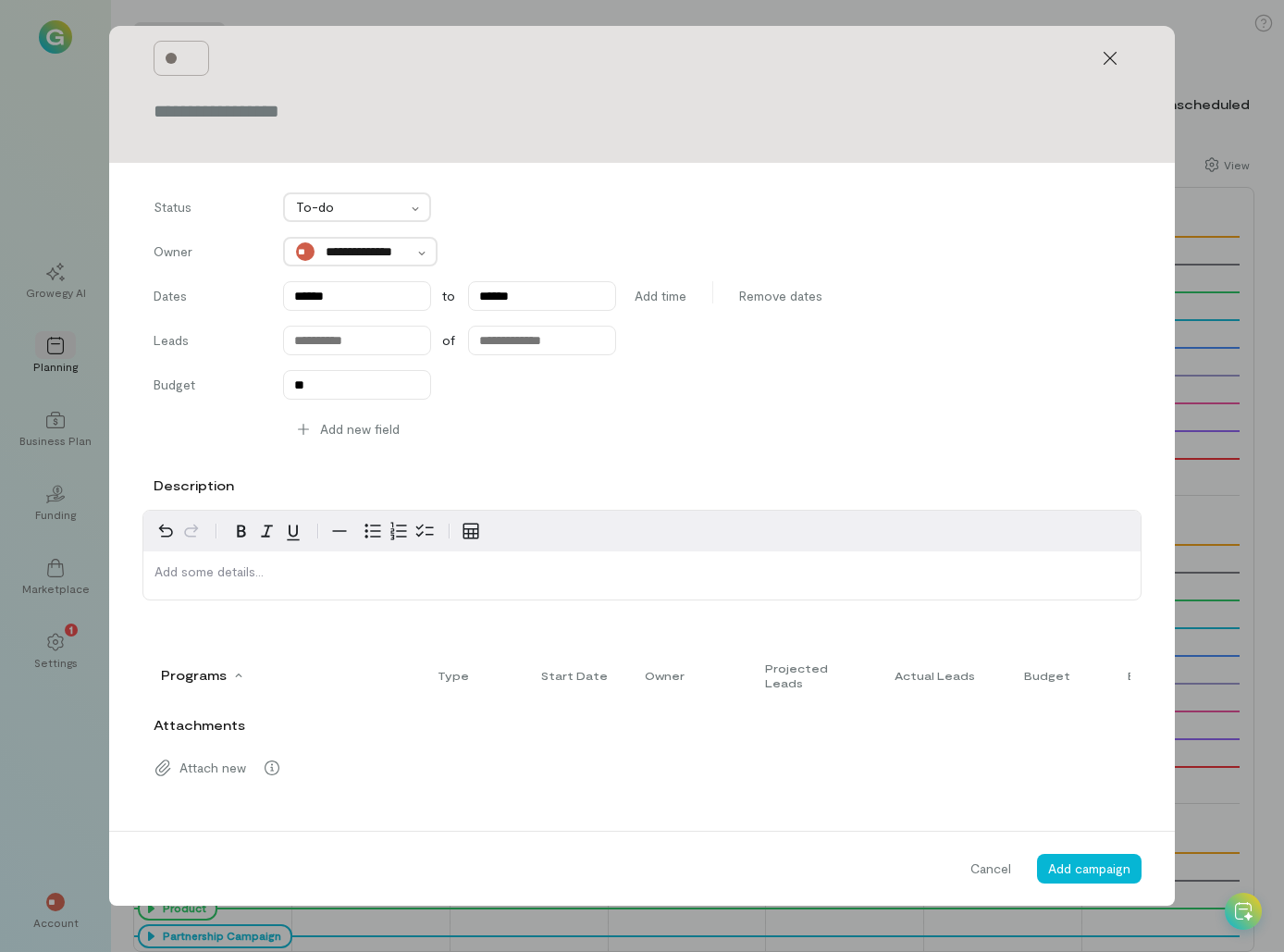 drag, startPoint x: 179, startPoint y: 51, endPoint x: 187, endPoint y: 81, distance: 31.048349 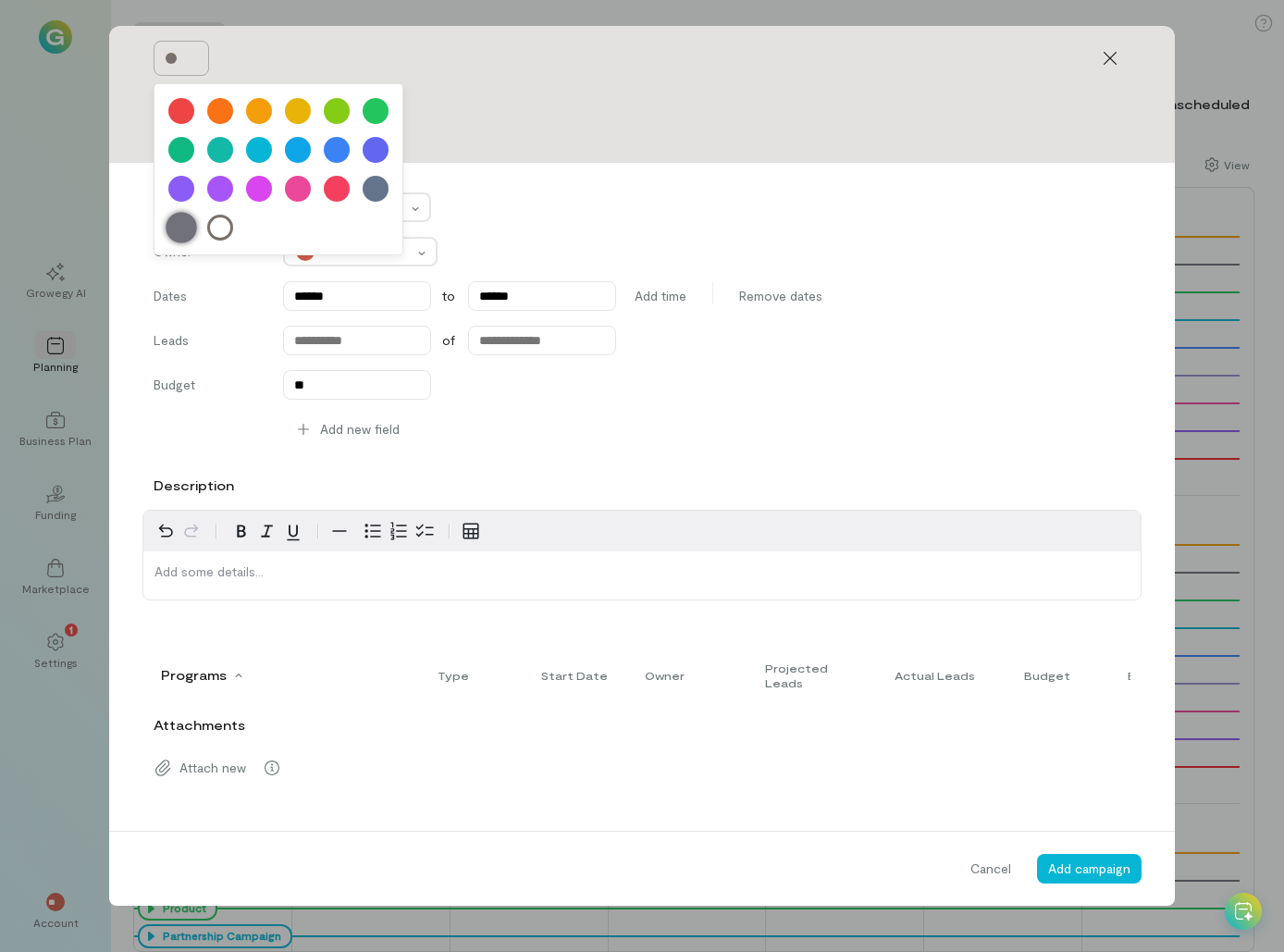 click at bounding box center (181, 228) 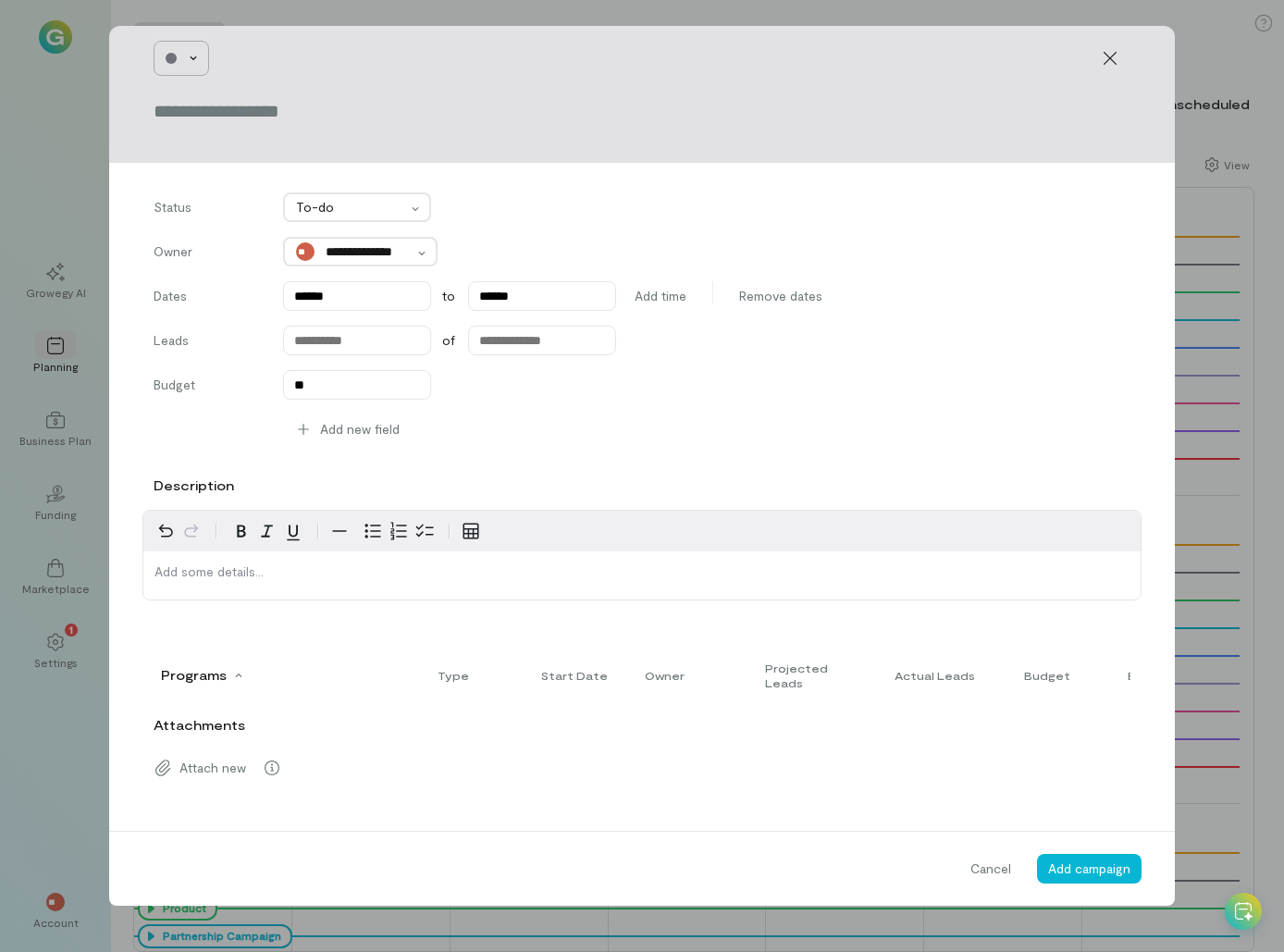 click at bounding box center (171, 58) 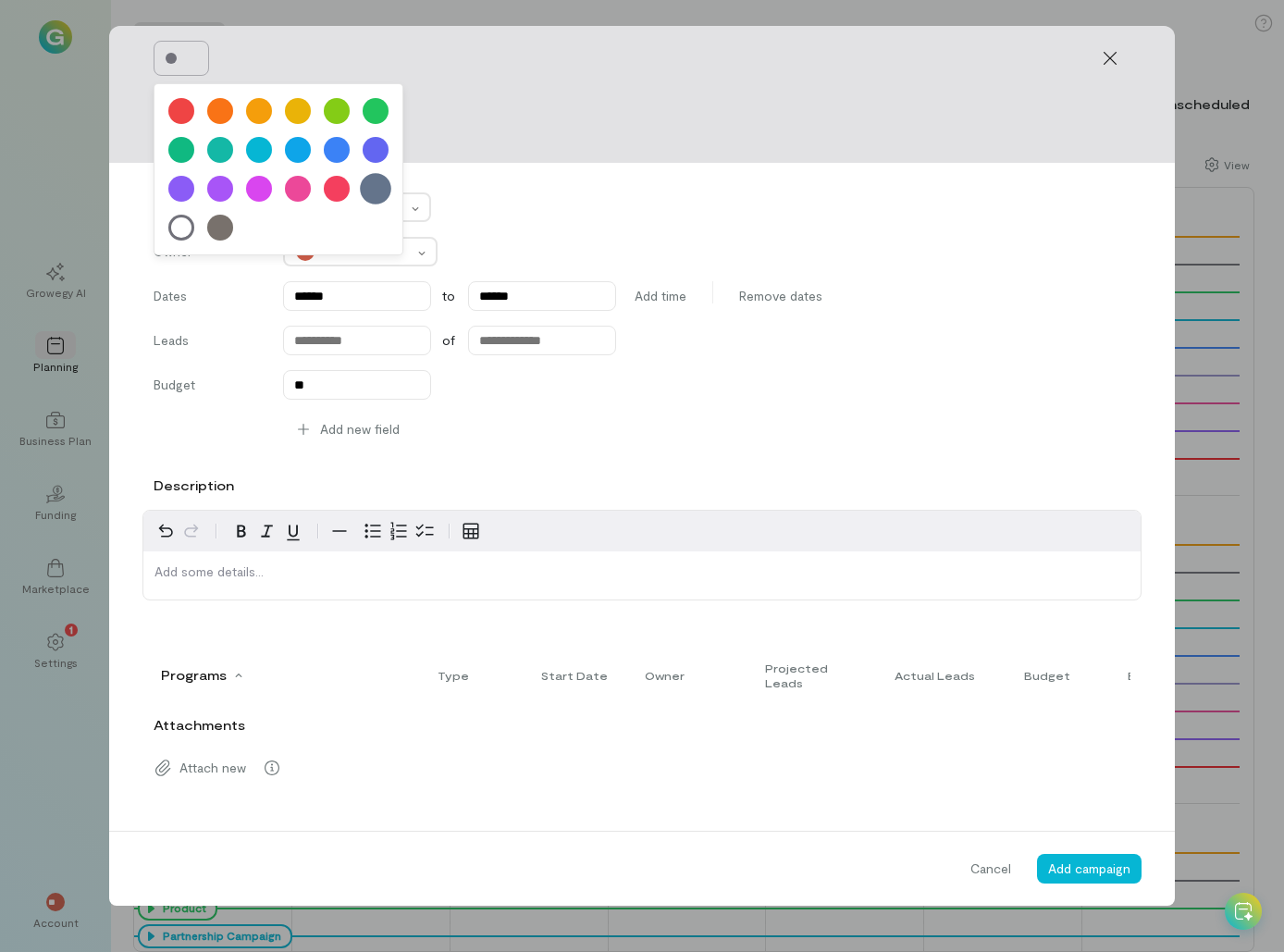 click at bounding box center (376, 189) 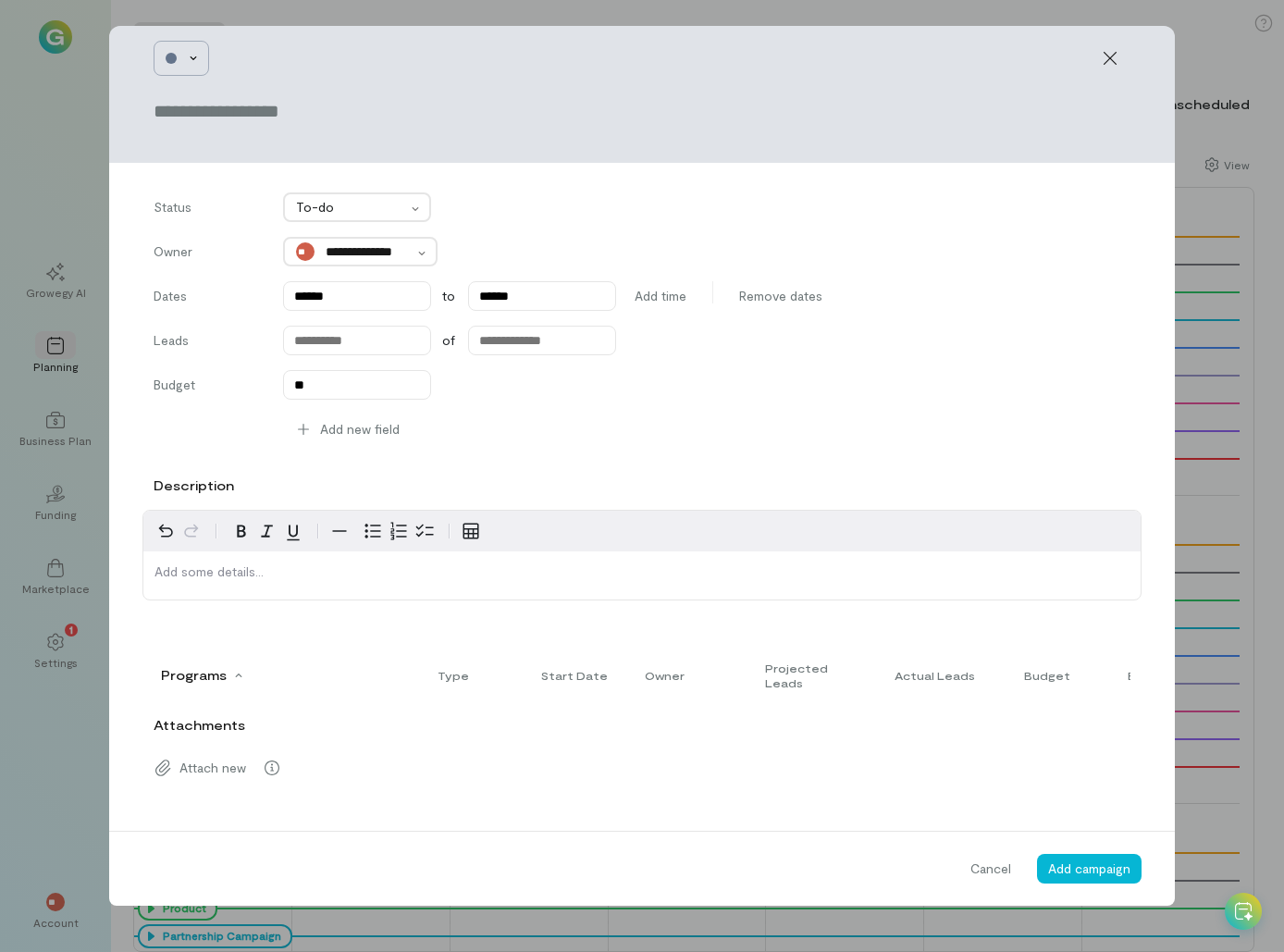 click 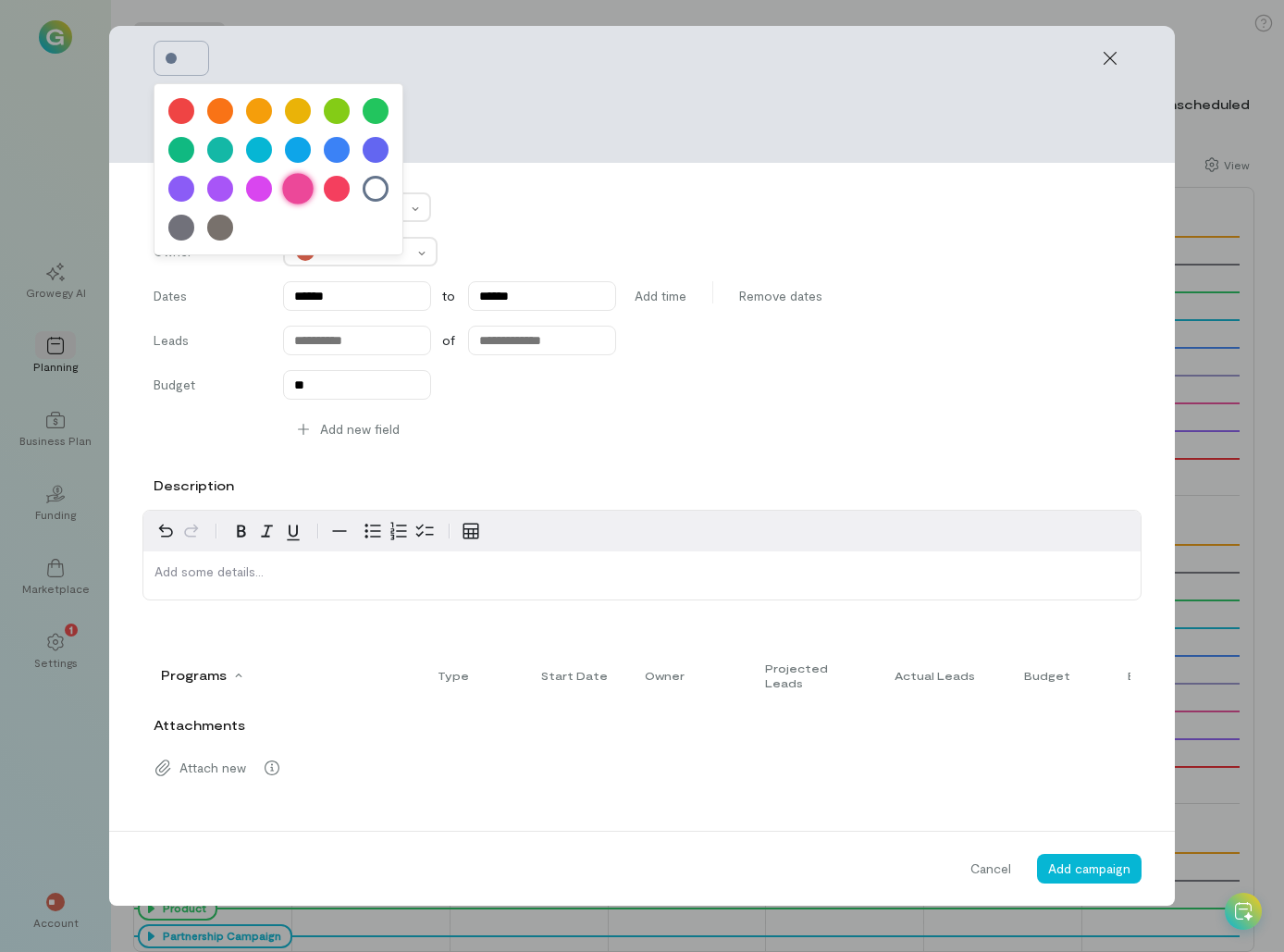 click at bounding box center [298, 189] 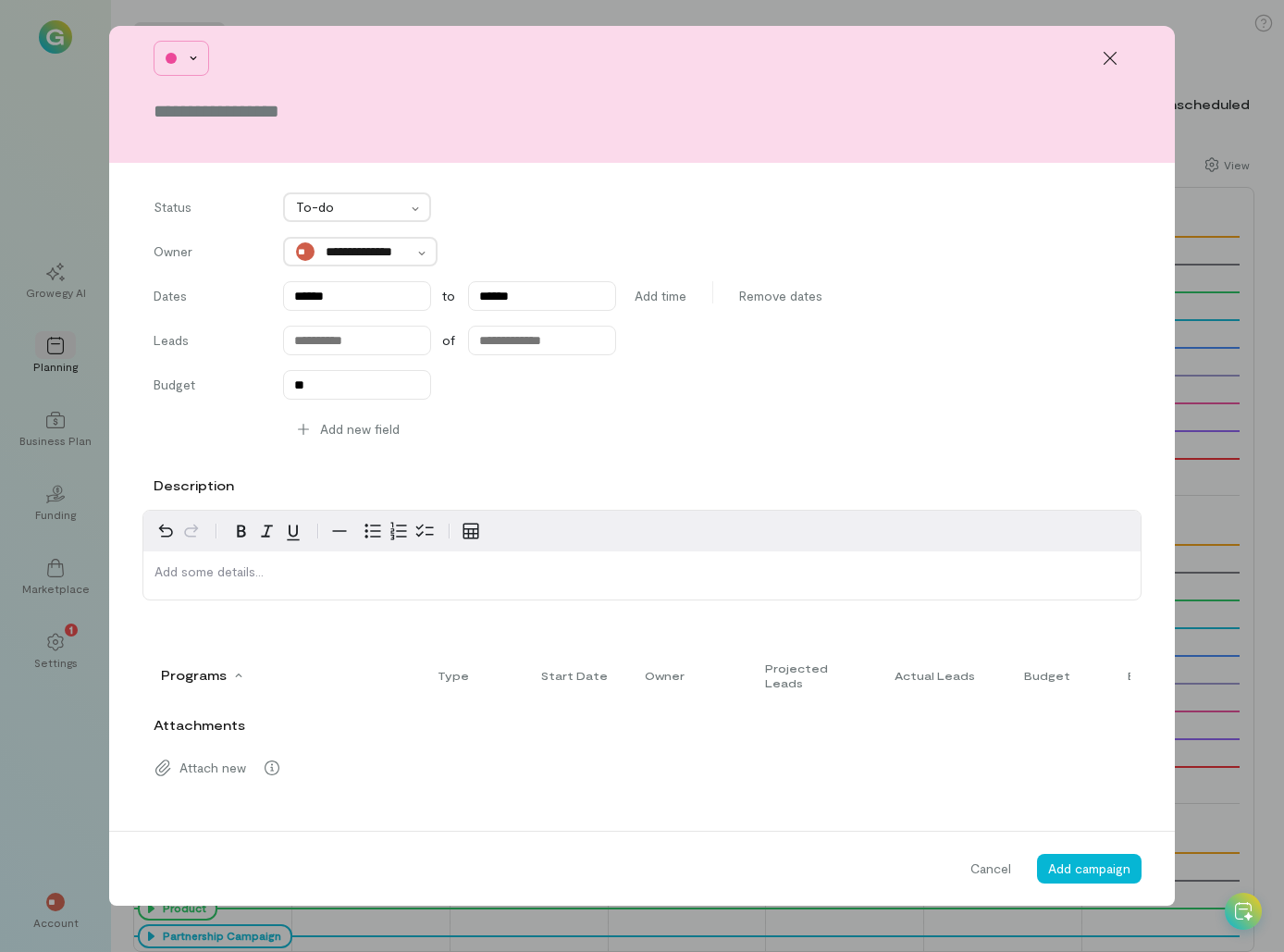 click at bounding box center (181, 58) 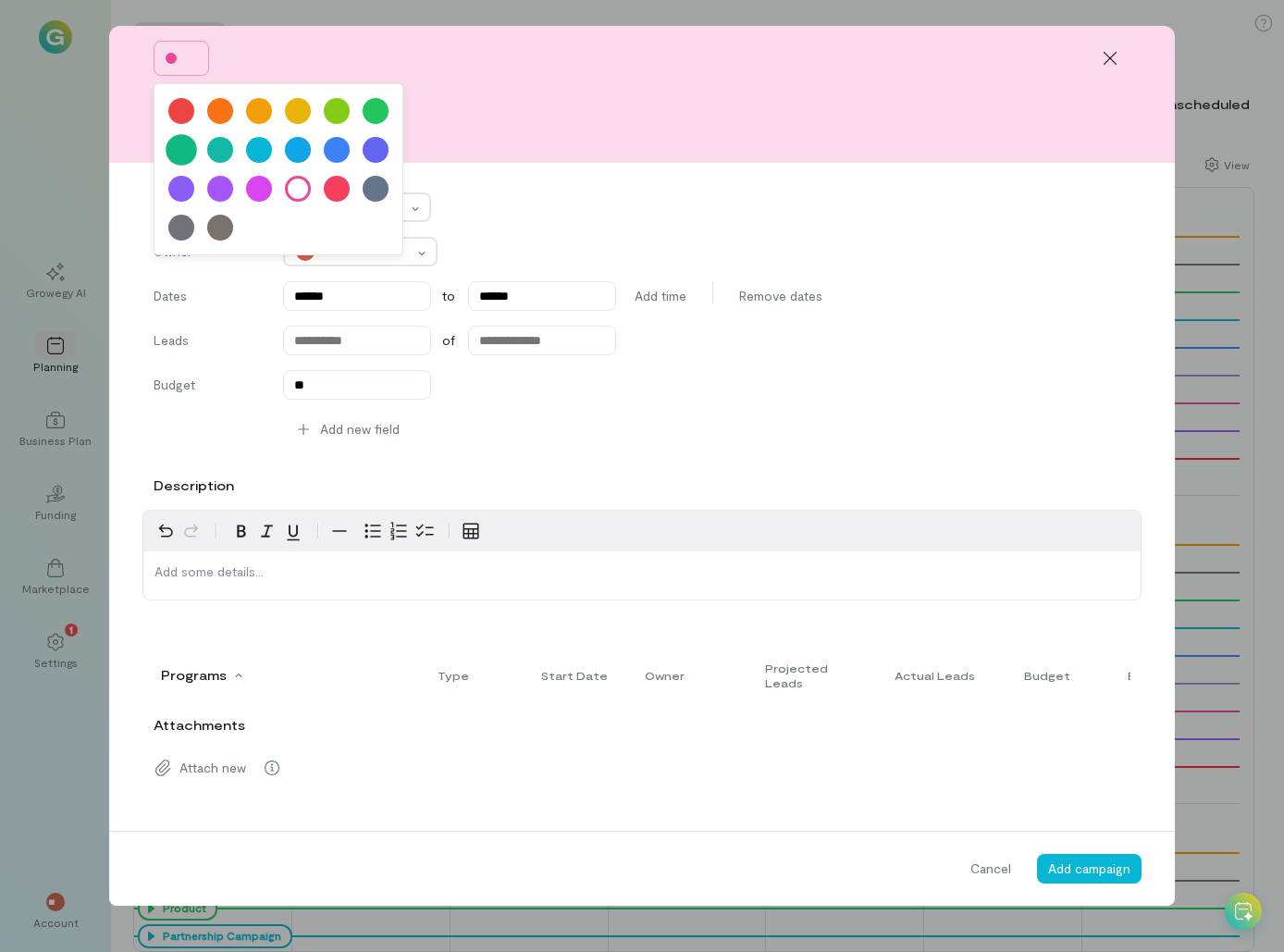 click at bounding box center [181, 150] 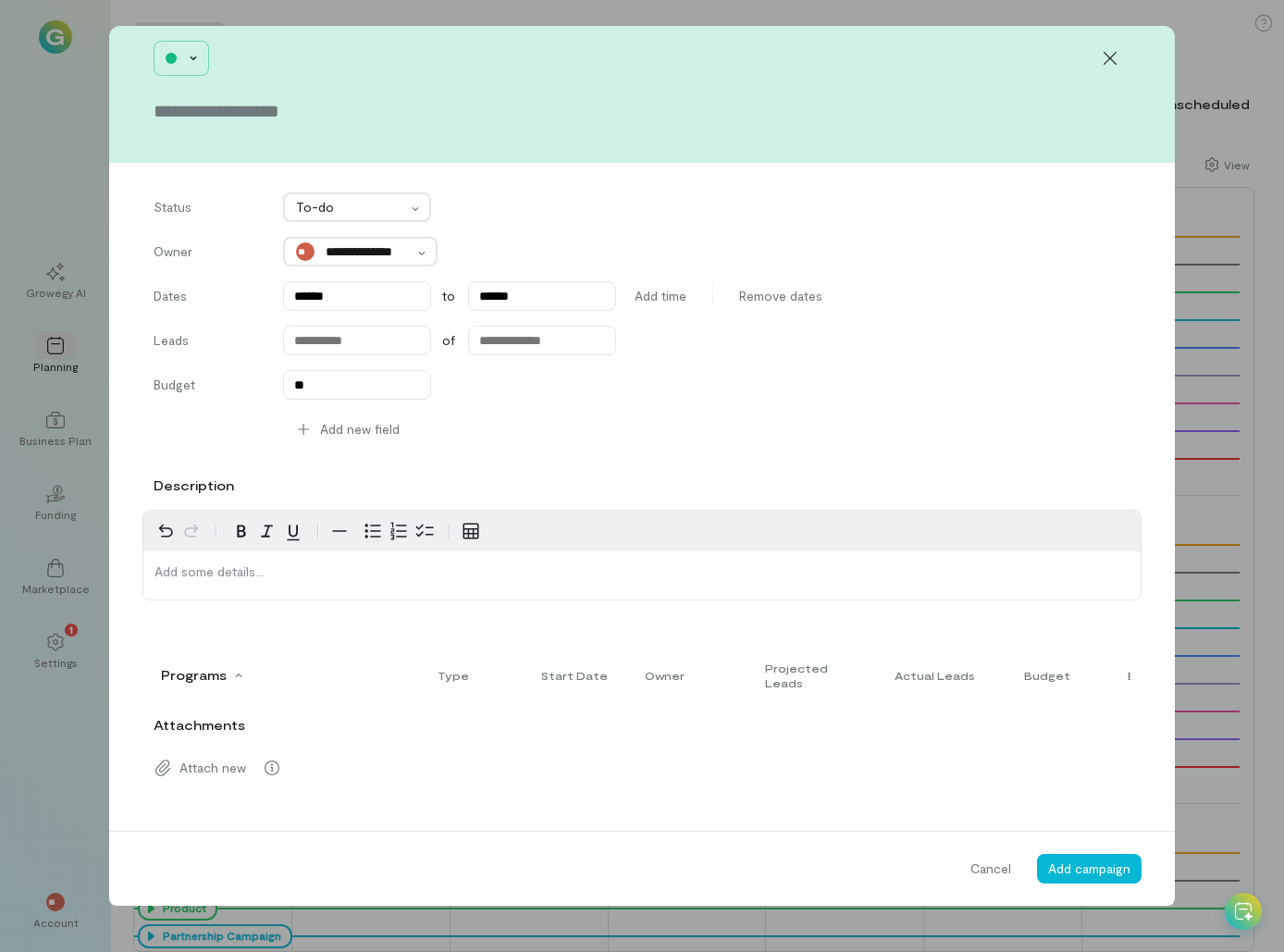 click at bounding box center (181, 58) 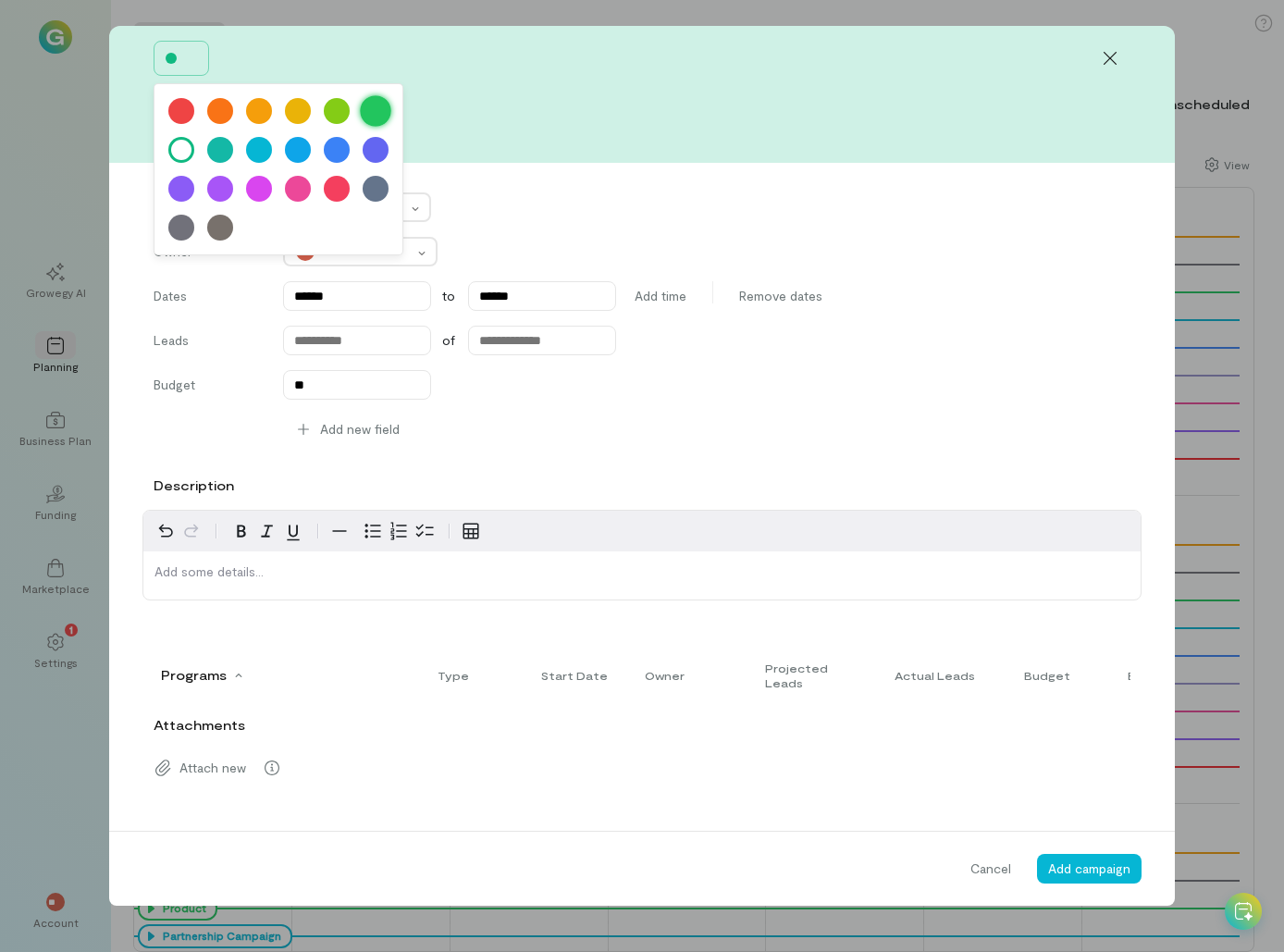 click at bounding box center (376, 111) 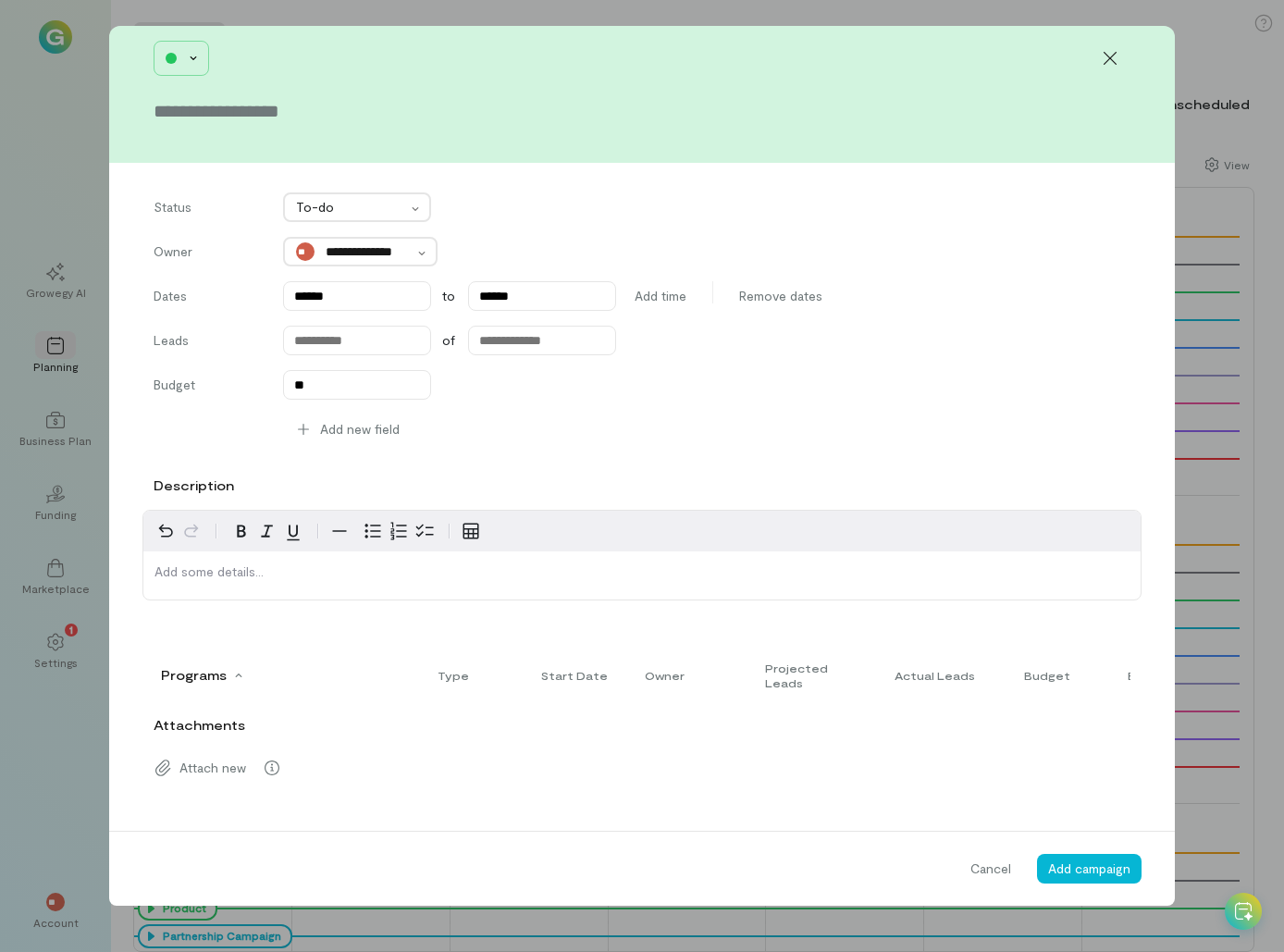 click at bounding box center (181, 58) 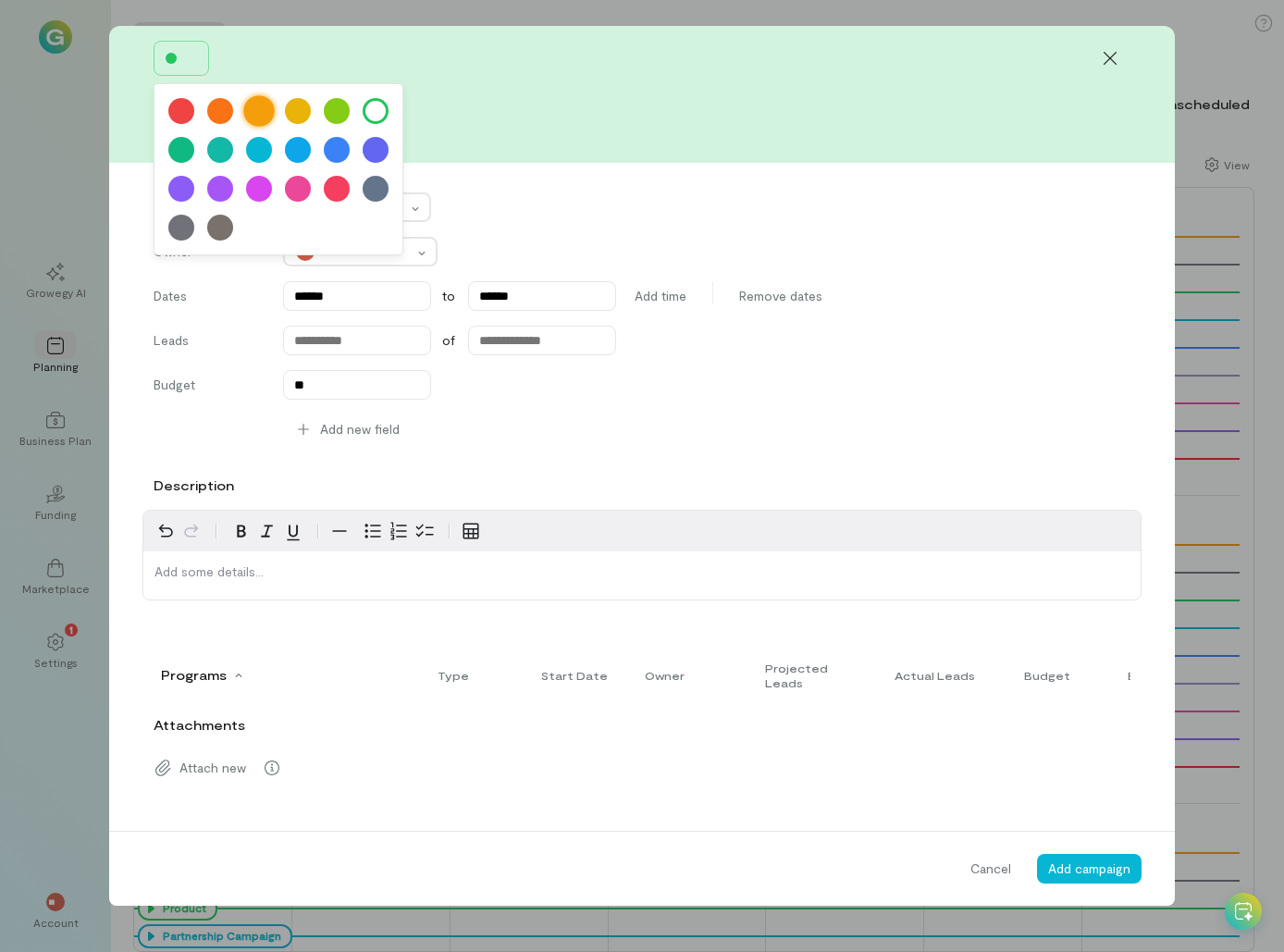 click at bounding box center (259, 111) 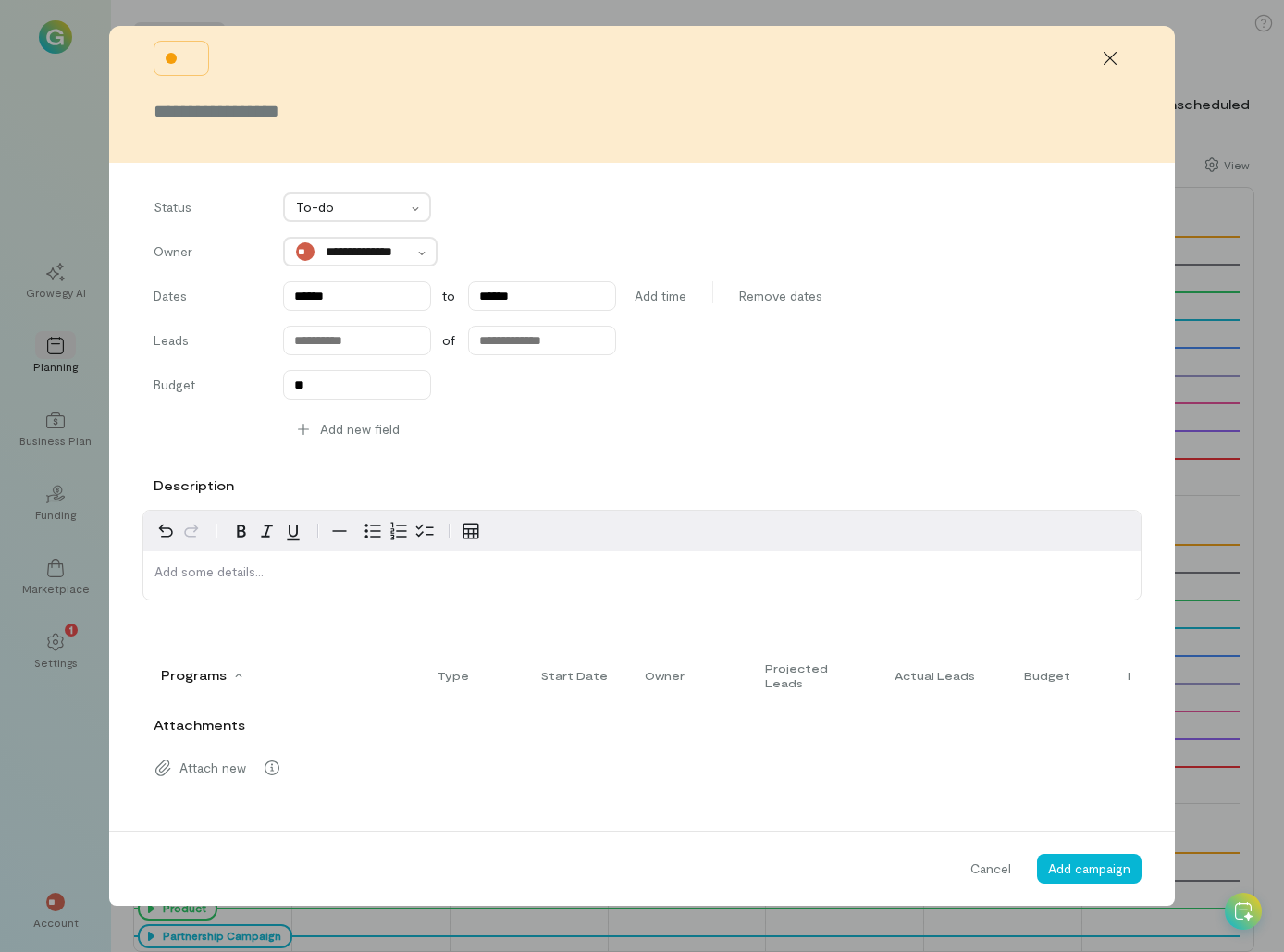click at bounding box center (642, 111) 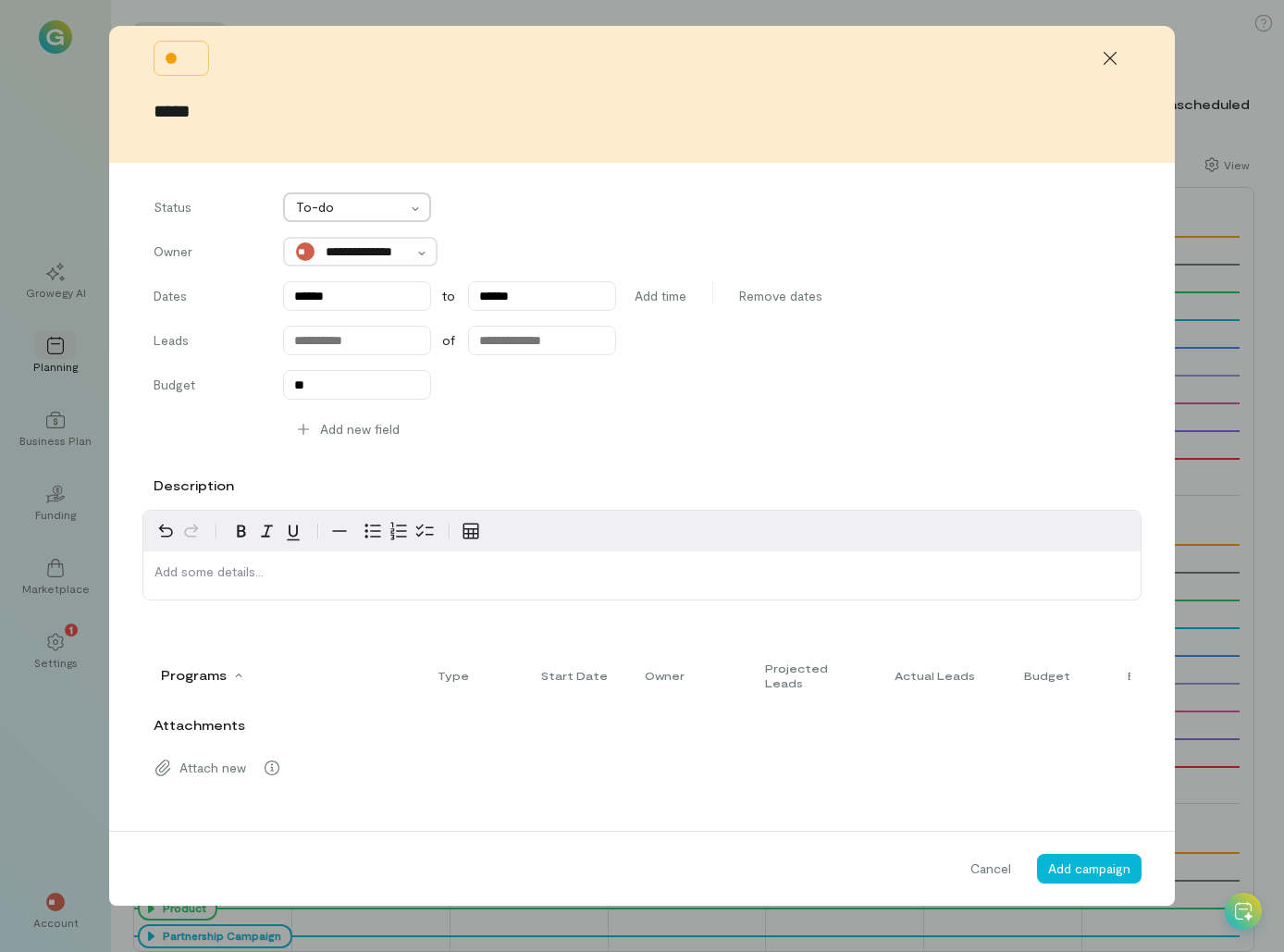 type on "*****" 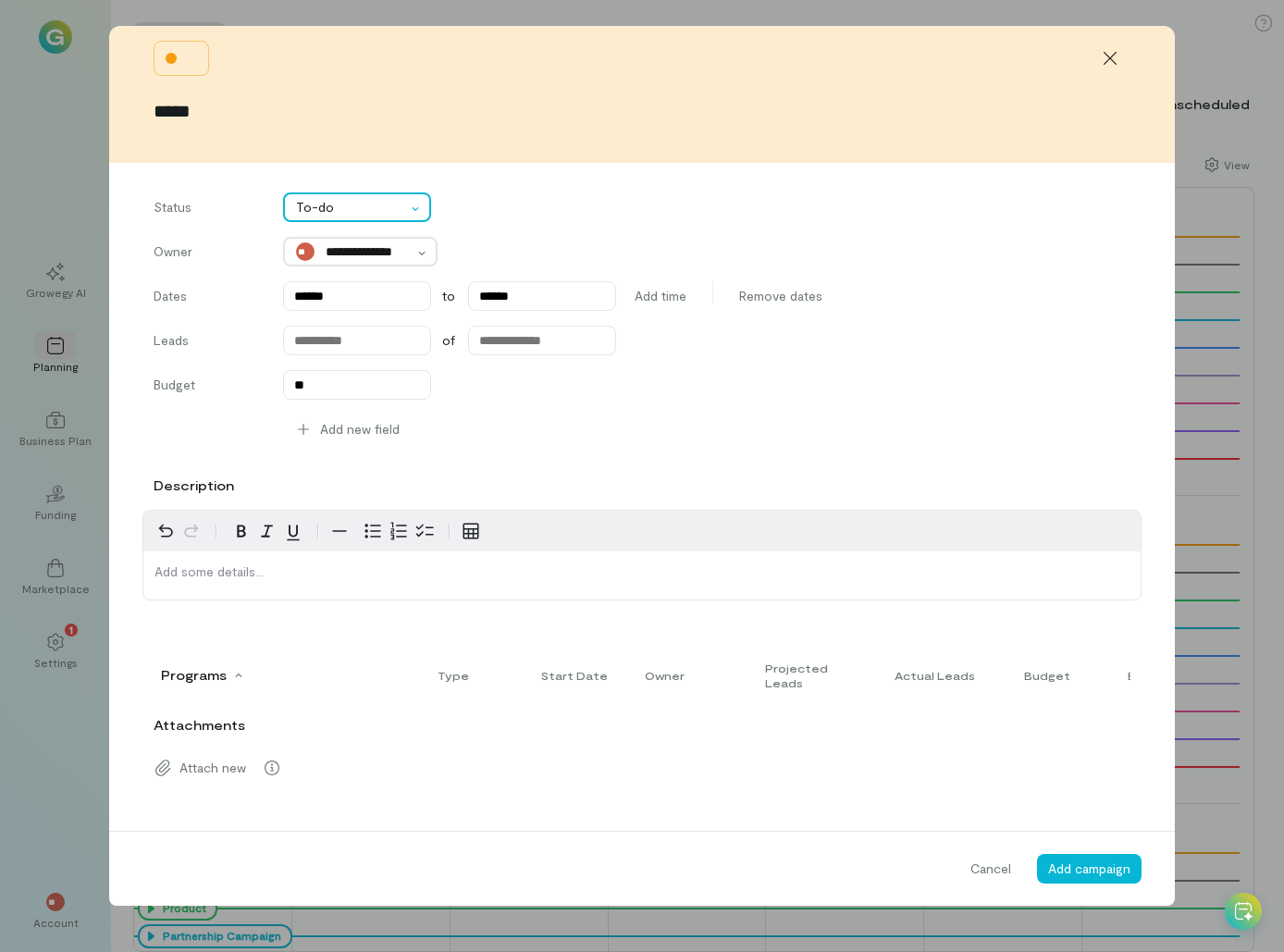 click at bounding box center [418, 207] 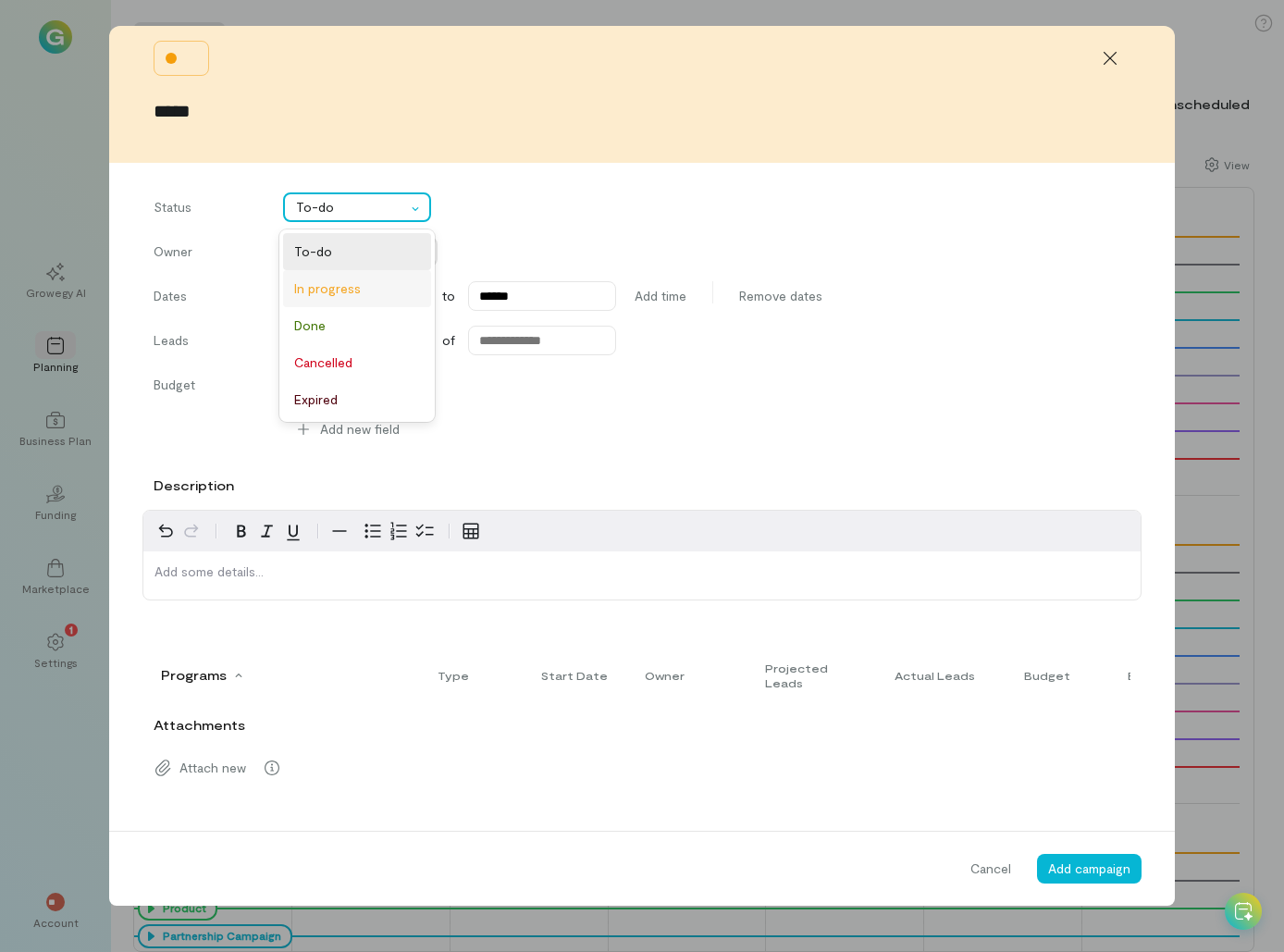 click on "In progress" at bounding box center [357, 289] 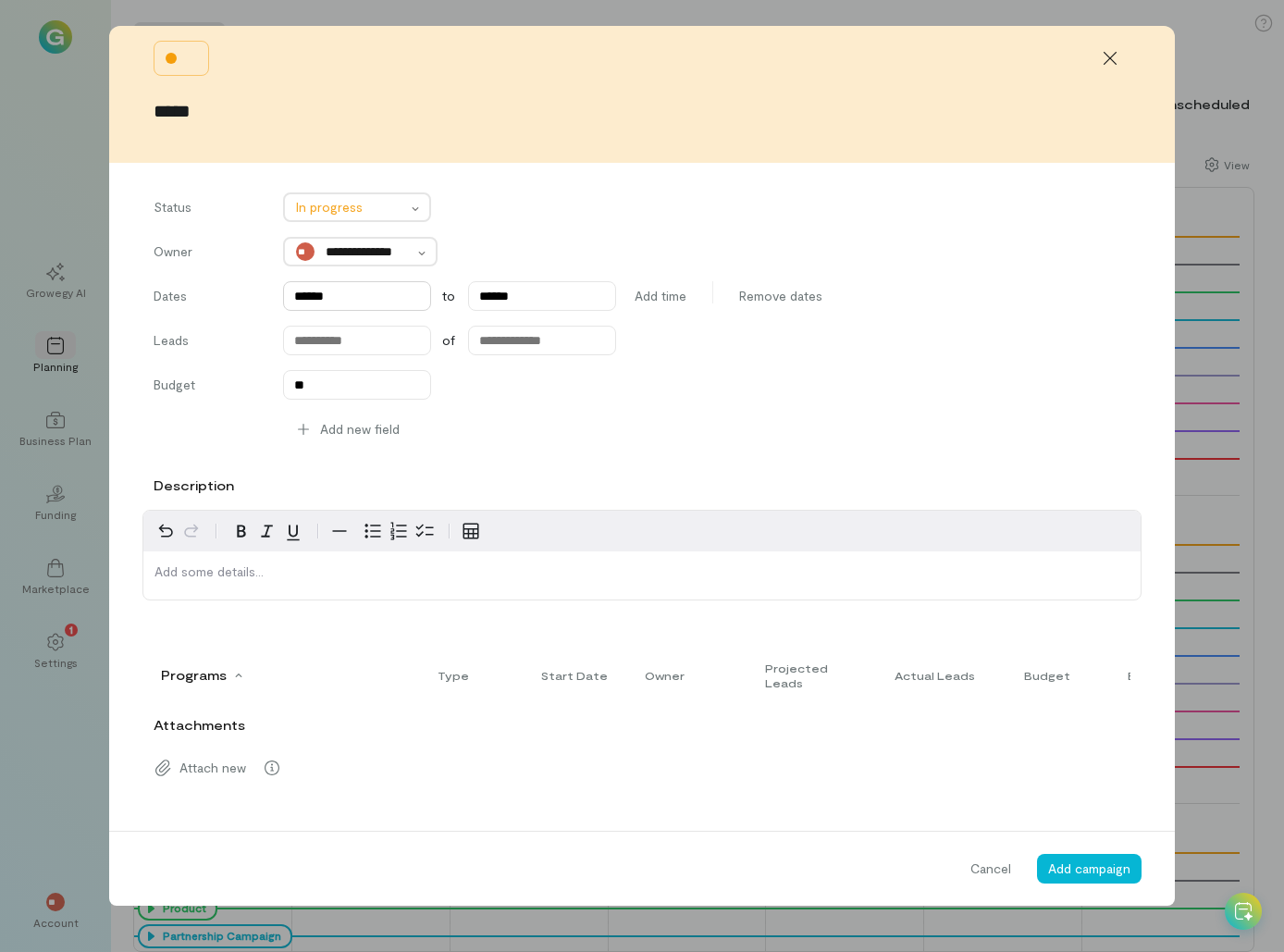 click on "******" at bounding box center [357, 296] 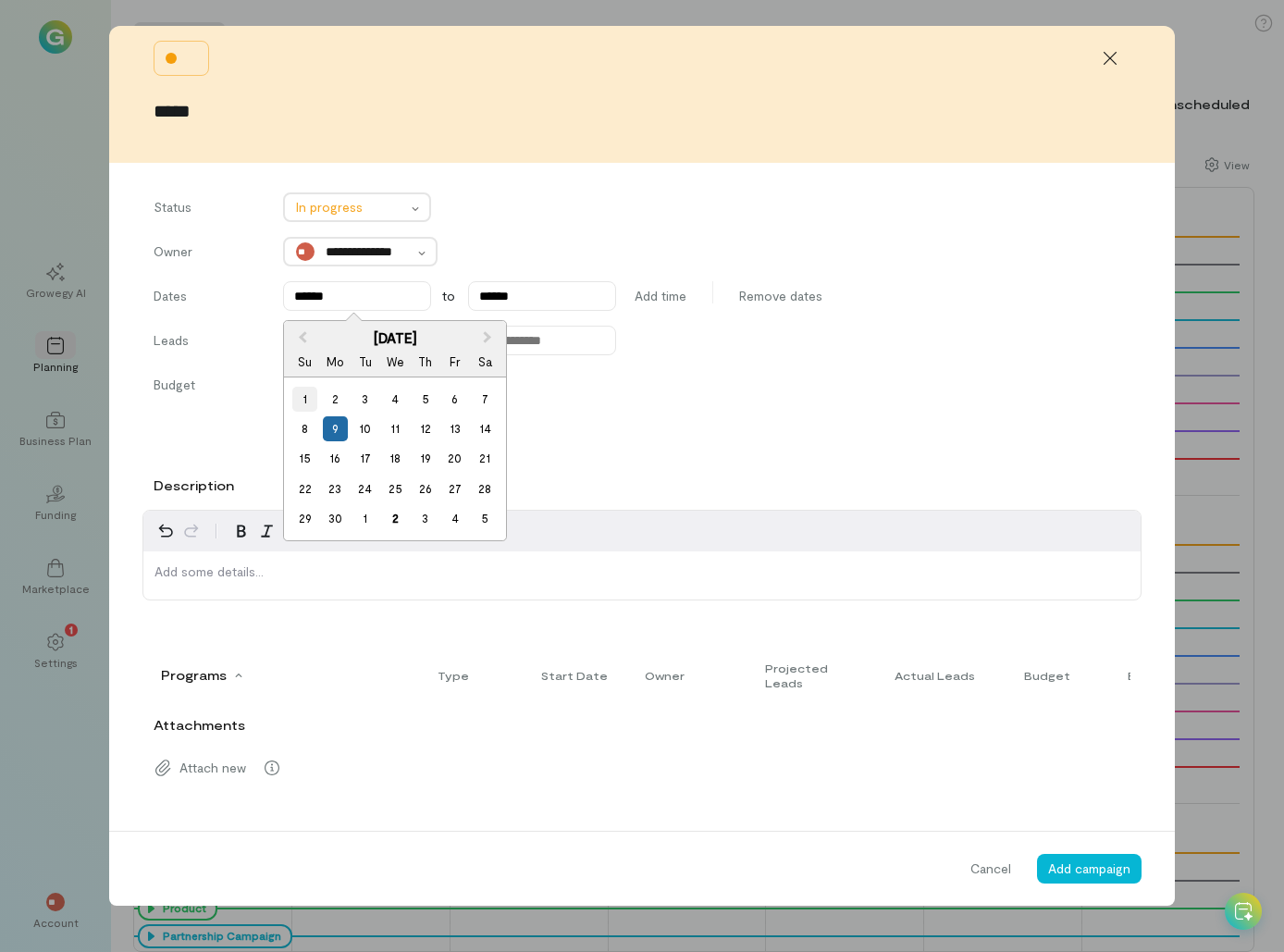 click on "1" at bounding box center [304, 399] 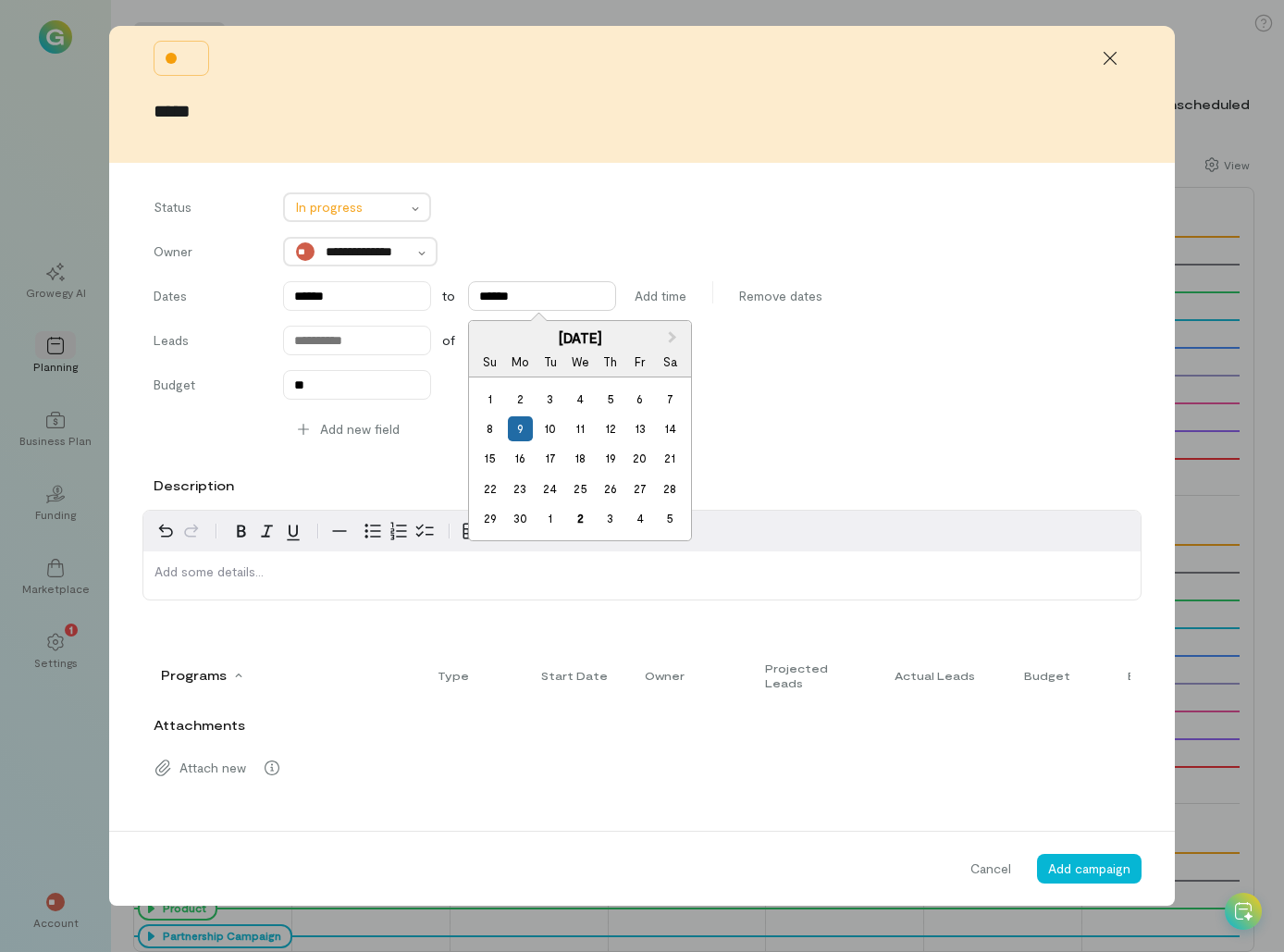 click on "******" at bounding box center (542, 296) 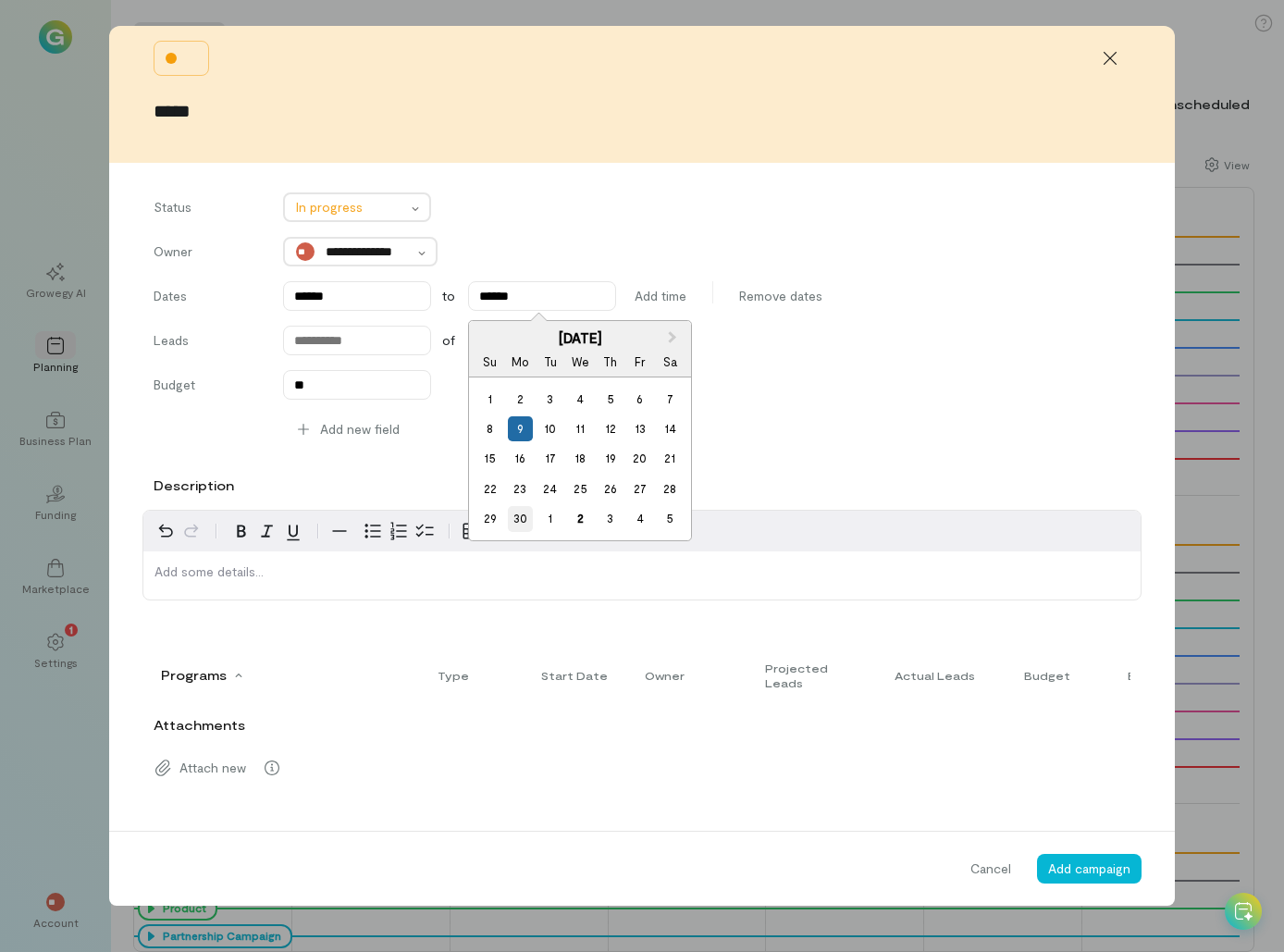 click on "30" at bounding box center [520, 518] 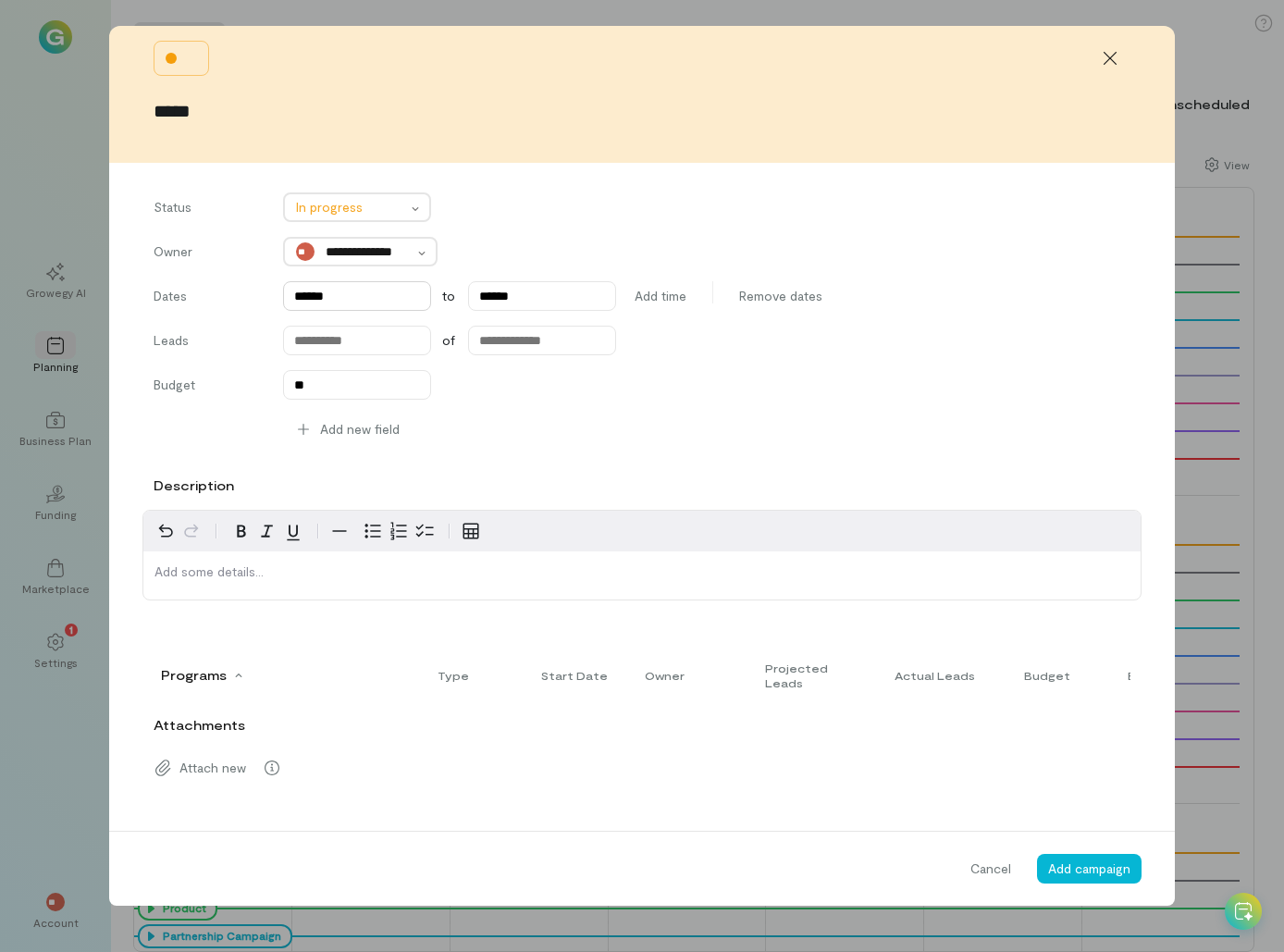 click on "******" at bounding box center (357, 296) 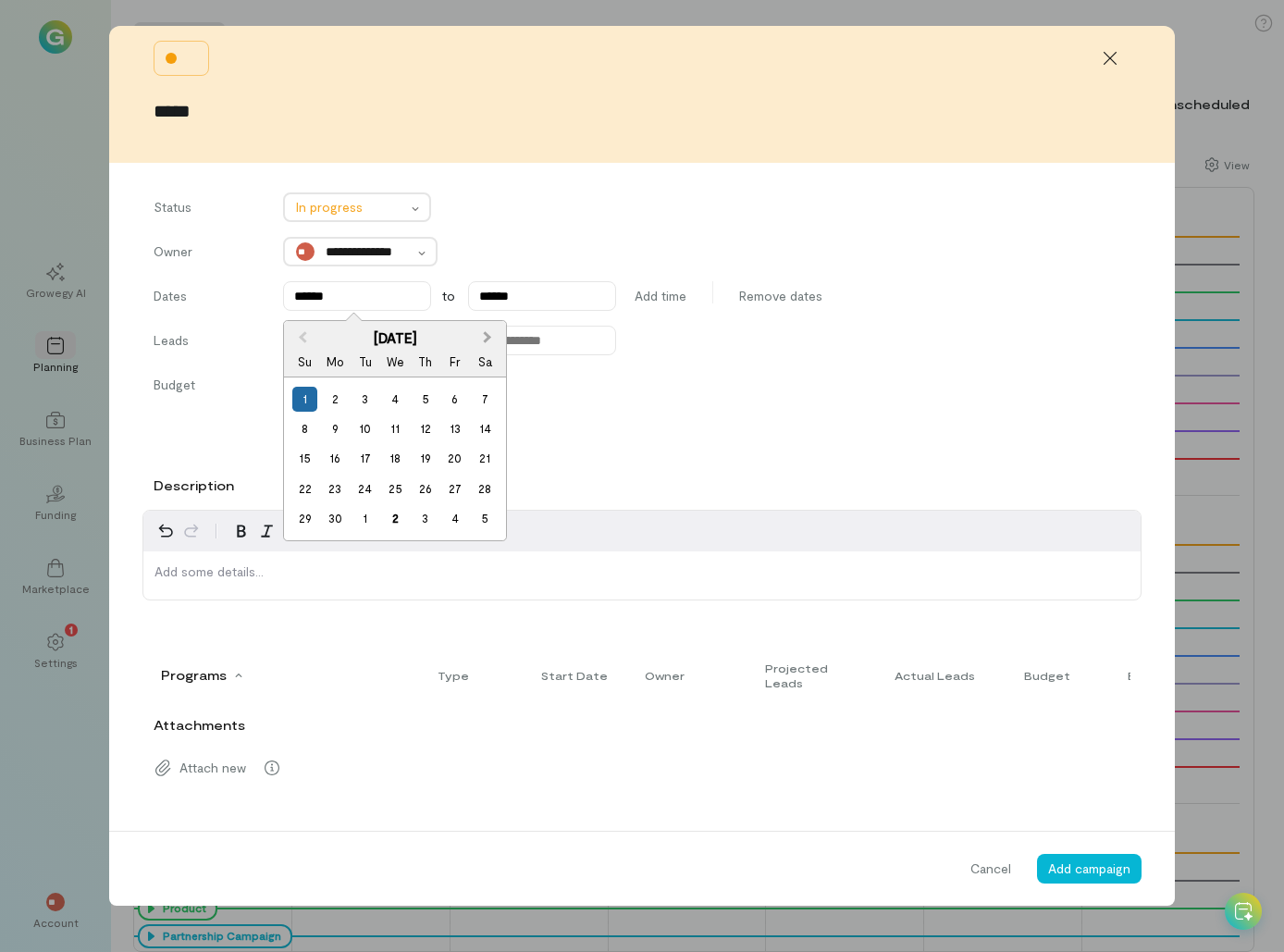 click on "Next Month" at bounding box center [488, 337] 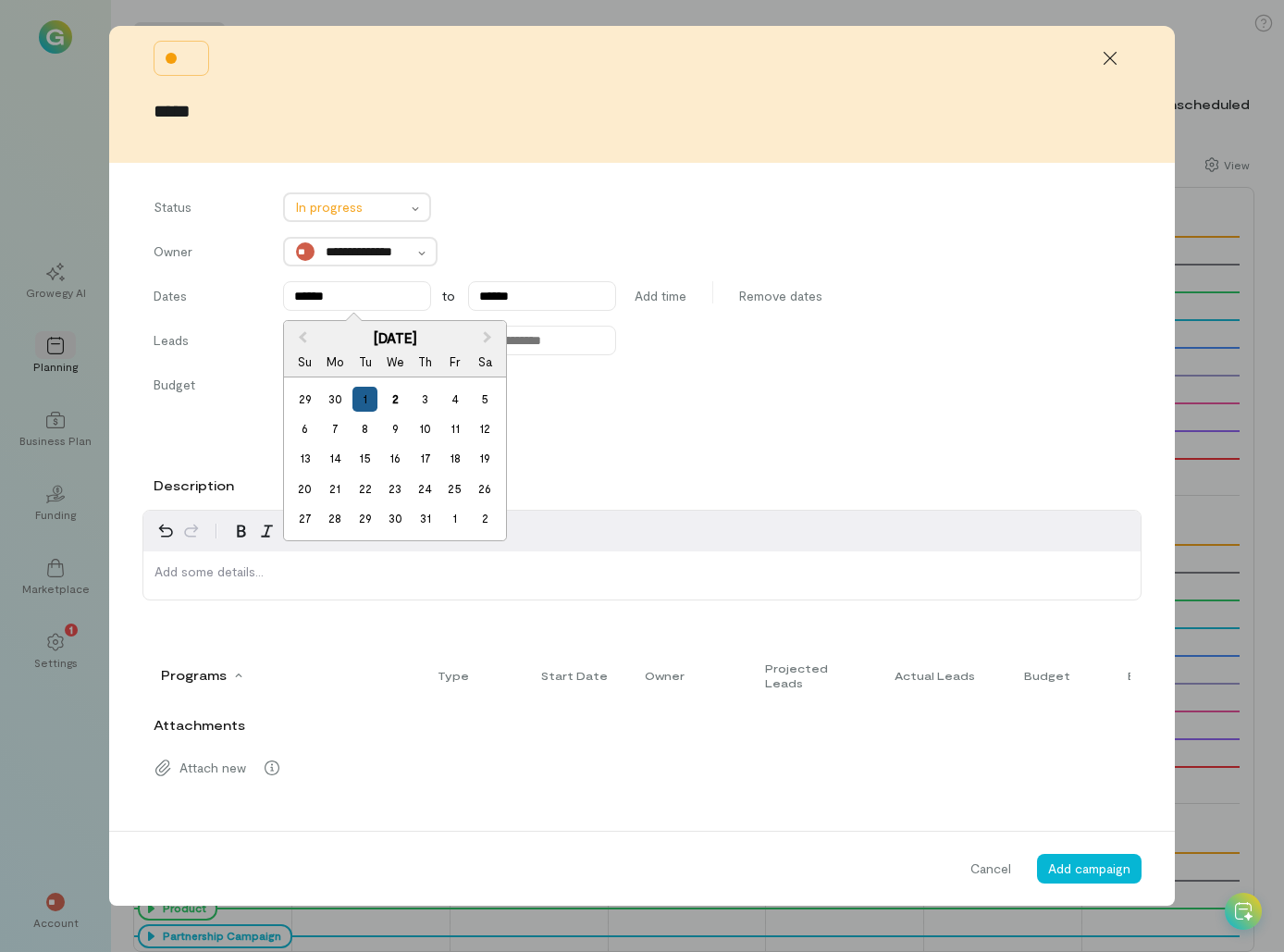 click on "1" at bounding box center (364, 399) 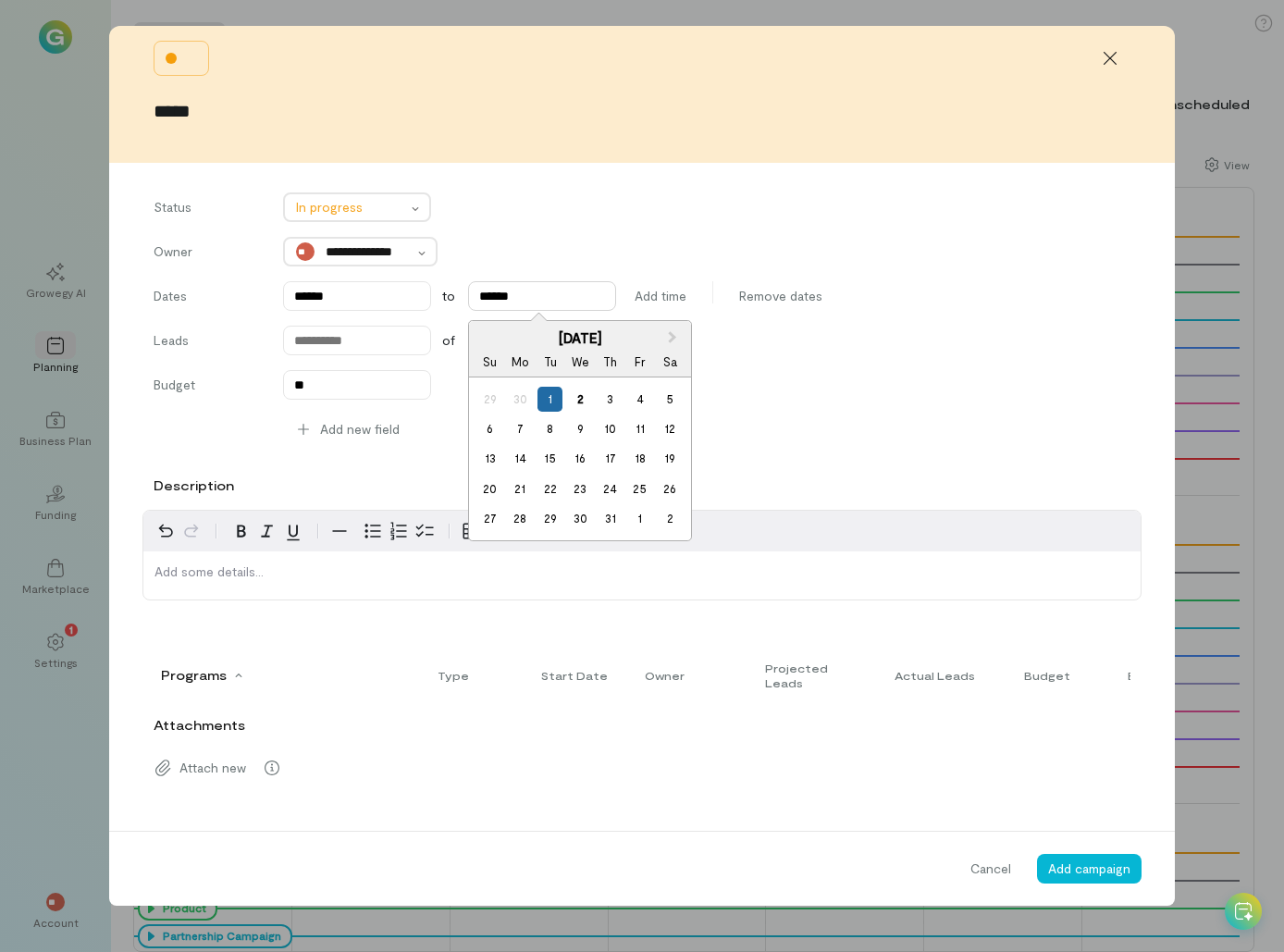 click on "******" at bounding box center [542, 296] 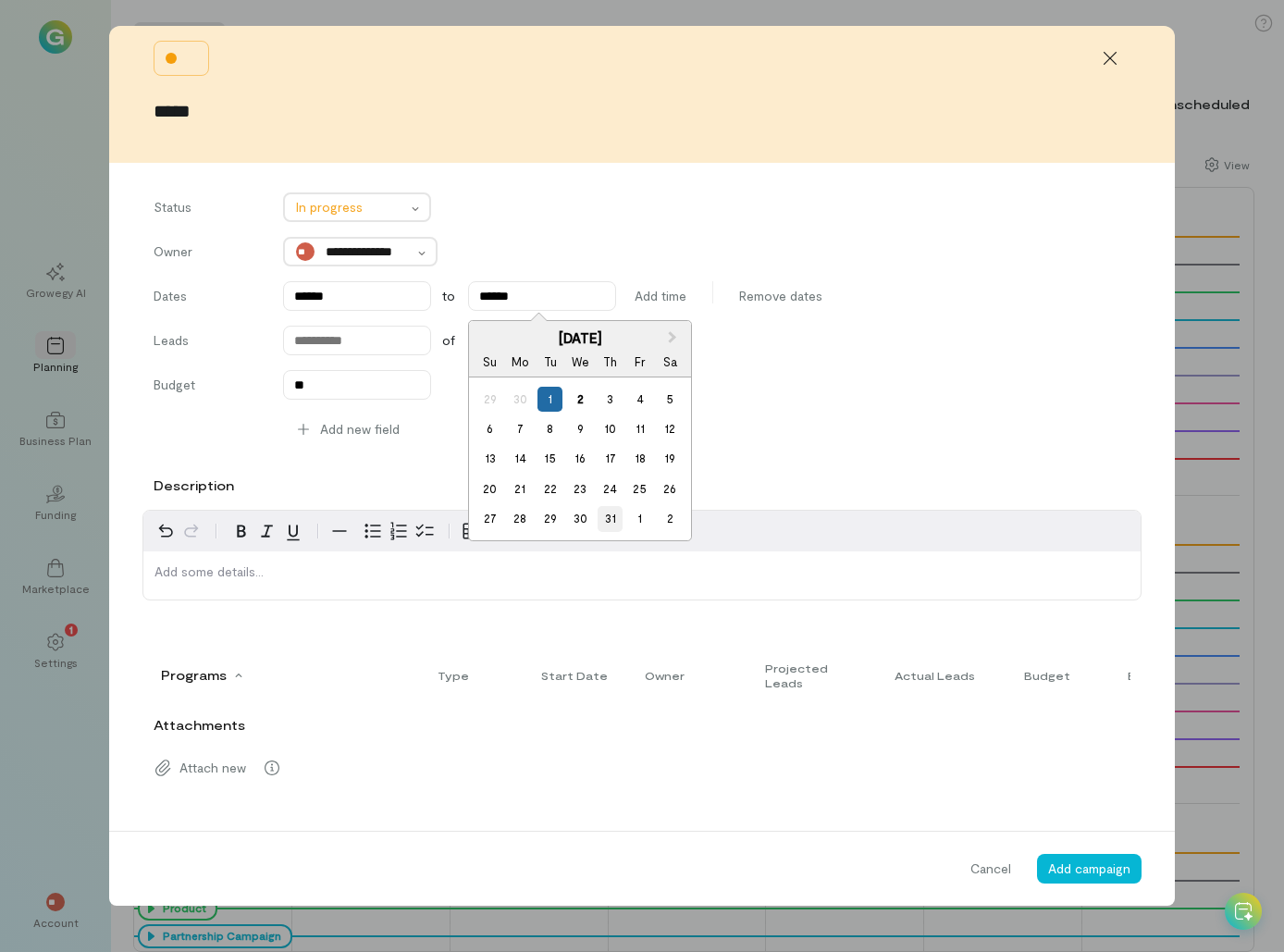 click on "31" at bounding box center [610, 518] 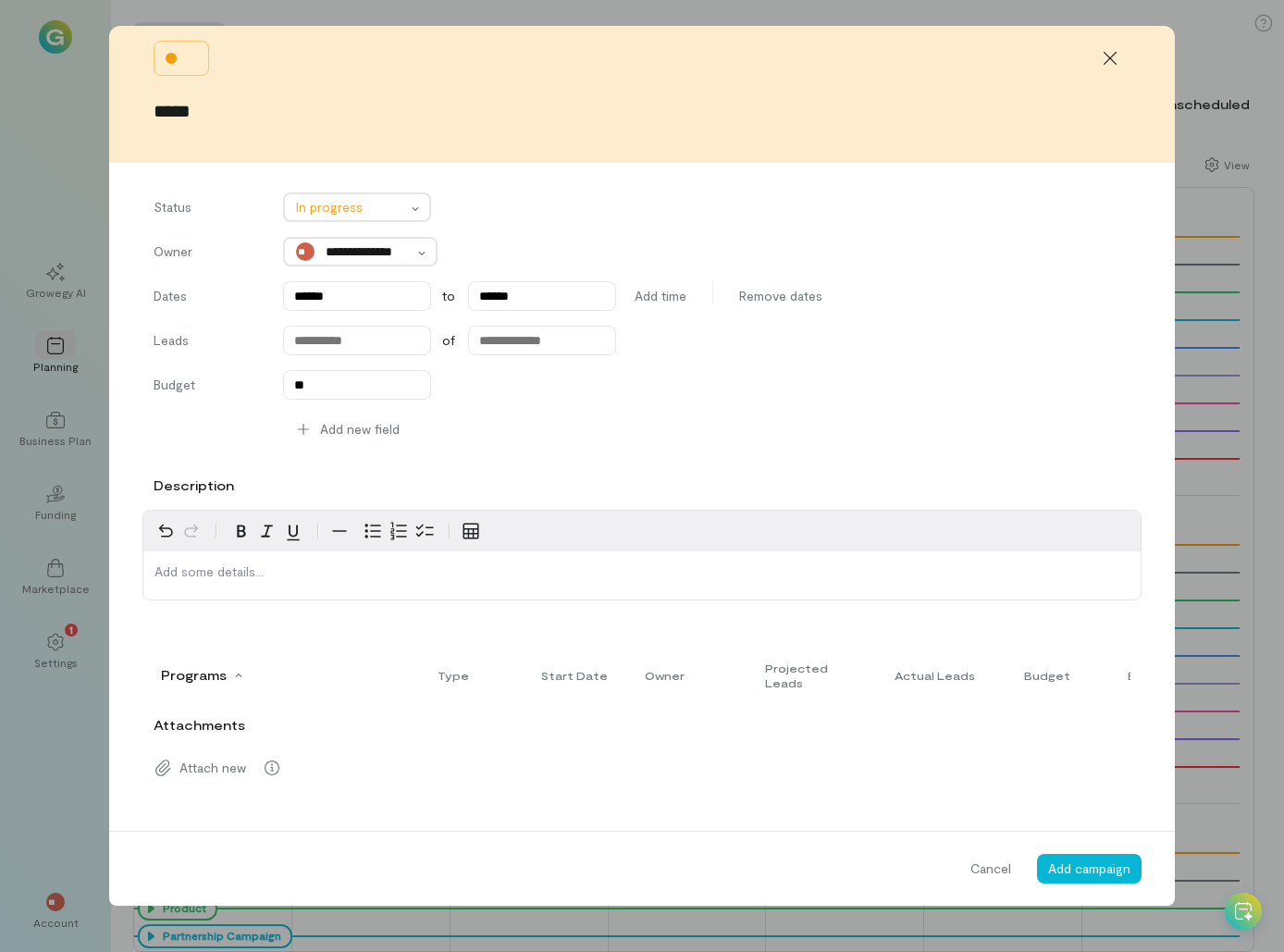 click on "**********" at bounding box center [642, 326] 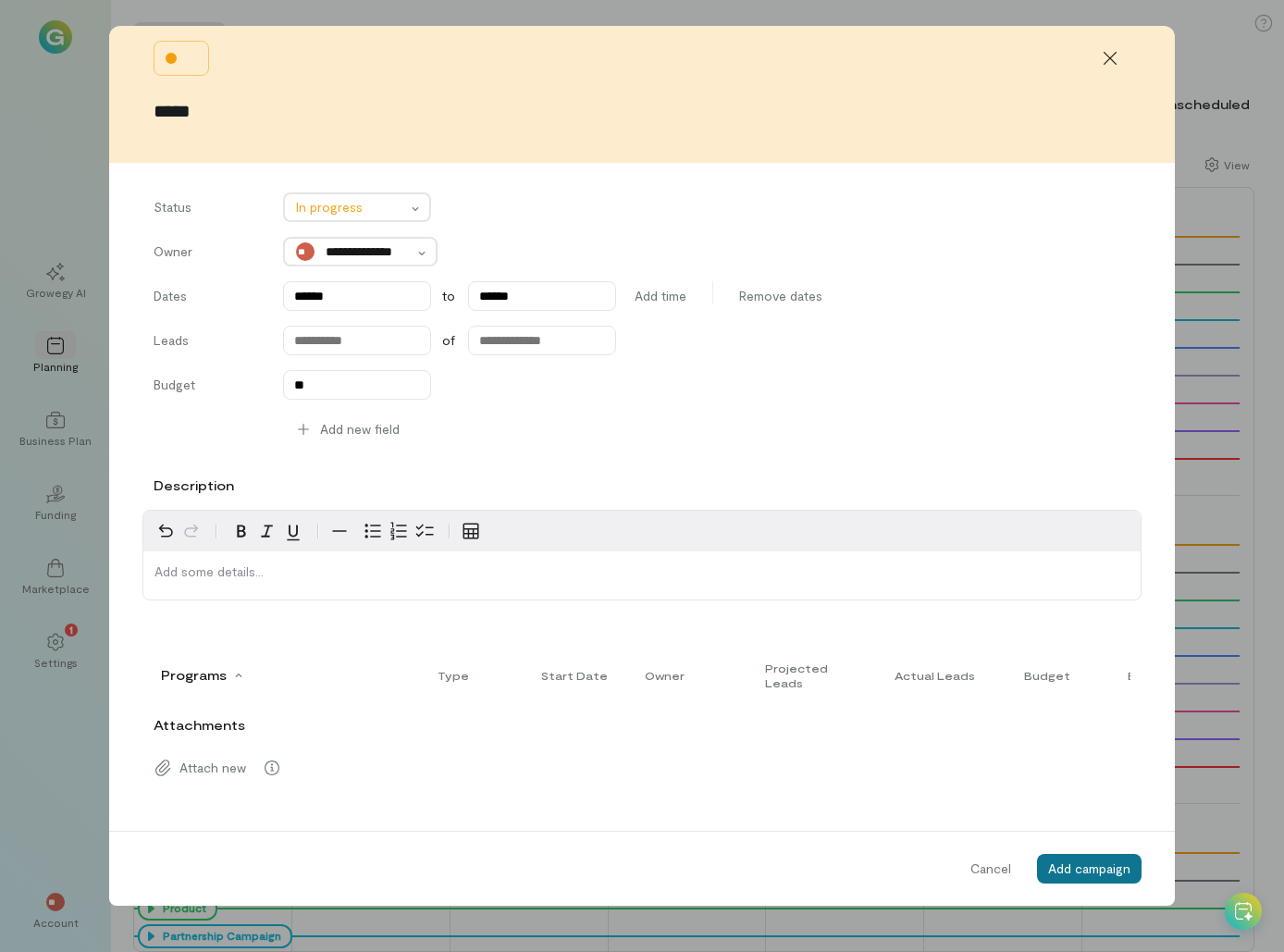click on "Add campaign" at bounding box center [1089, 868] 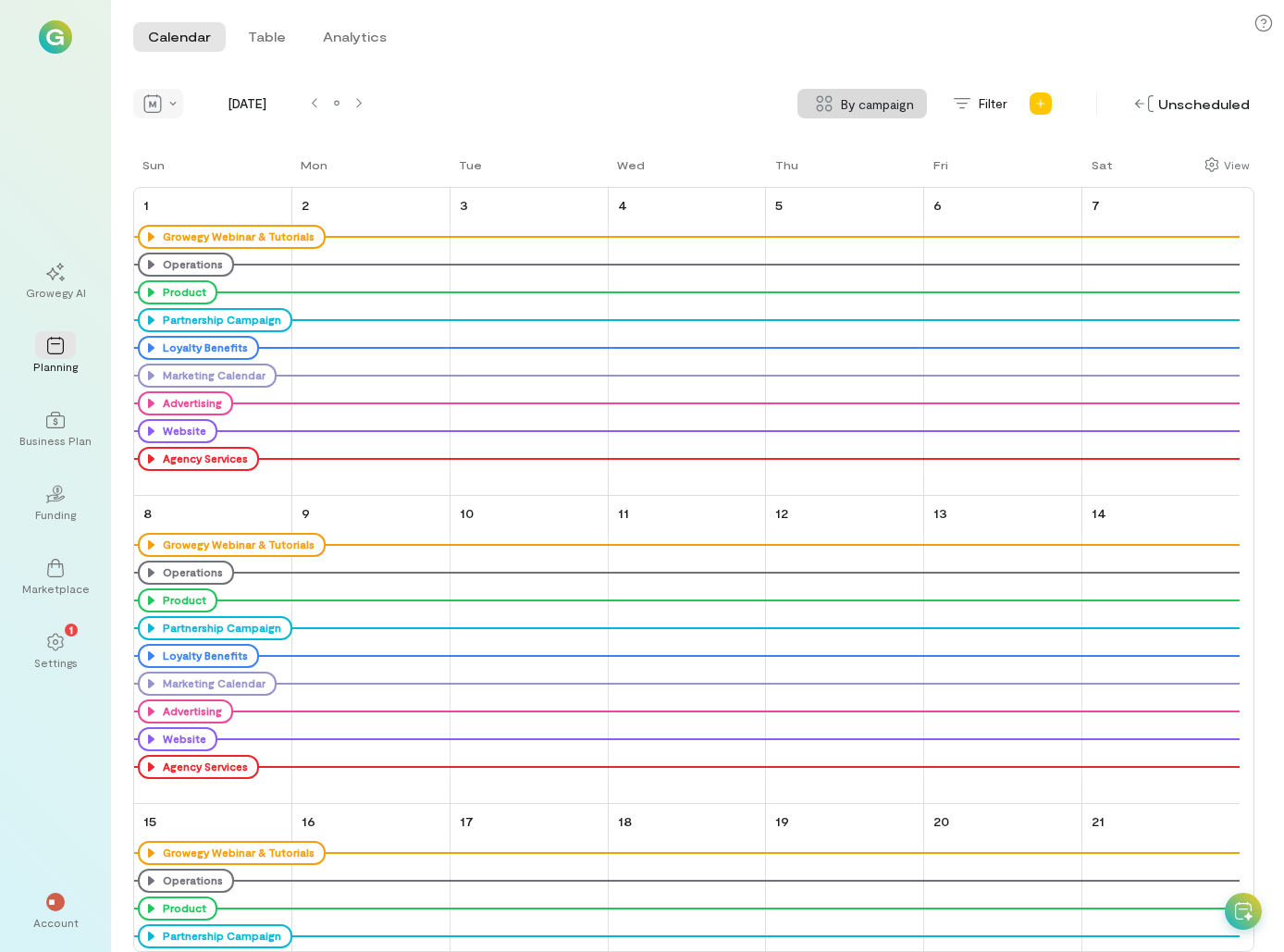 click at bounding box center (158, 104) 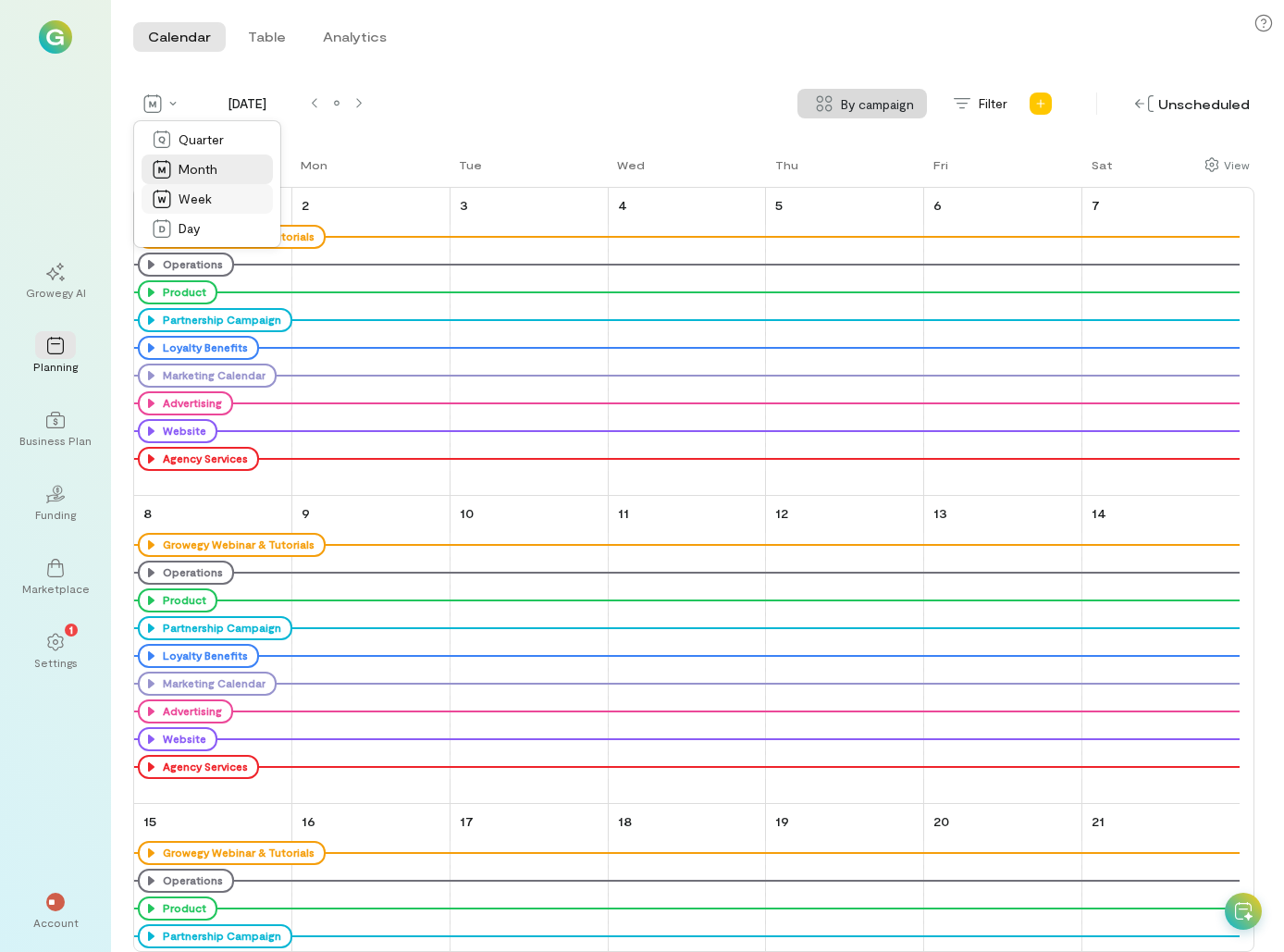 click on "Week" at bounding box center (195, 199) 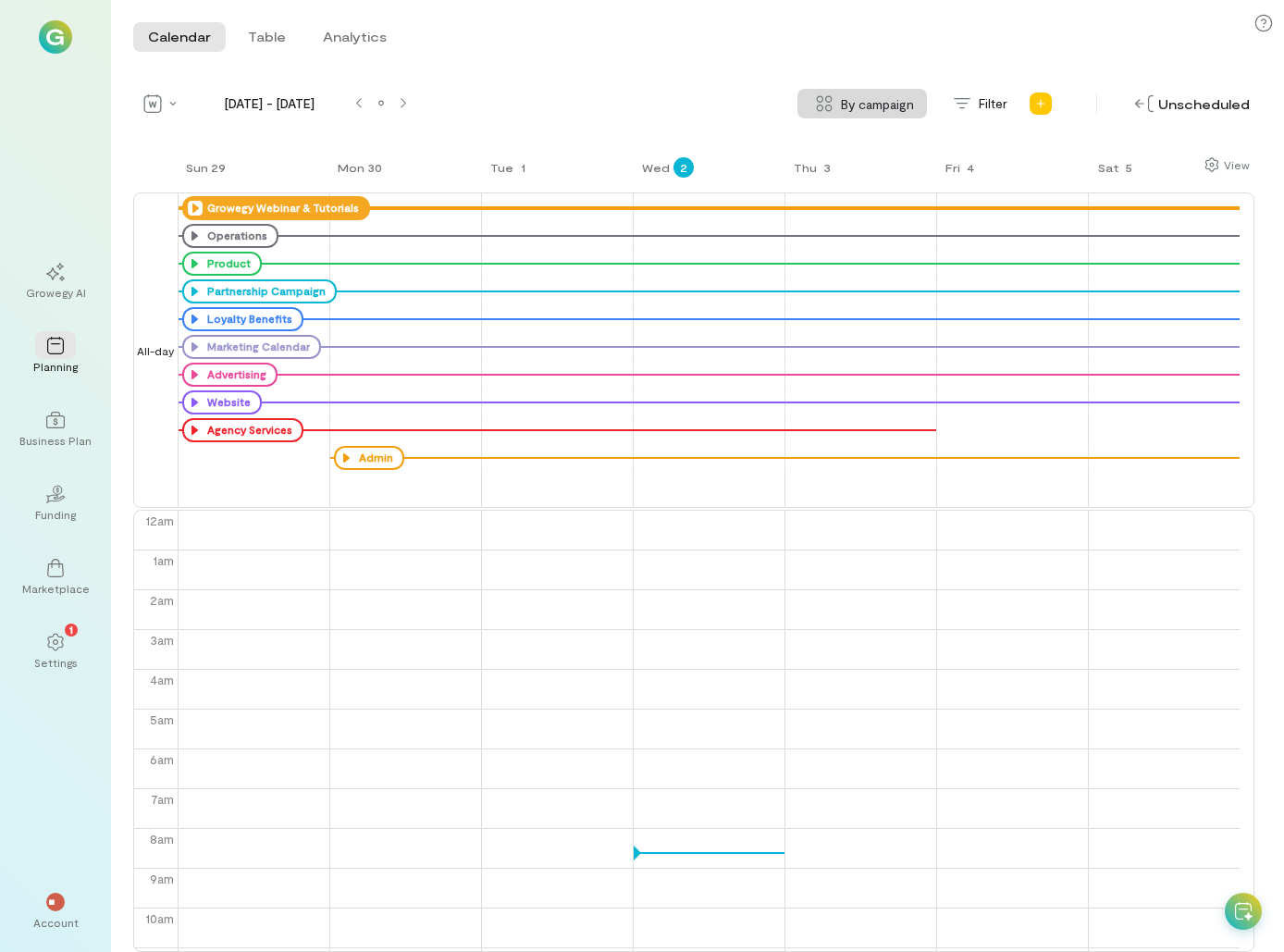 scroll, scrollTop: 240, scrollLeft: 0, axis: vertical 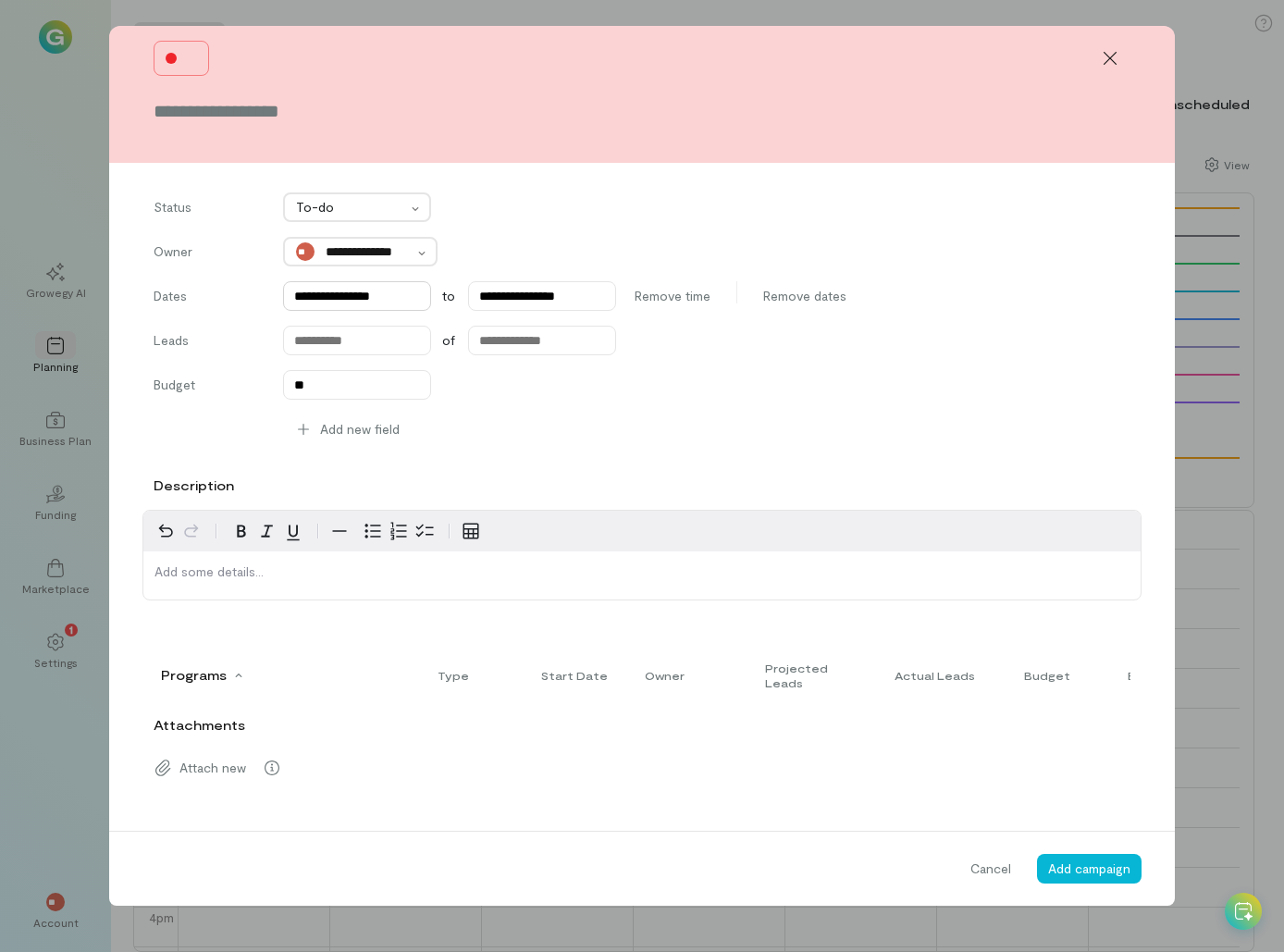 click on "**********" at bounding box center (357, 296) 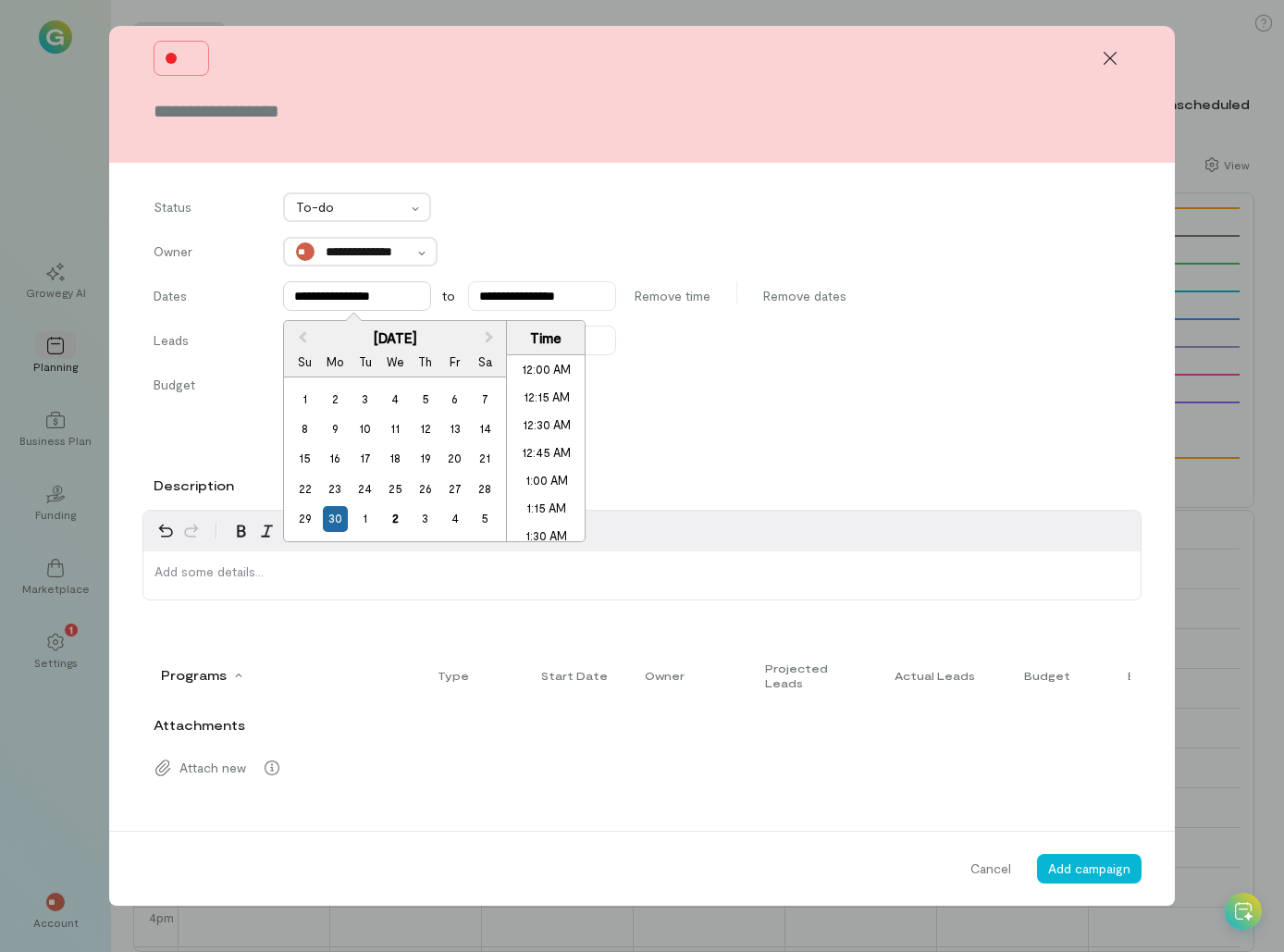 scroll, scrollTop: 699, scrollLeft: 0, axis: vertical 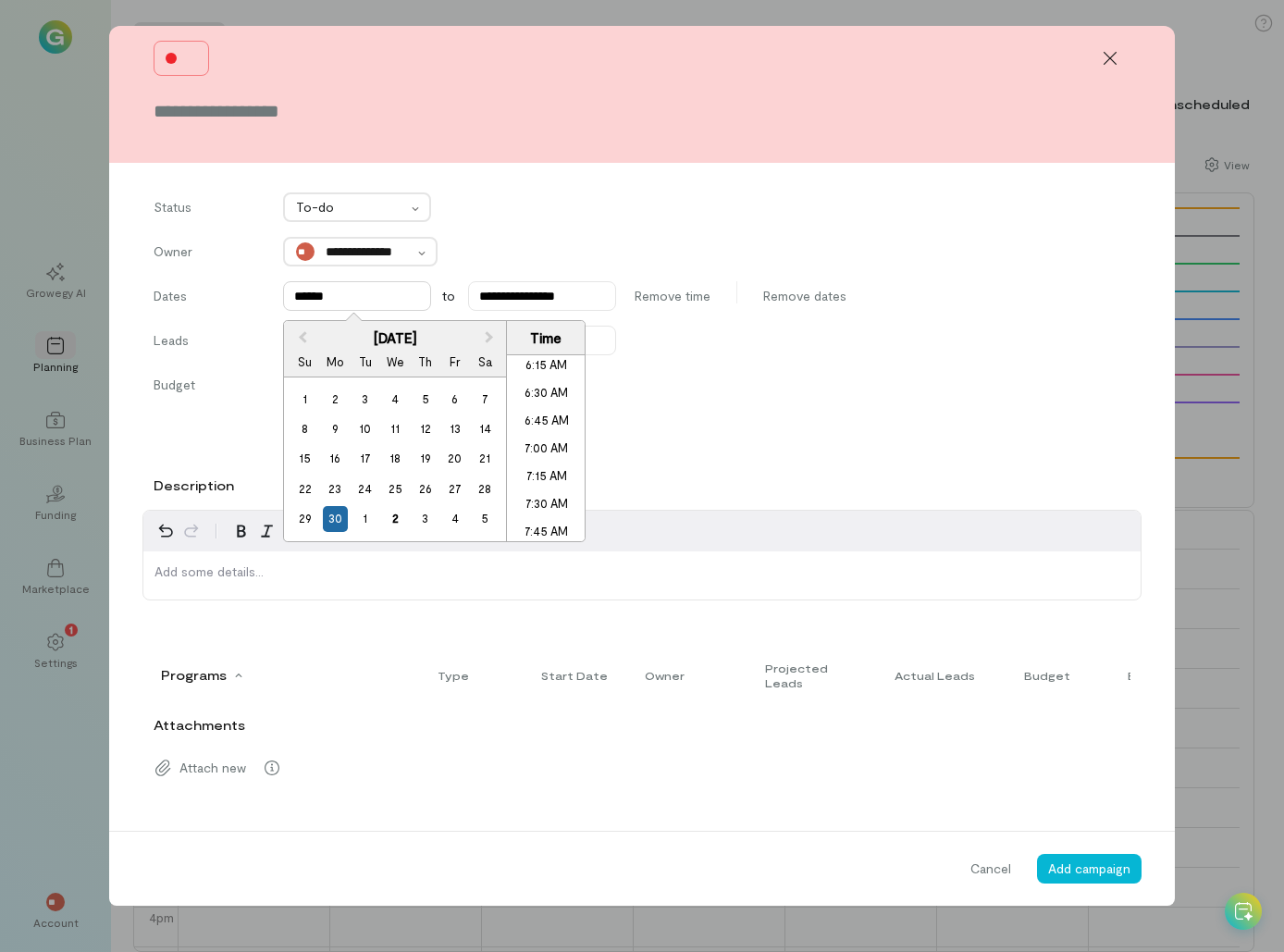 type on "******" 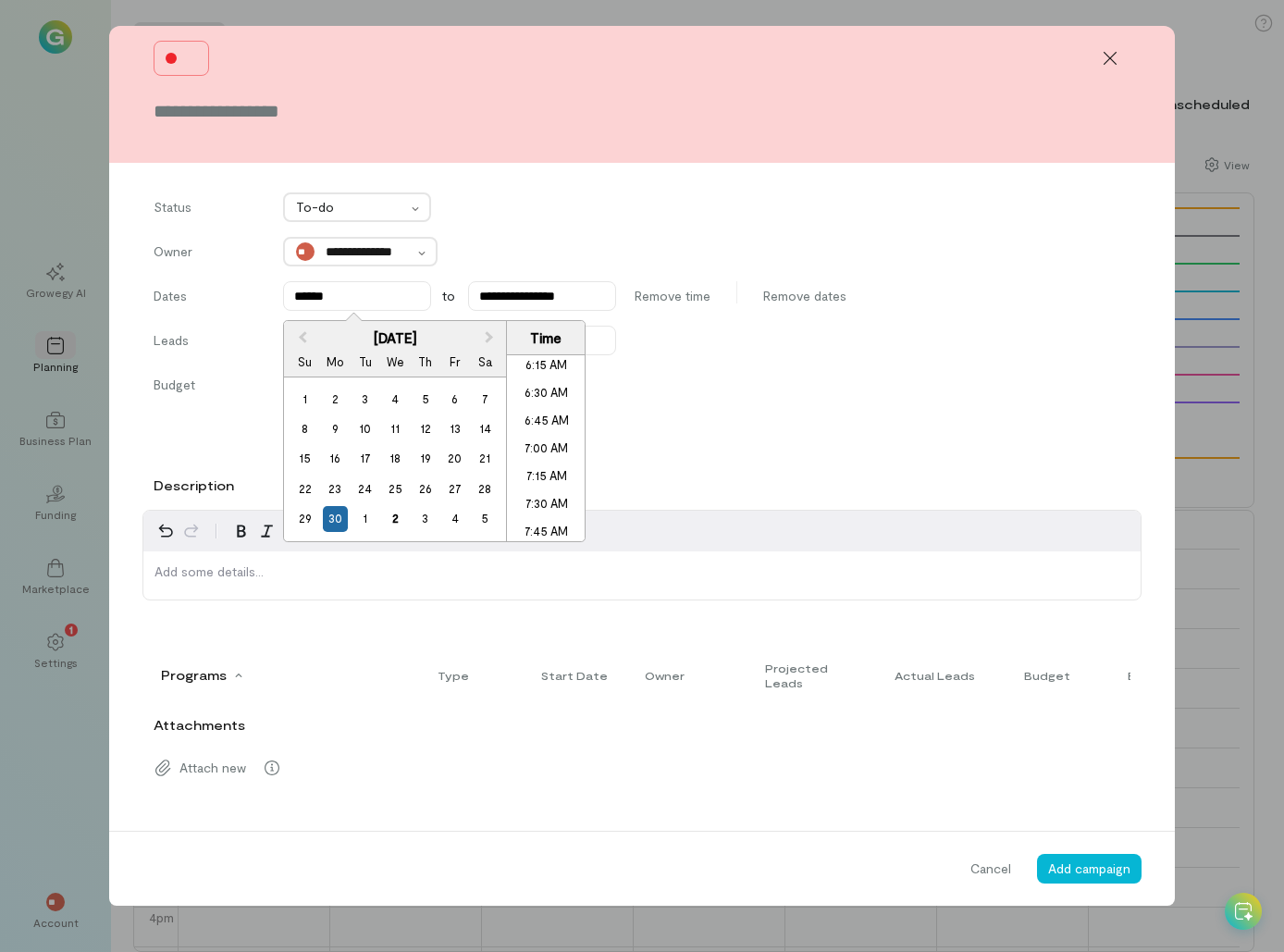 scroll, scrollTop: 2479, scrollLeft: 0, axis: vertical 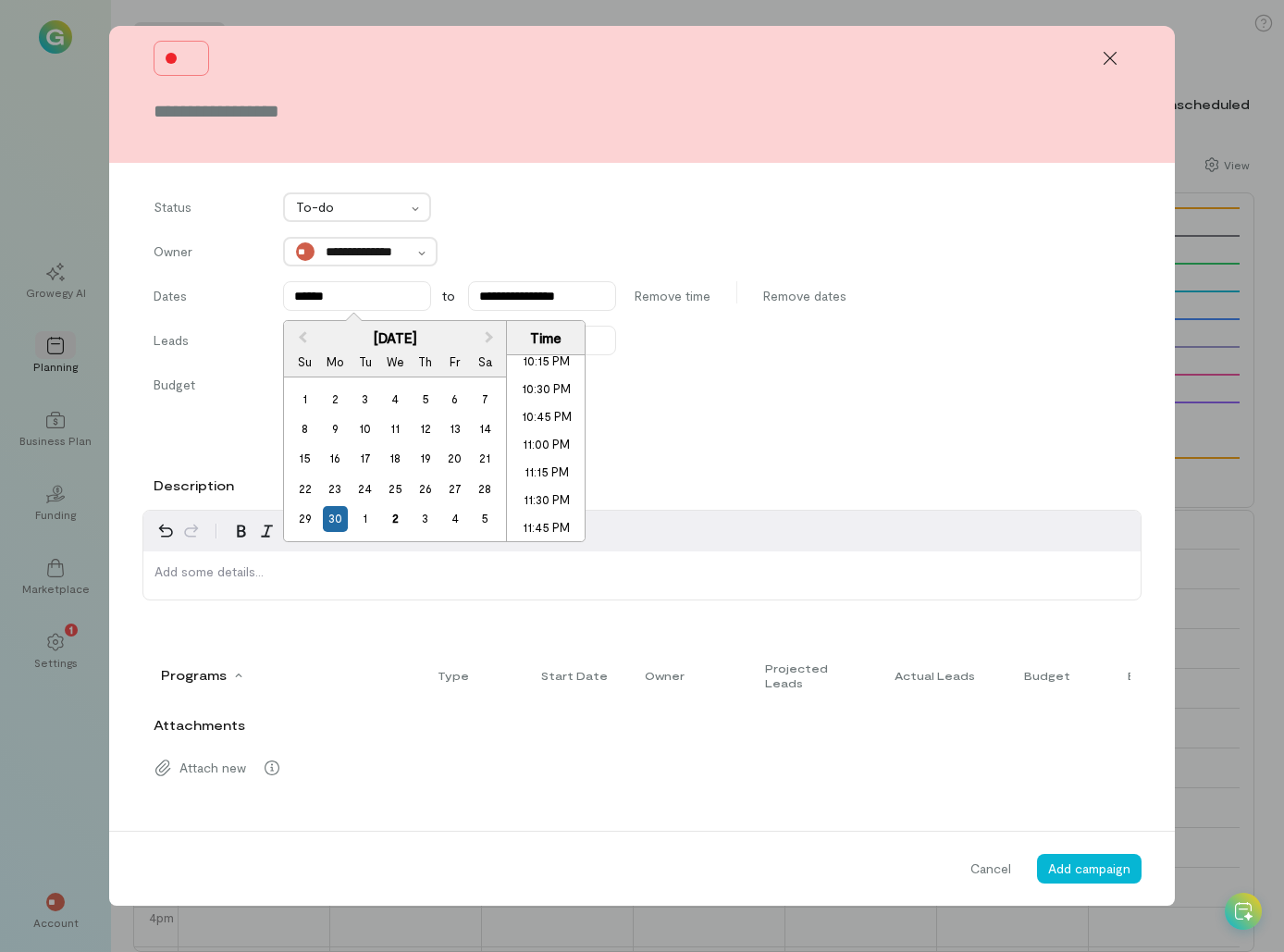 type 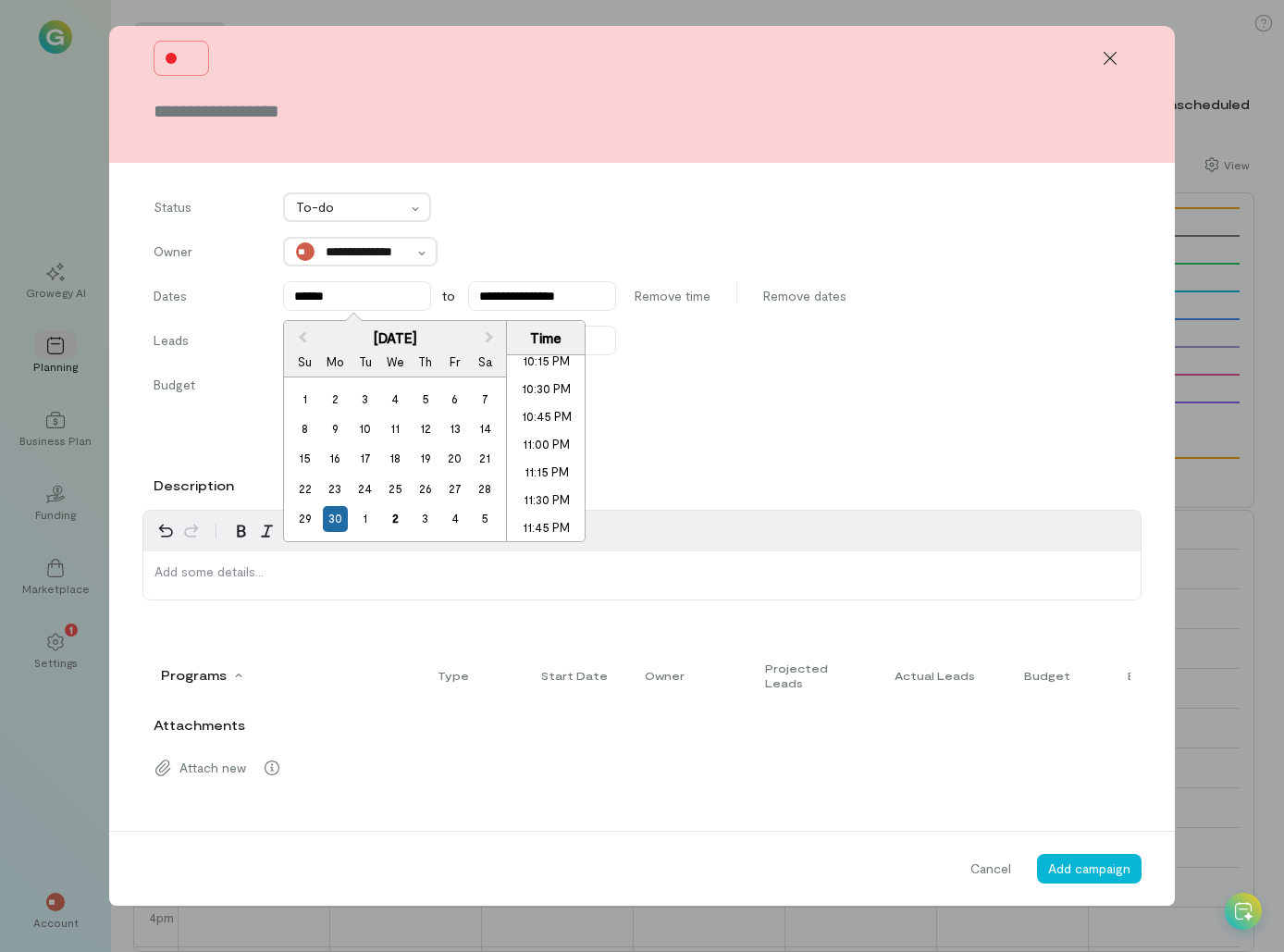 type 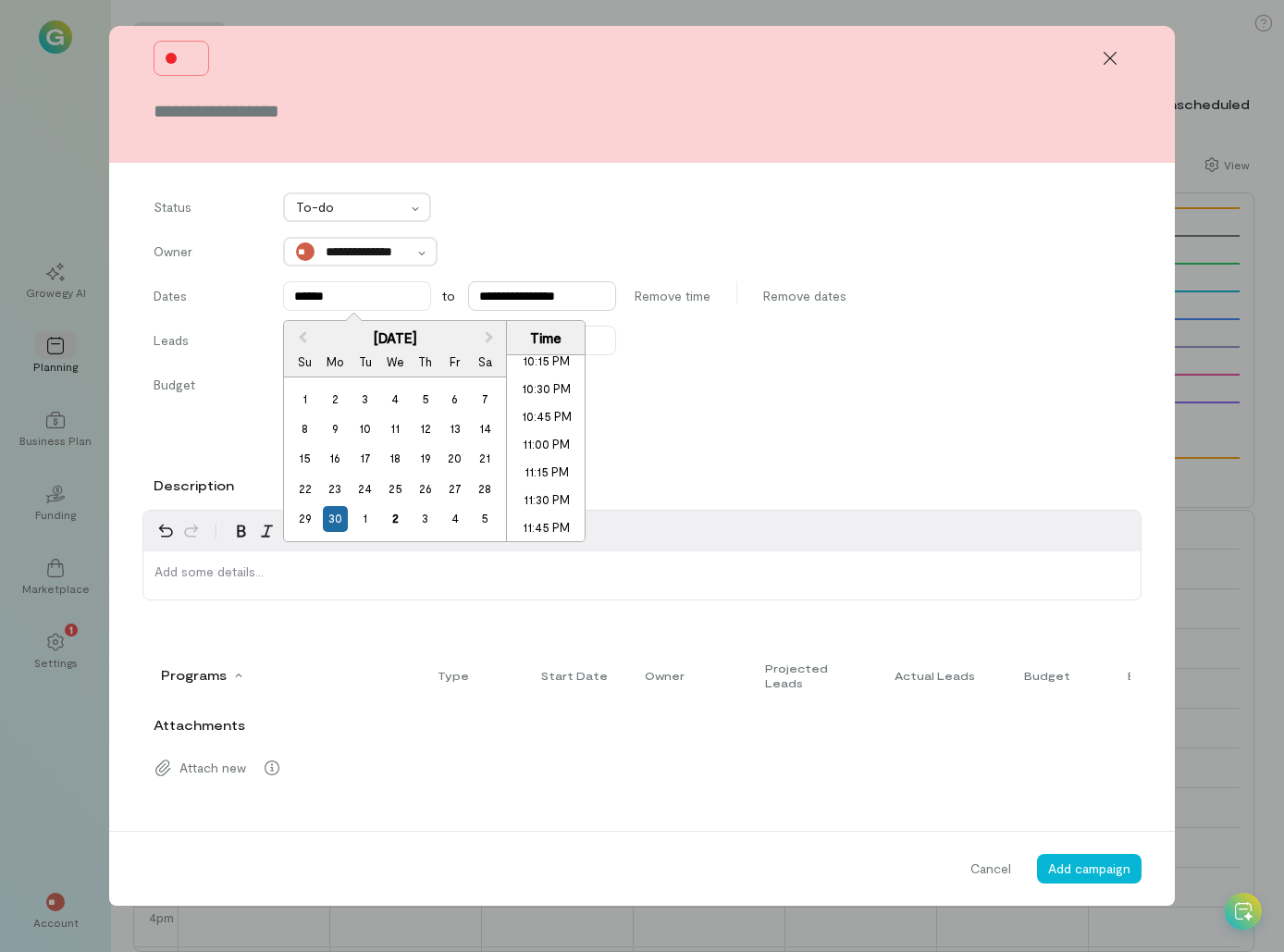 type on "**********" 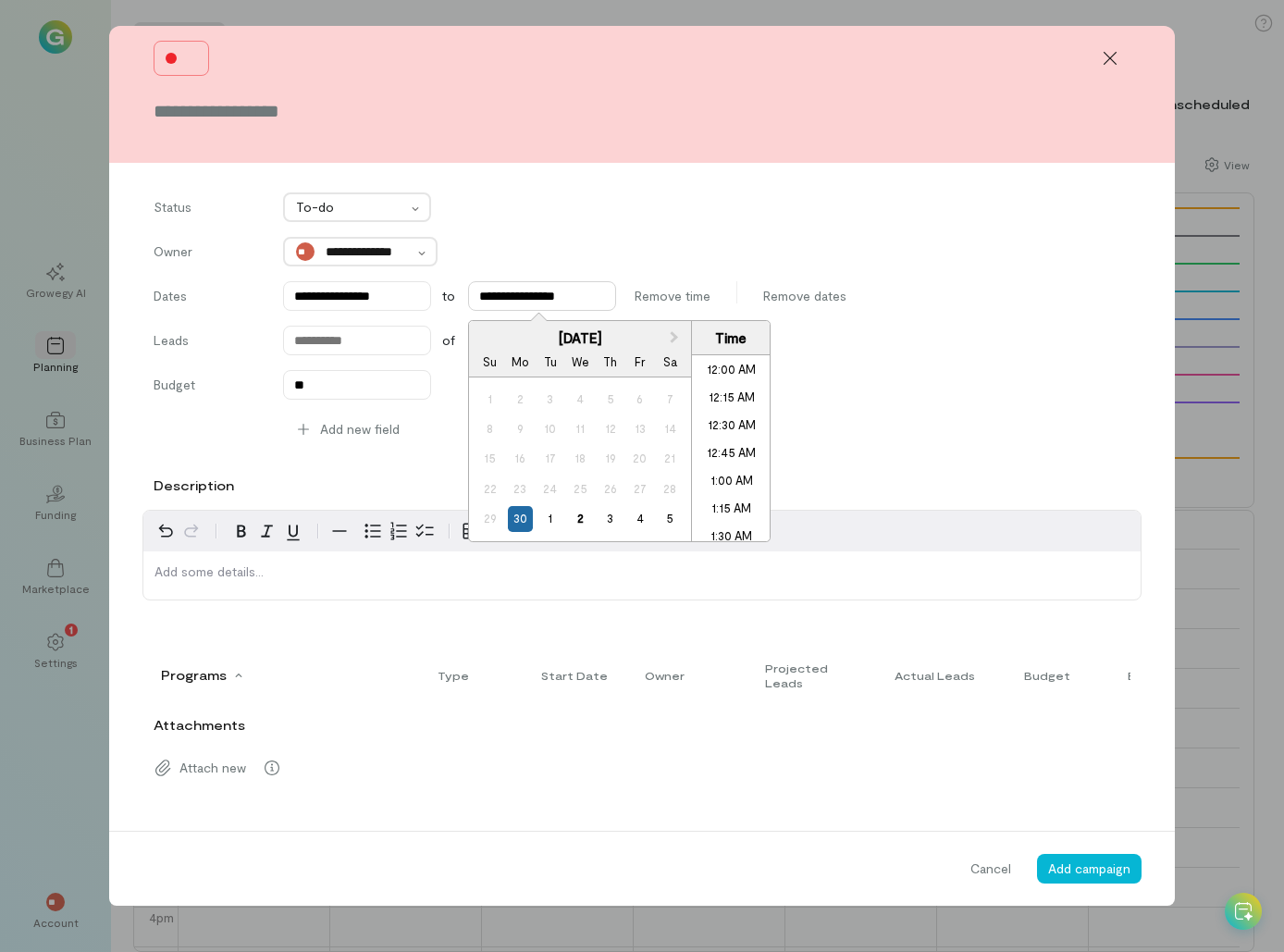 scroll, scrollTop: 754, scrollLeft: 0, axis: vertical 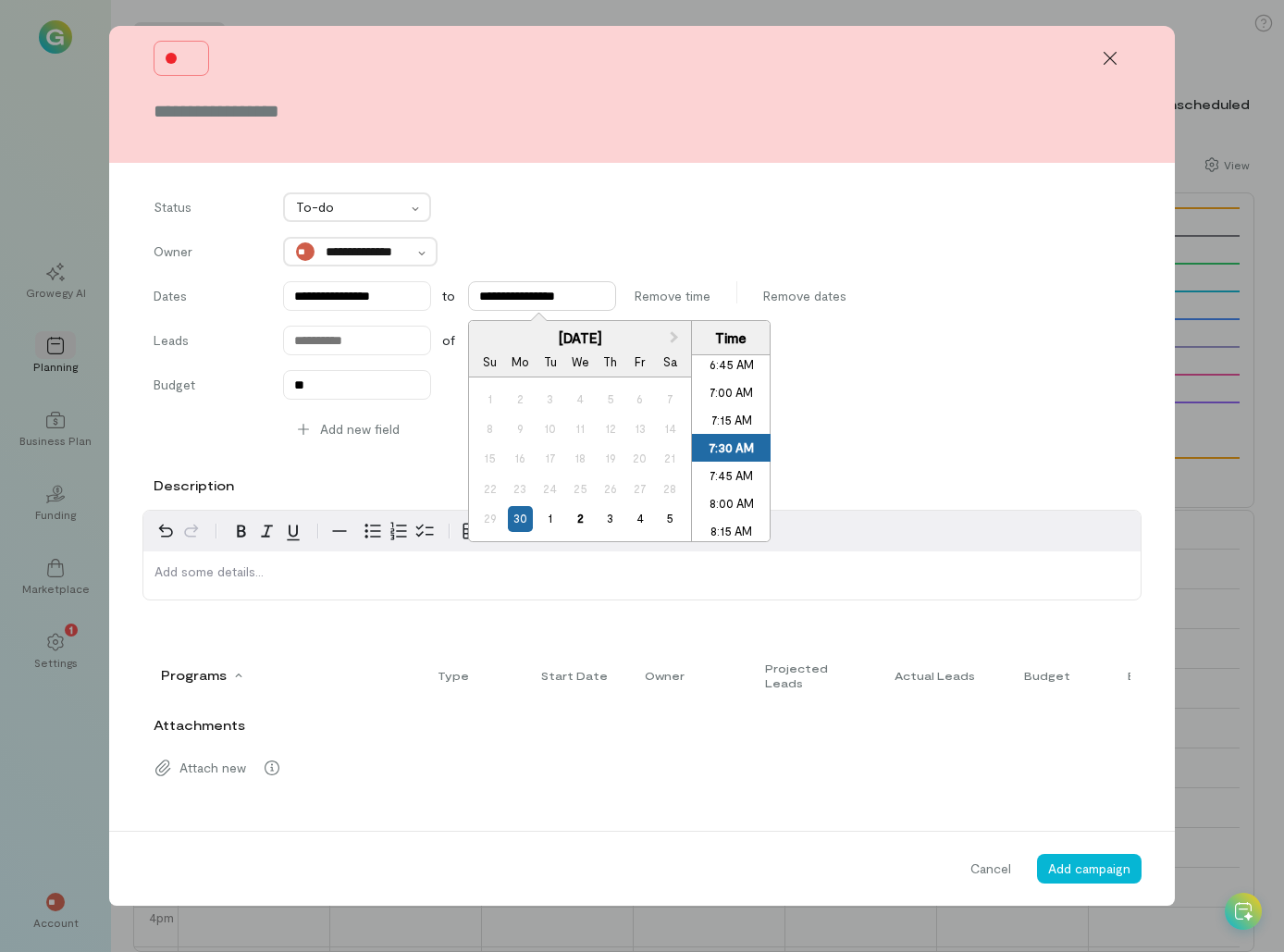 click on "**********" at bounding box center (542, 296) 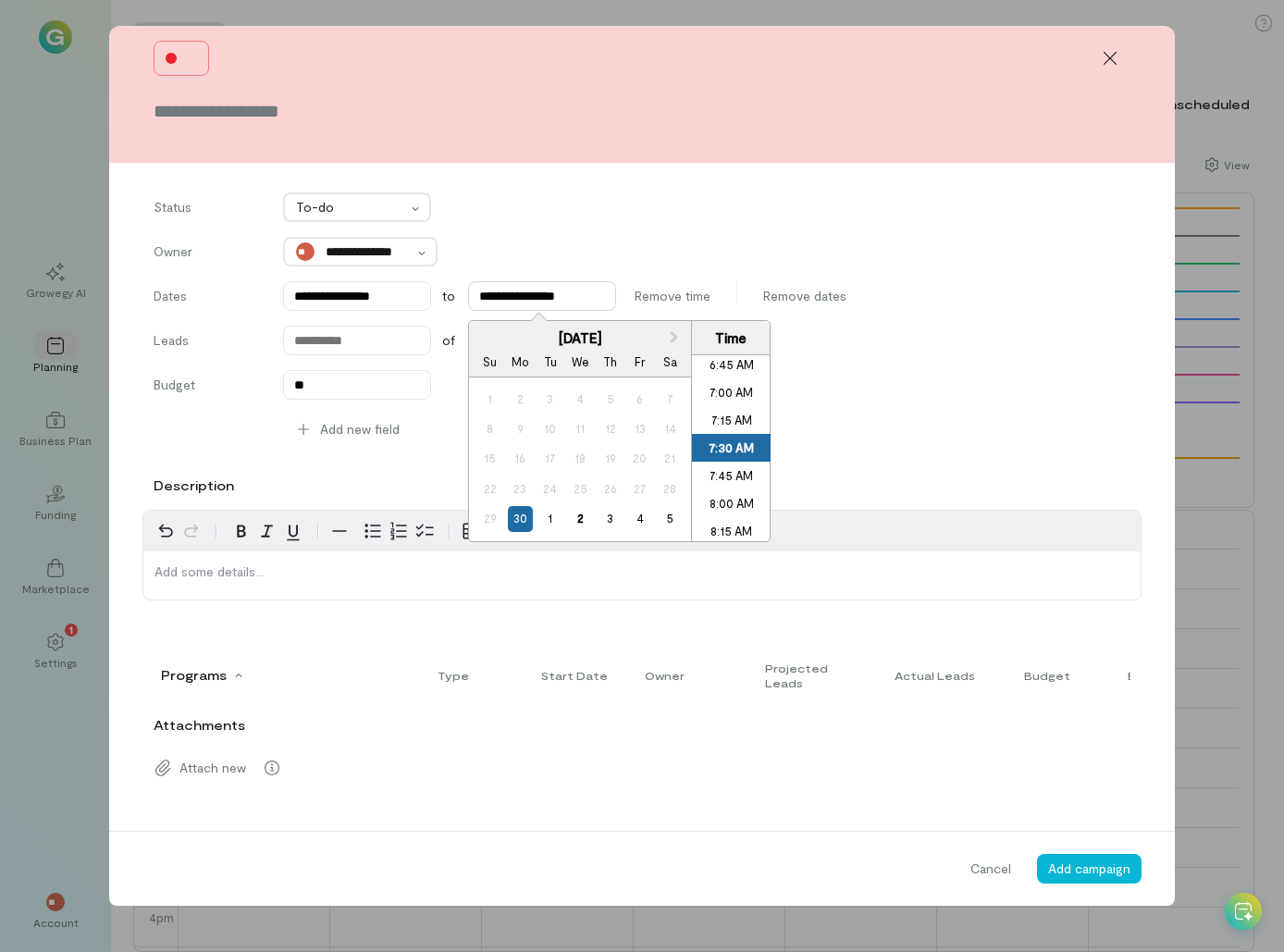 drag, startPoint x: 584, startPoint y: 296, endPoint x: 516, endPoint y: 288, distance: 68.468971 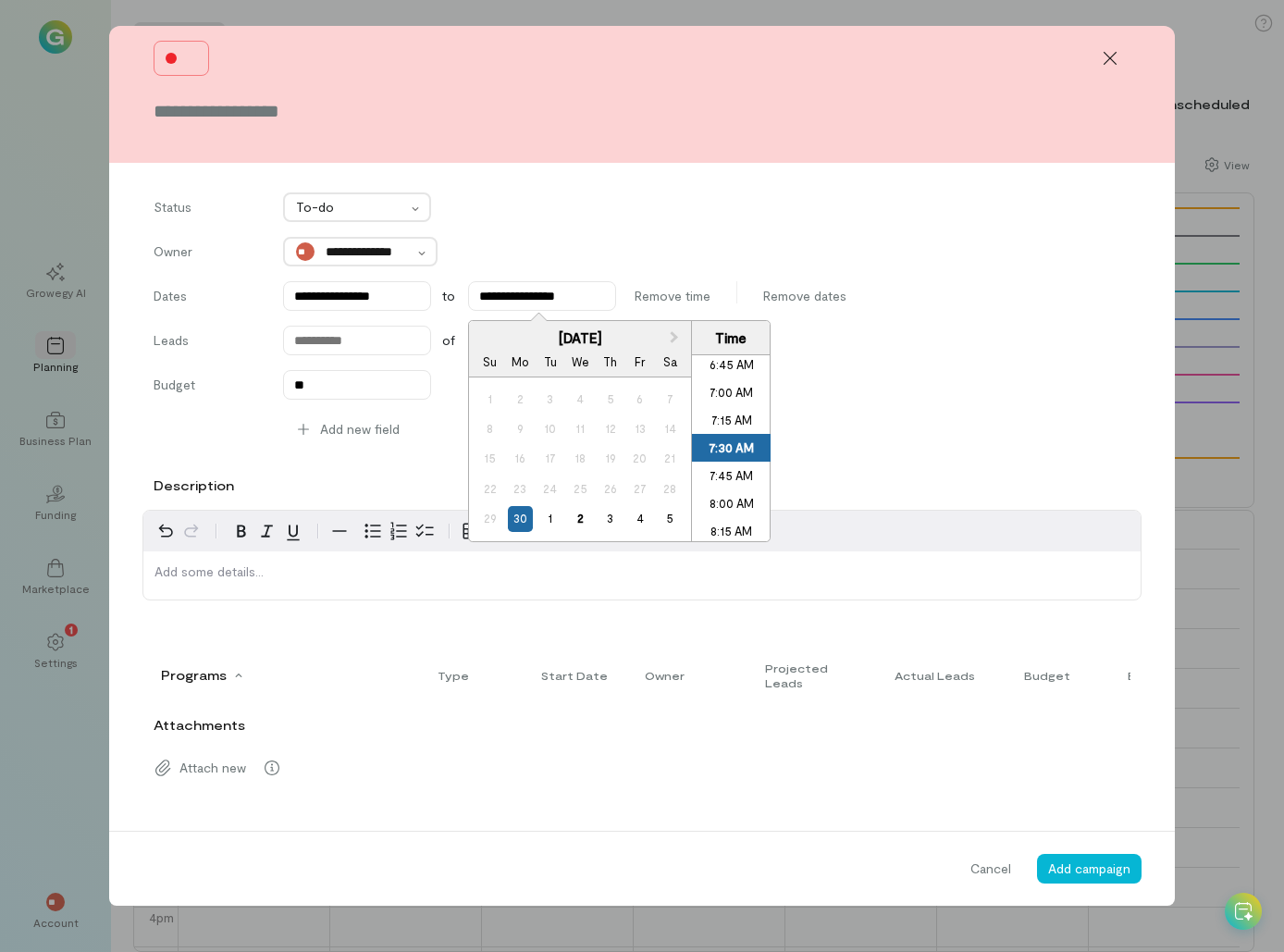 scroll, scrollTop: 2479, scrollLeft: 0, axis: vertical 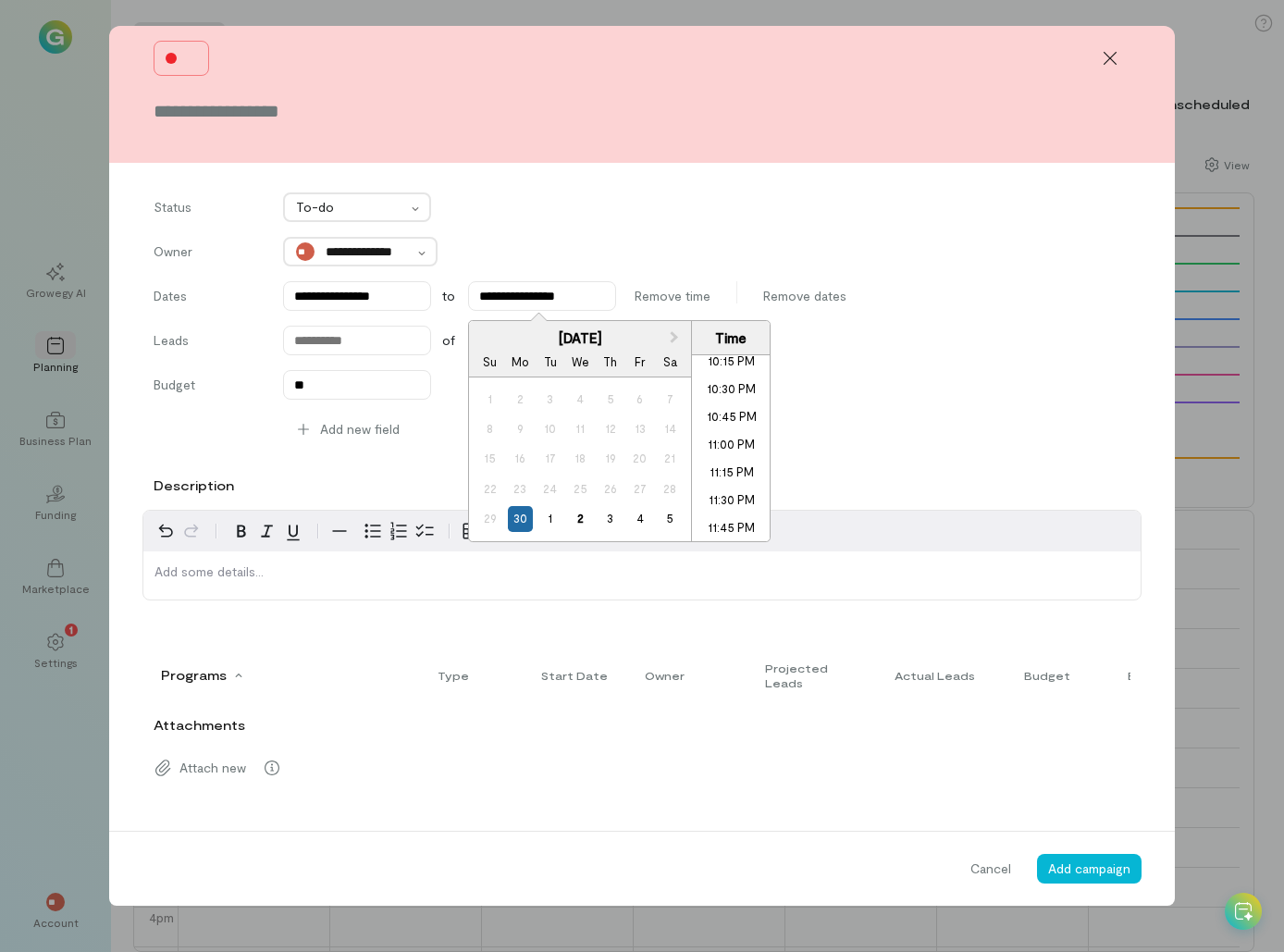 type 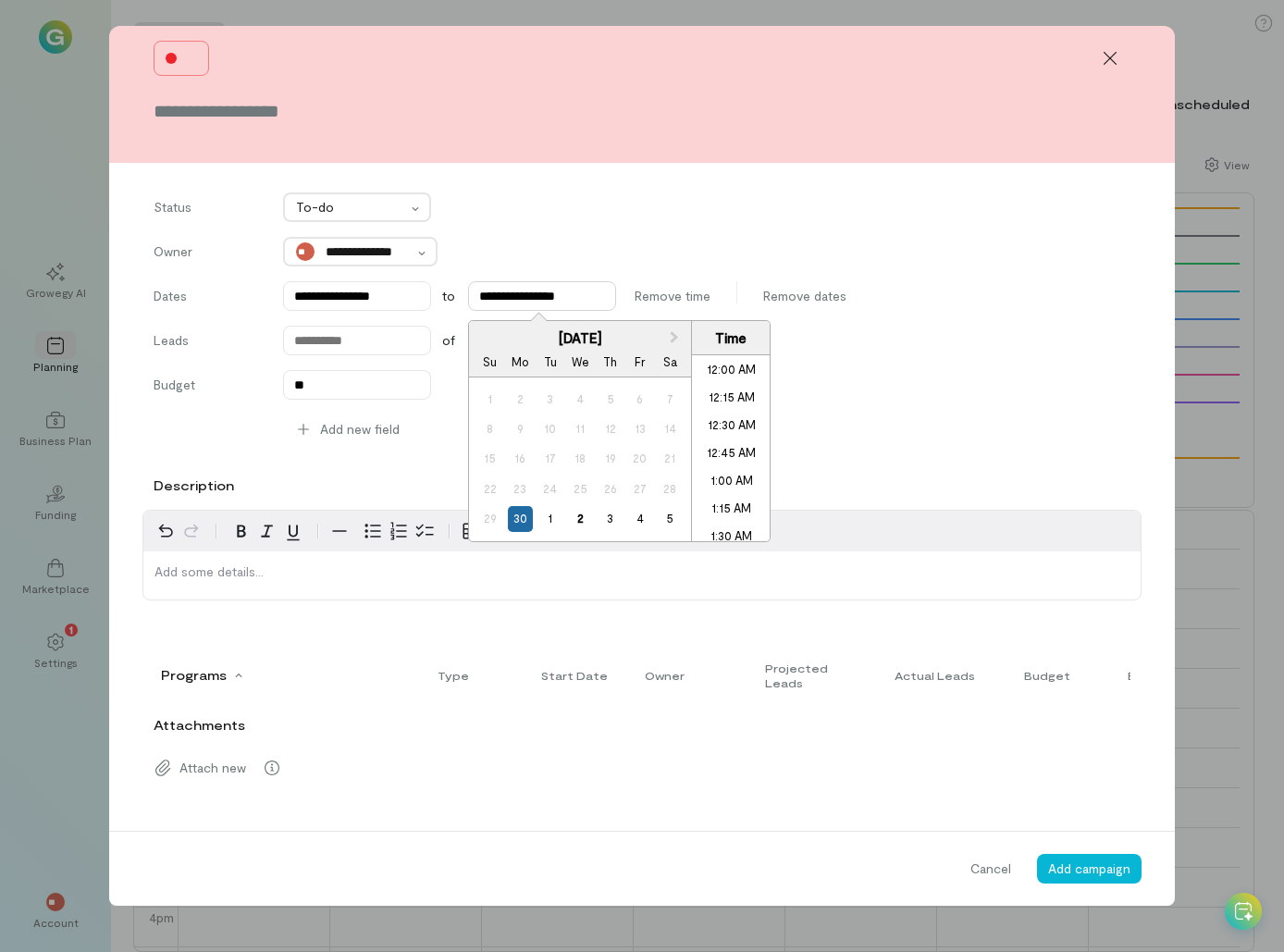 click on "**********" at bounding box center (542, 296) 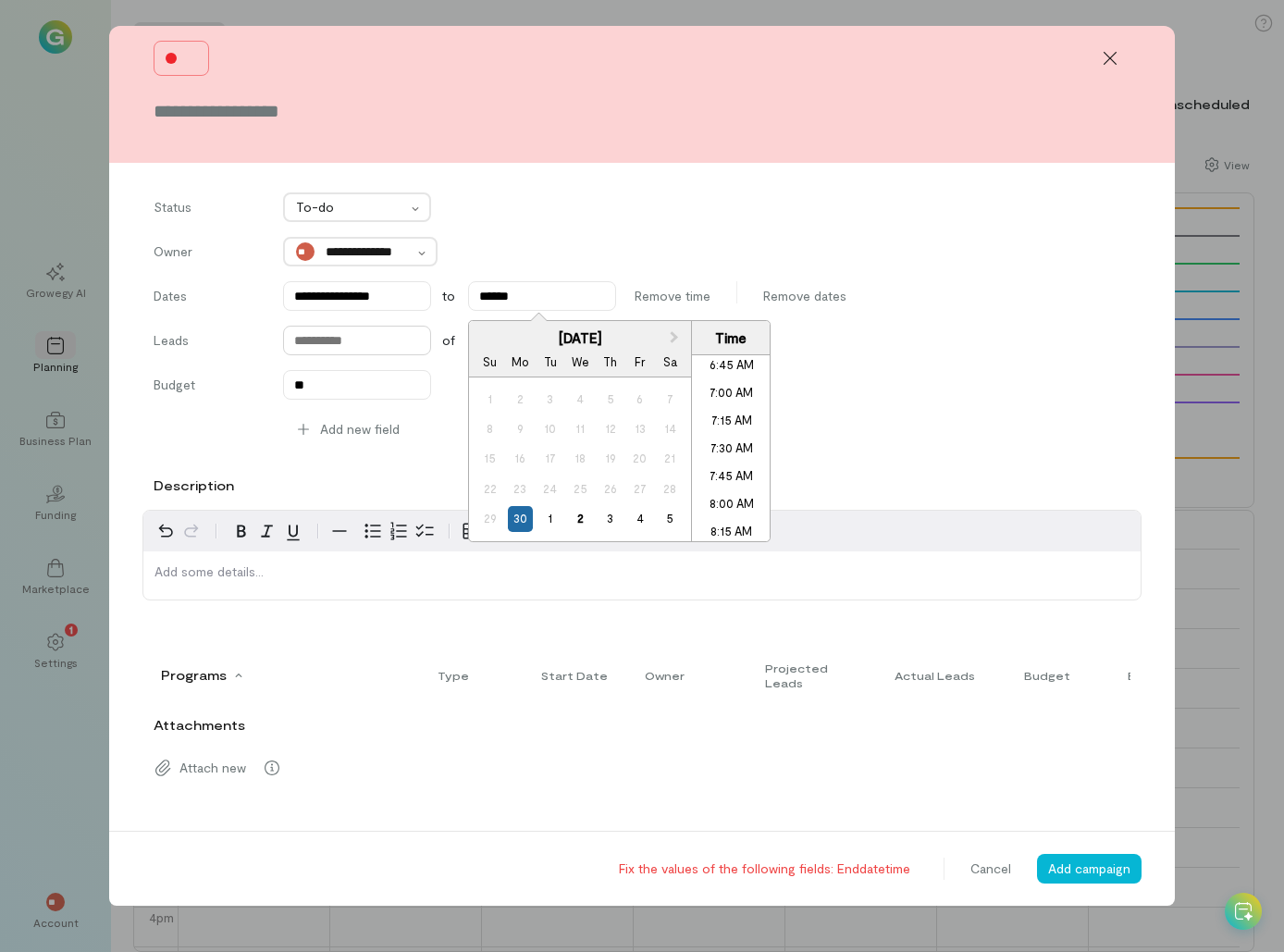 type on "**********" 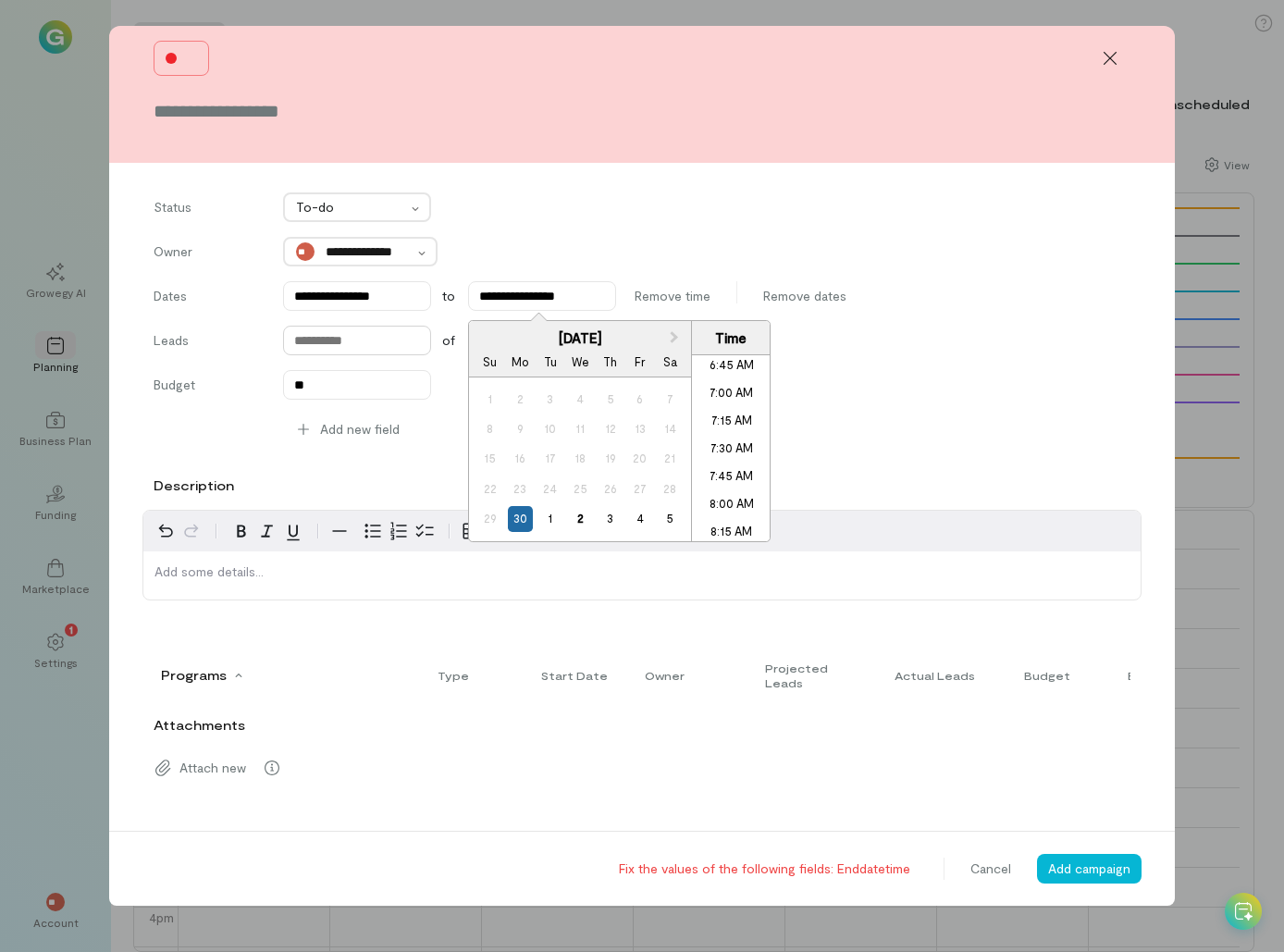 click at bounding box center (357, 340) 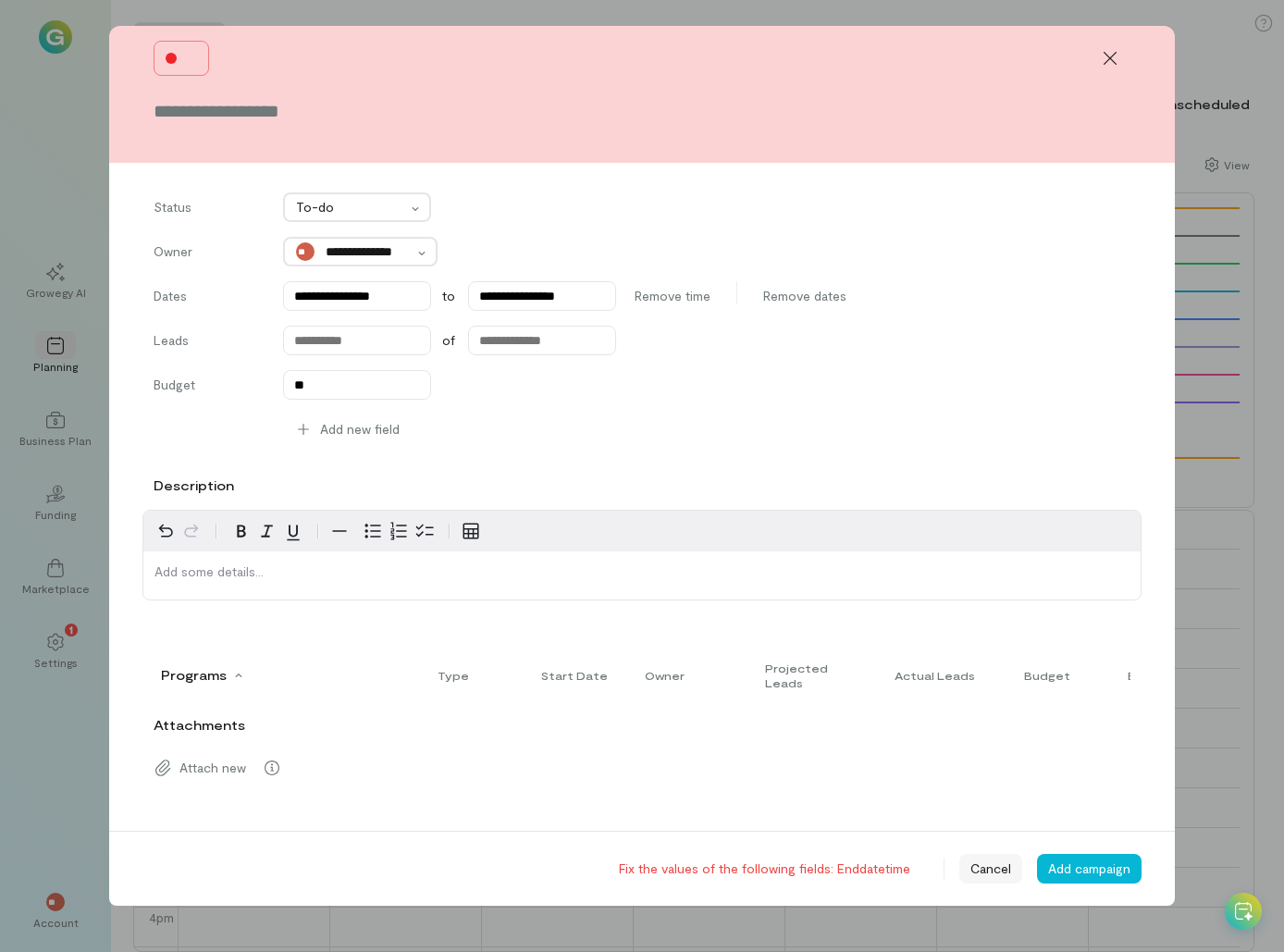 click on "Cancel" at bounding box center (991, 869) 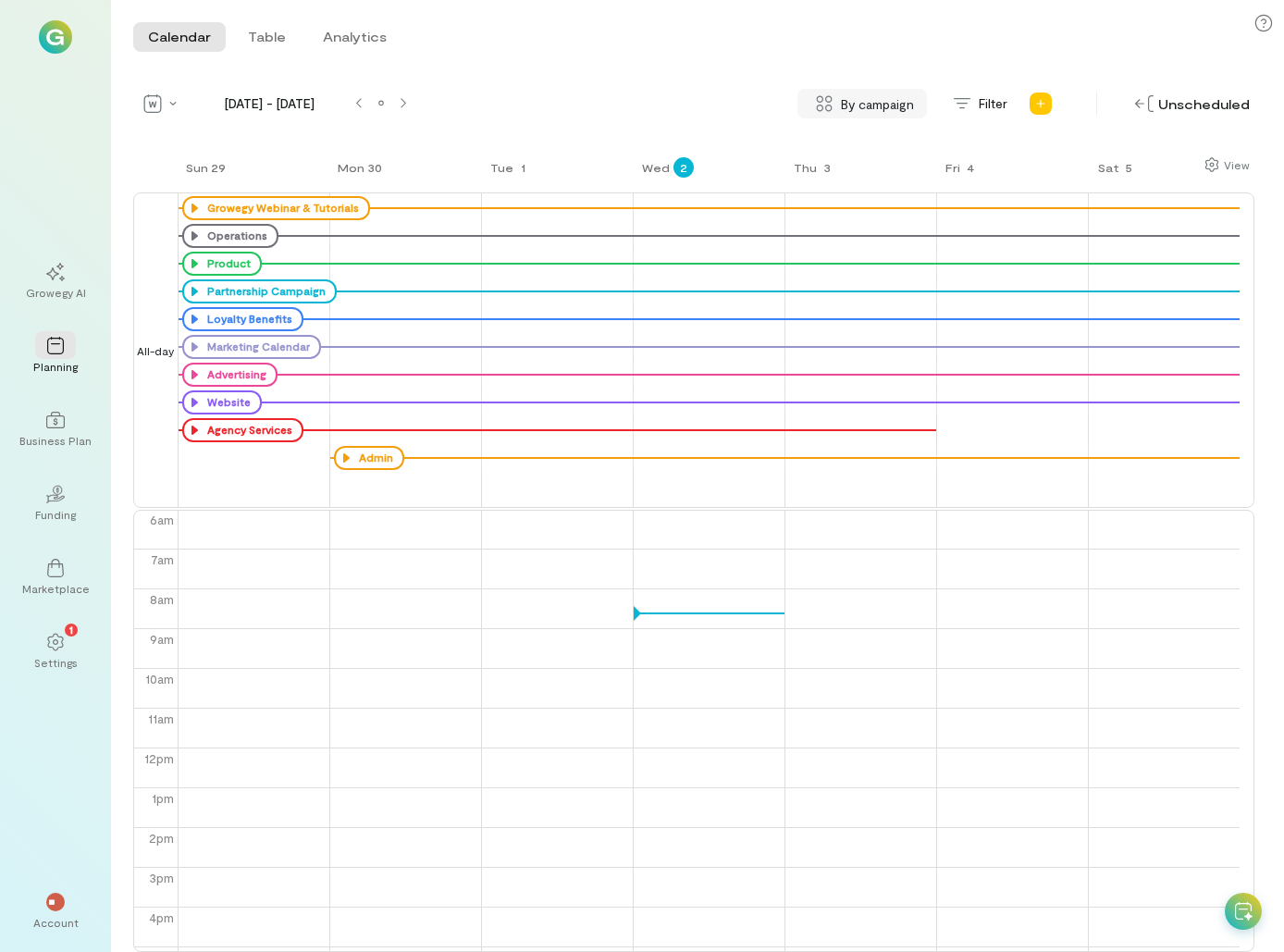 click on "By campaign" at bounding box center [862, 104] 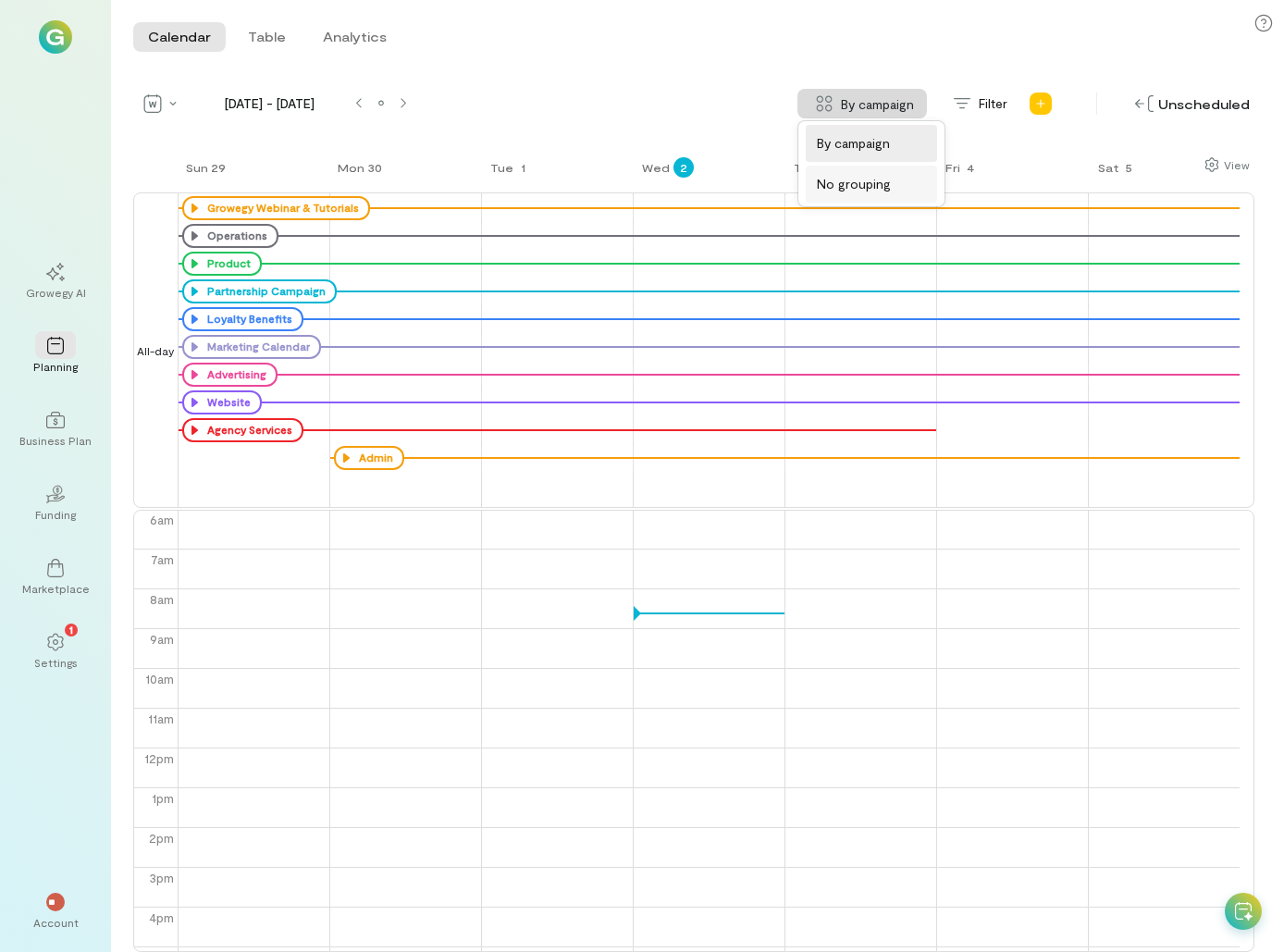 click on "No grouping" at bounding box center [854, 184] 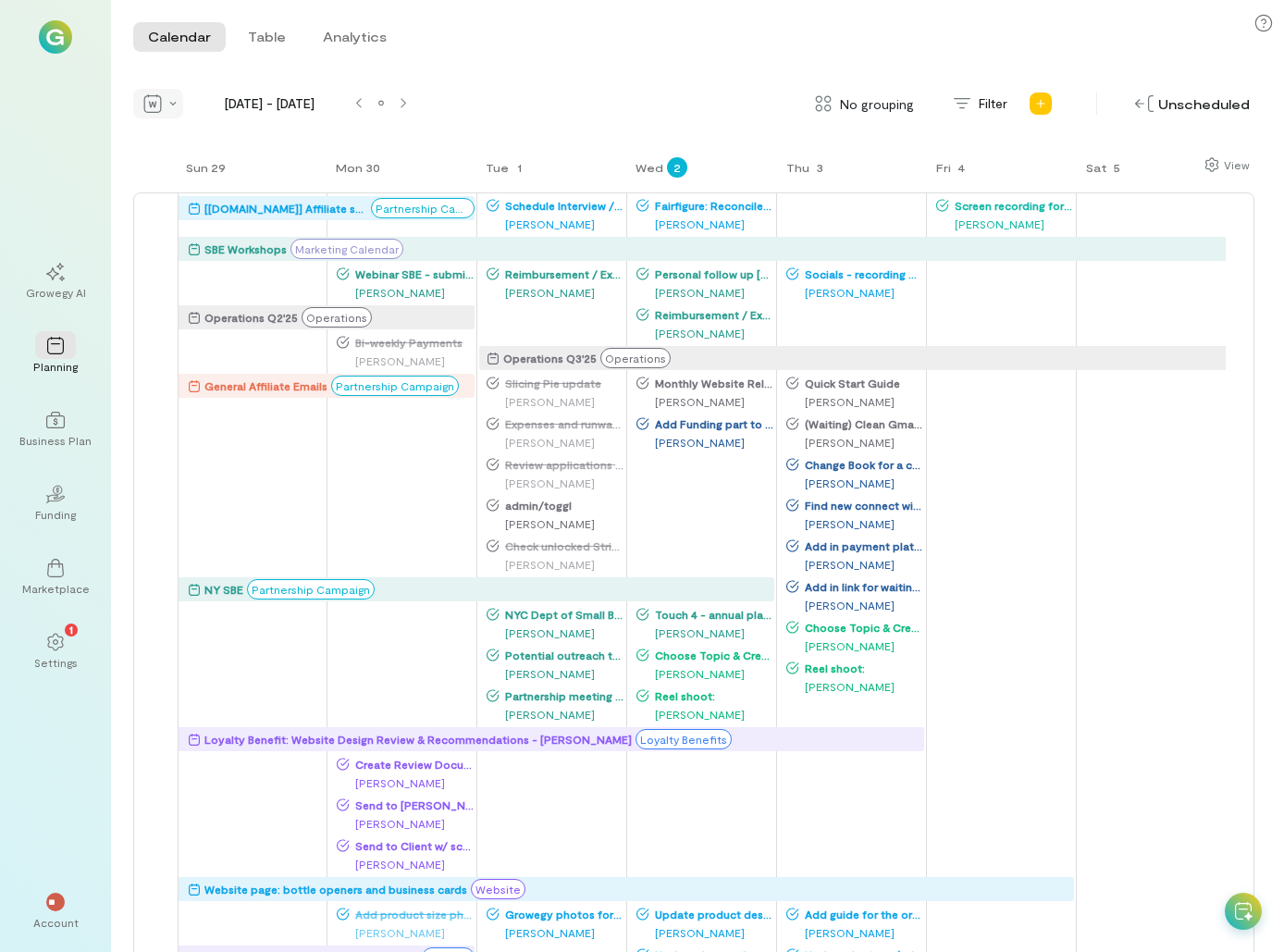 click 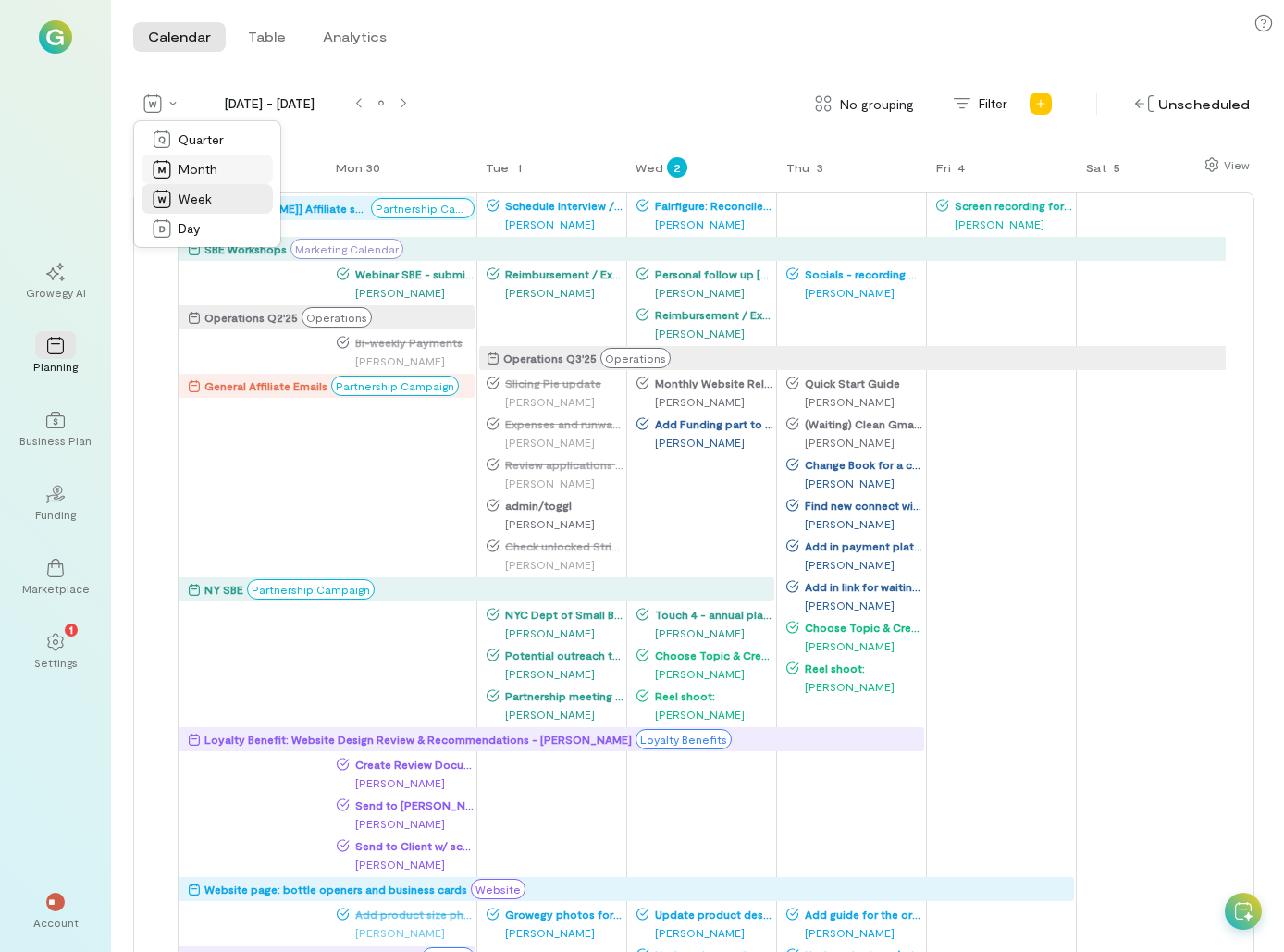 click on "Month" at bounding box center [198, 169] 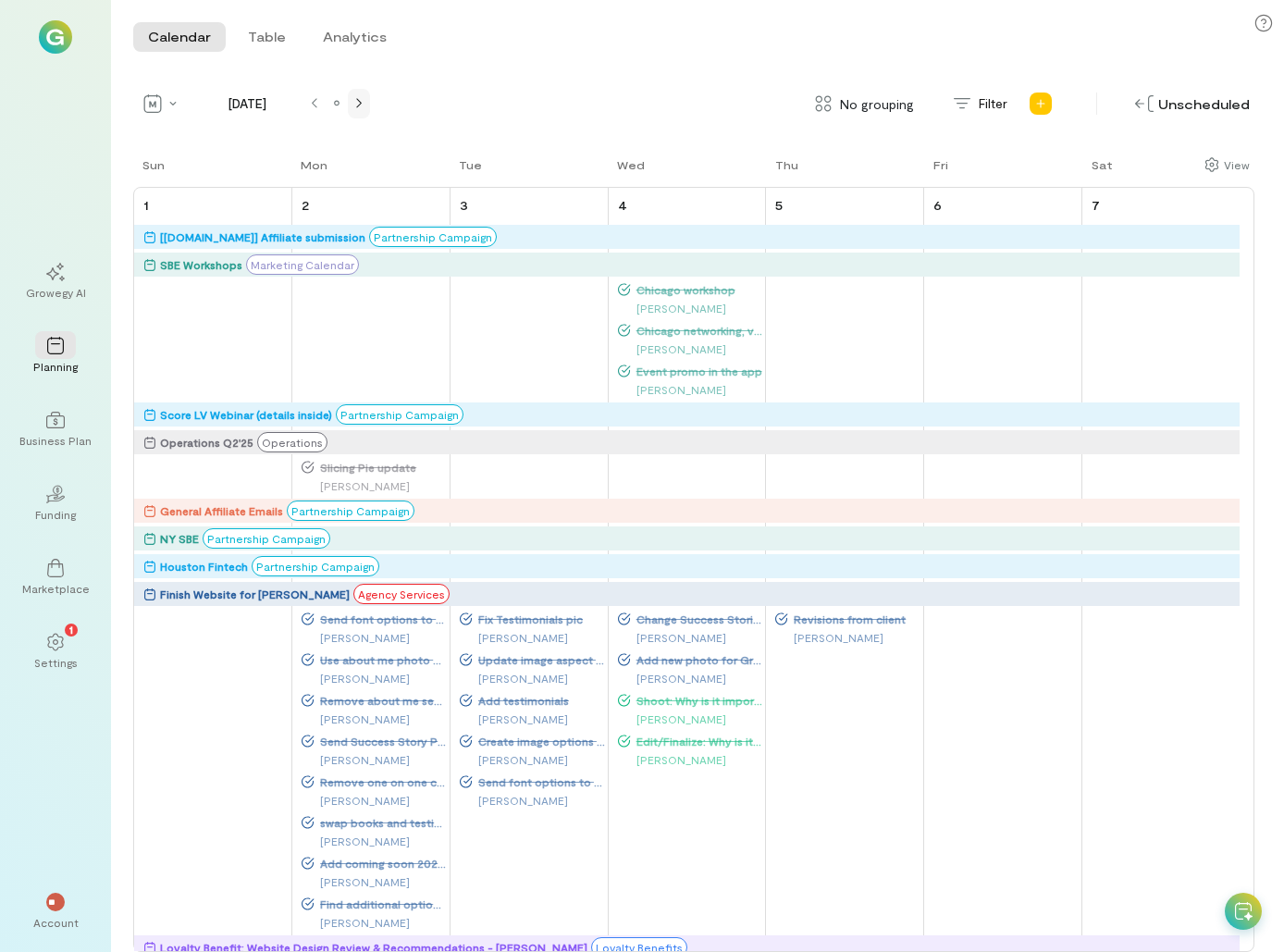 click 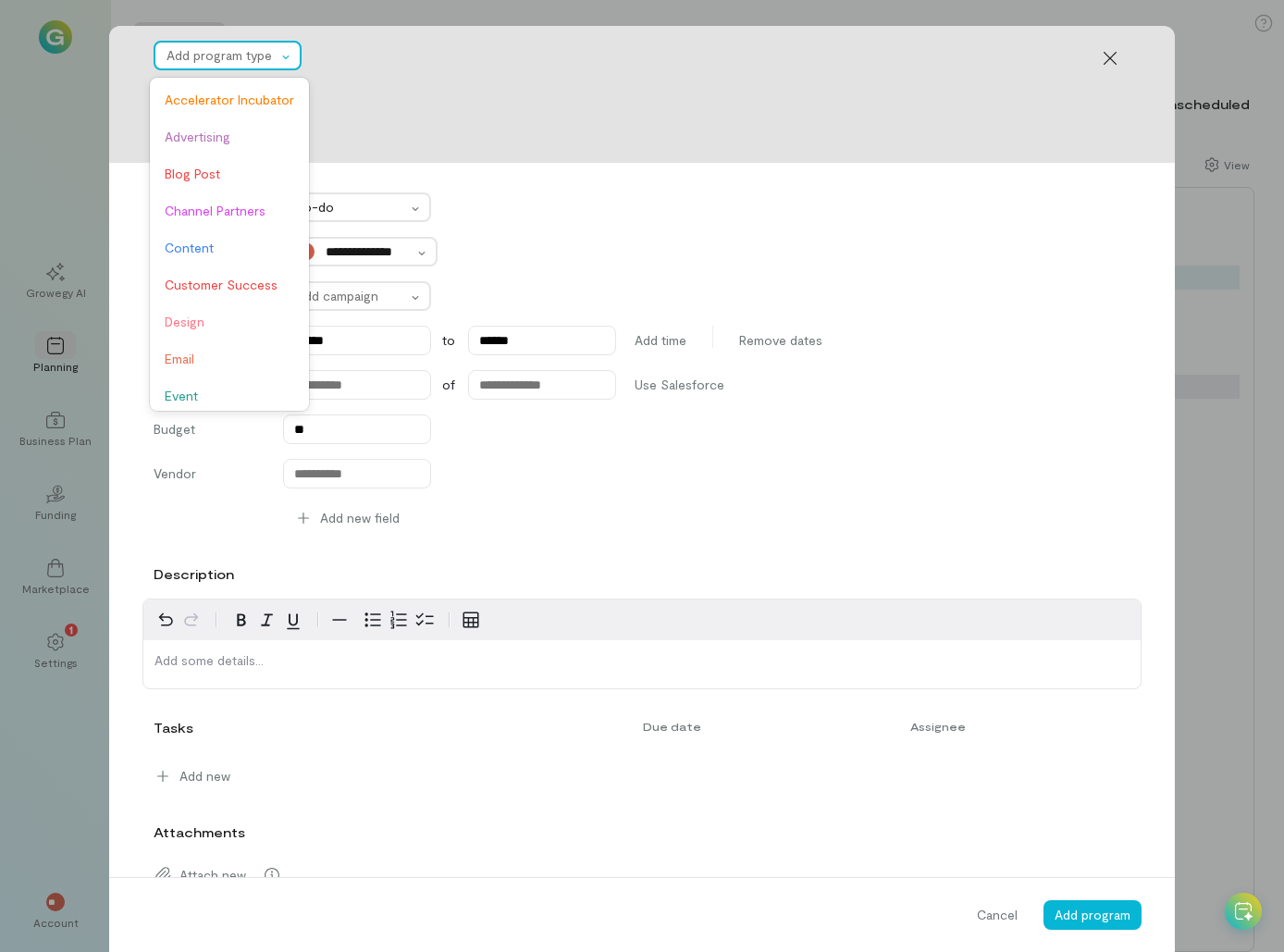 click at bounding box center (221, 56) 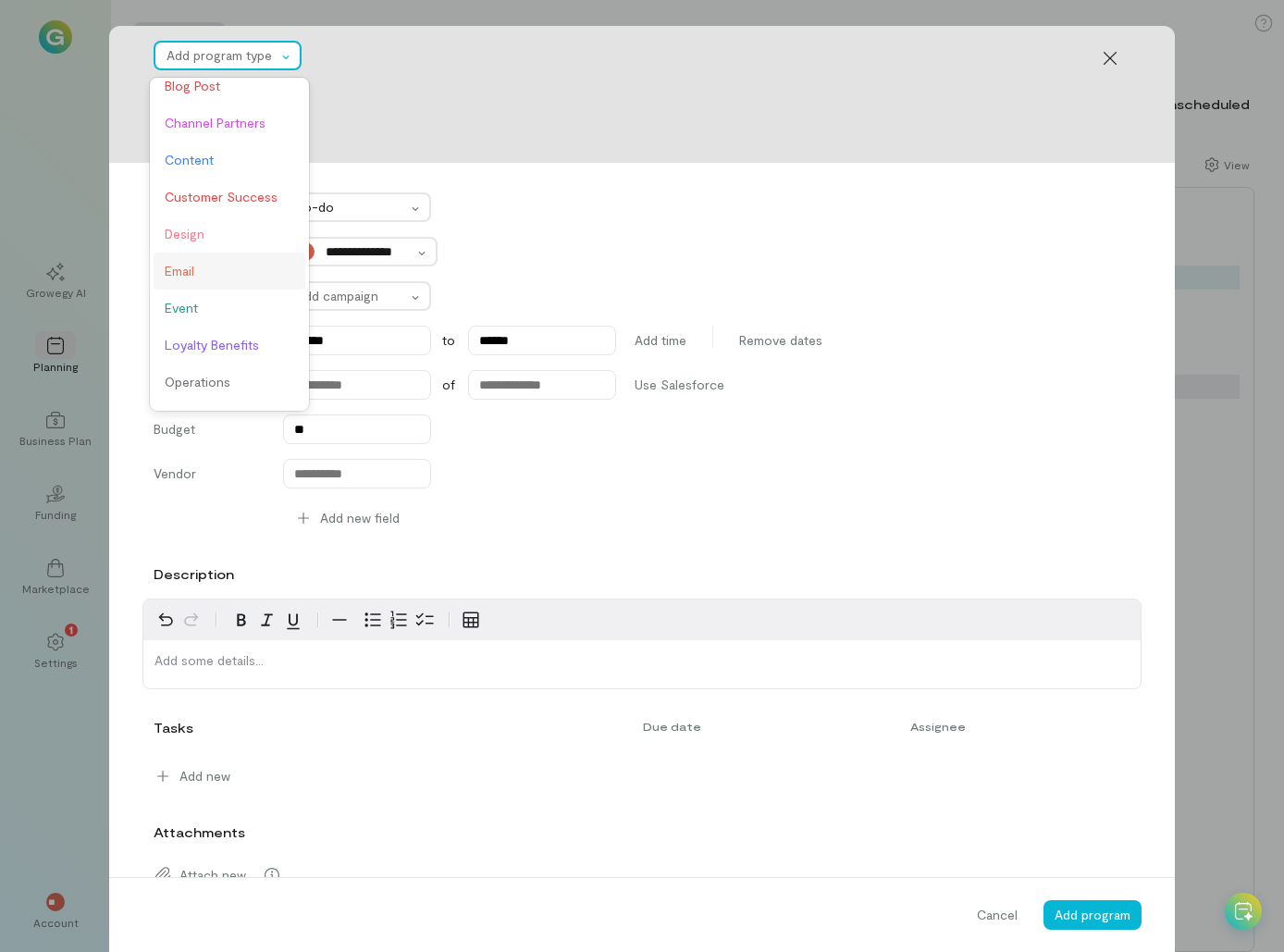 scroll, scrollTop: 185, scrollLeft: 0, axis: vertical 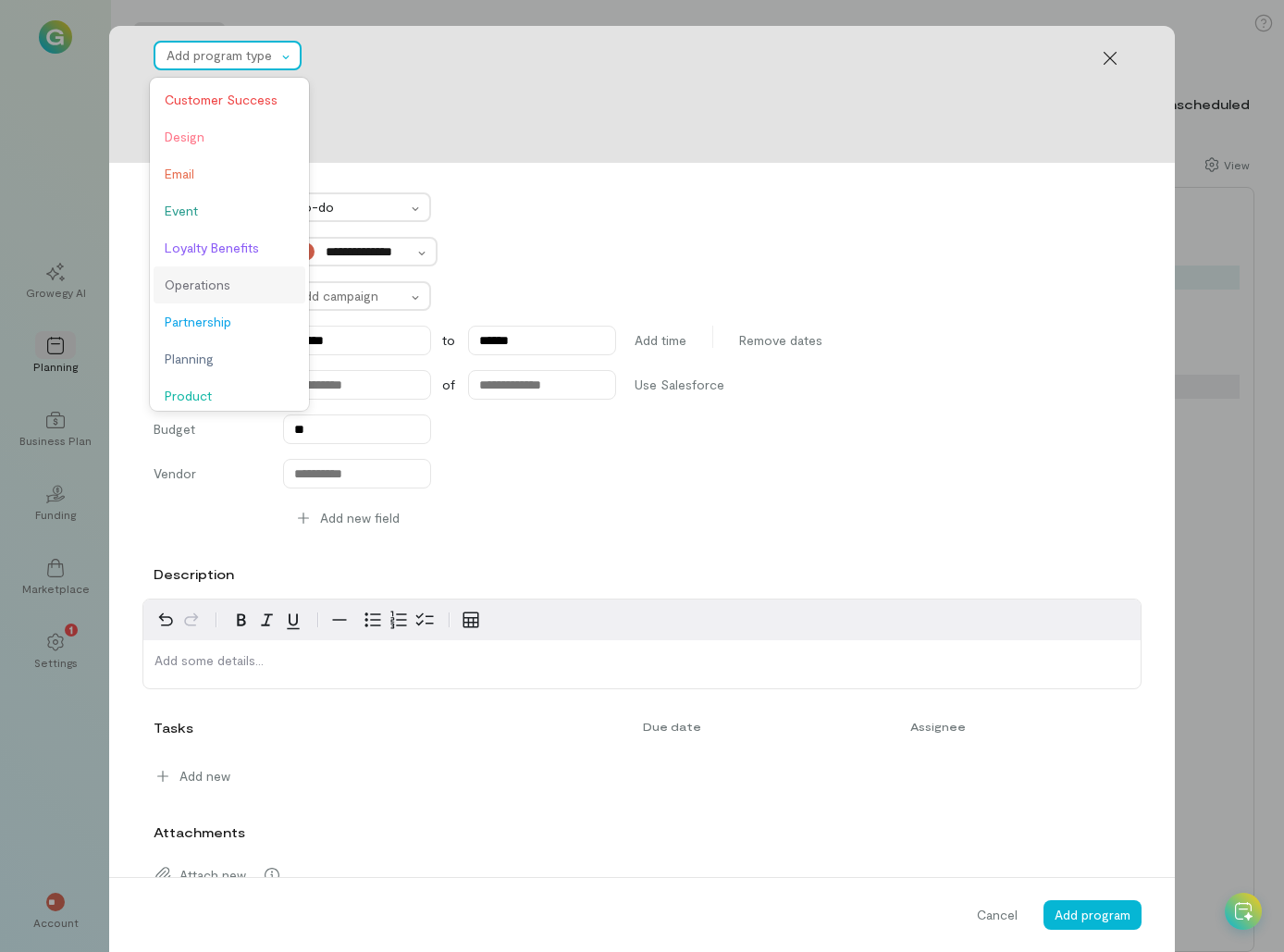 click on "Operations" at bounding box center [229, 285] 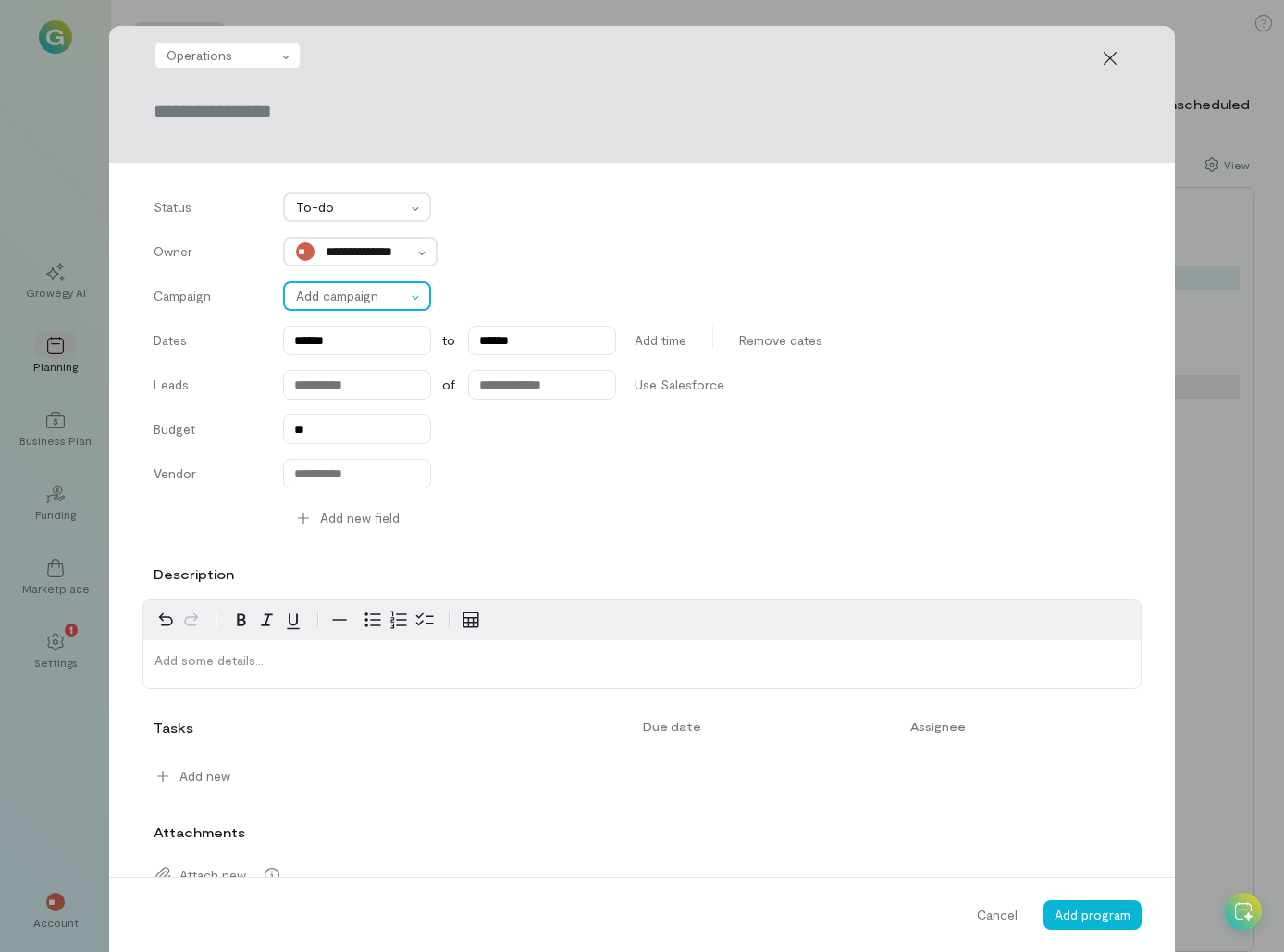 click at bounding box center [351, 296] 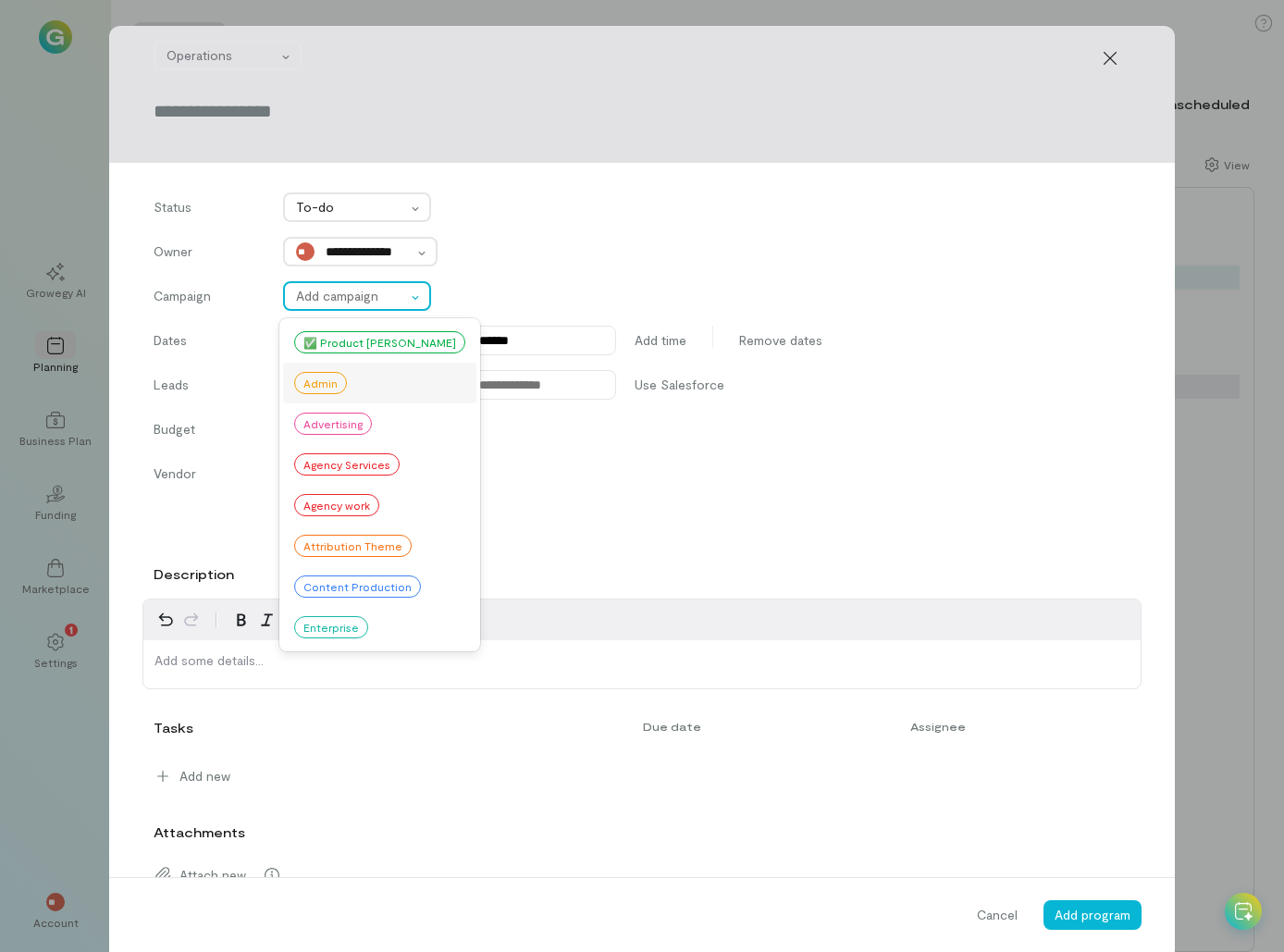 click on "Admin" at bounding box center (320, 383) 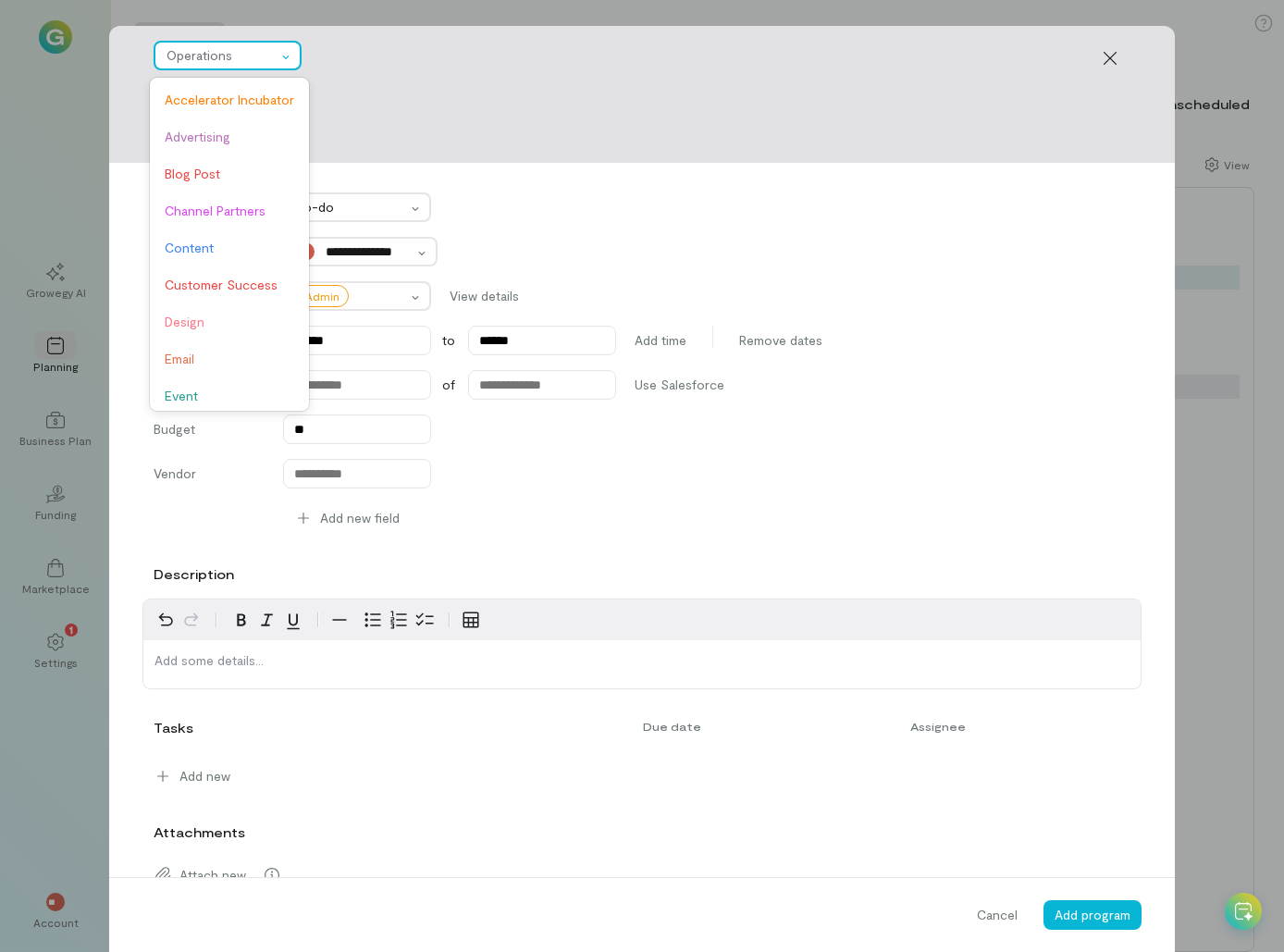 click at bounding box center [221, 56] 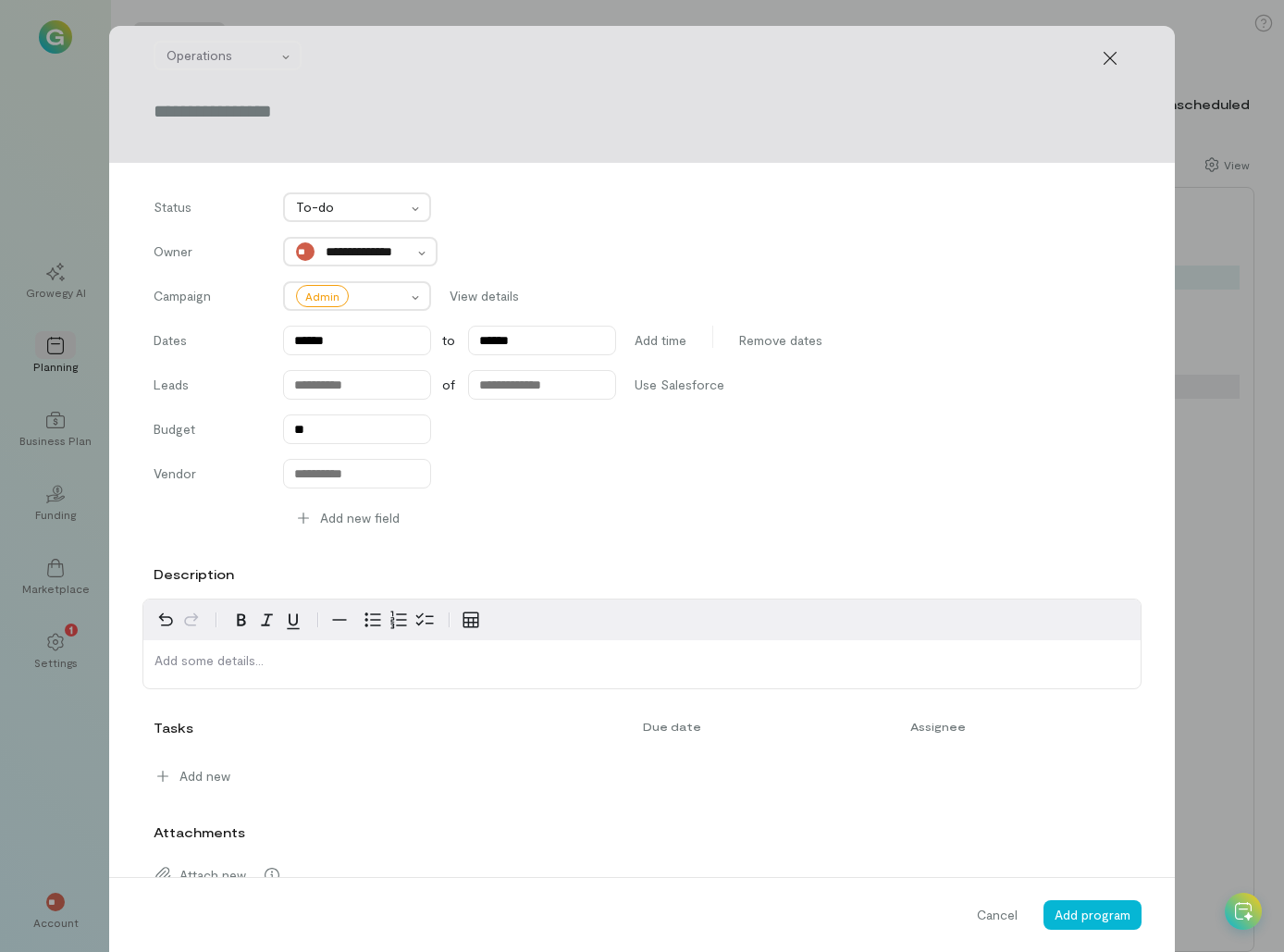 click on "Status To-do" at bounding box center [642, 207] 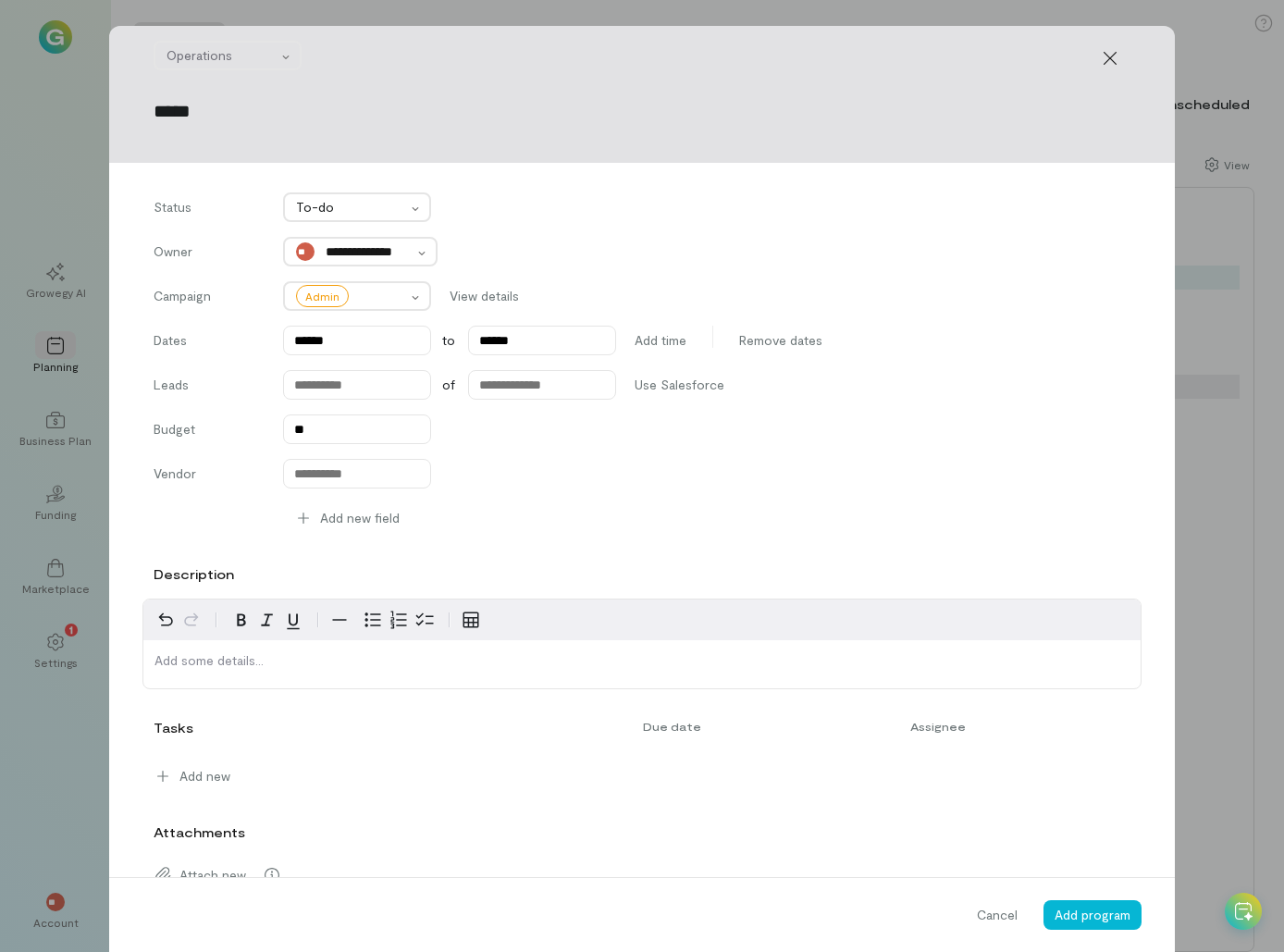 type on "*****" 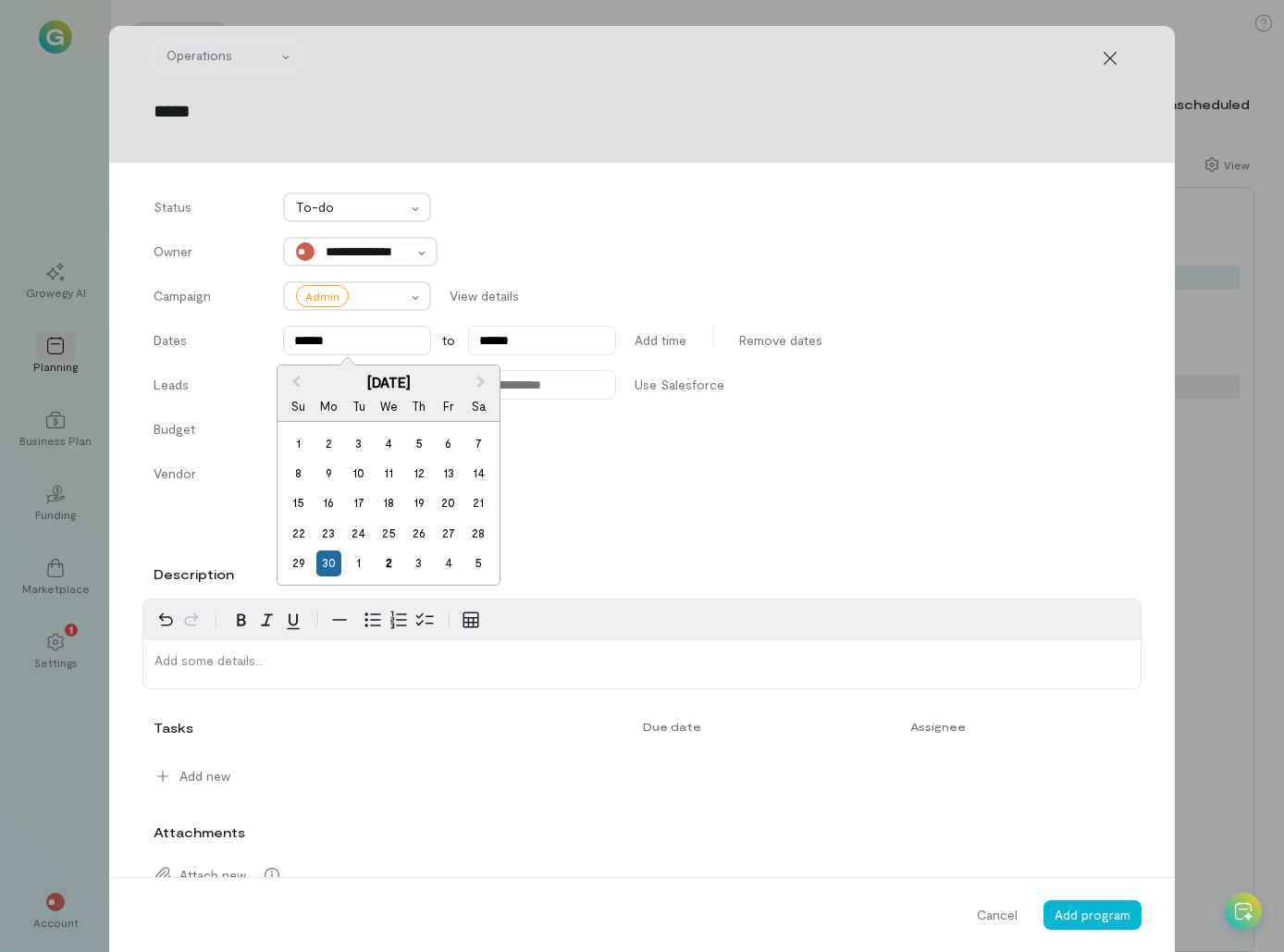 click on "******" at bounding box center [357, 340] 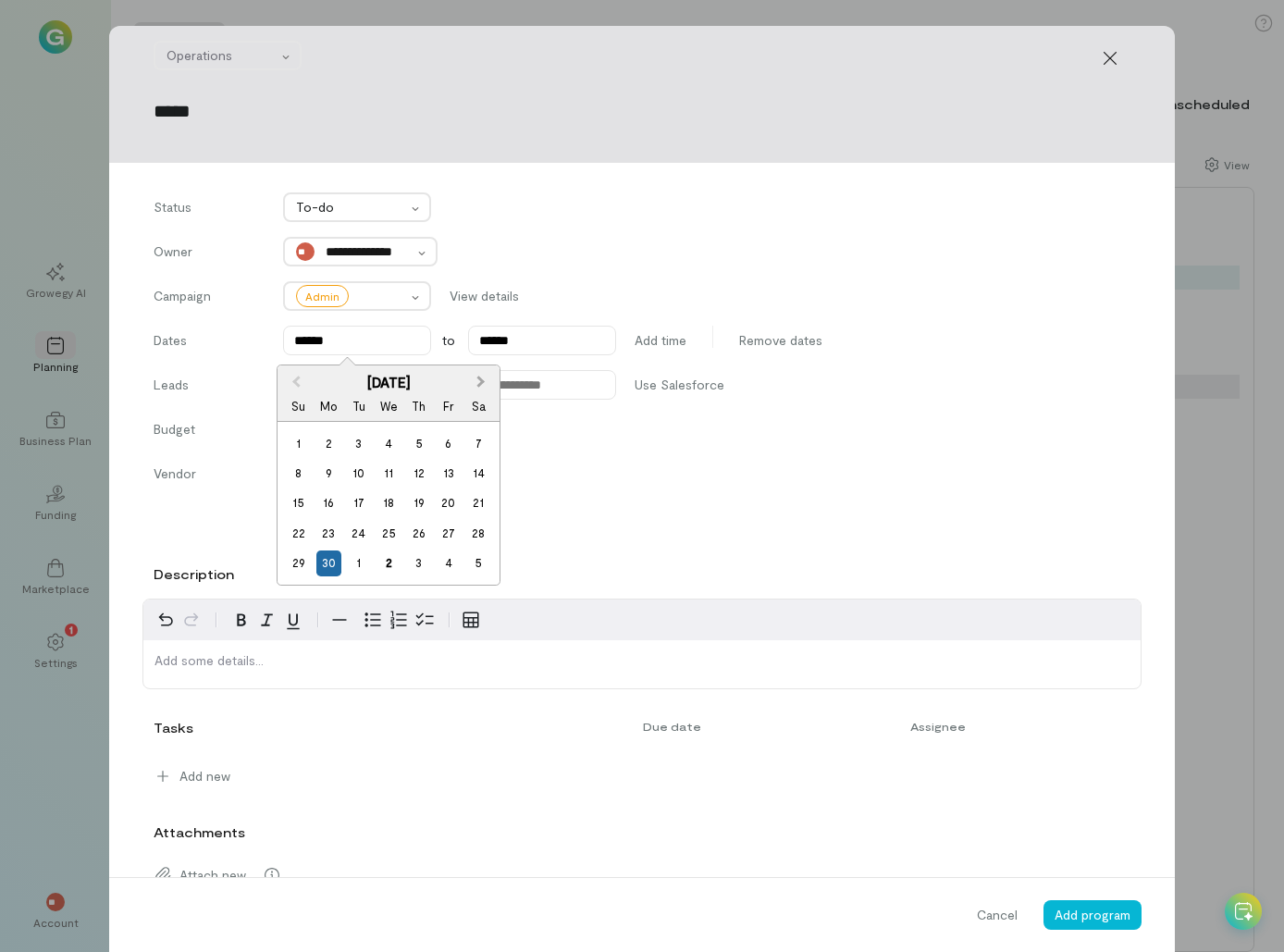 click on "Next Month" at bounding box center [483, 382] 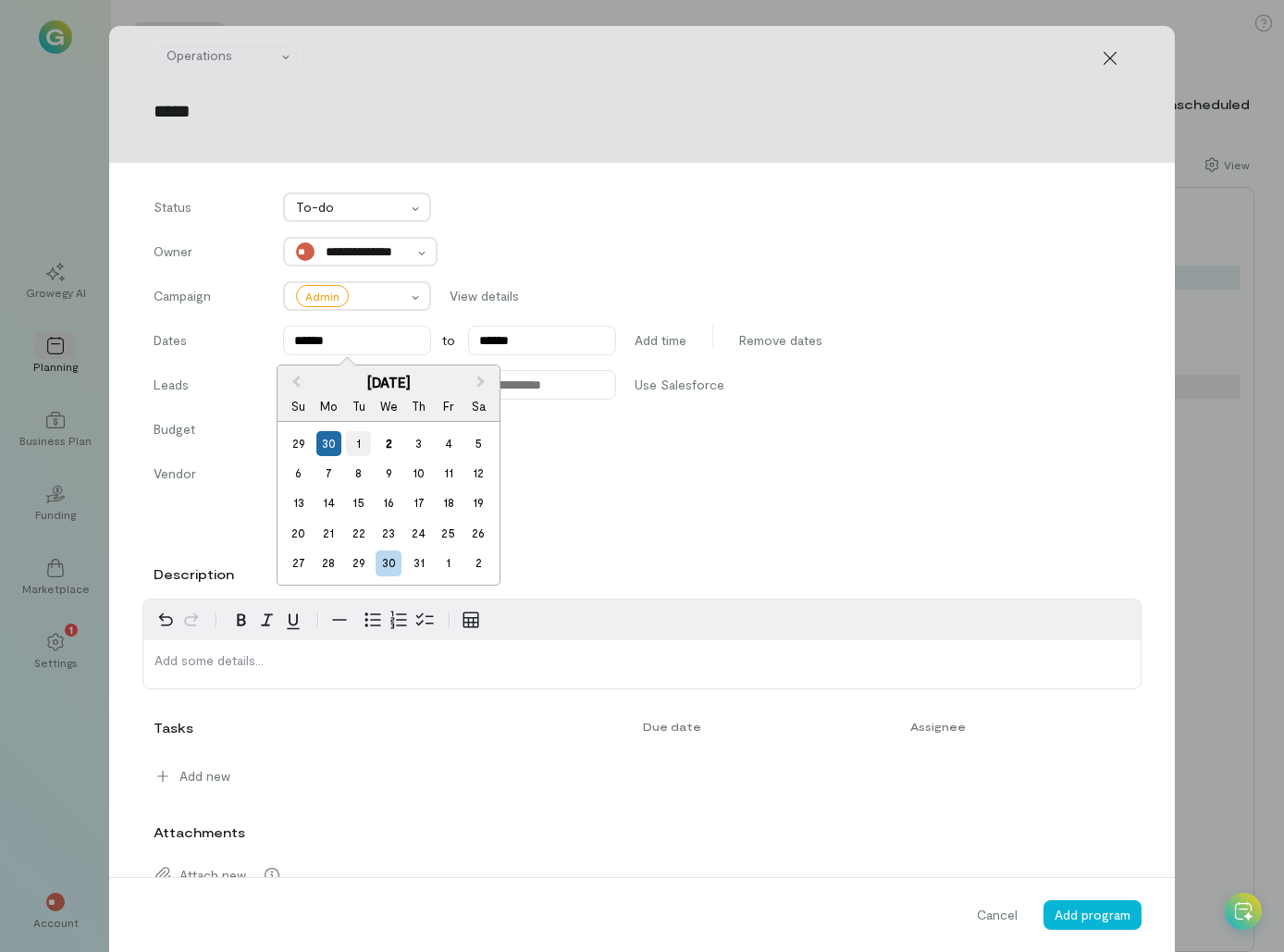click on "1" at bounding box center [358, 443] 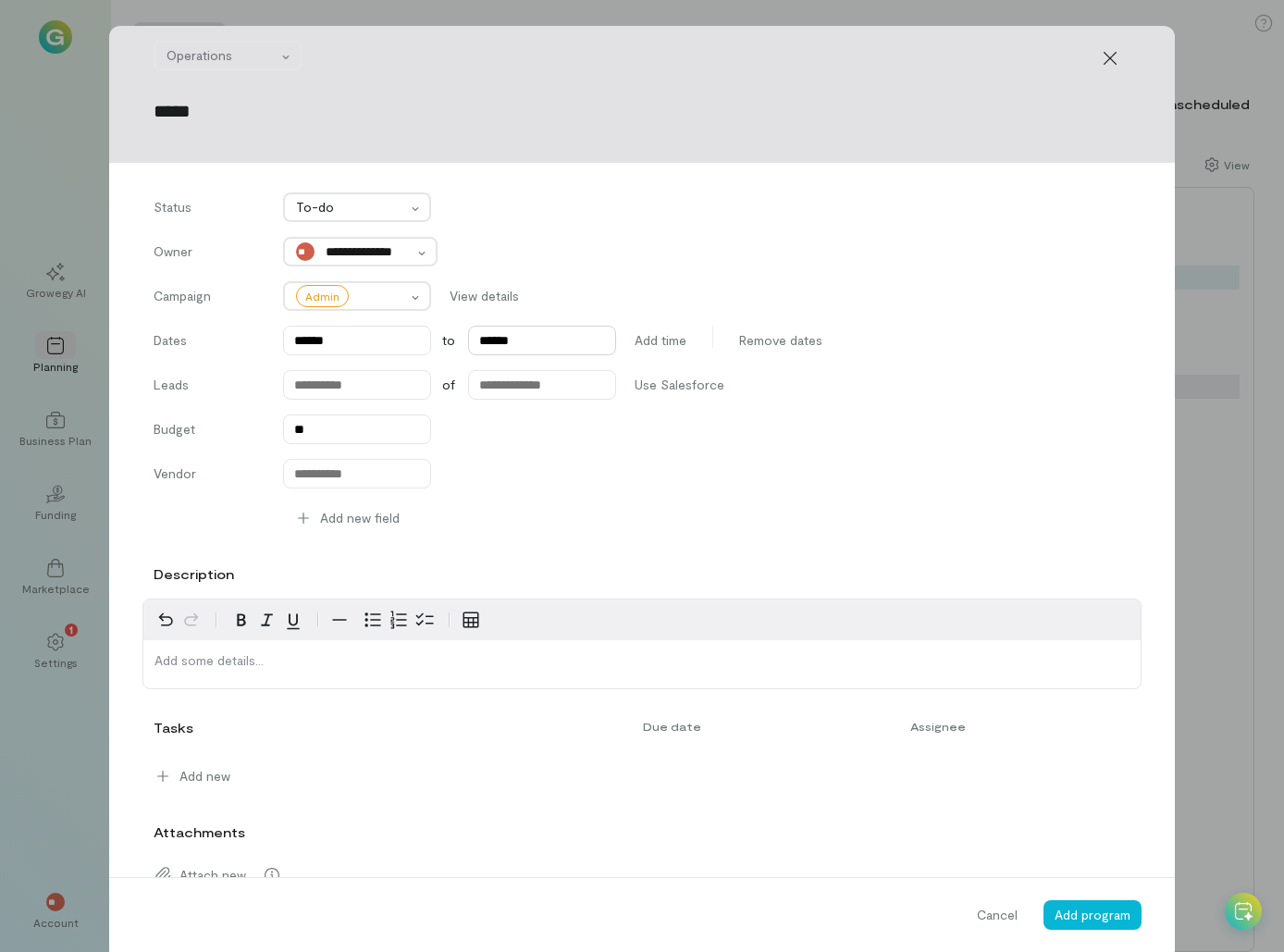 click on "******" at bounding box center (542, 340) 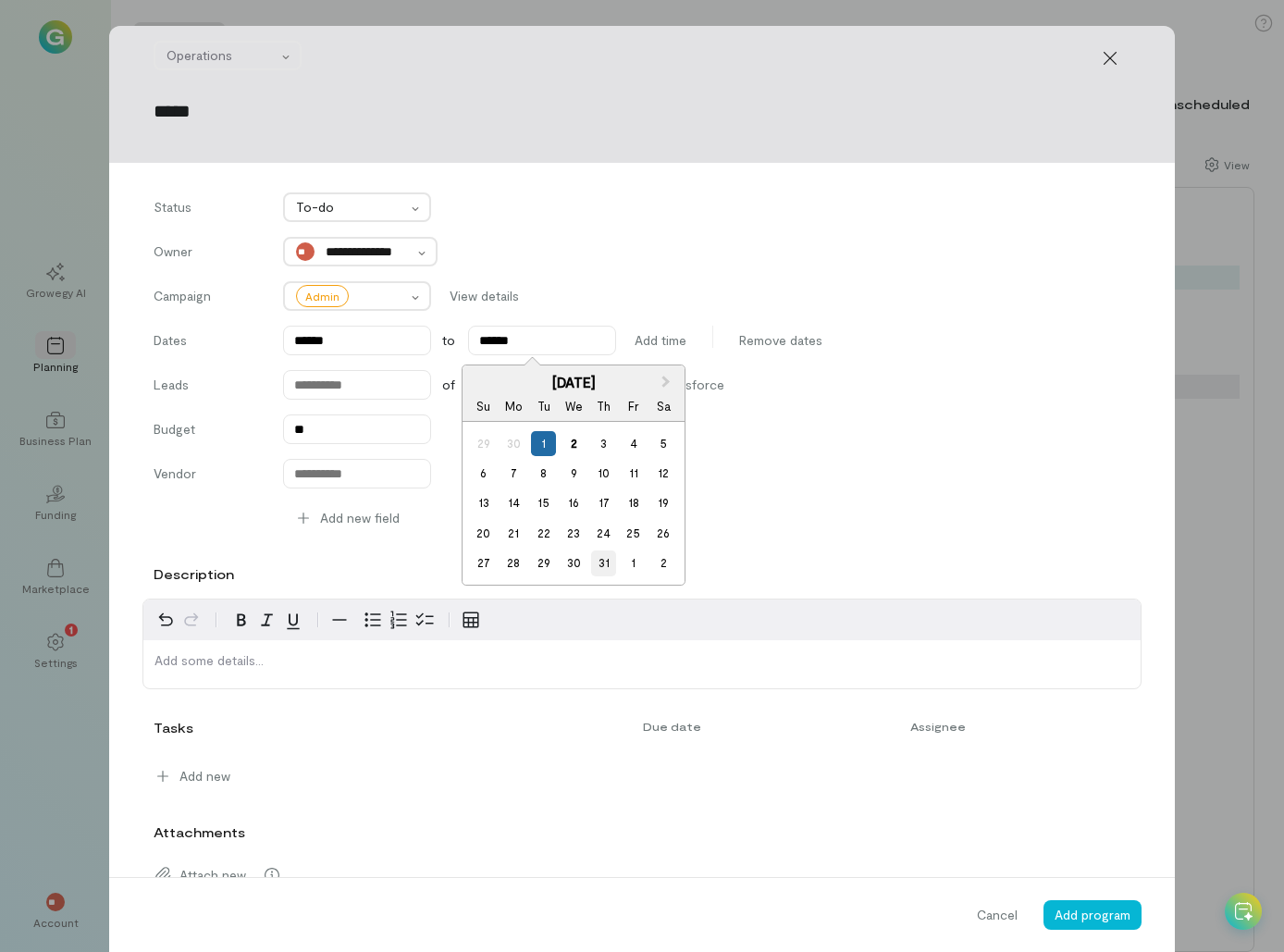 click on "31" at bounding box center [603, 563] 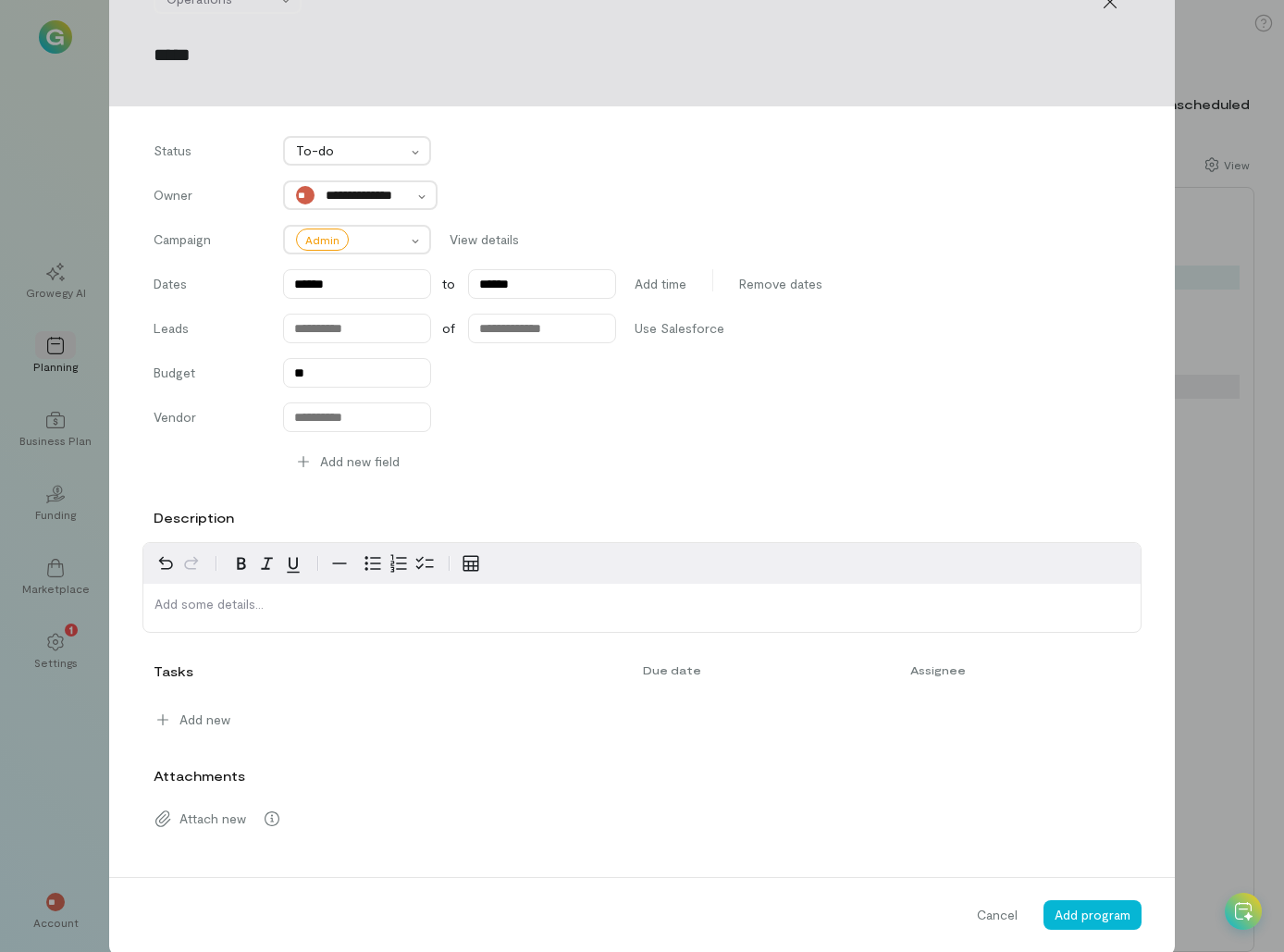 scroll, scrollTop: 87, scrollLeft: 0, axis: vertical 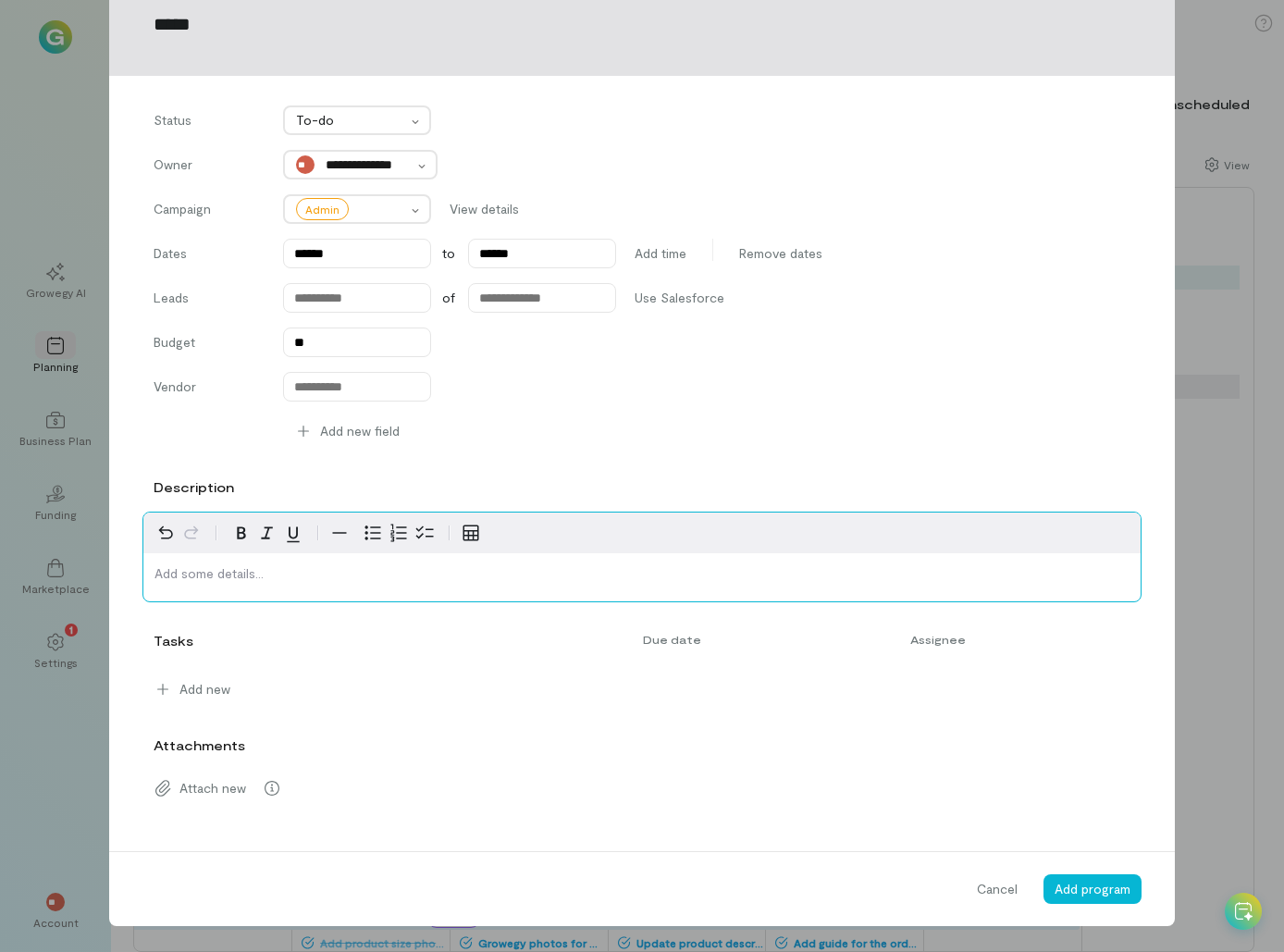 click at bounding box center (642, 574) 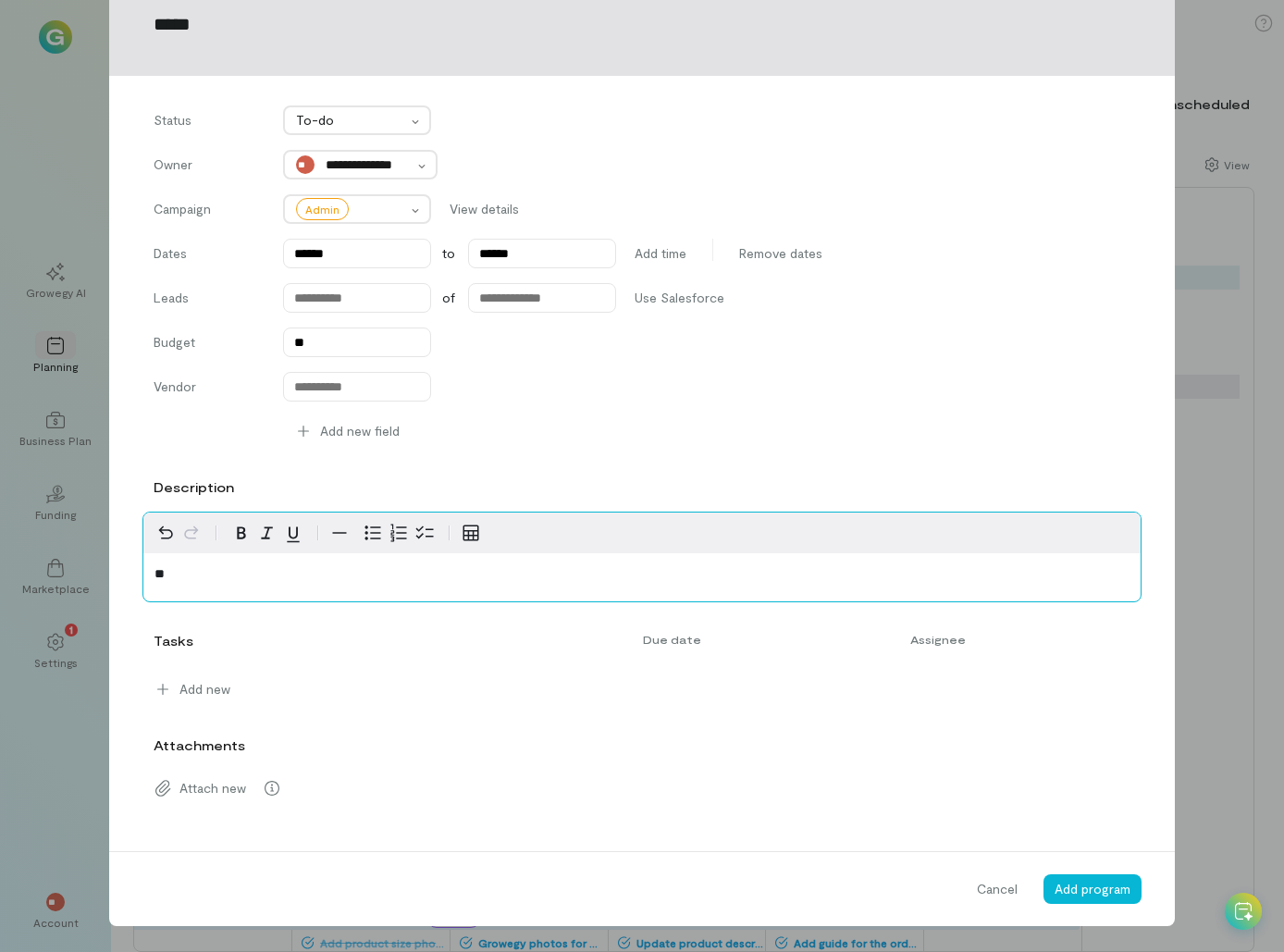 type 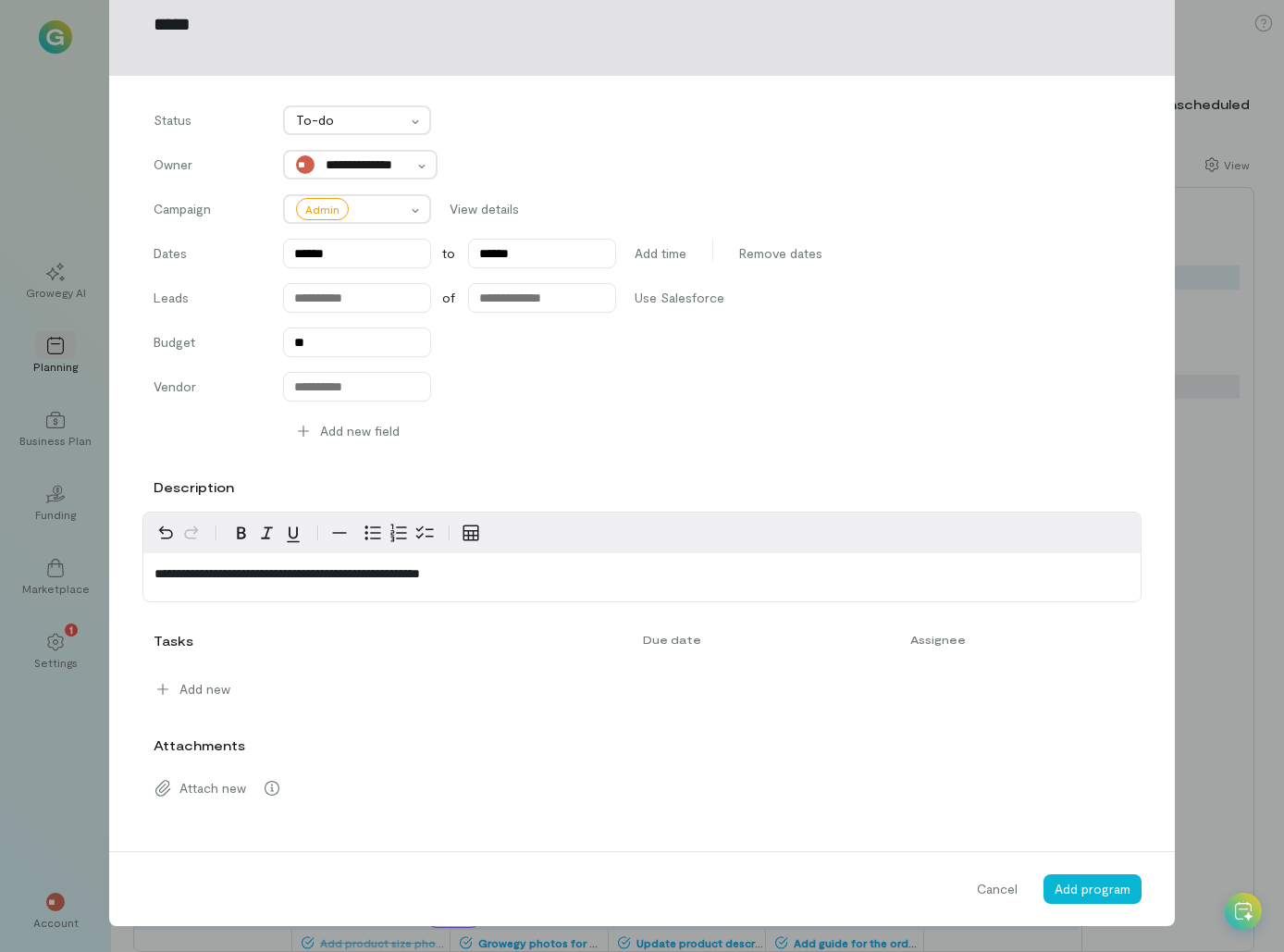 click on "Add new" at bounding box center [636, 686] 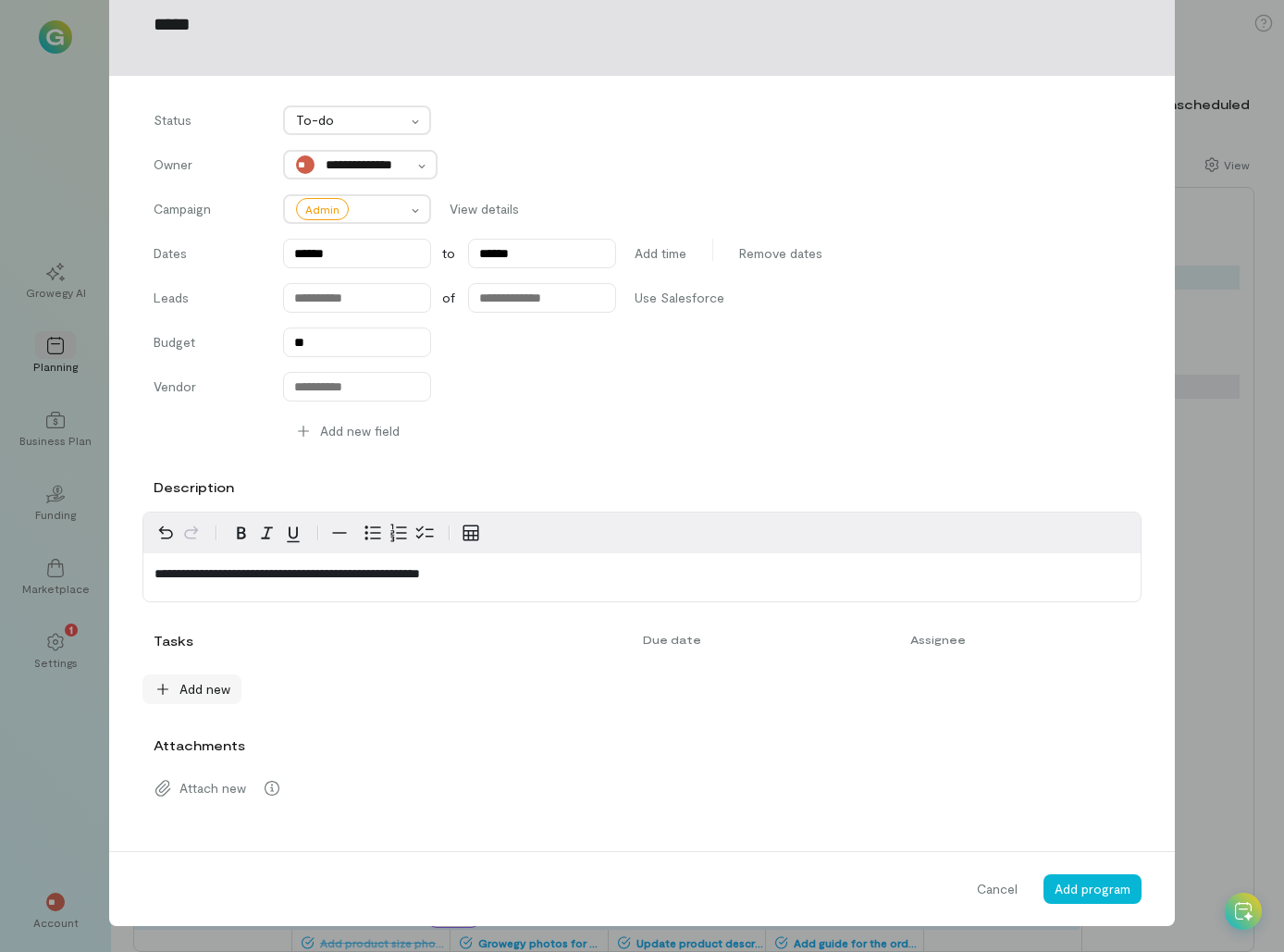 click on "Add new" at bounding box center (204, 689) 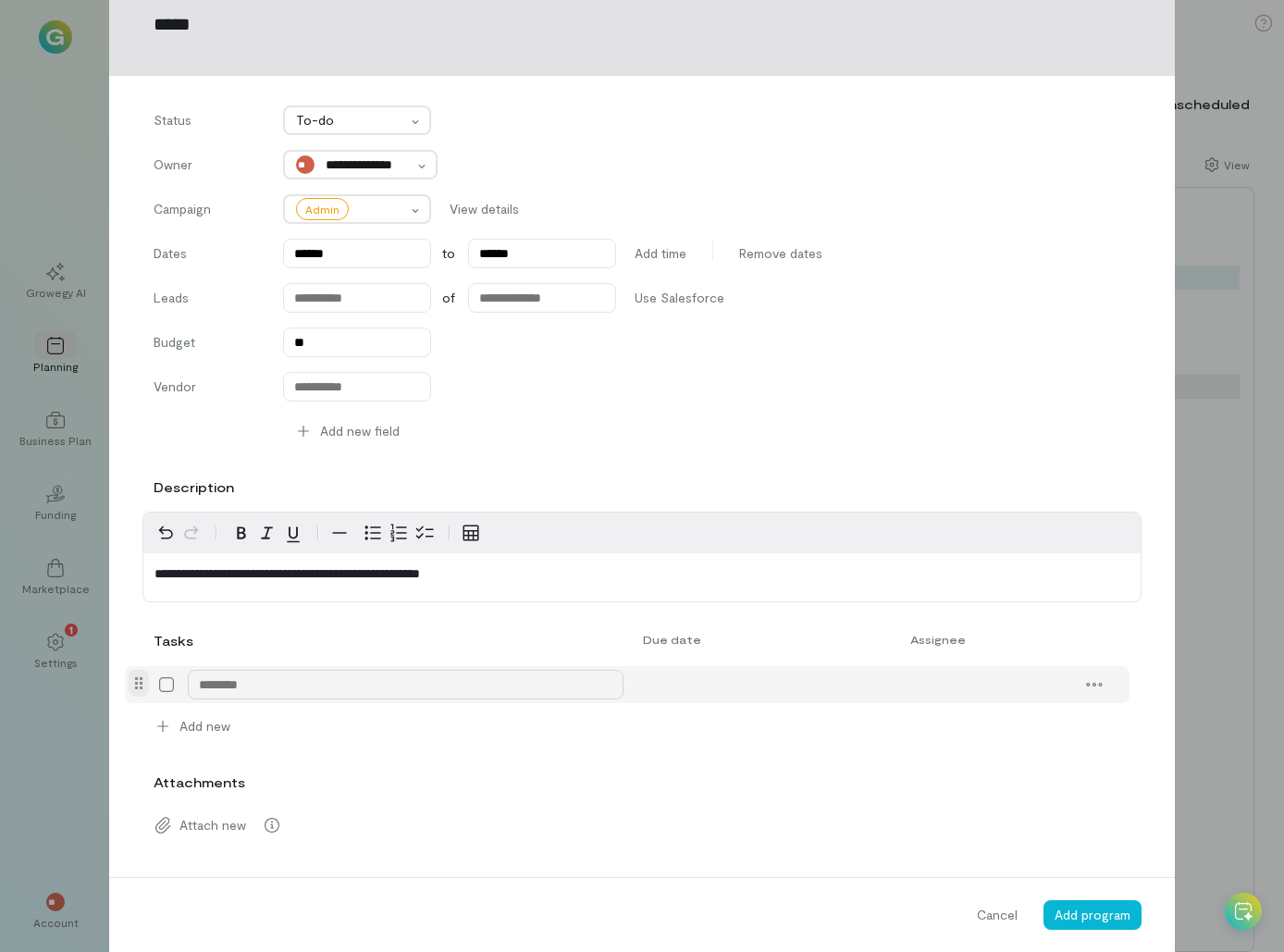 click at bounding box center [405, 685] 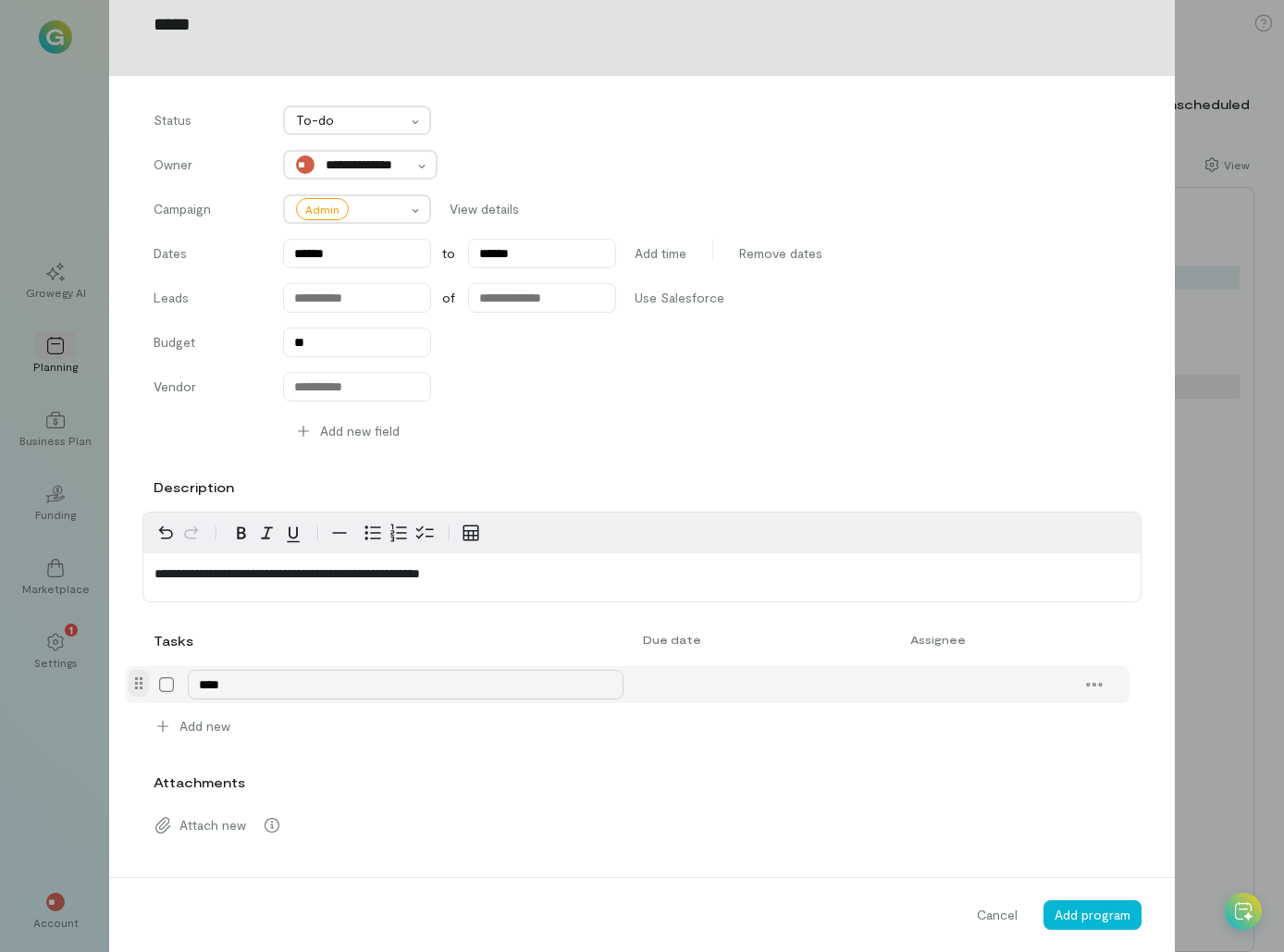 type on "*****" 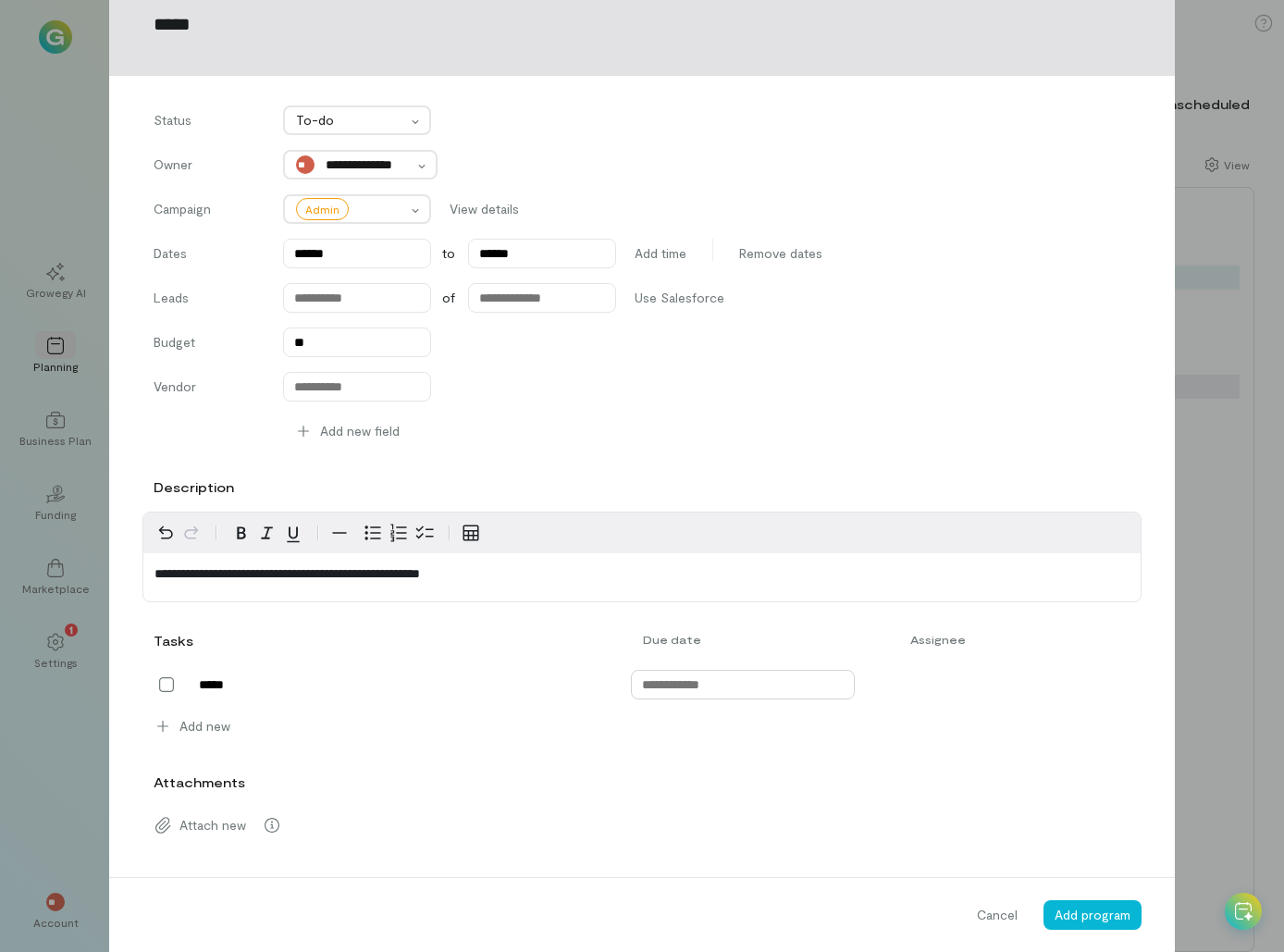 click at bounding box center [743, 685] 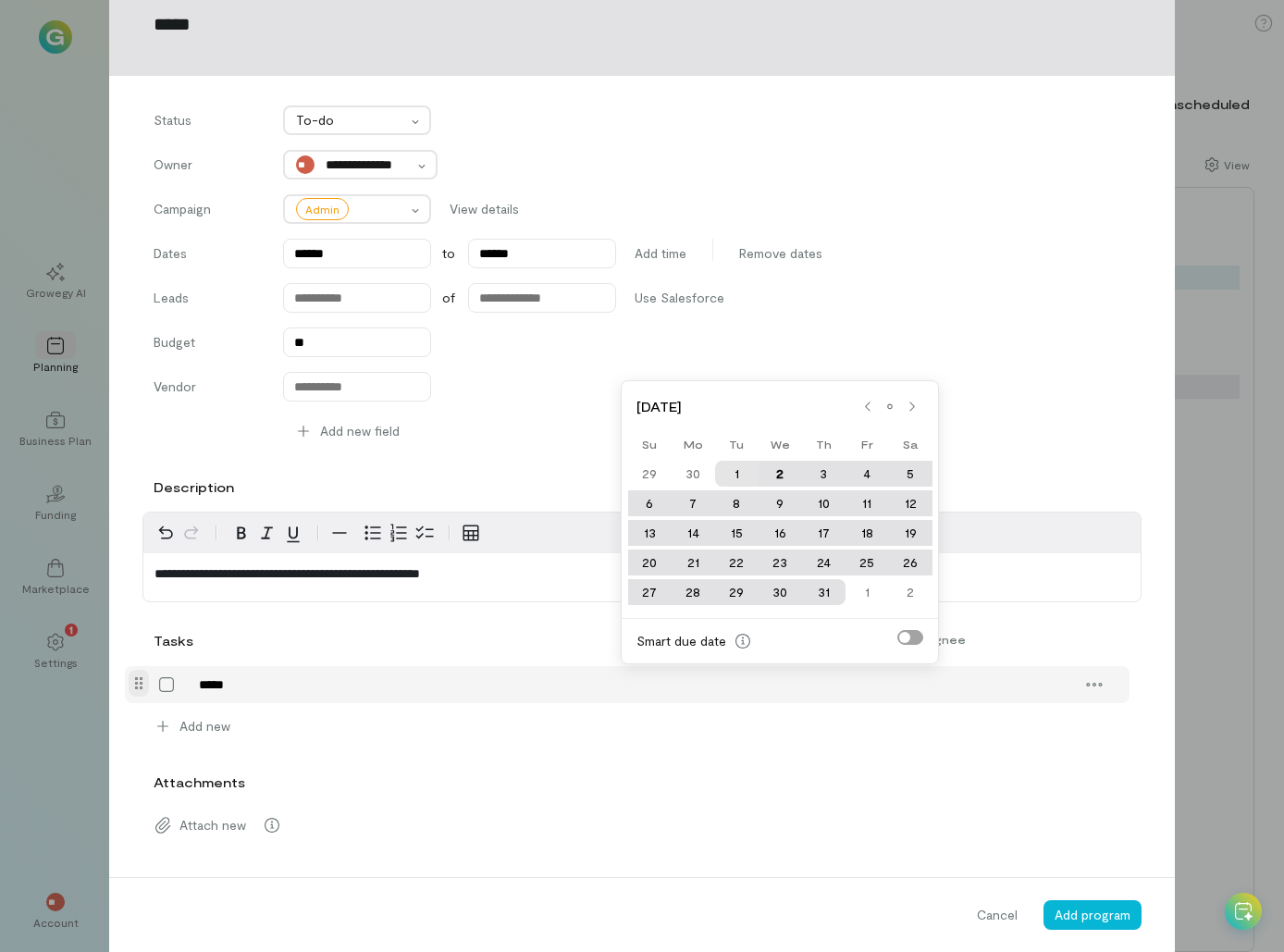 click on "1" at bounding box center [736, 474] 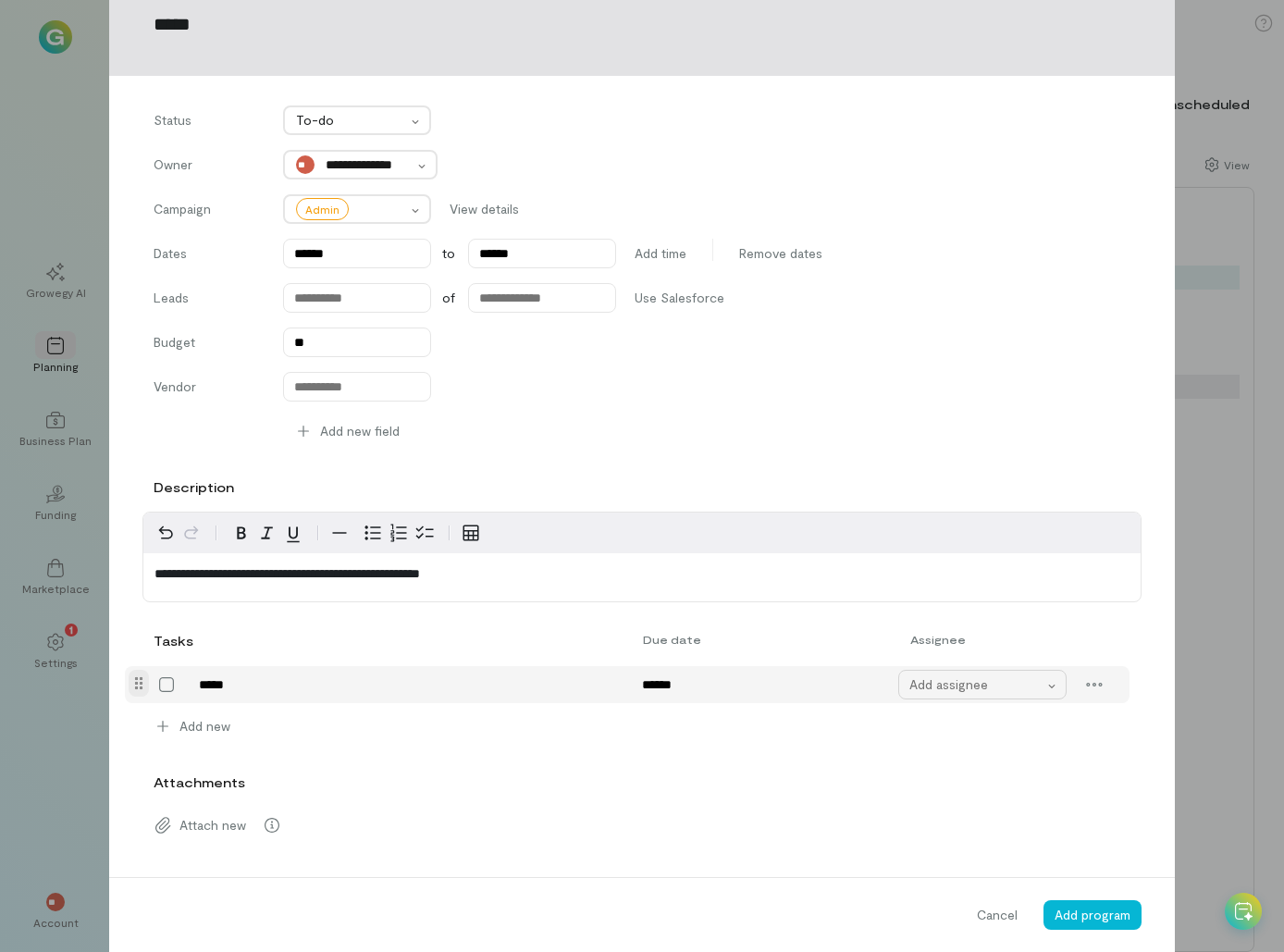 click on "Add assignee" at bounding box center (977, 685) 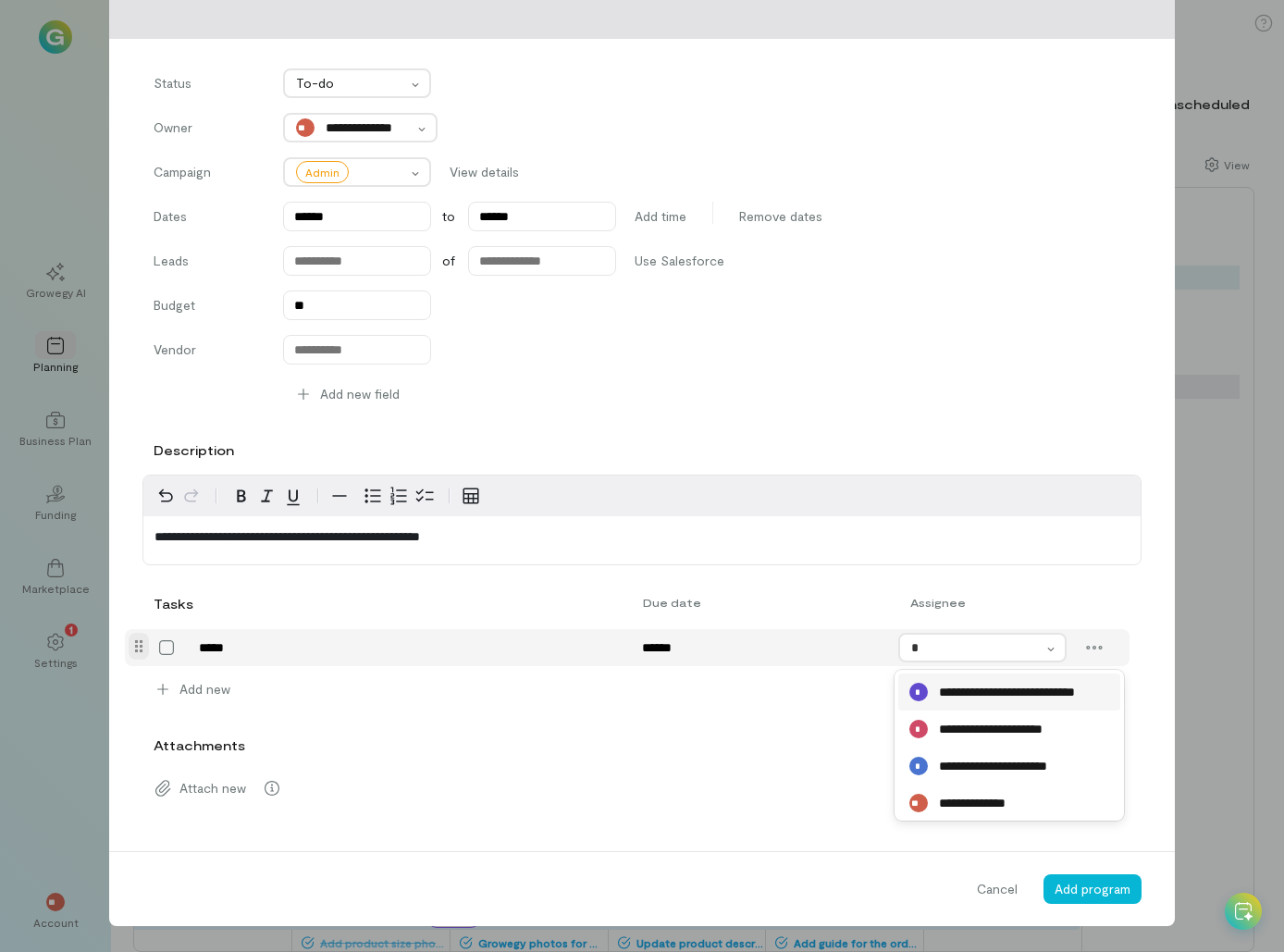 type on "**" 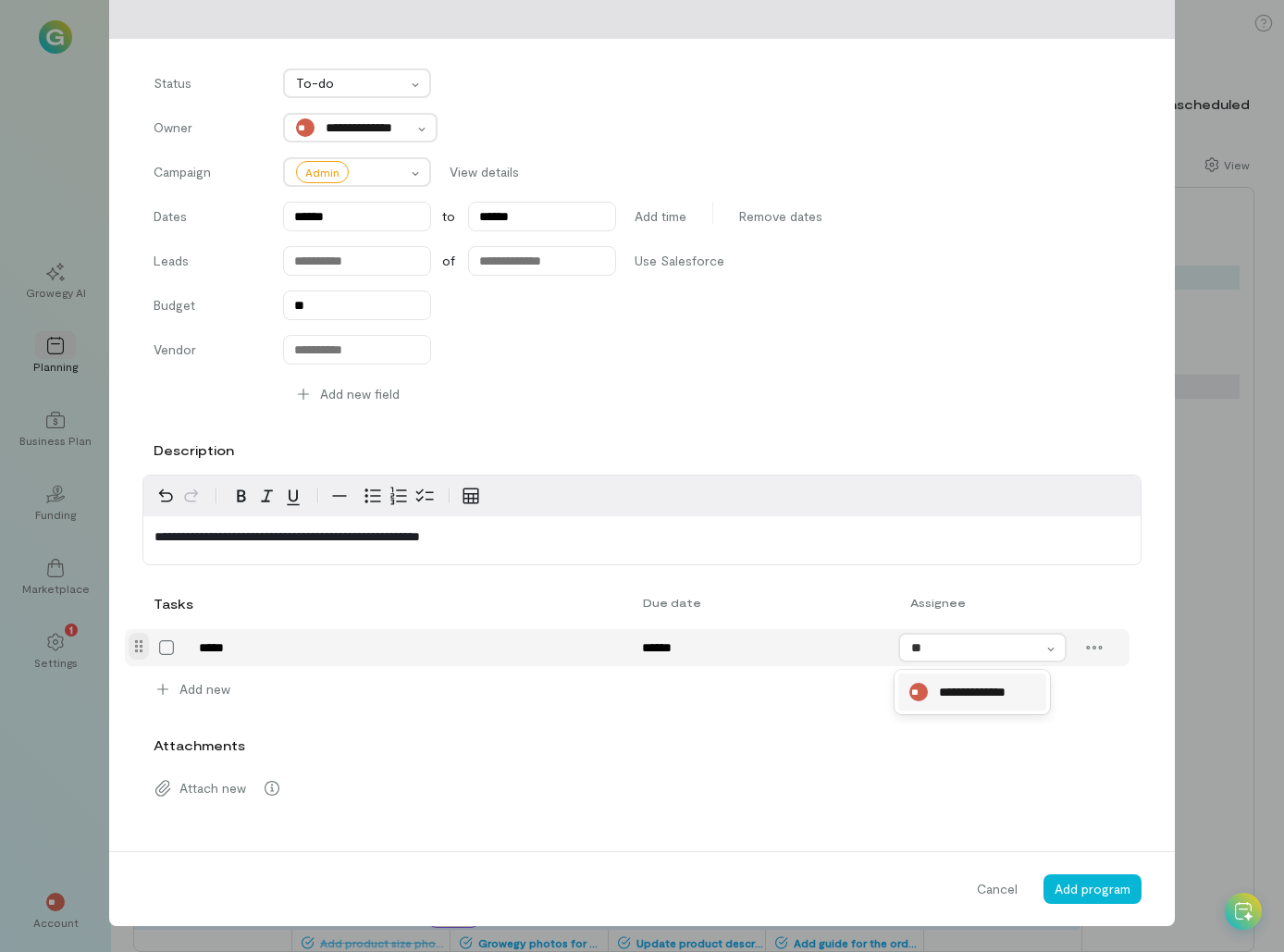 click on "**********" at bounding box center (977, 692) 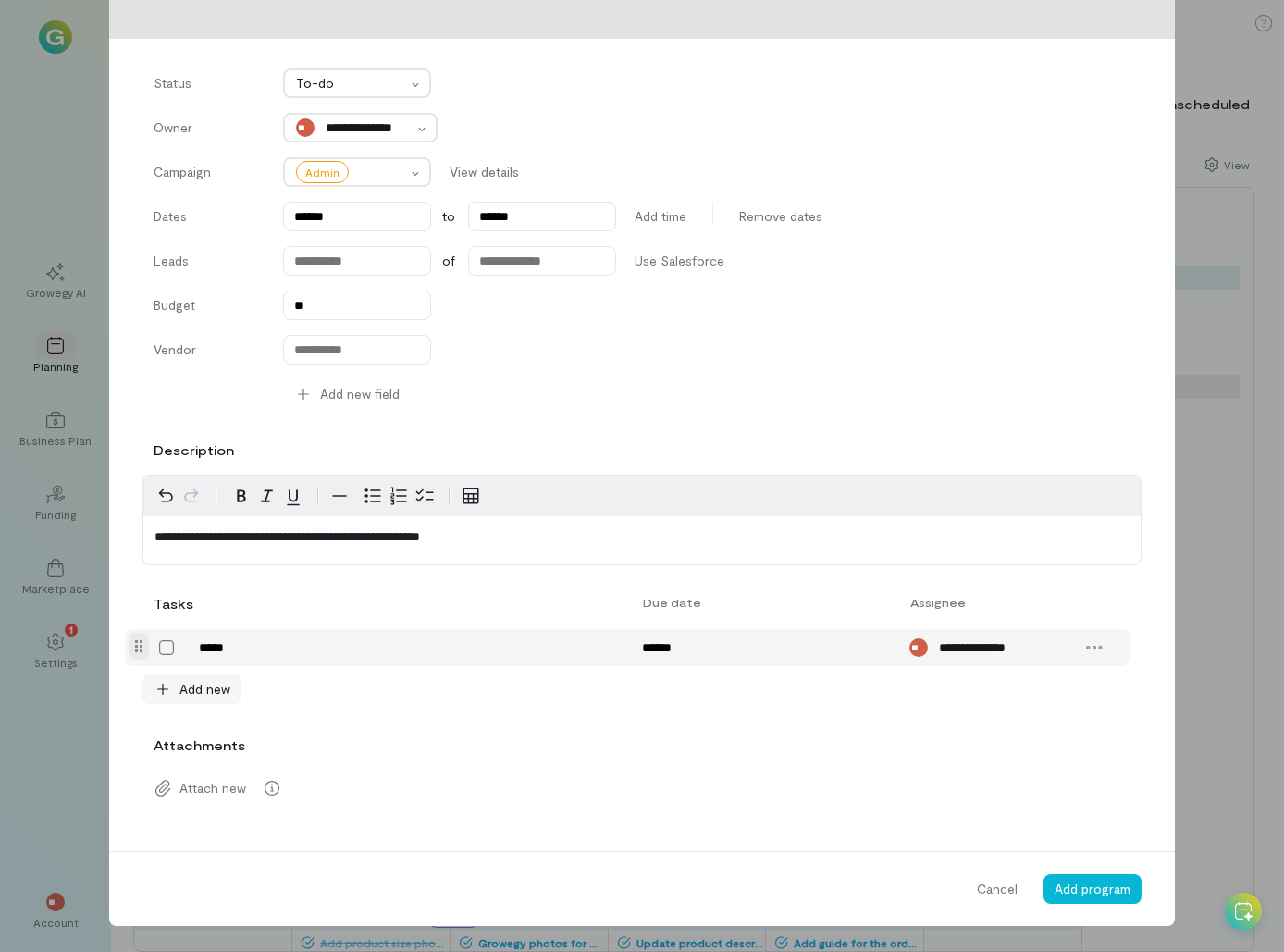 click on "Add new" at bounding box center [204, 689] 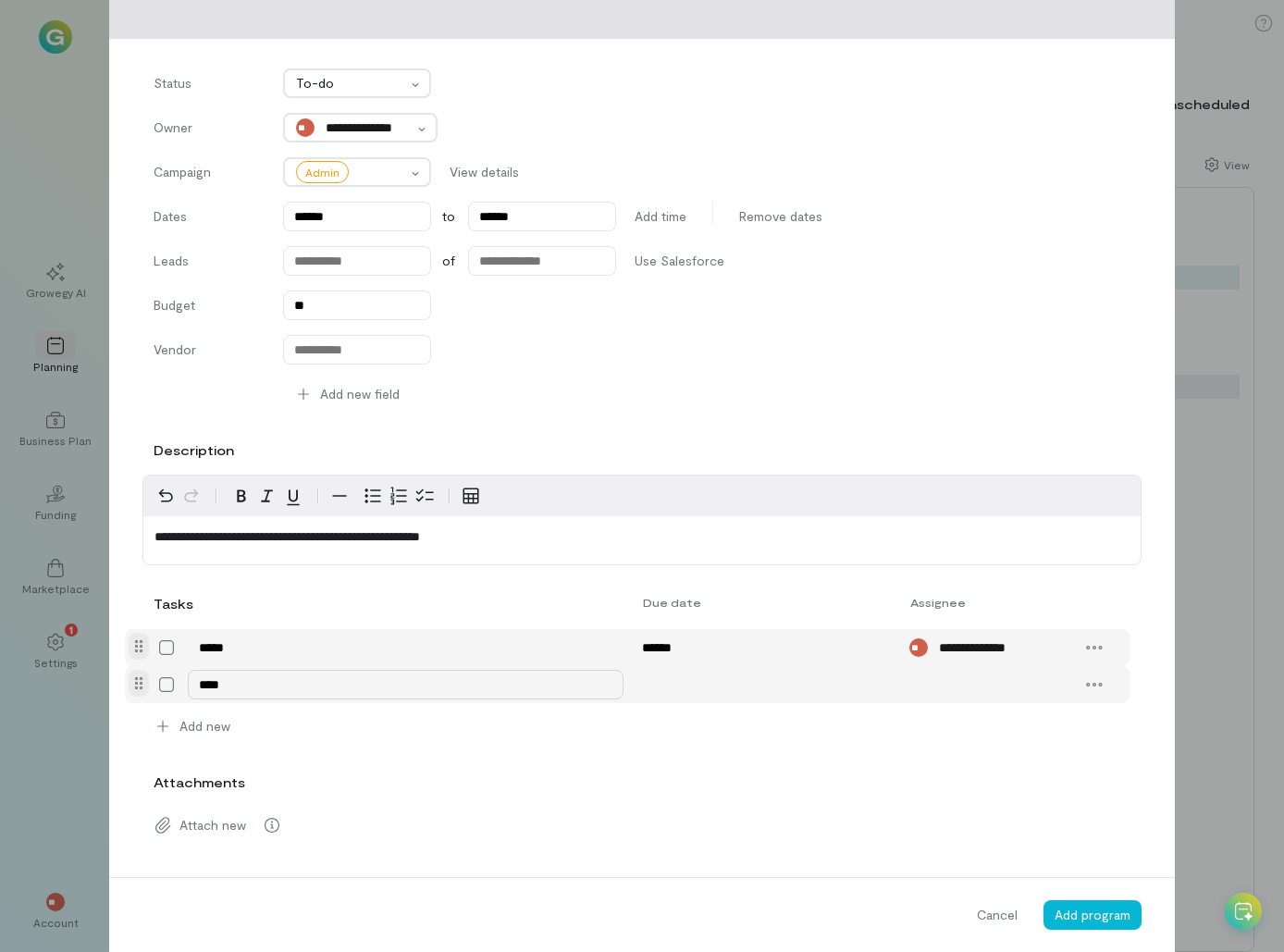 type on "*****" 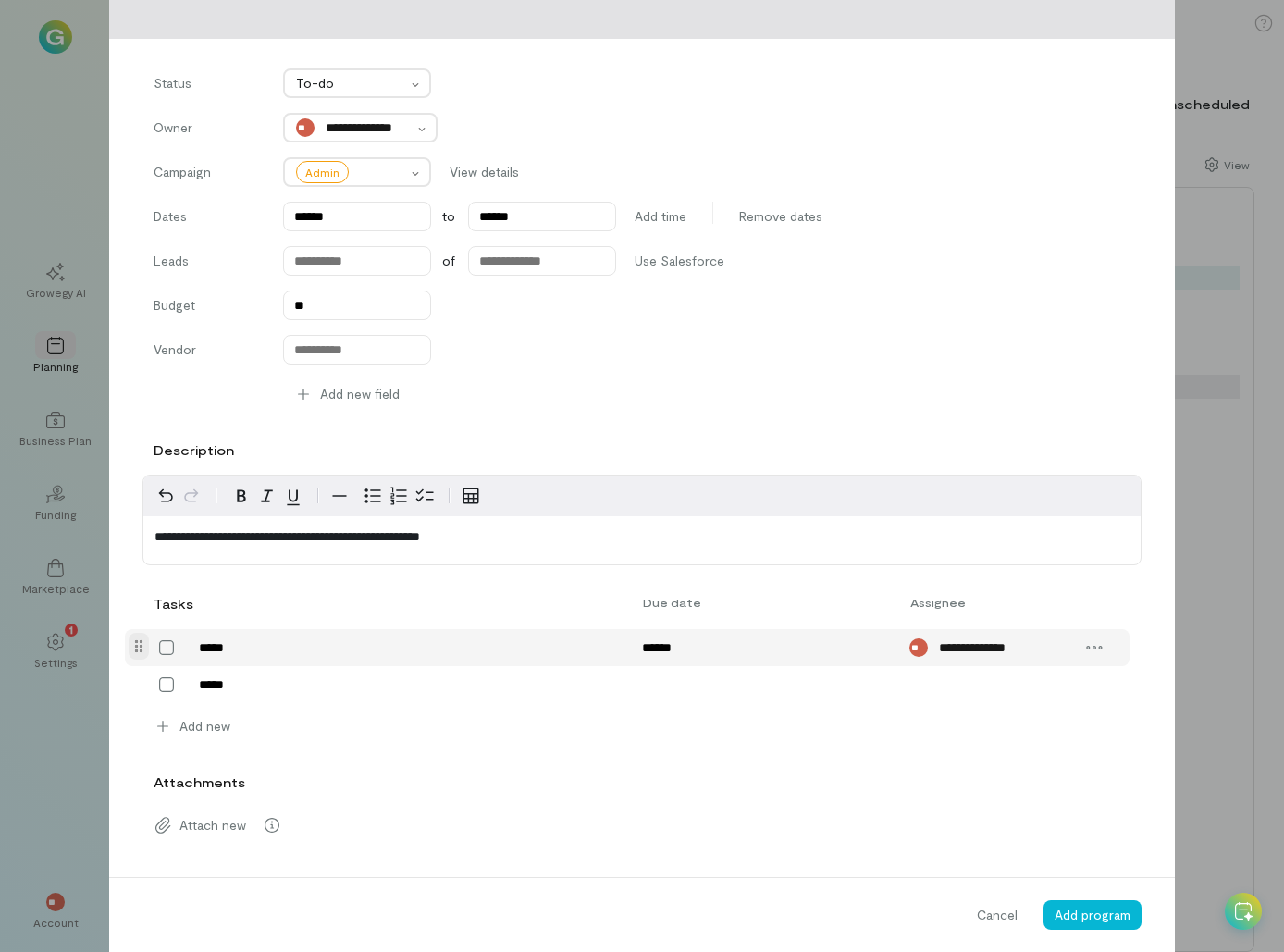 click on "**********" at bounding box center (627, 648) 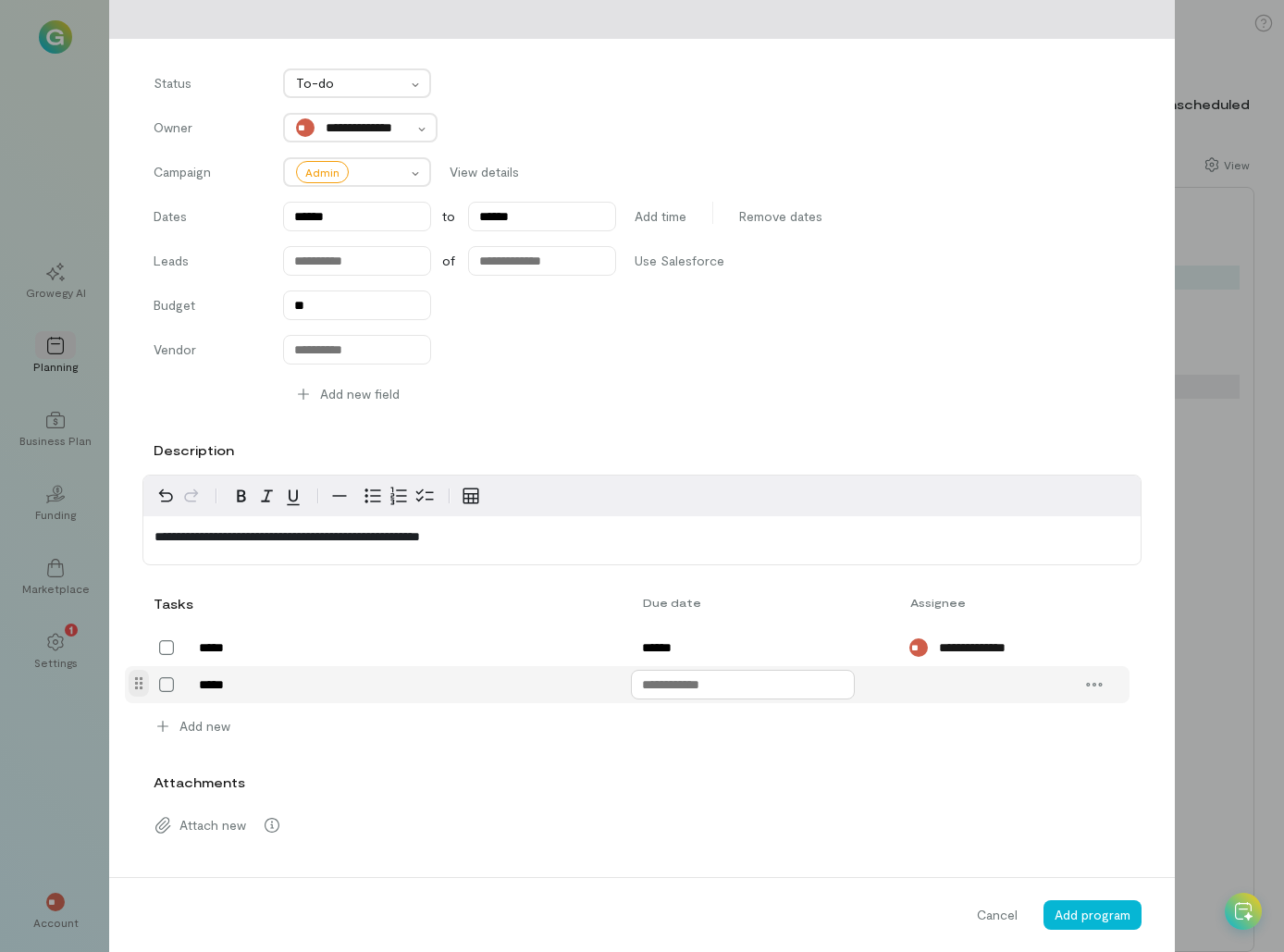 click at bounding box center (743, 685) 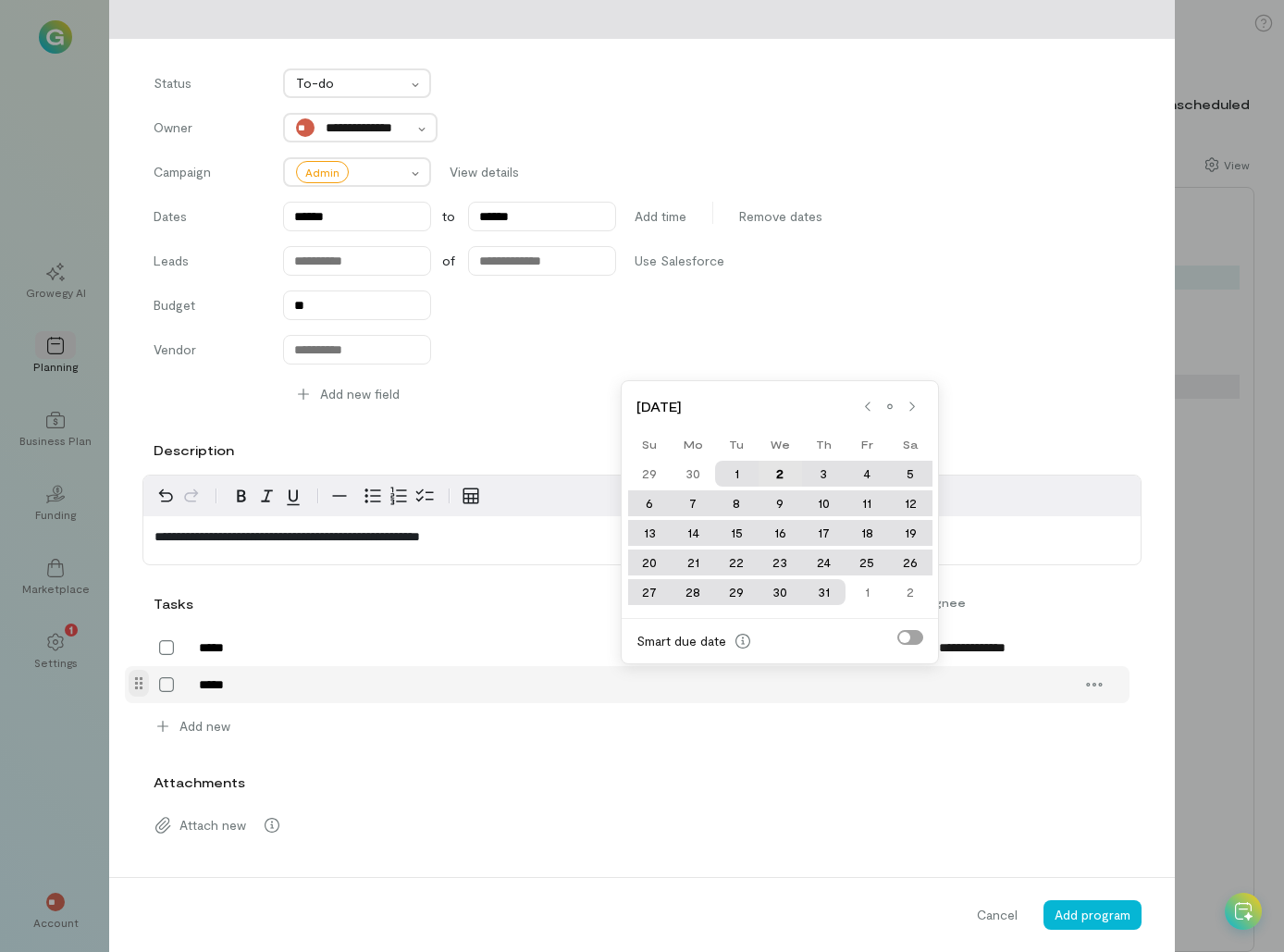 click on "2" at bounding box center (780, 474) 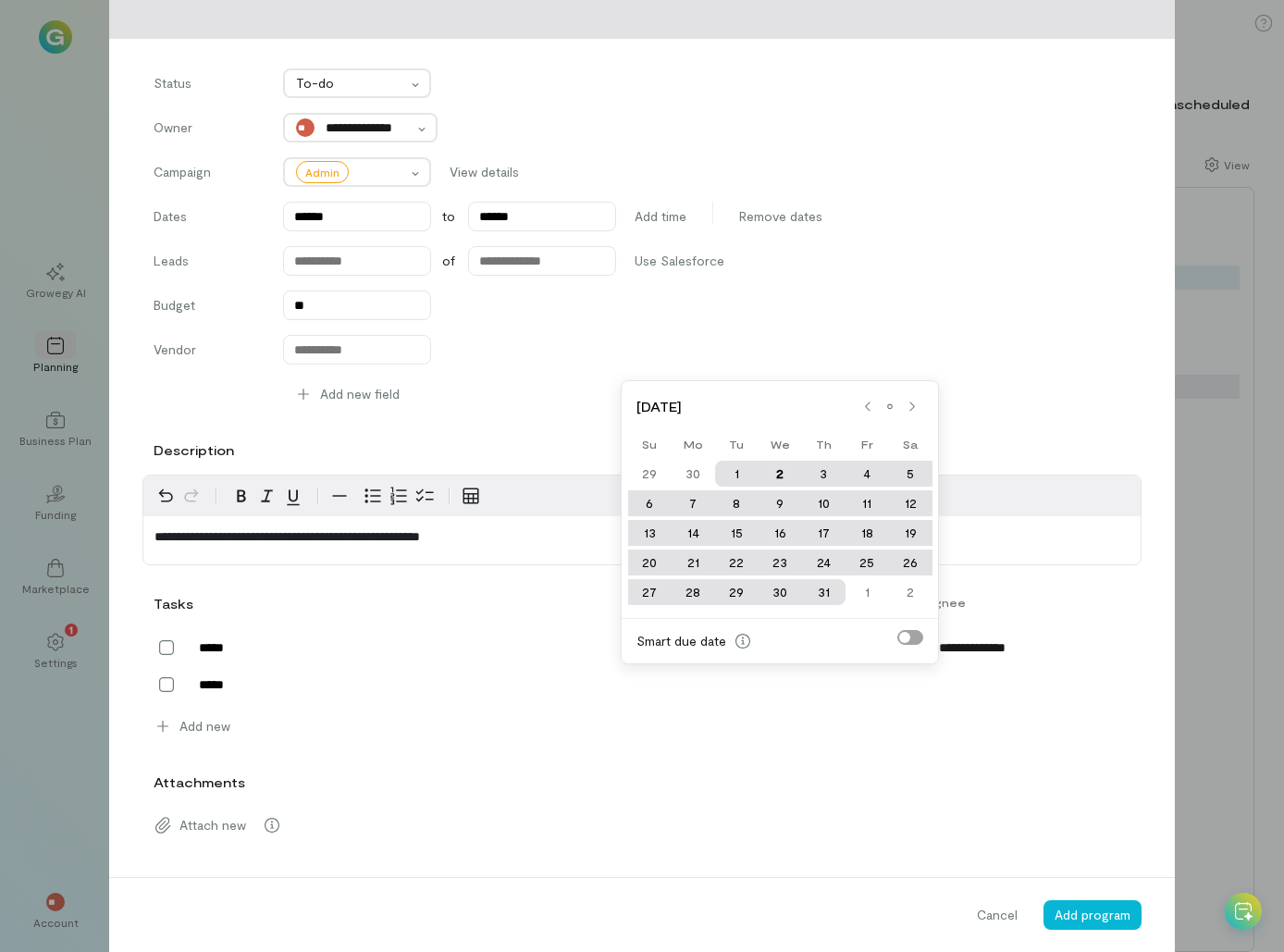 type on "******" 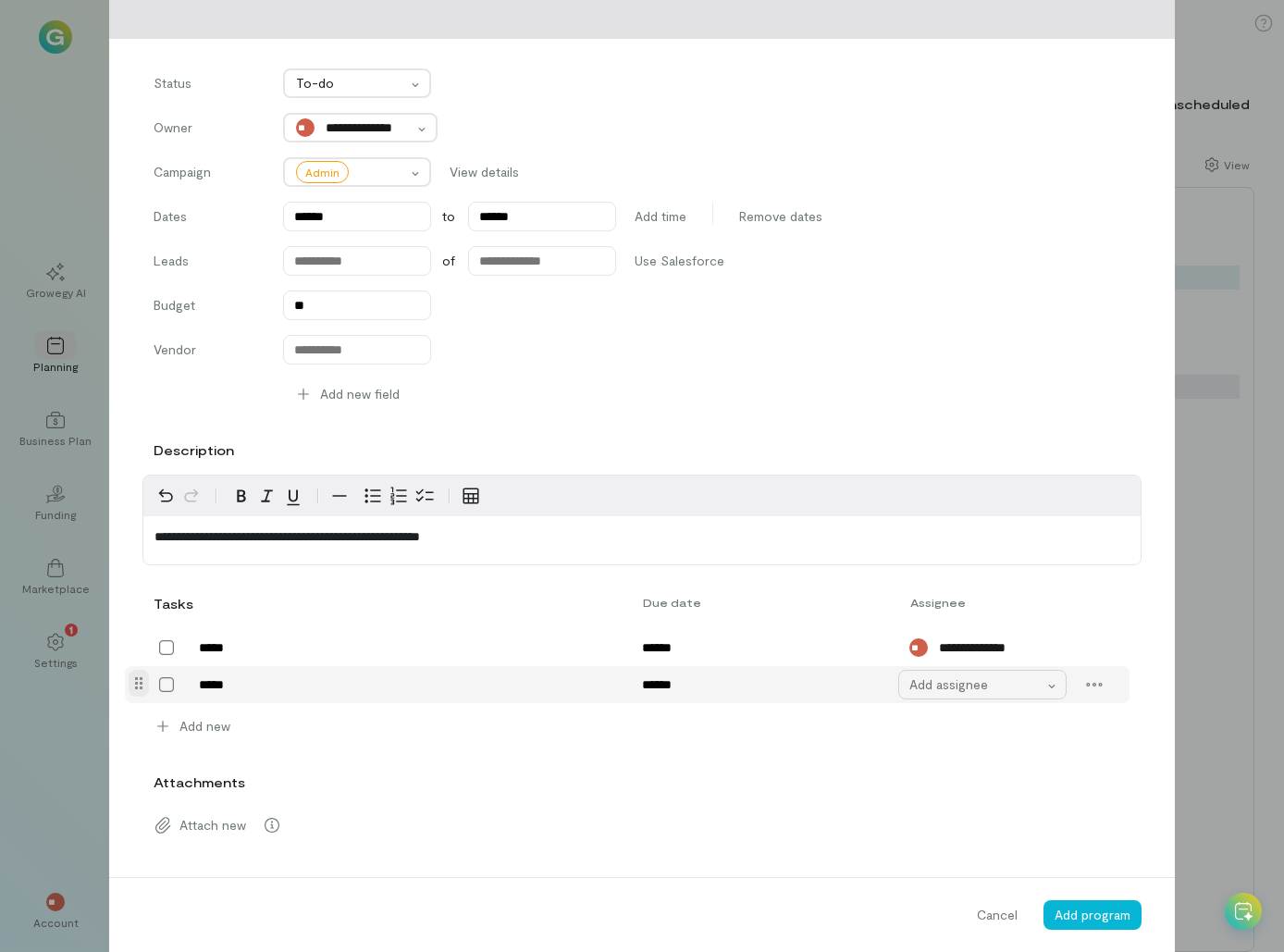 click on "Add assignee" at bounding box center [977, 685] 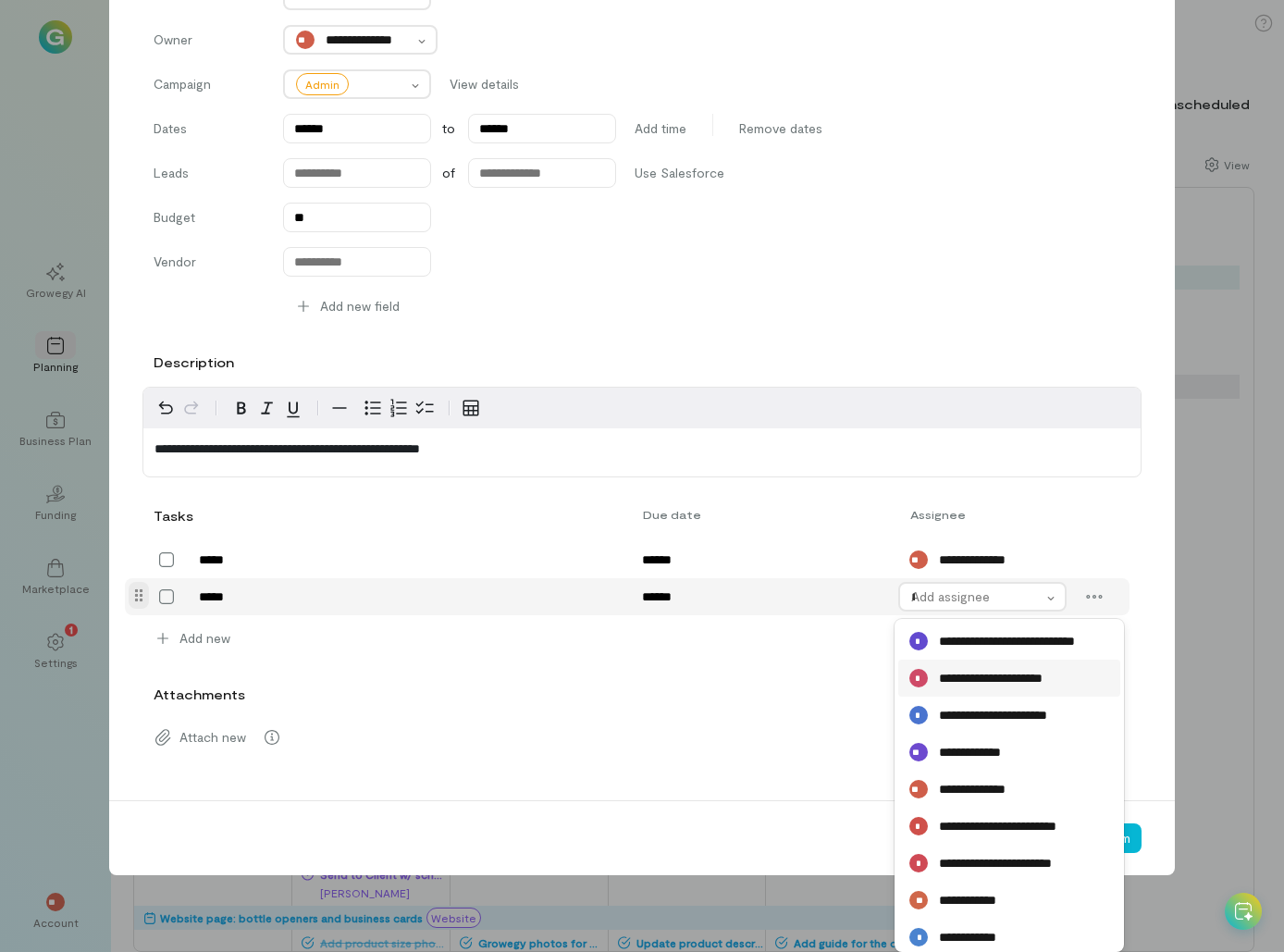type on "**" 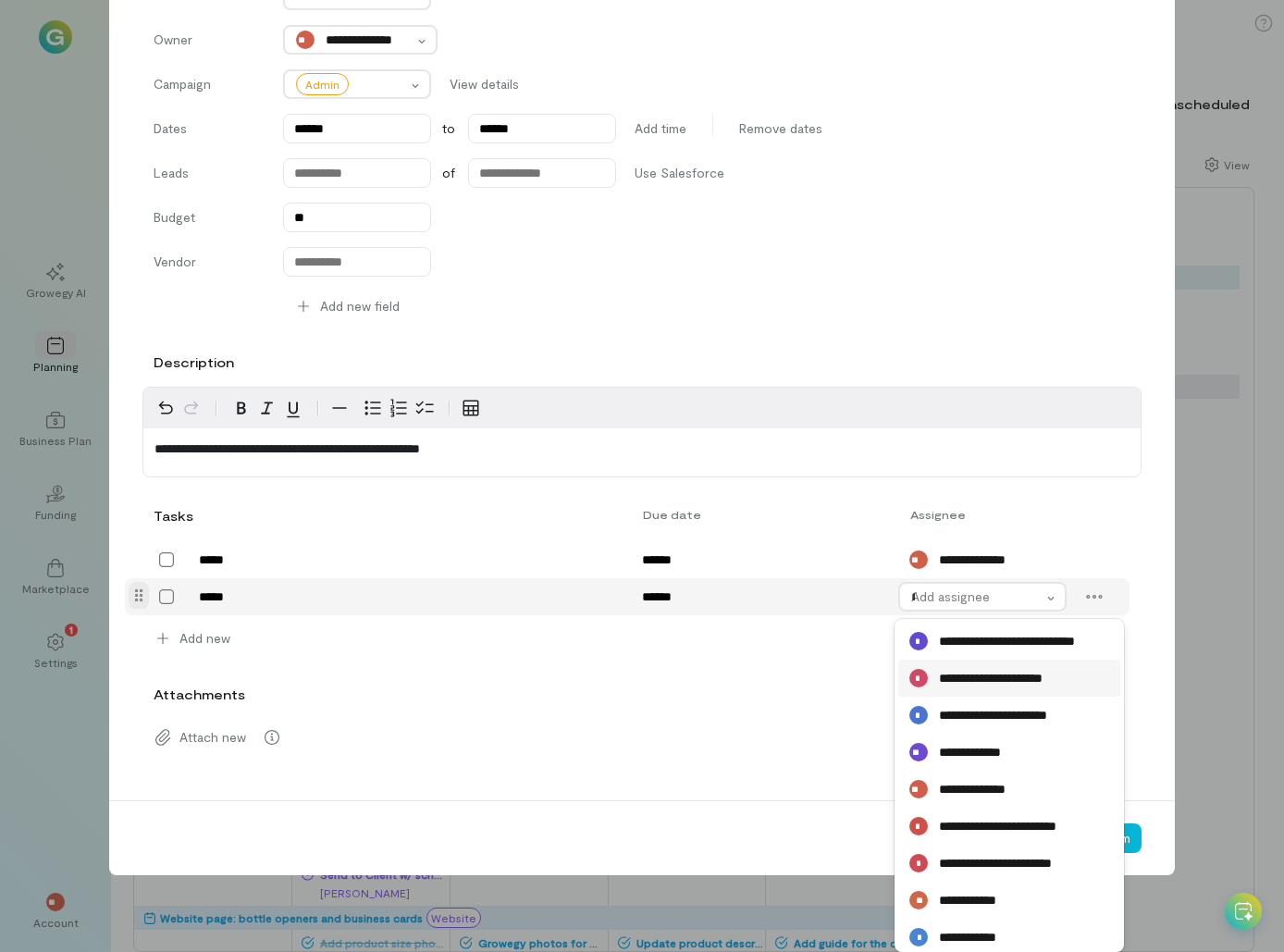 scroll, scrollTop: 161, scrollLeft: 0, axis: vertical 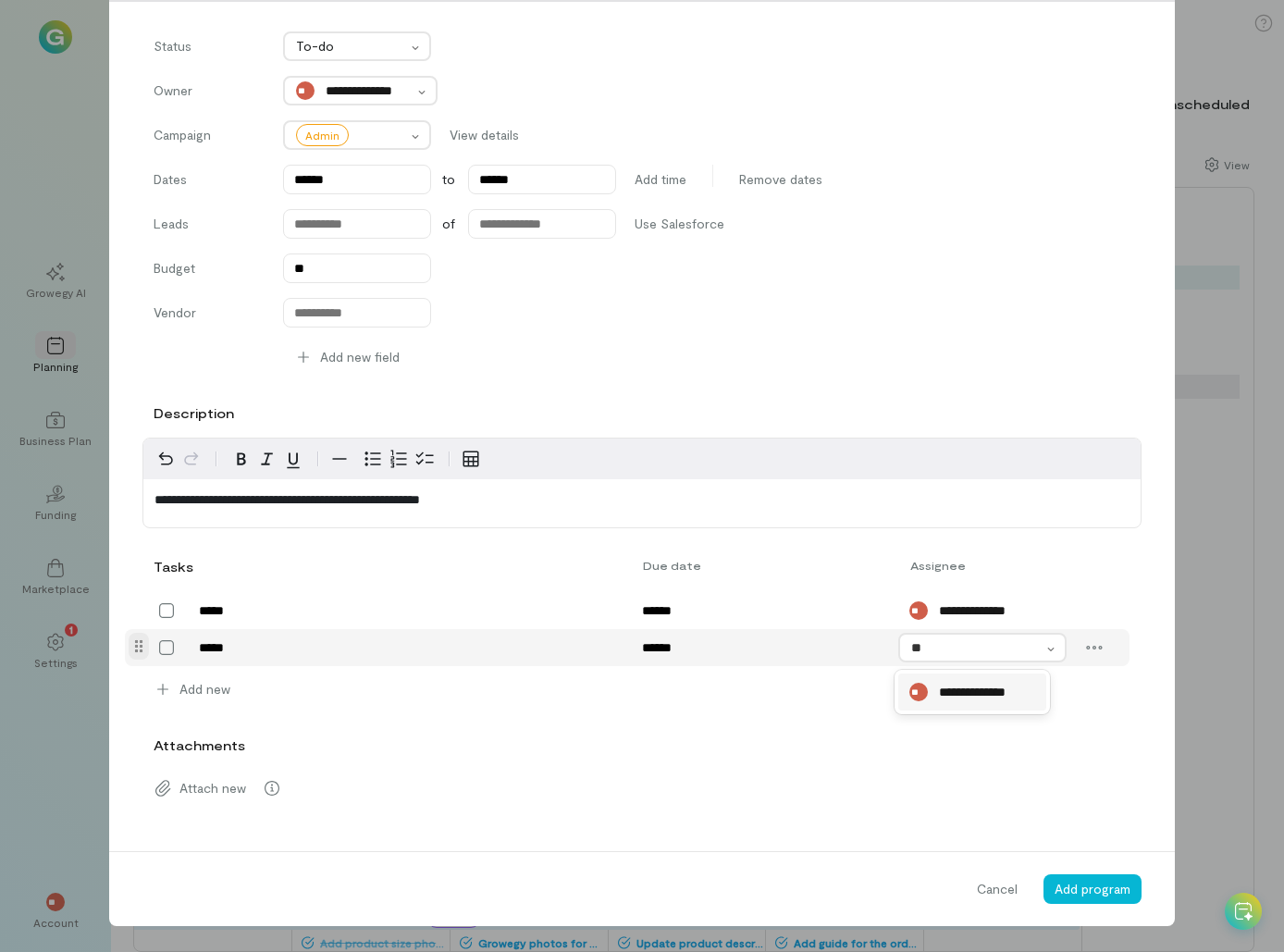 click on "**********" at bounding box center (982, 692) 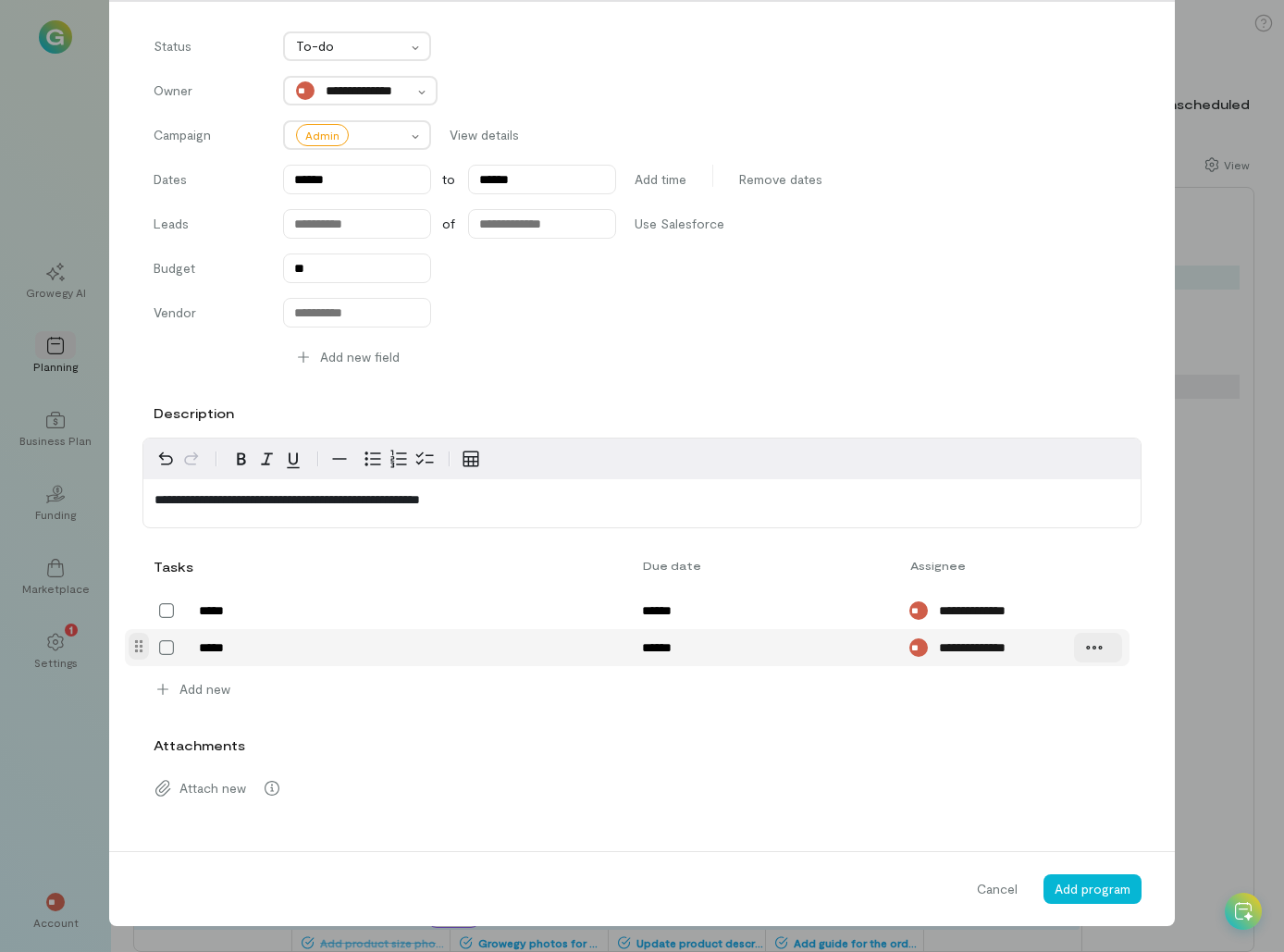 click 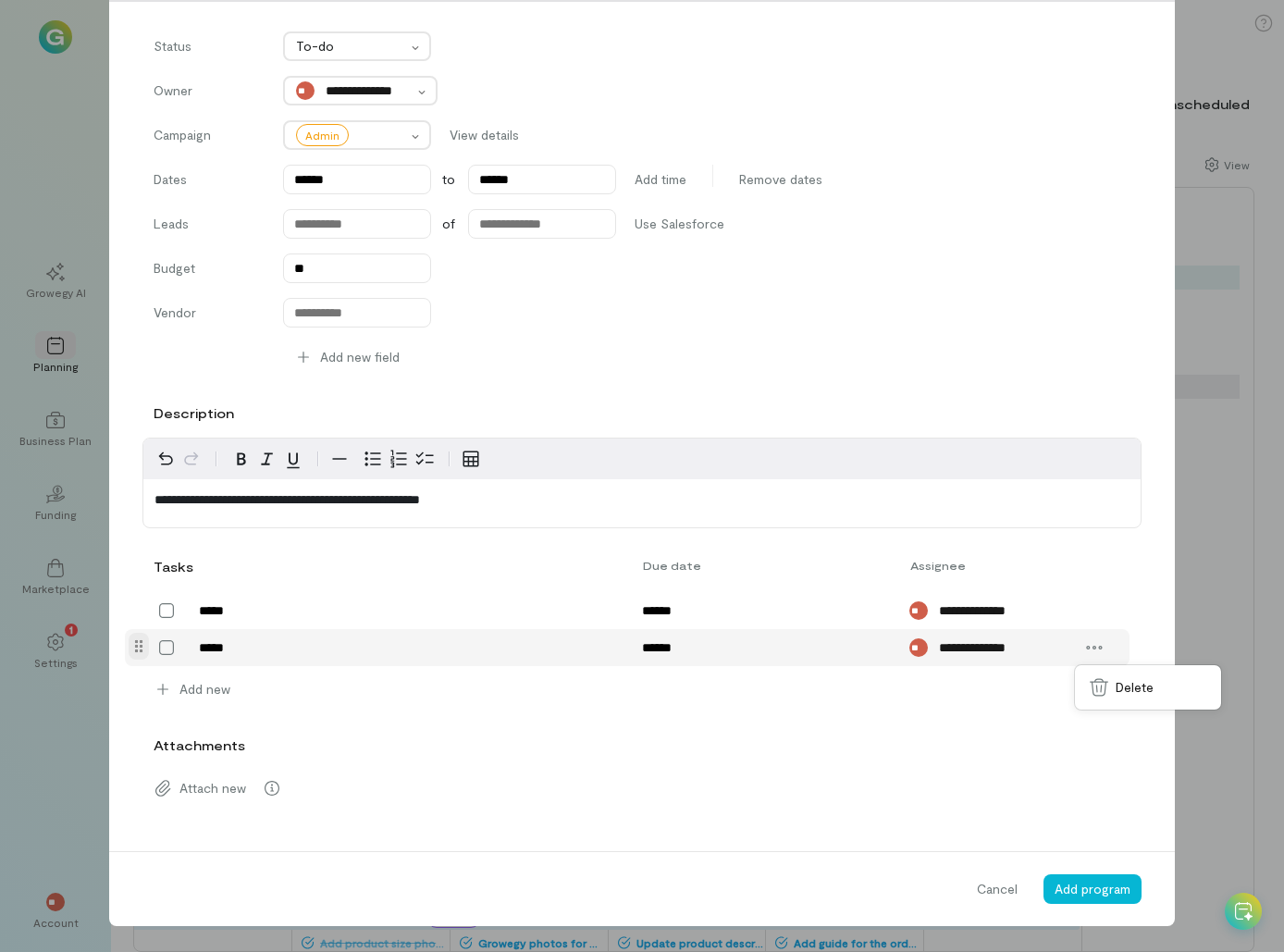 click at bounding box center [139, 646] 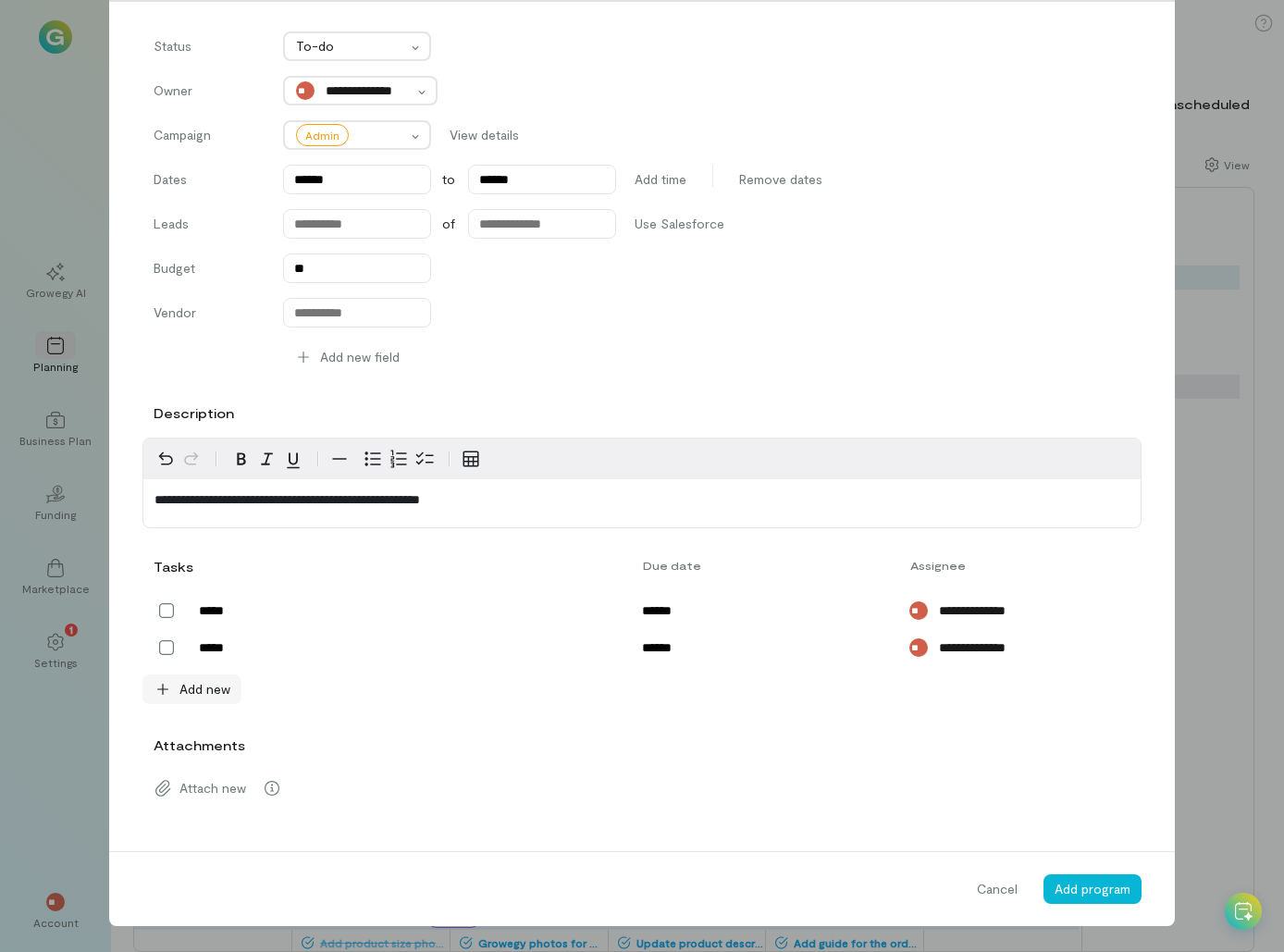 click on "Add new" at bounding box center (191, 689) 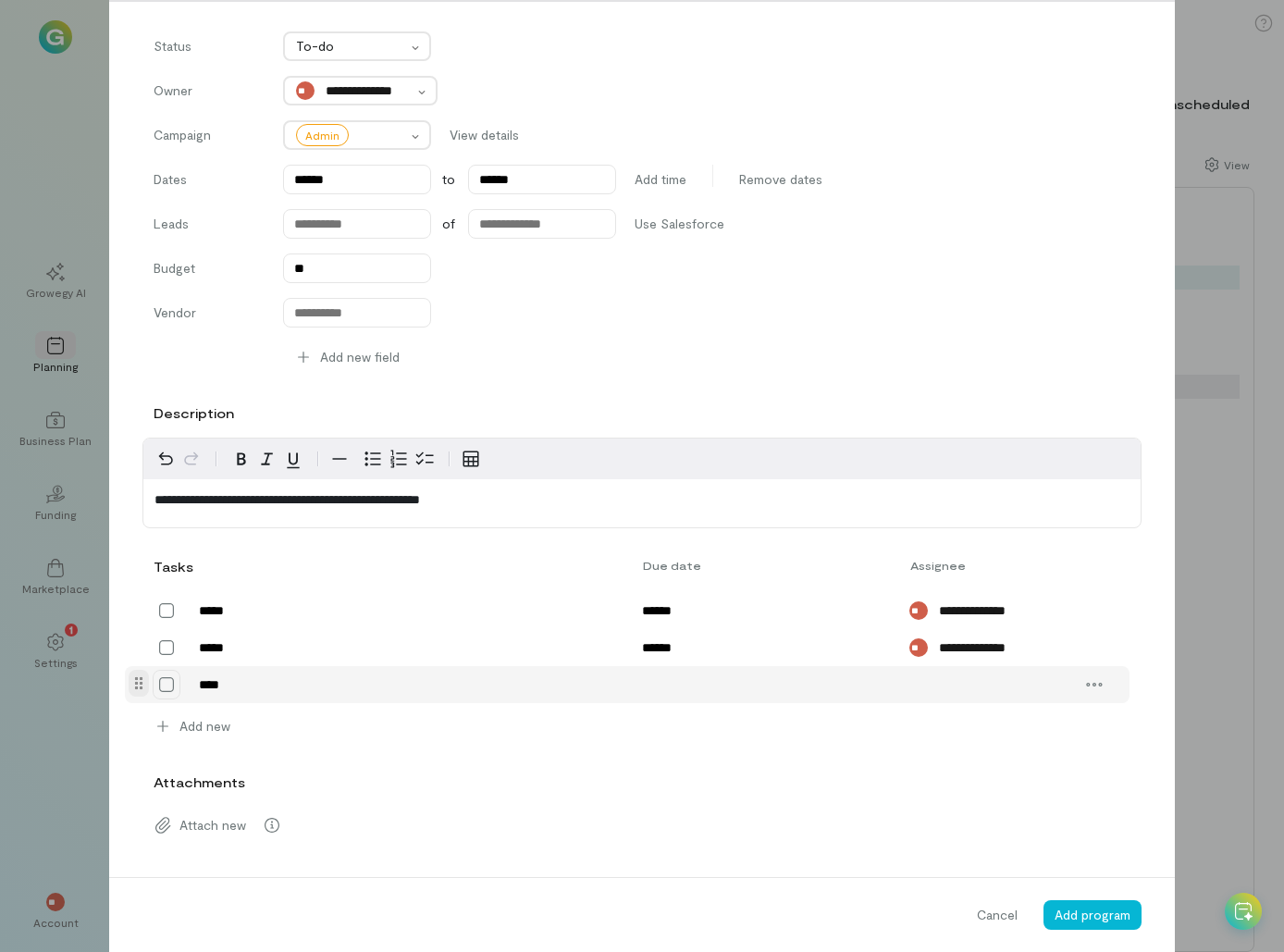 type on "*****" 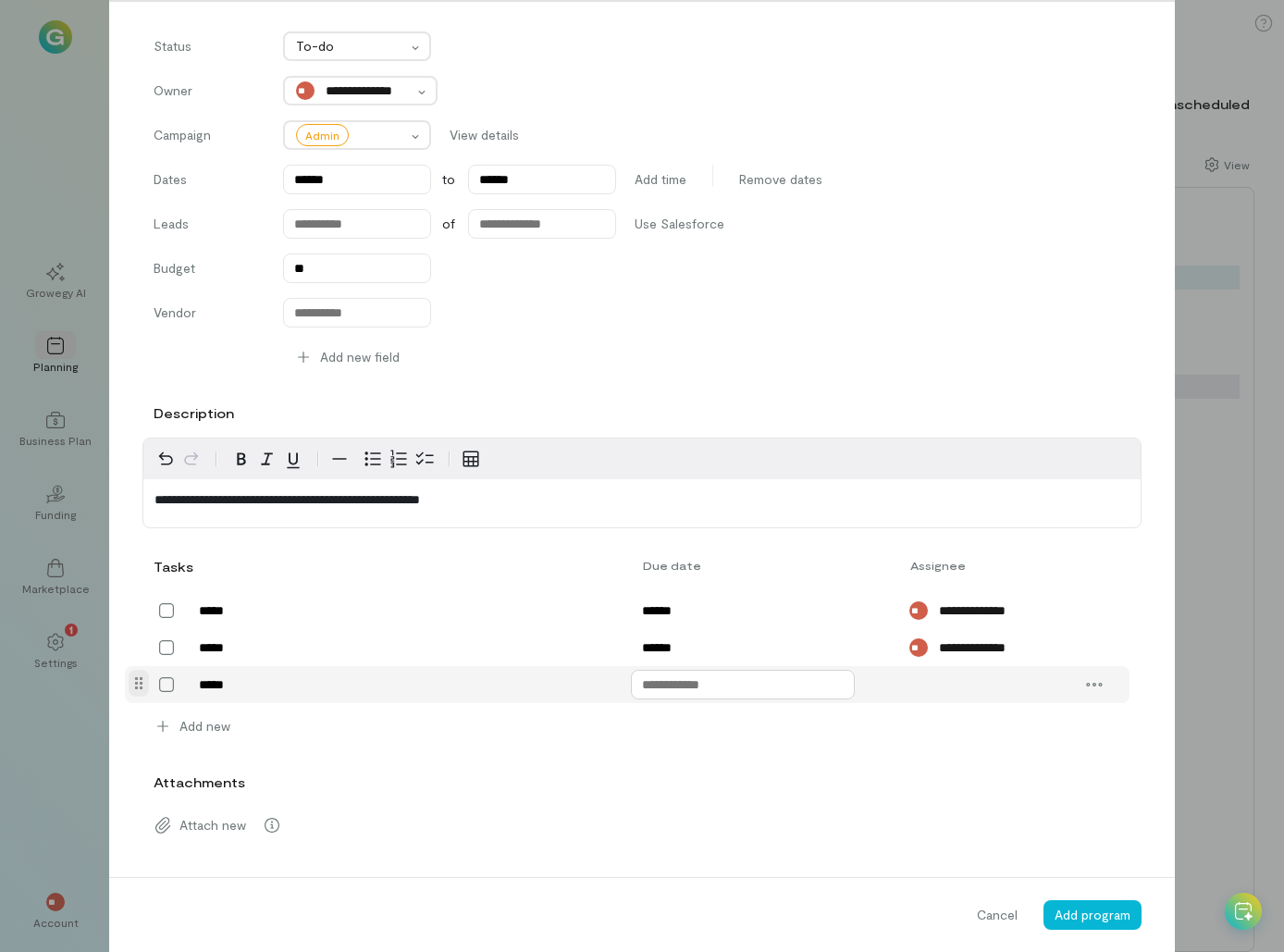 click at bounding box center (743, 685) 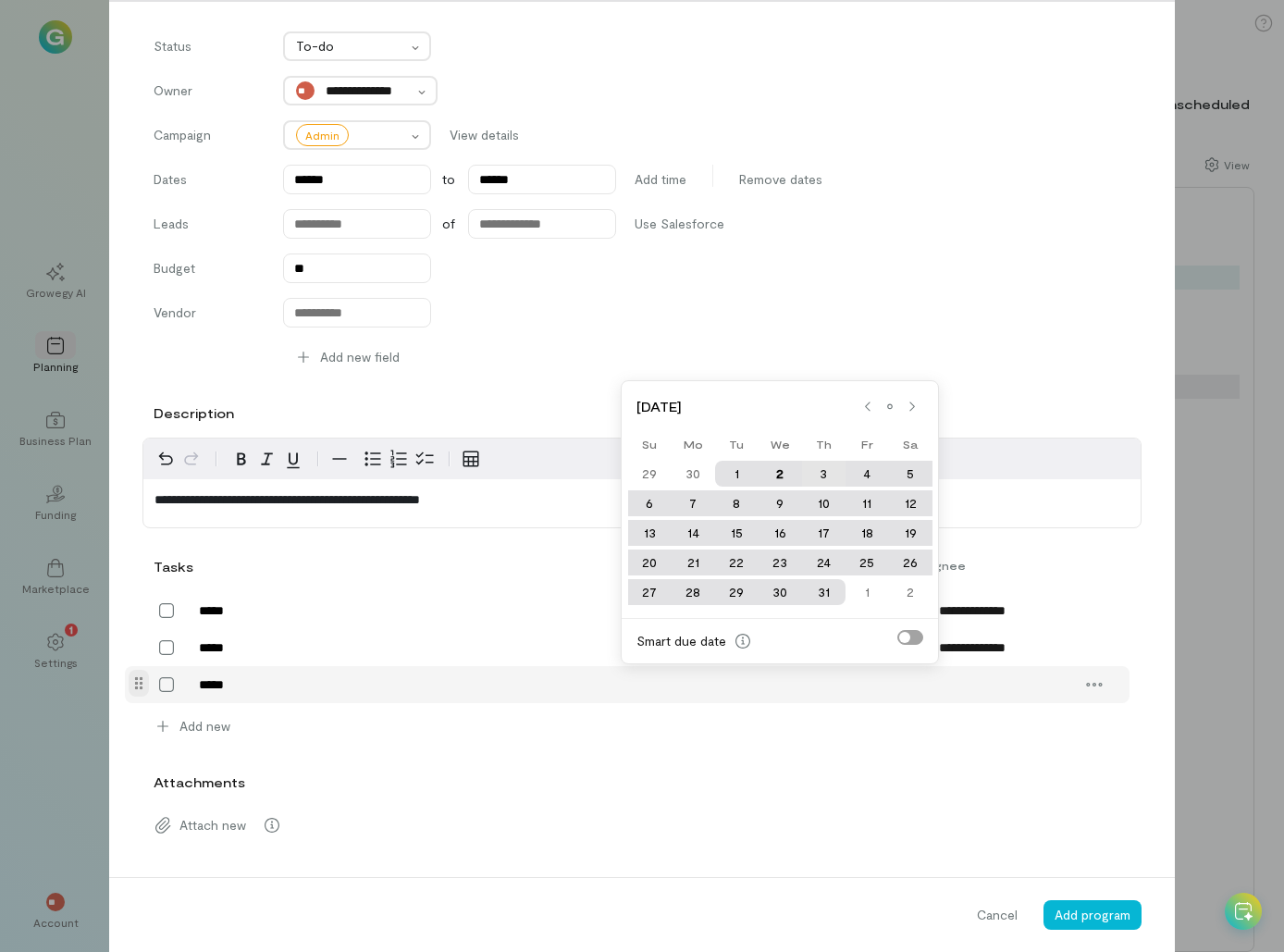 click on "3" at bounding box center (823, 474) 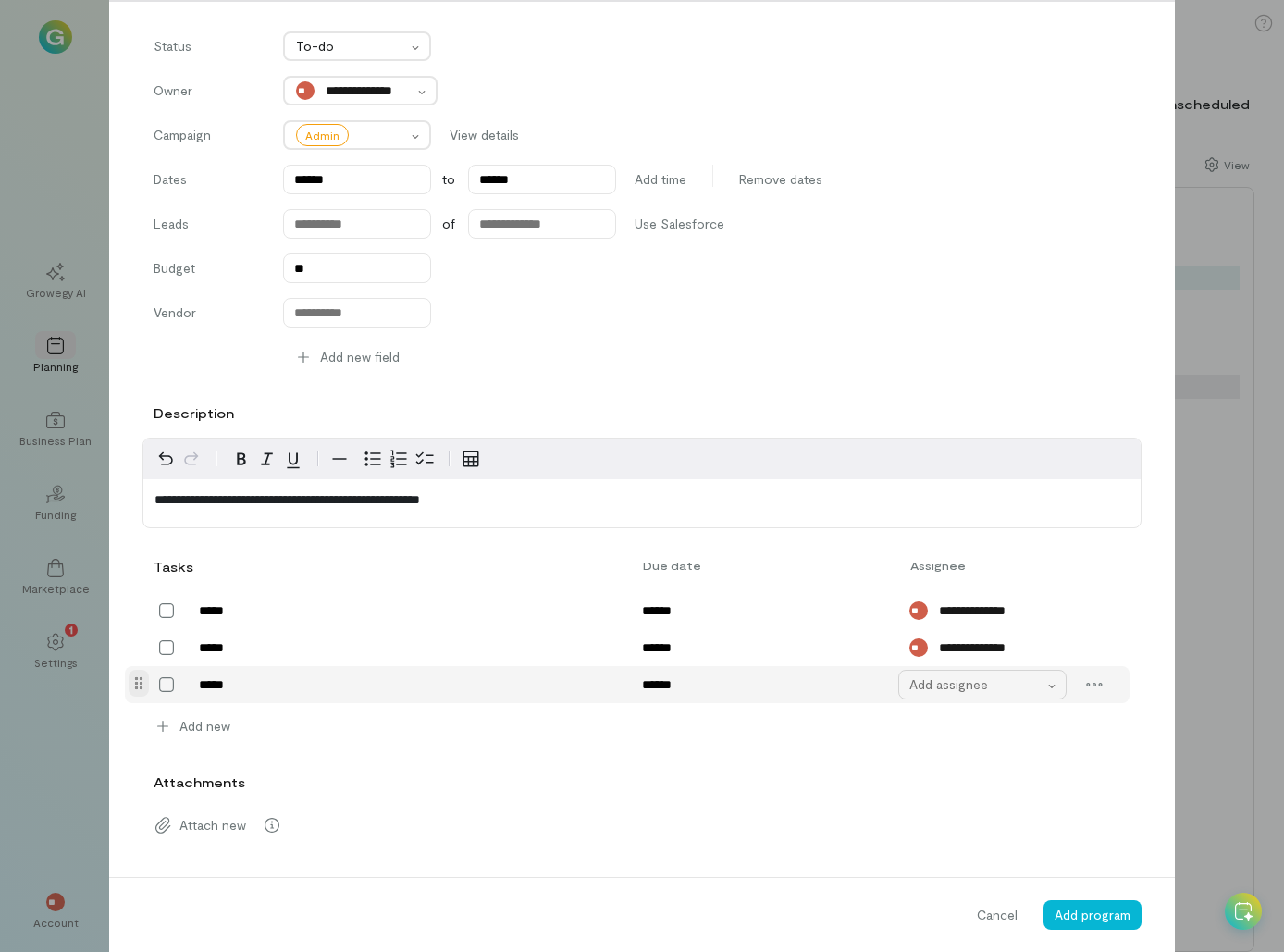 click on "Add assignee" at bounding box center (977, 685) 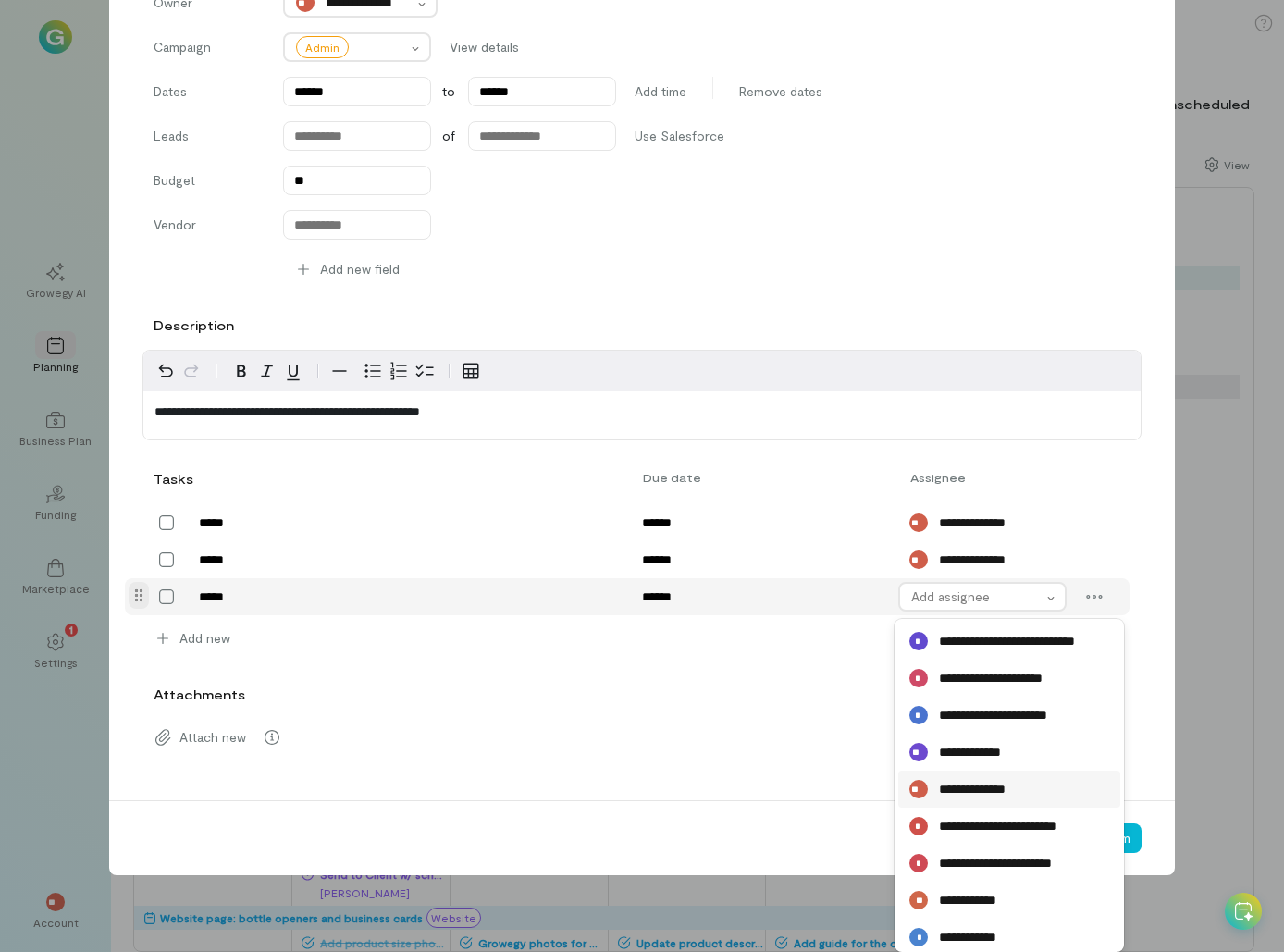 click on "**********" at bounding box center (982, 789) 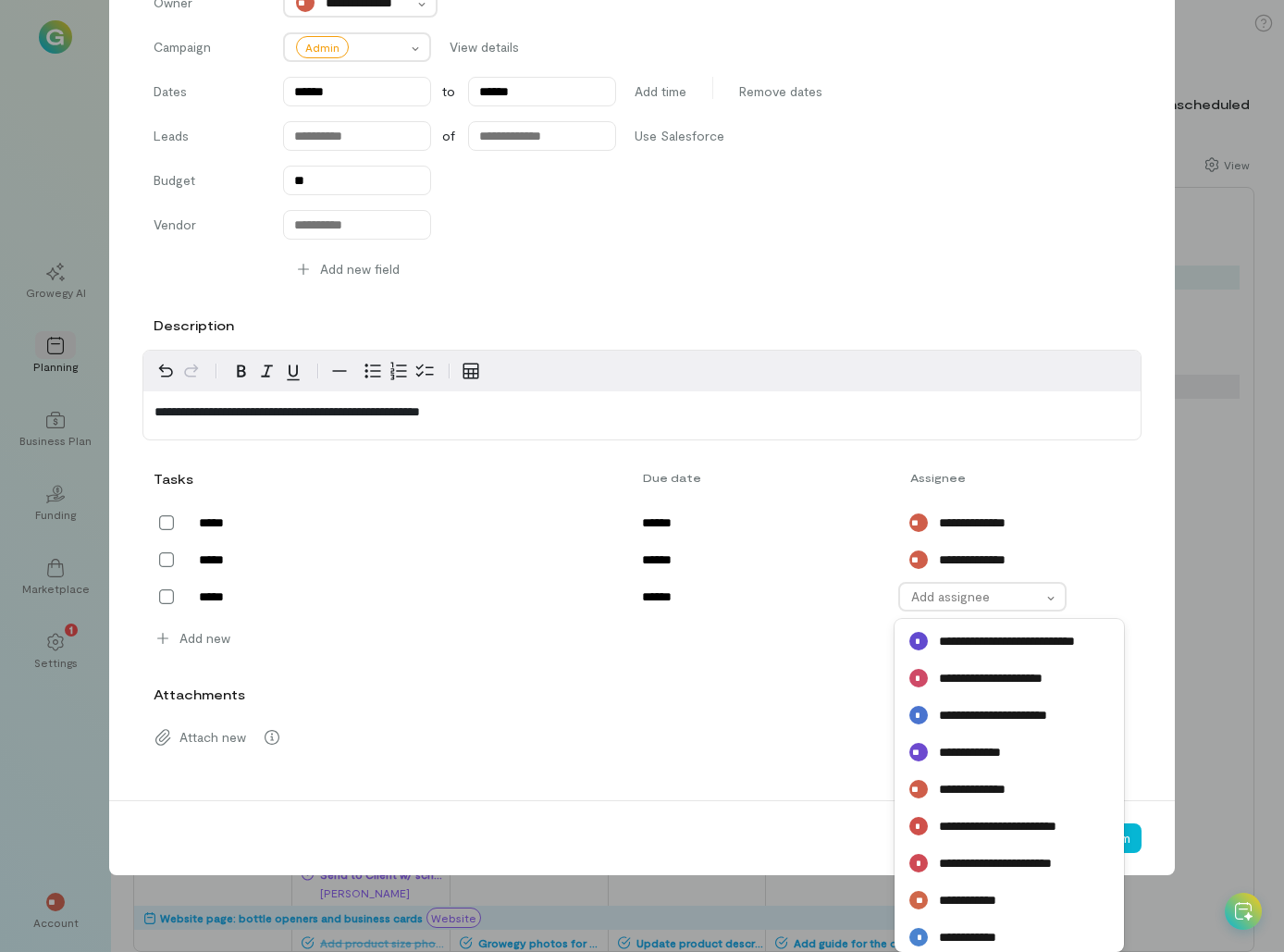 scroll, scrollTop: 198, scrollLeft: 0, axis: vertical 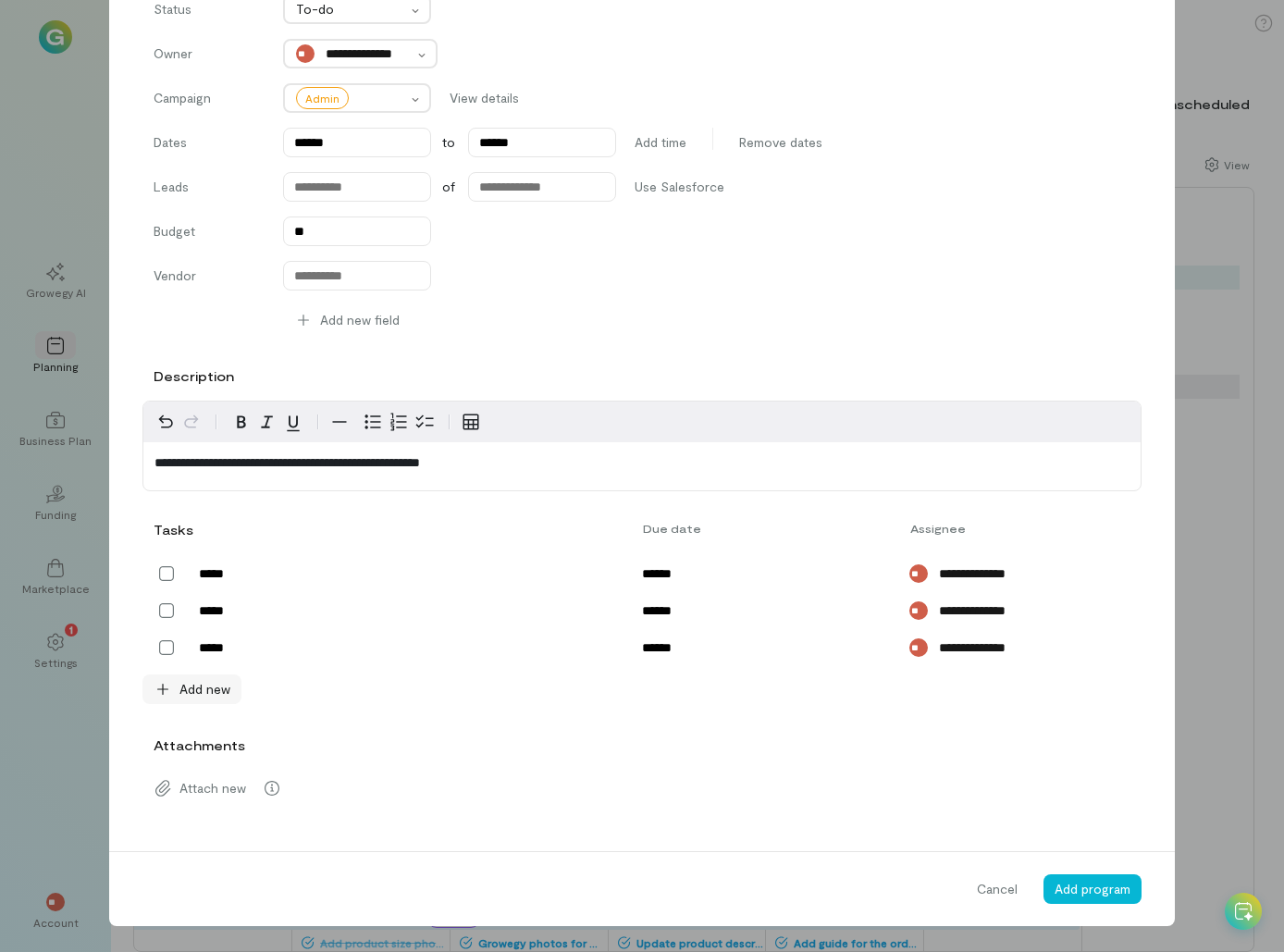 click on "Add new" at bounding box center [191, 689] 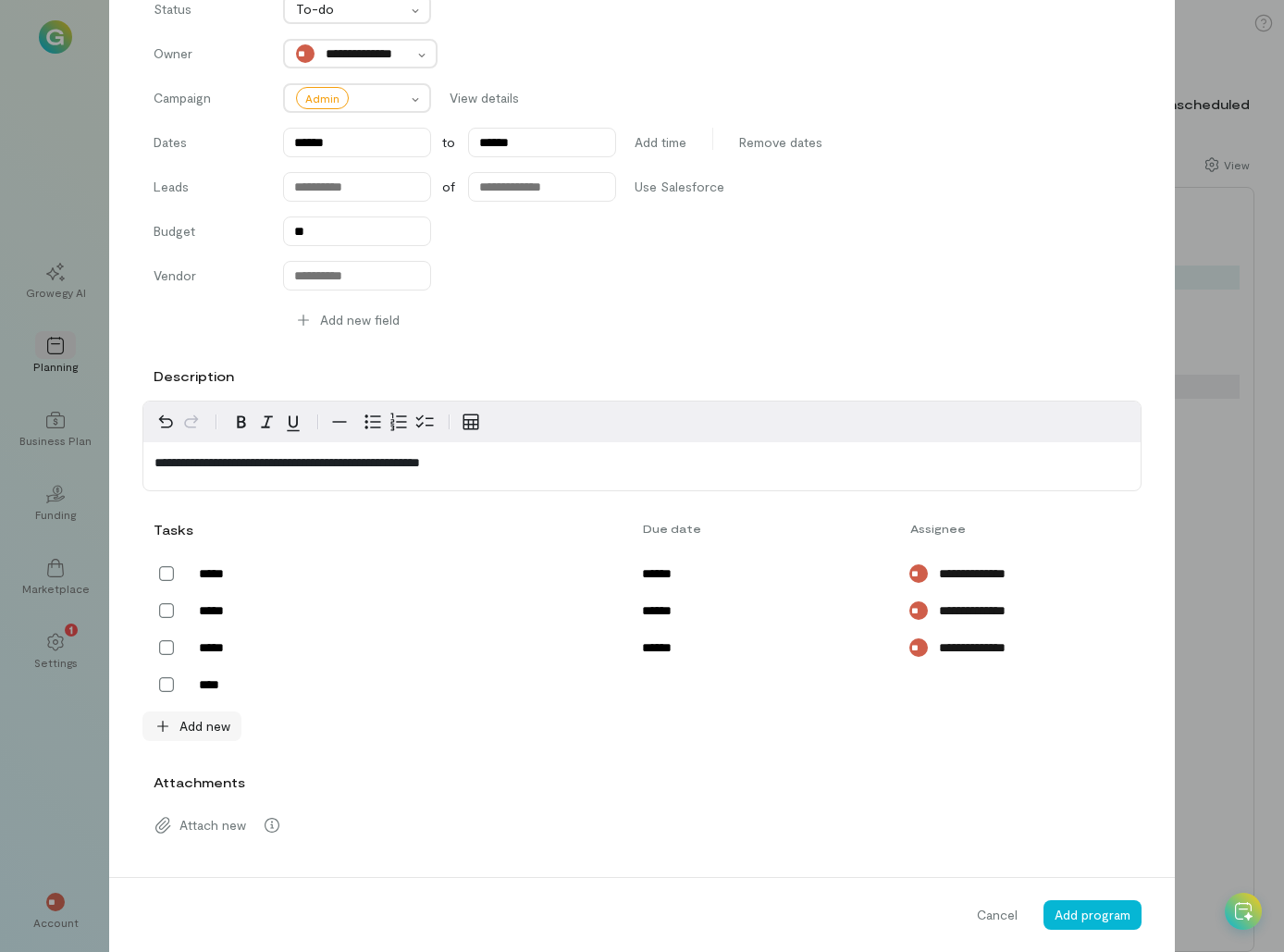 type on "*****" 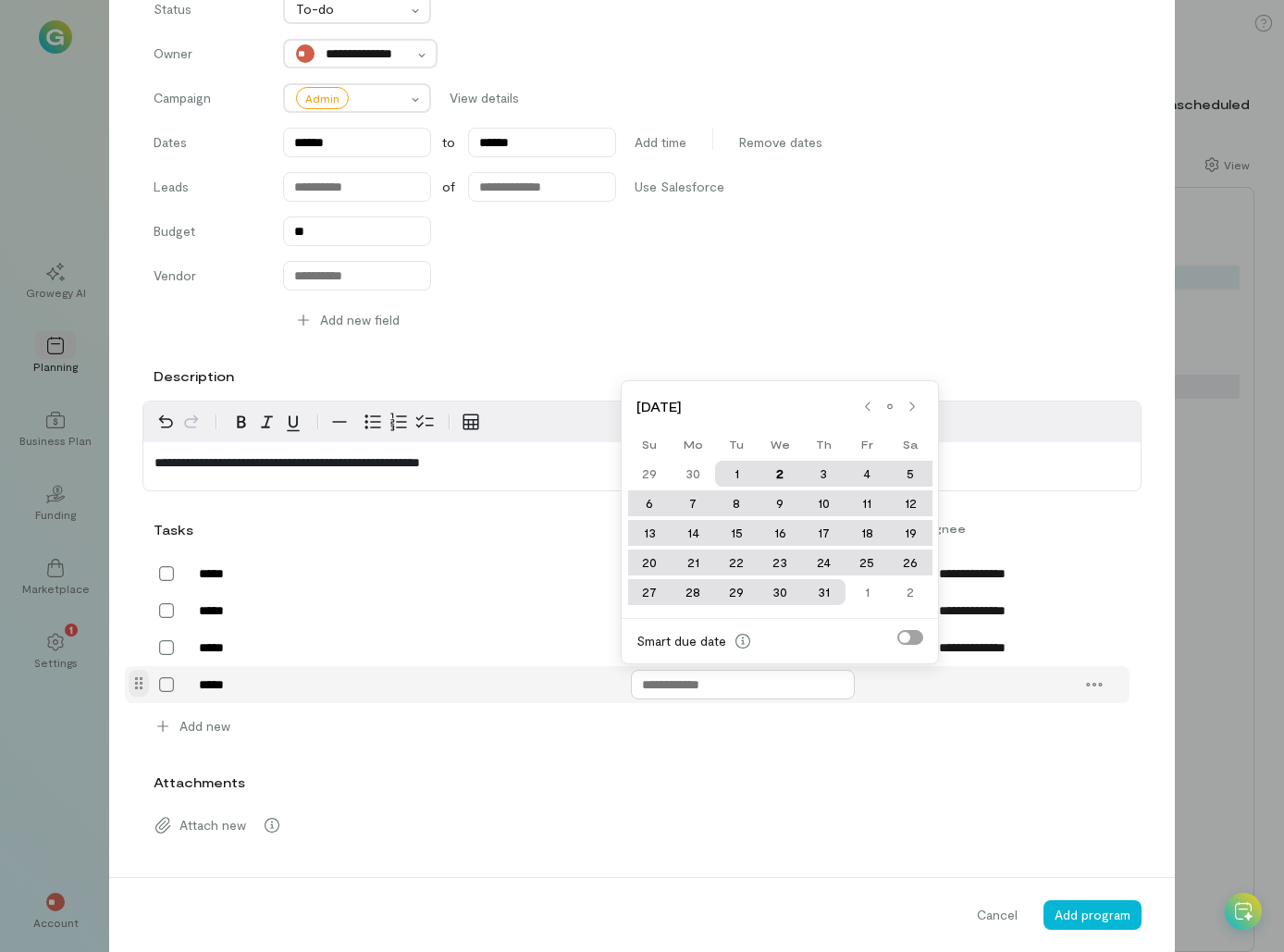 click at bounding box center (743, 685) 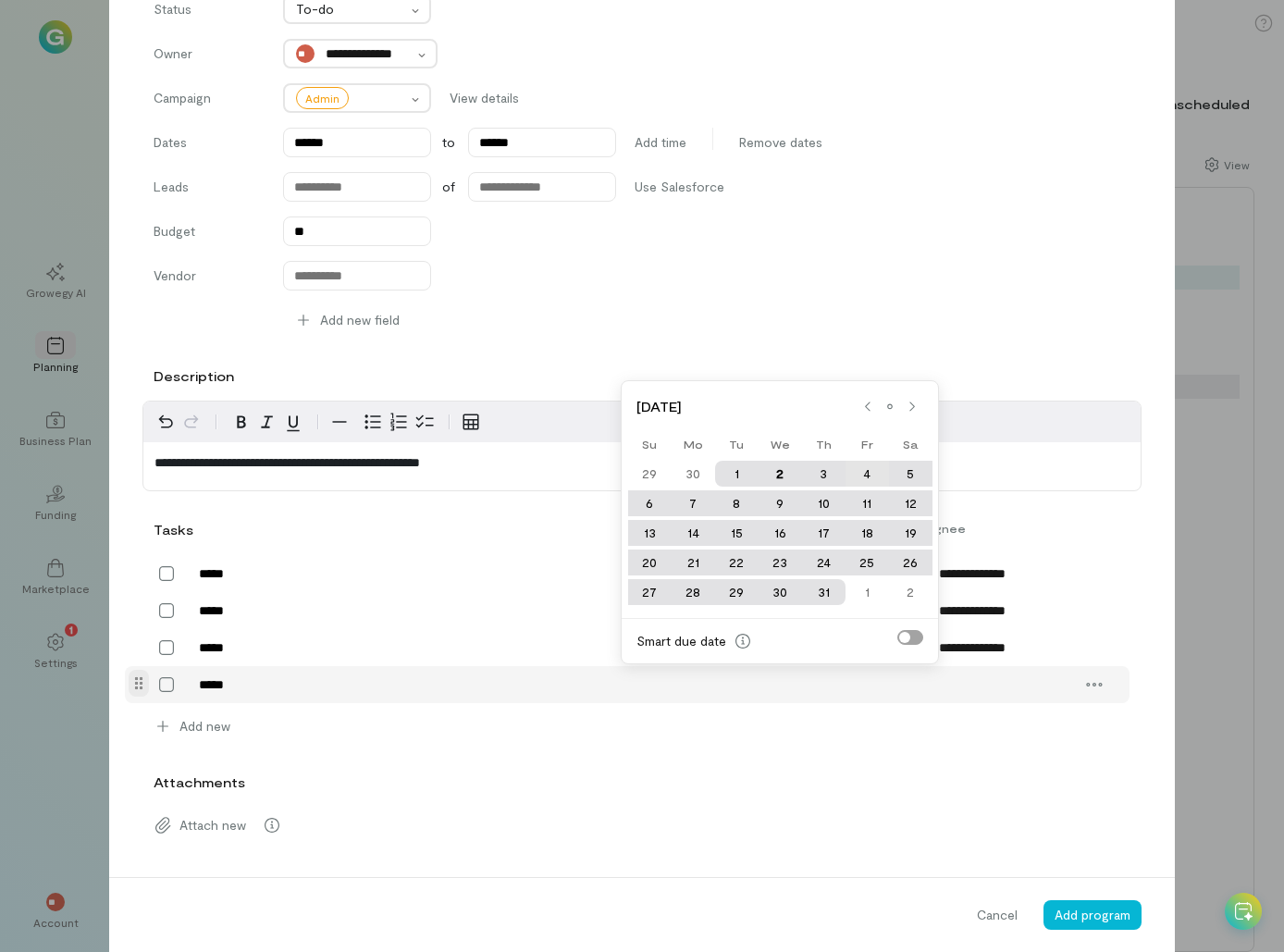 click on "4" at bounding box center [867, 474] 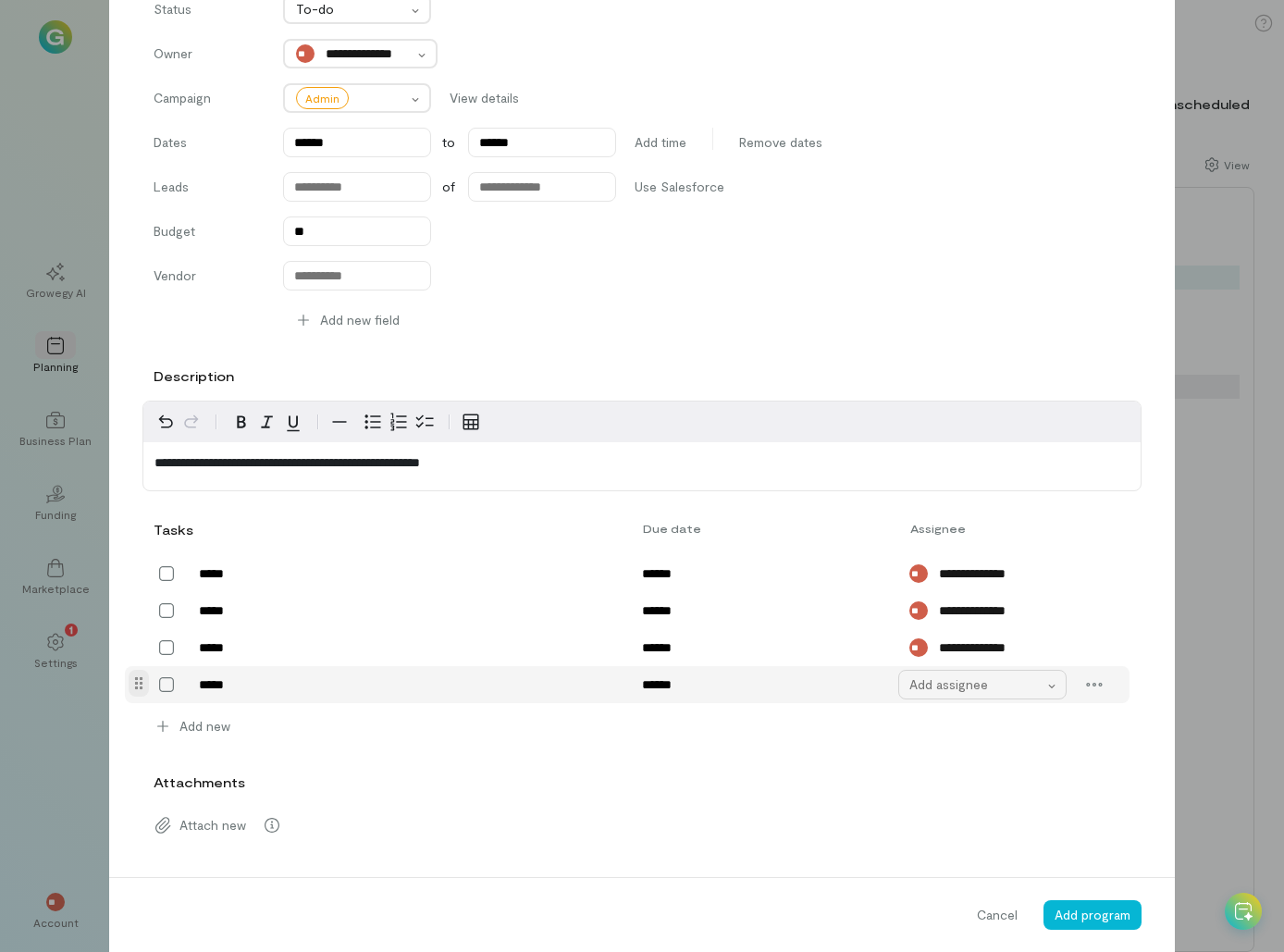 click on "Add assignee" at bounding box center [982, 685] 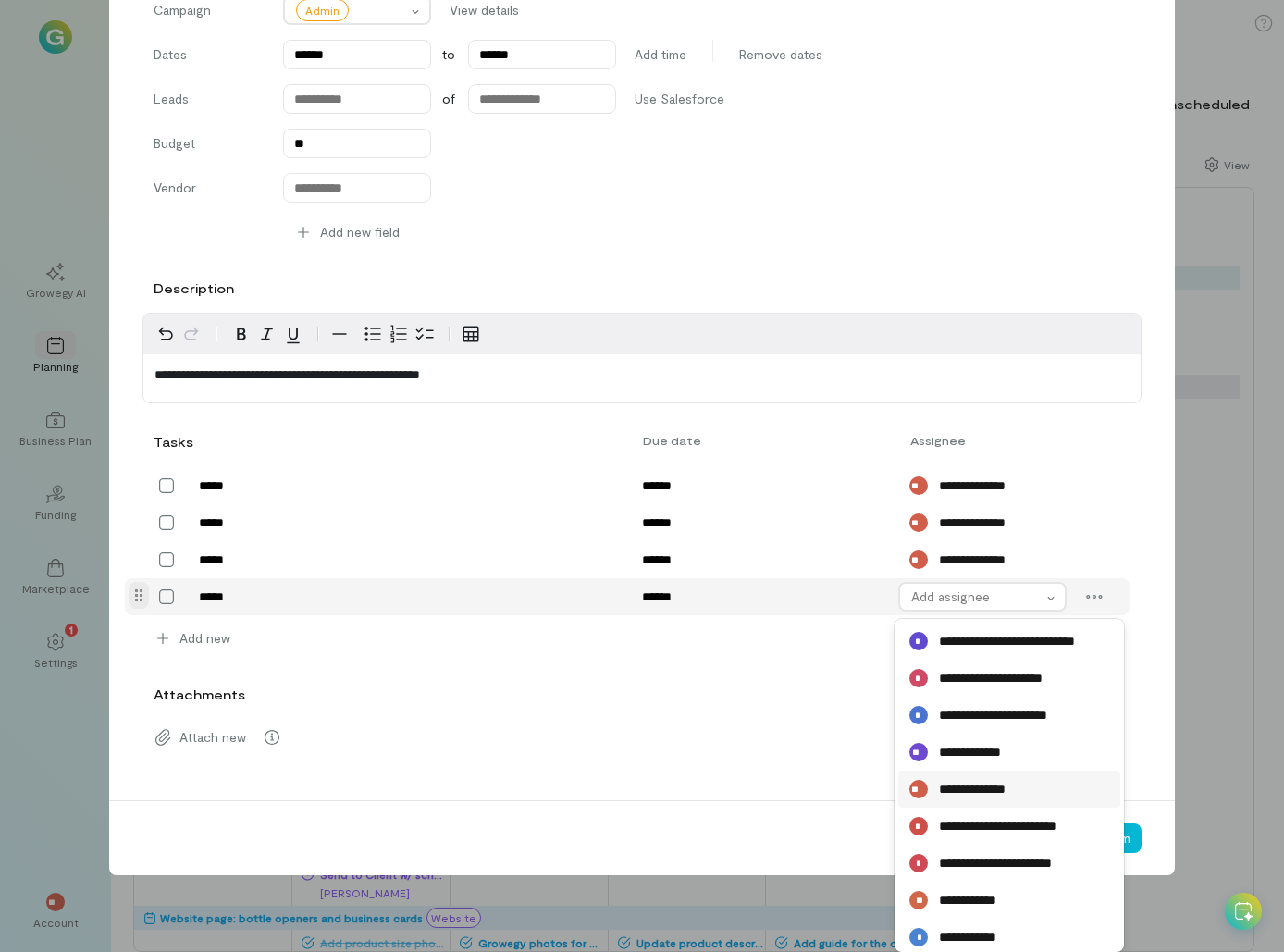 click on "**********" at bounding box center (982, 789) 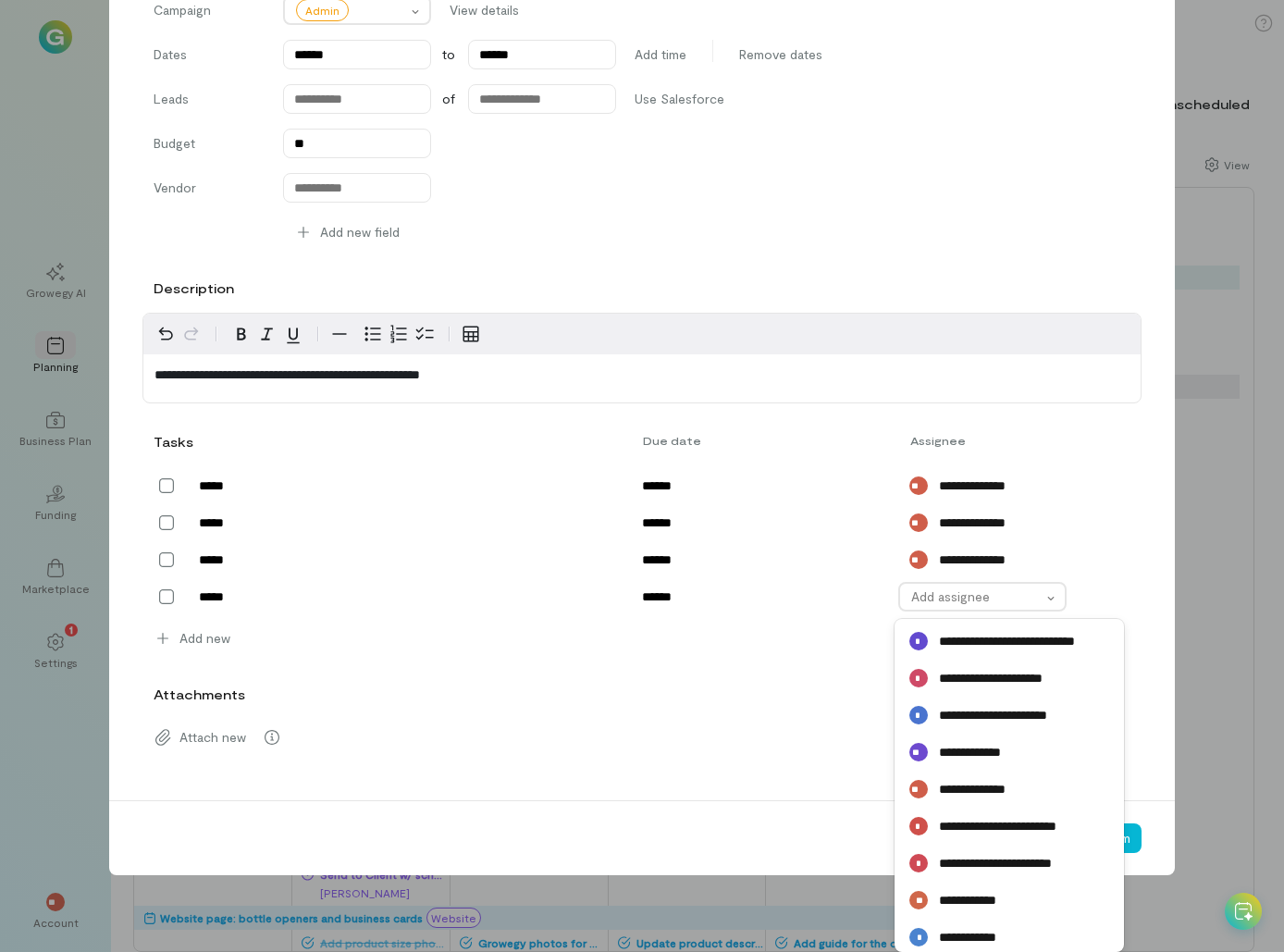 scroll, scrollTop: 235, scrollLeft: 0, axis: vertical 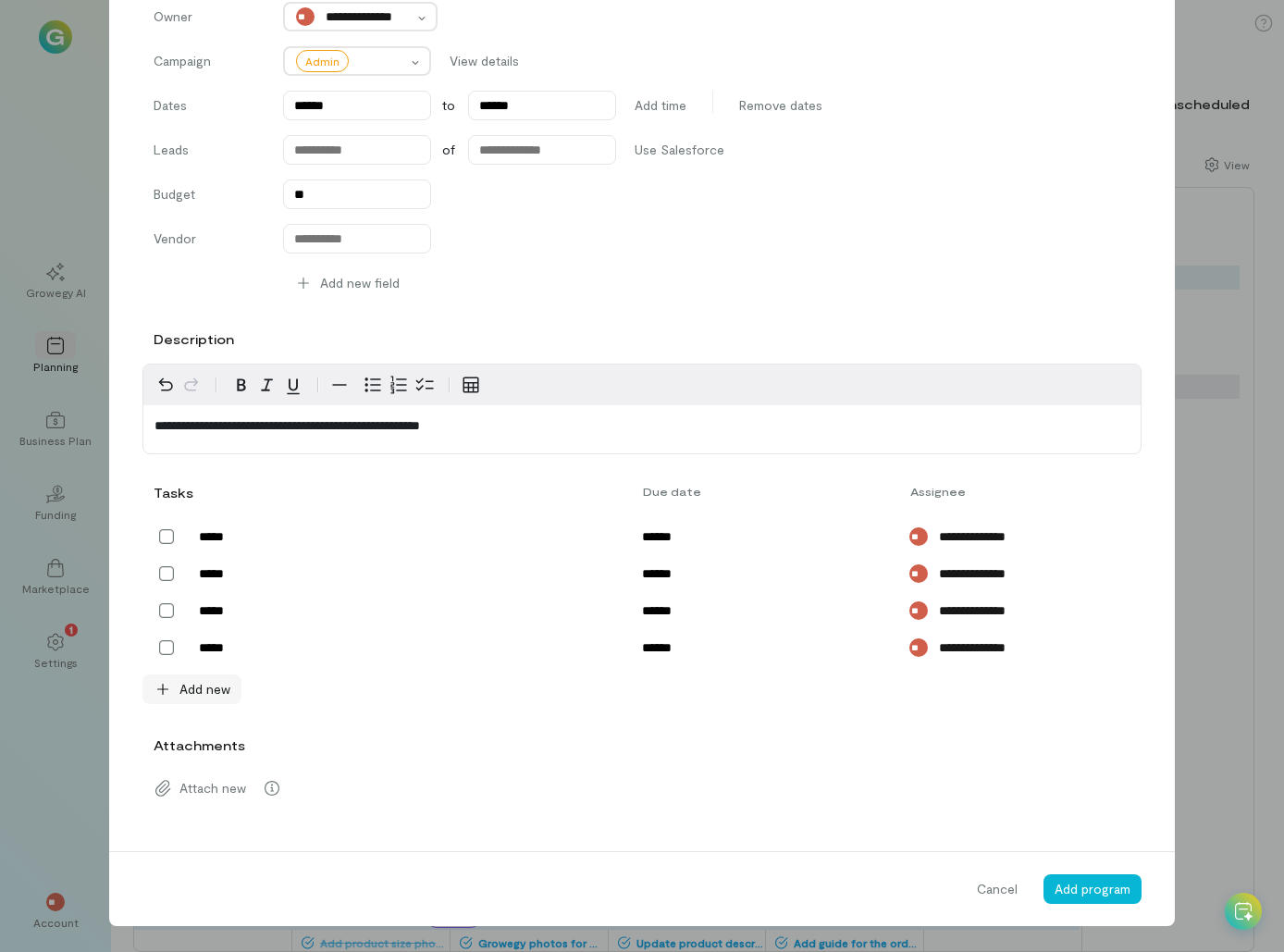 click on "Add new" at bounding box center (204, 689) 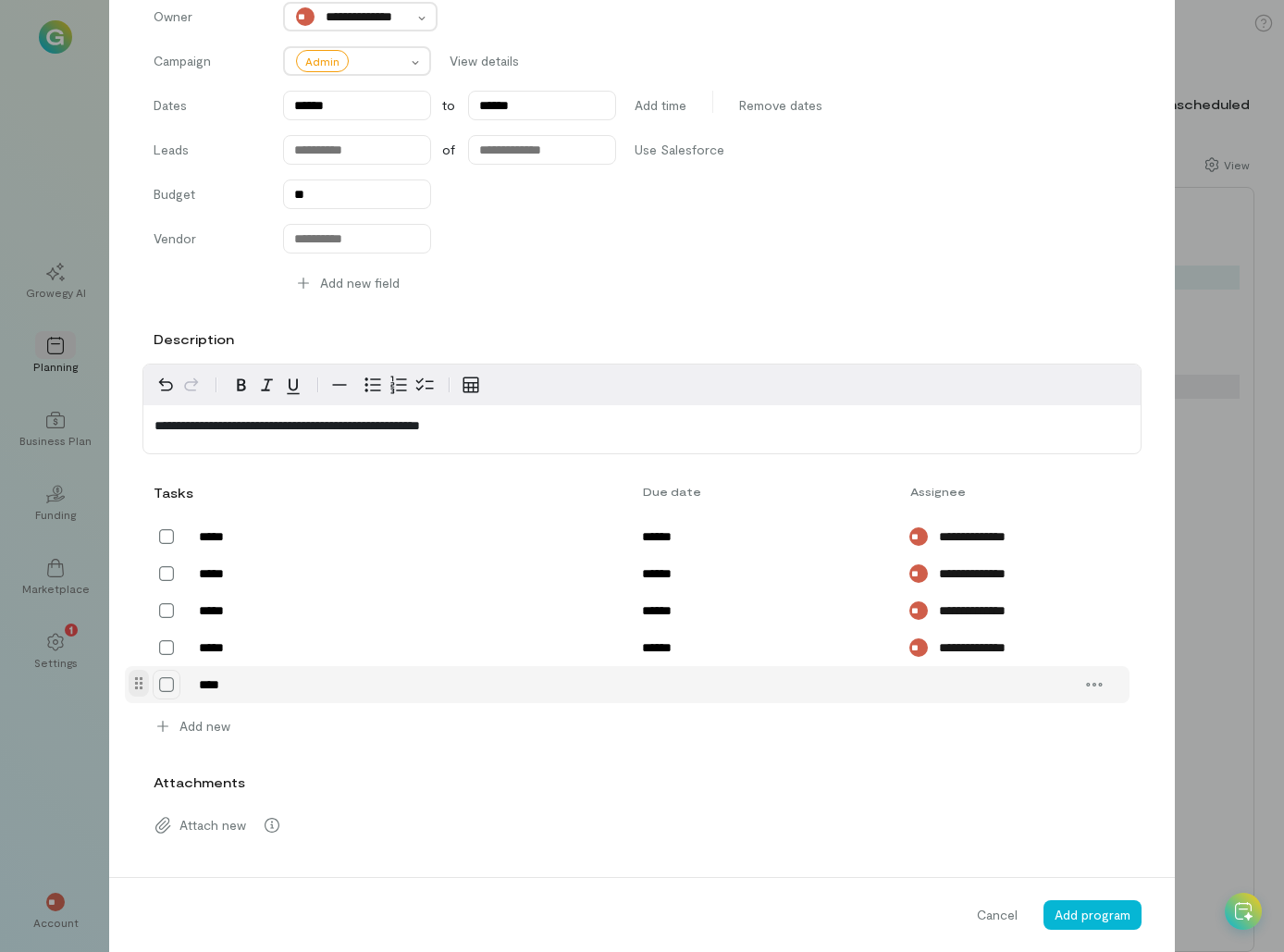 type on "*****" 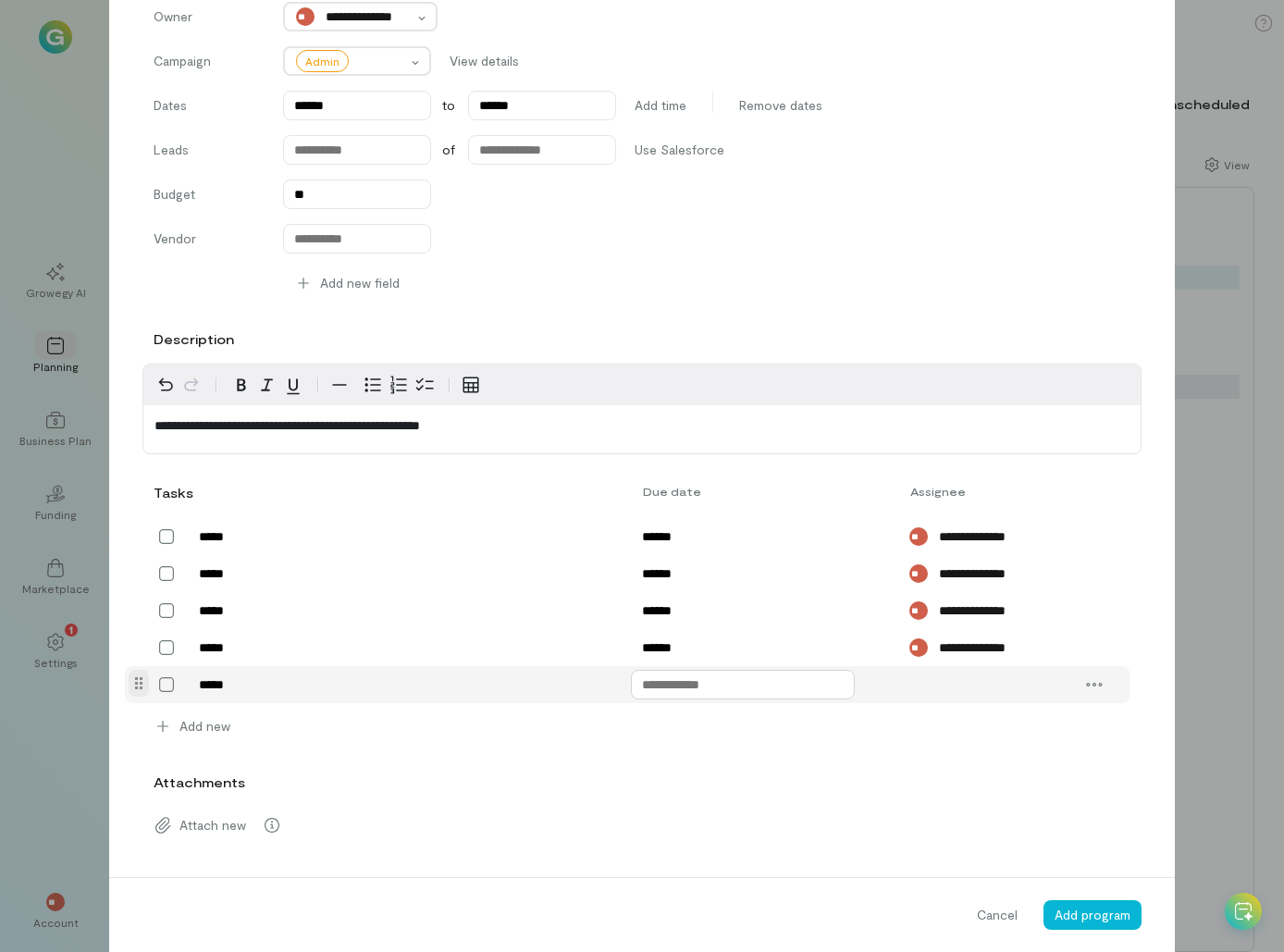 click at bounding box center [743, 685] 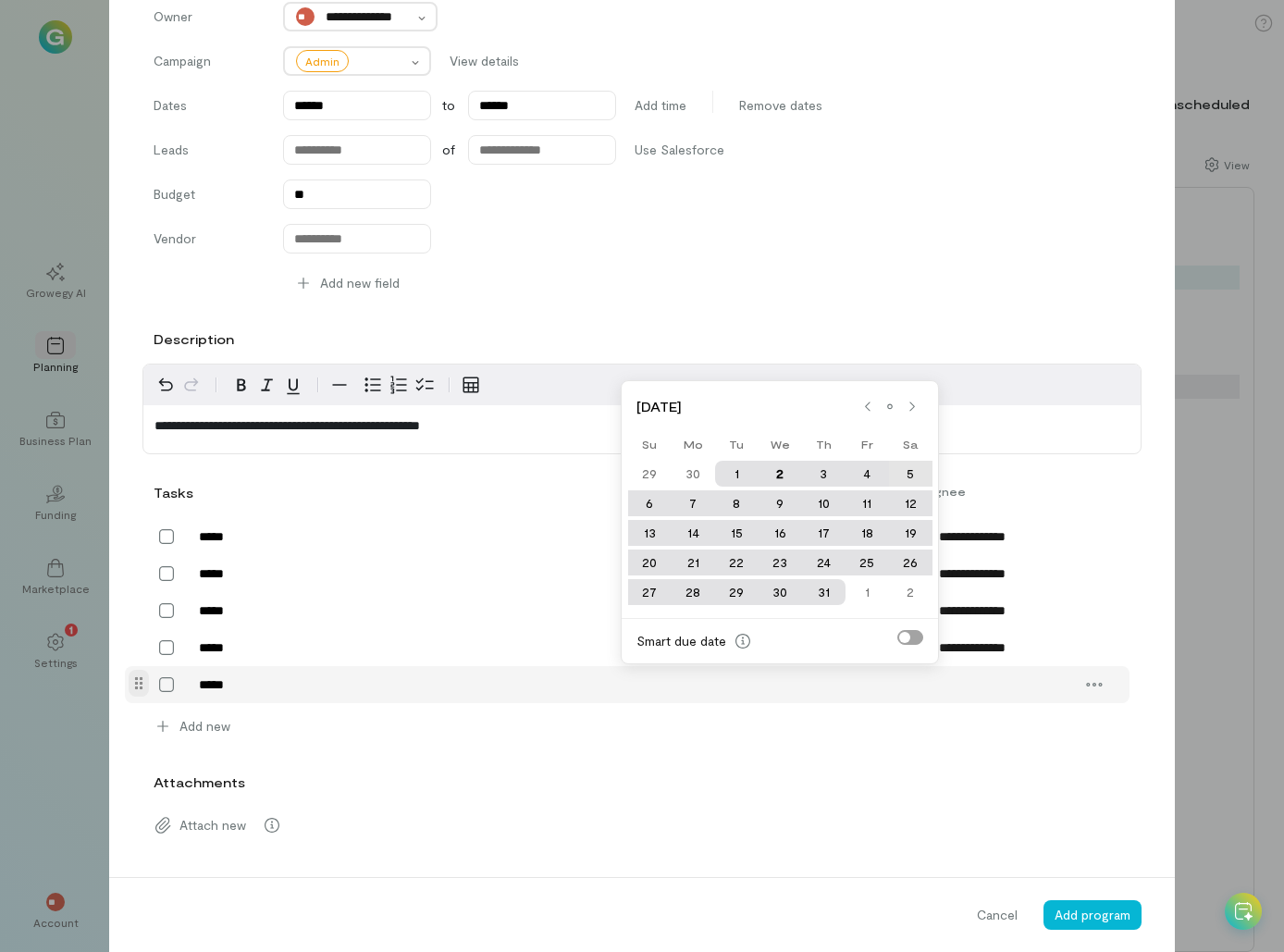 click on "5" at bounding box center [910, 474] 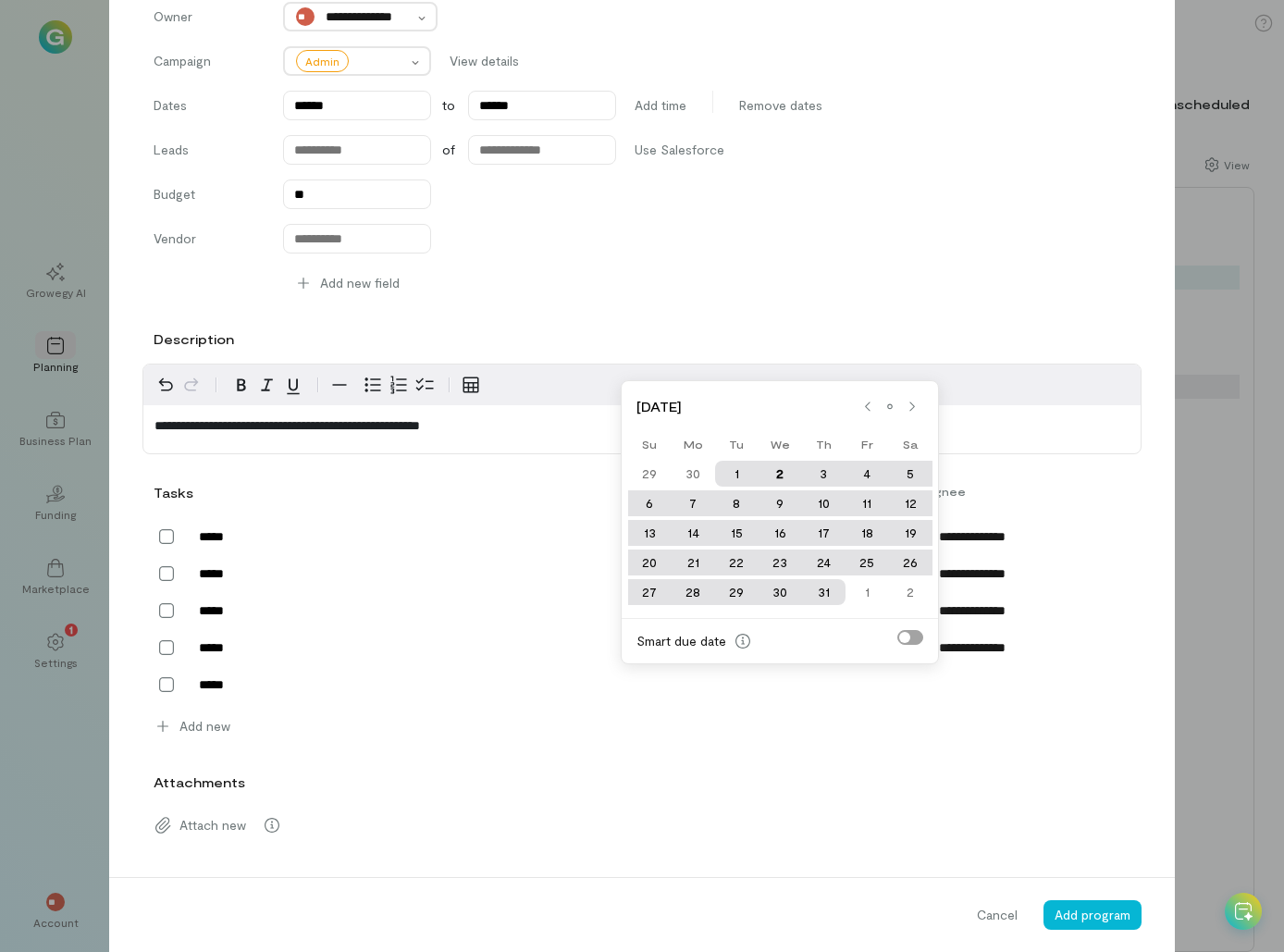 type on "******" 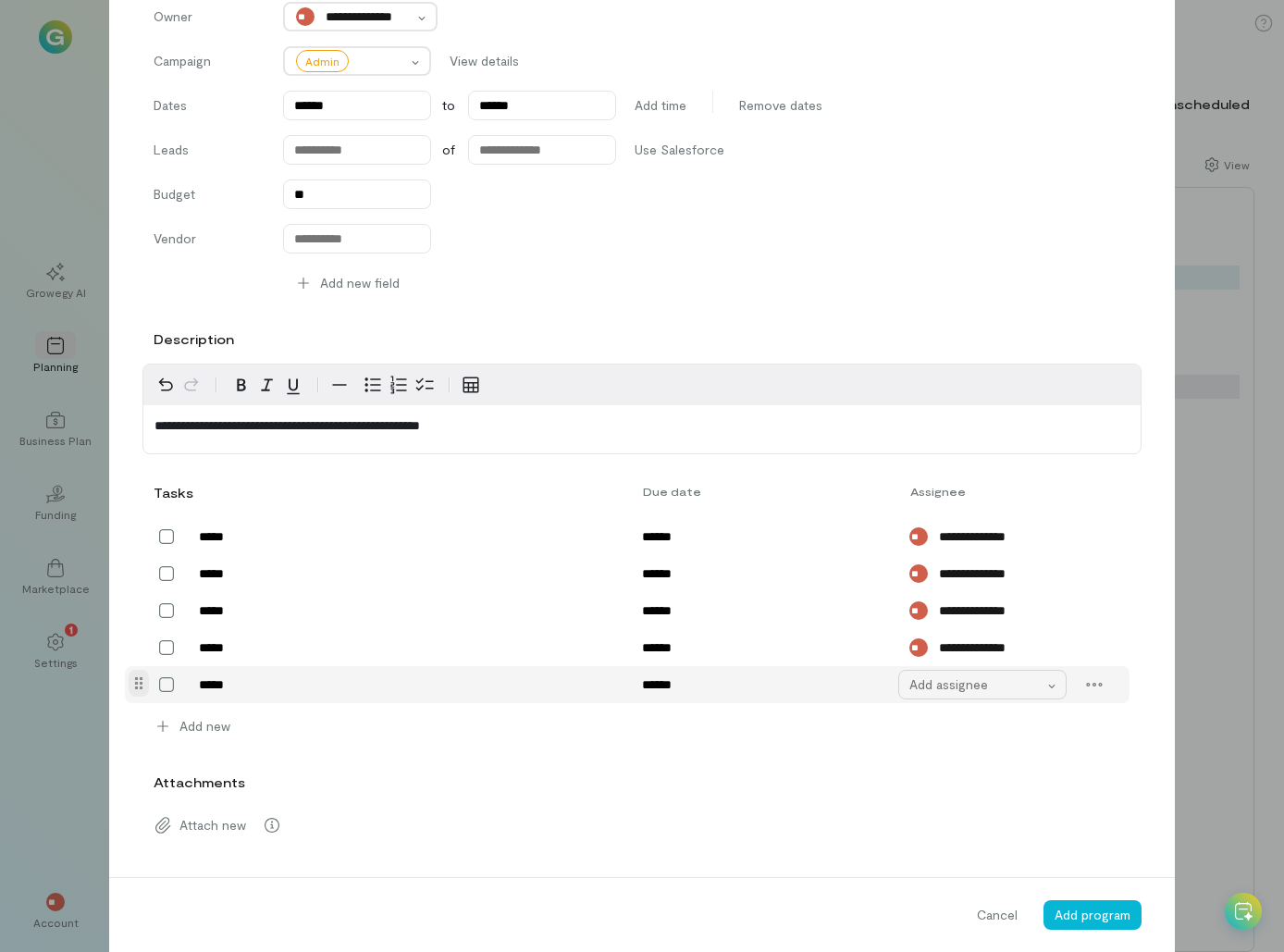 click on "Add assignee" at bounding box center (982, 685) 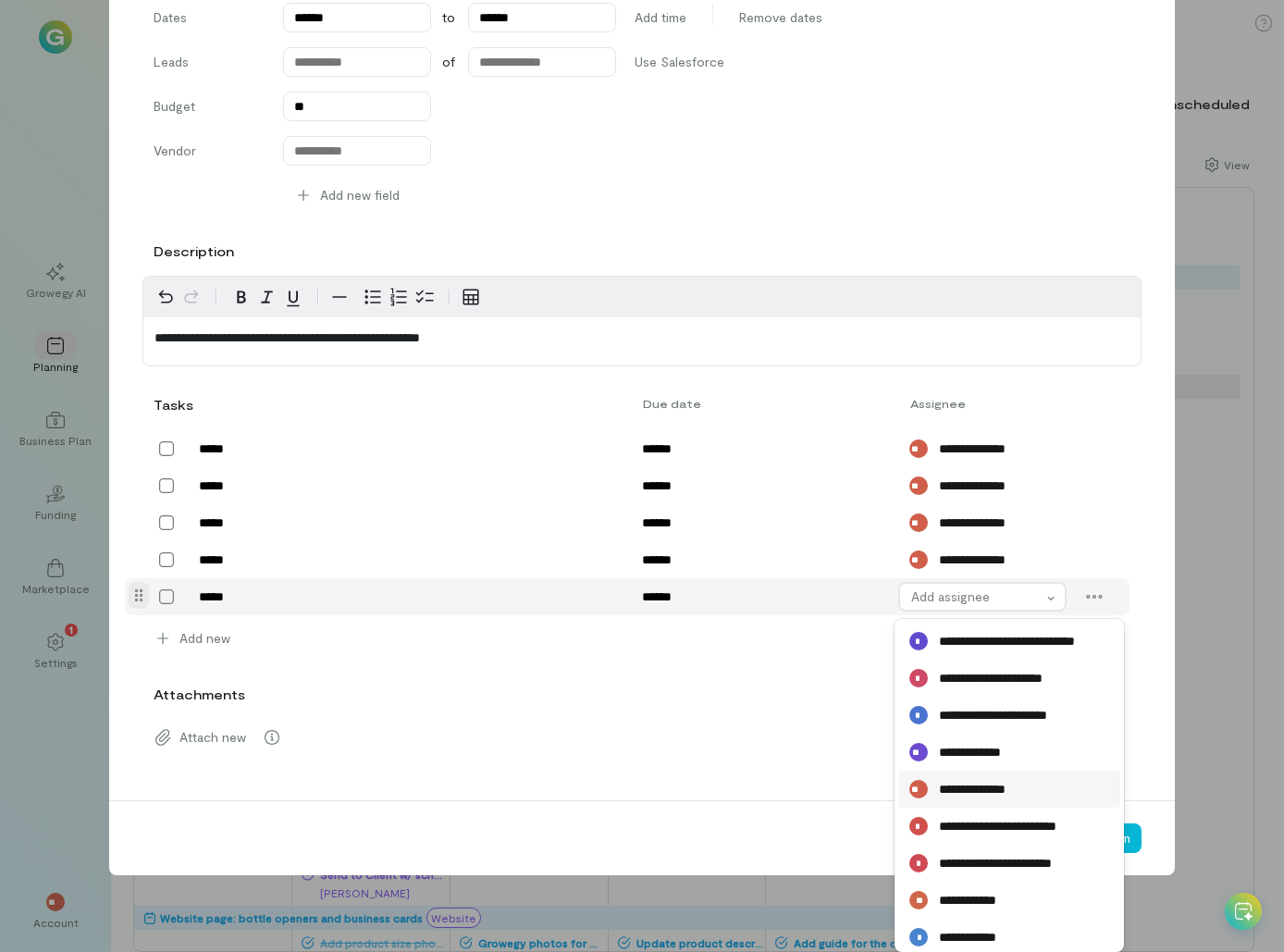 click on "**********" at bounding box center (982, 789) 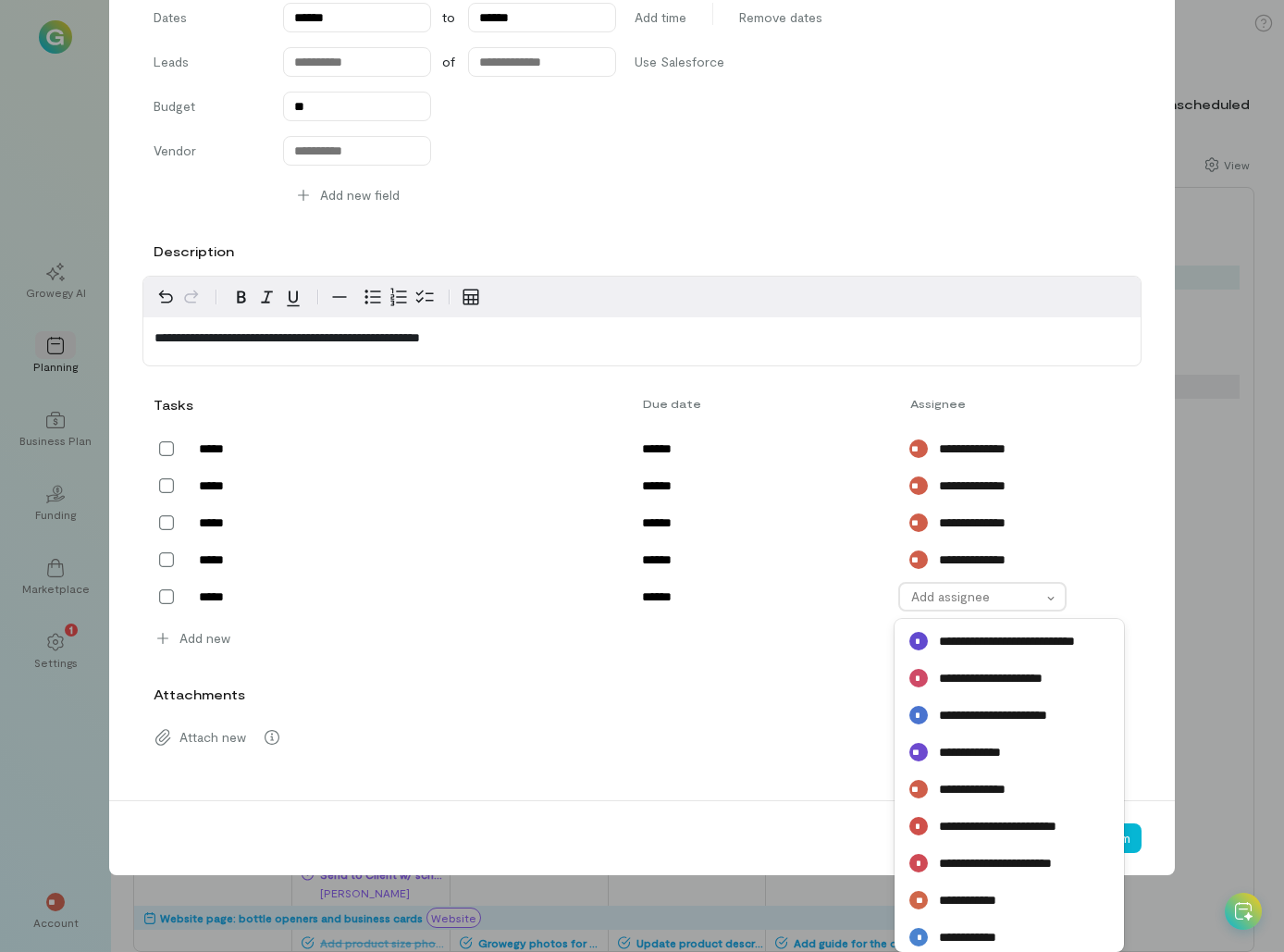 scroll, scrollTop: 272, scrollLeft: 0, axis: vertical 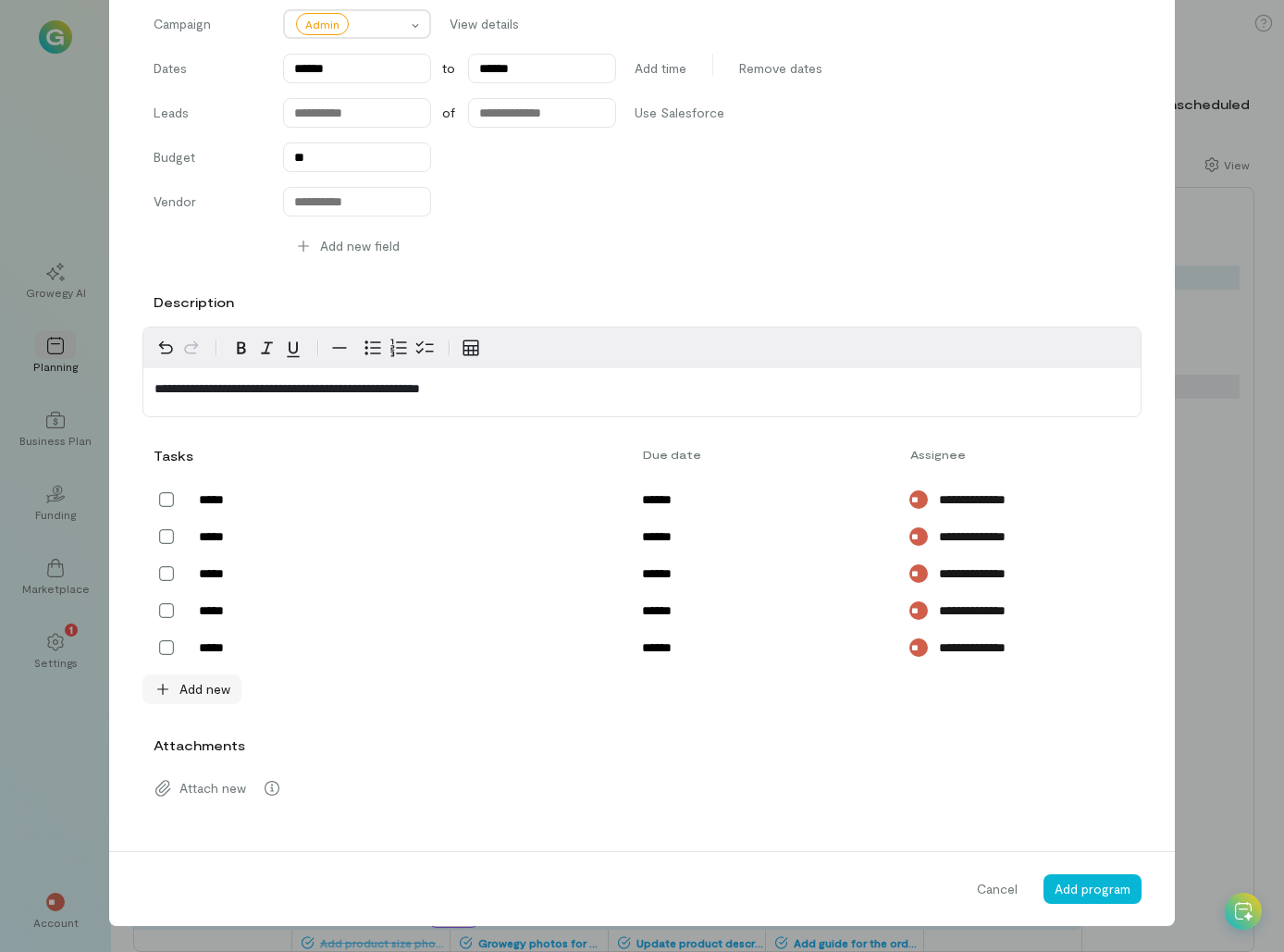 click on "Add new" at bounding box center [204, 689] 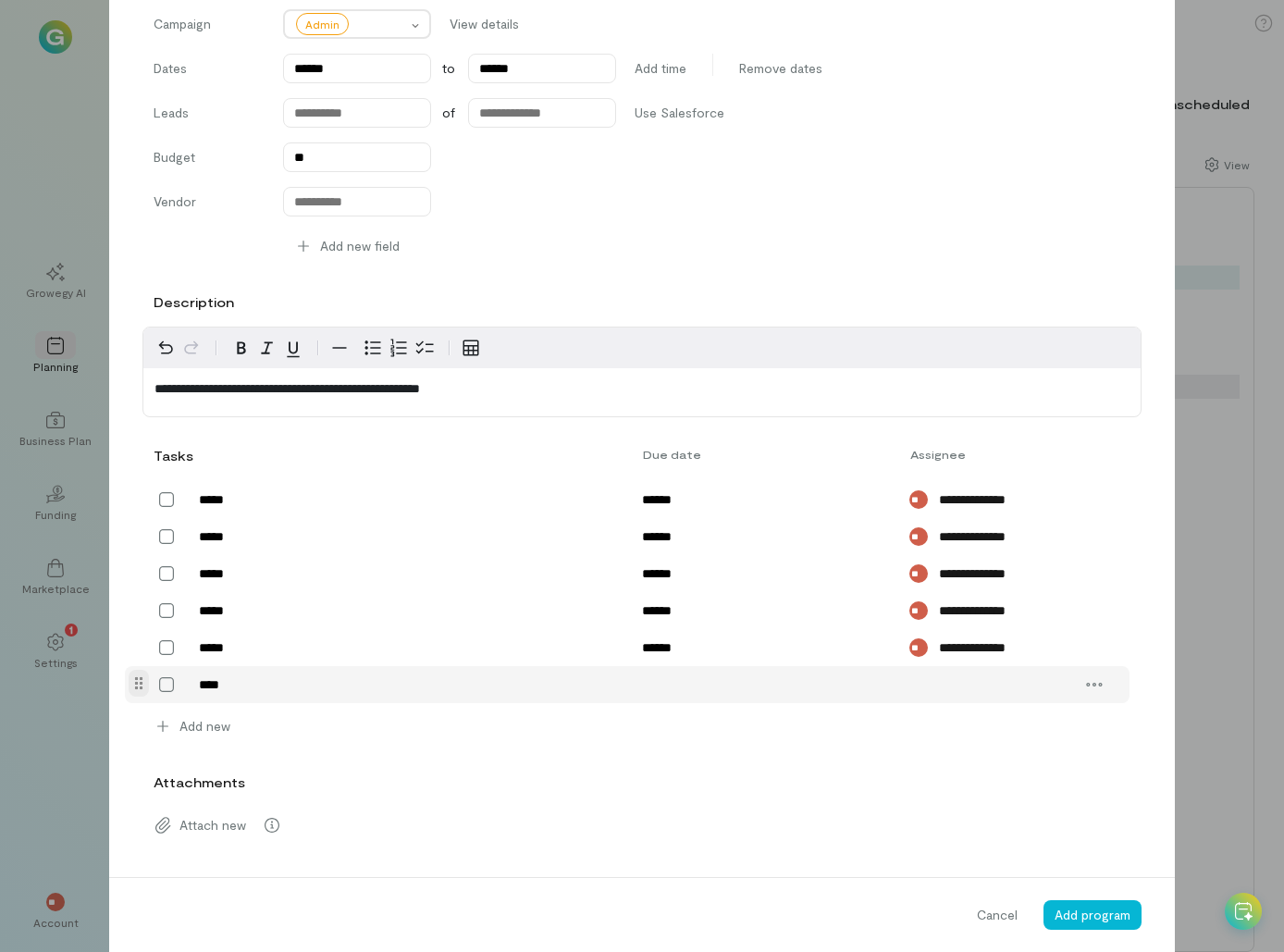 type on "*****" 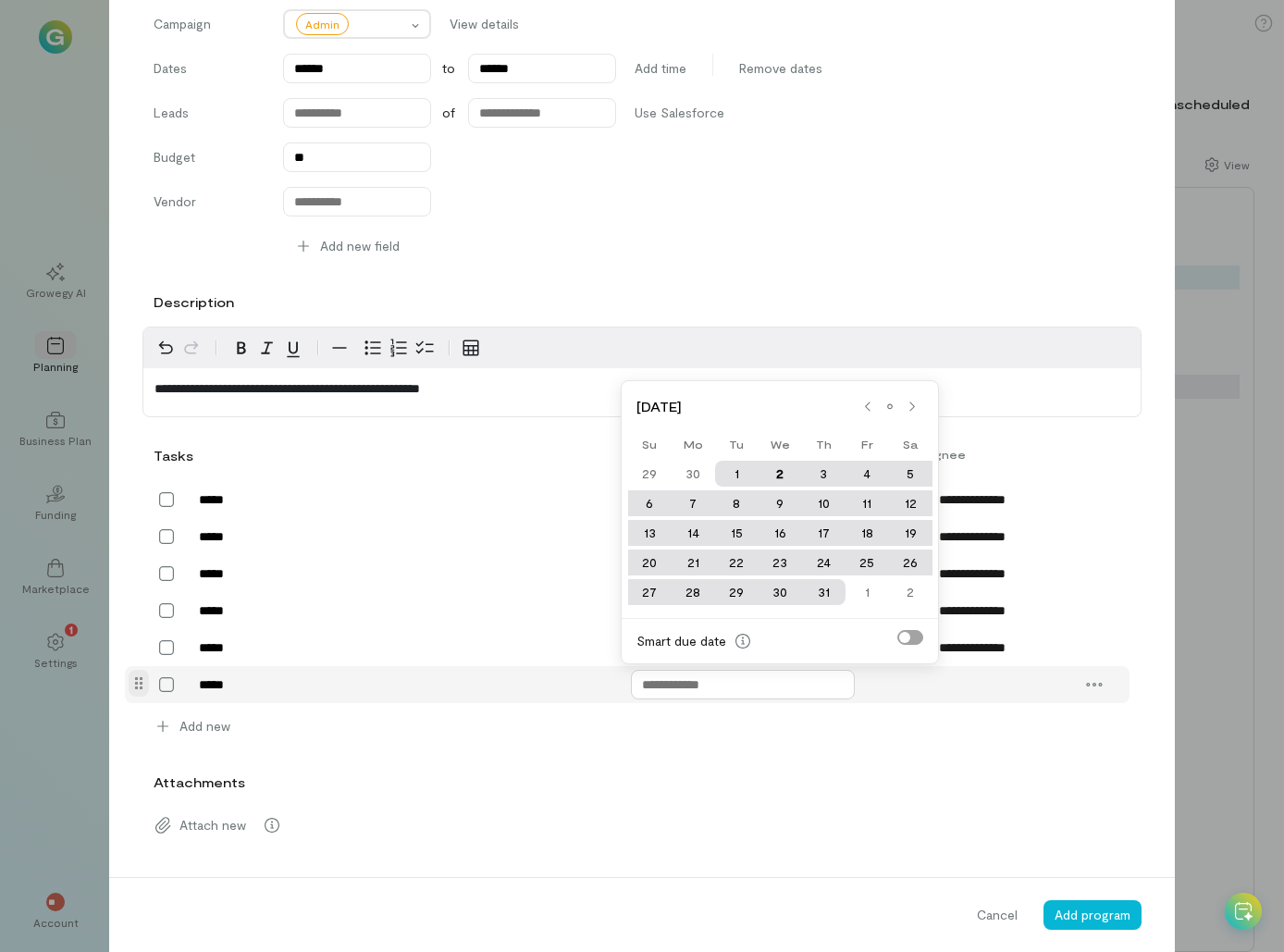 drag, startPoint x: 689, startPoint y: 686, endPoint x: 690, endPoint y: 698, distance: 12.0415946 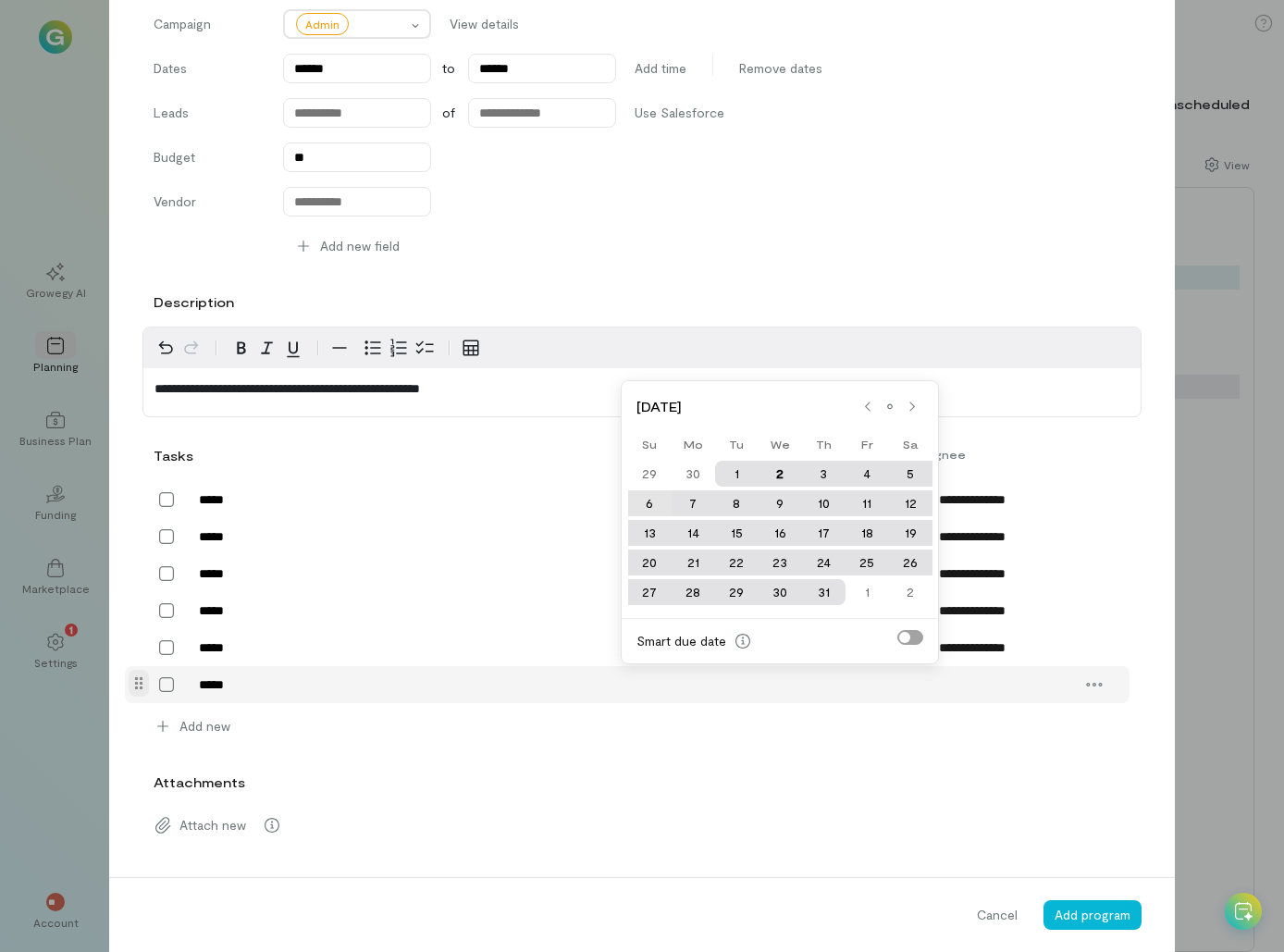 click on "6" at bounding box center [649, 503] 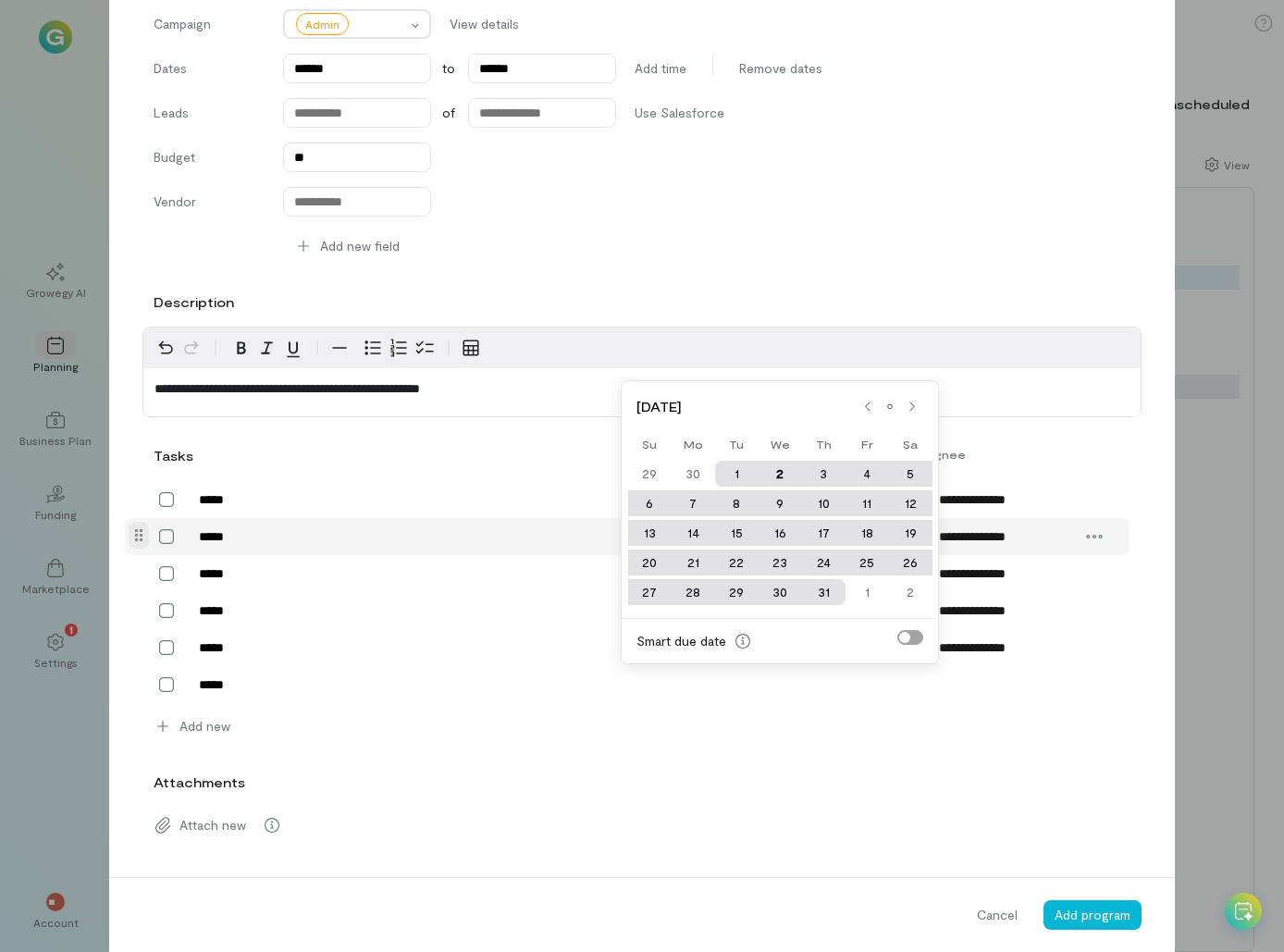 type on "******" 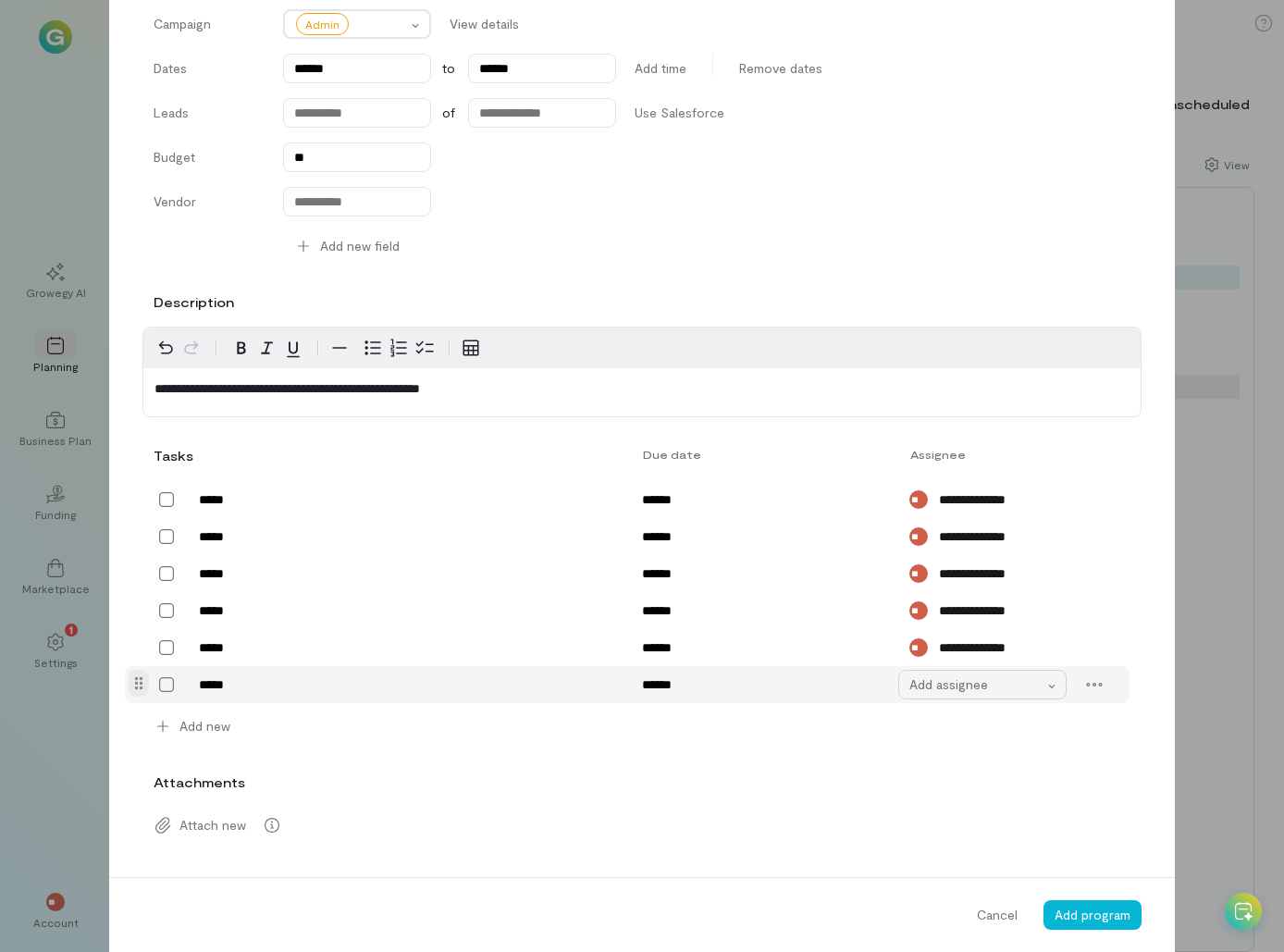 click on "Add assignee" at bounding box center (977, 685) 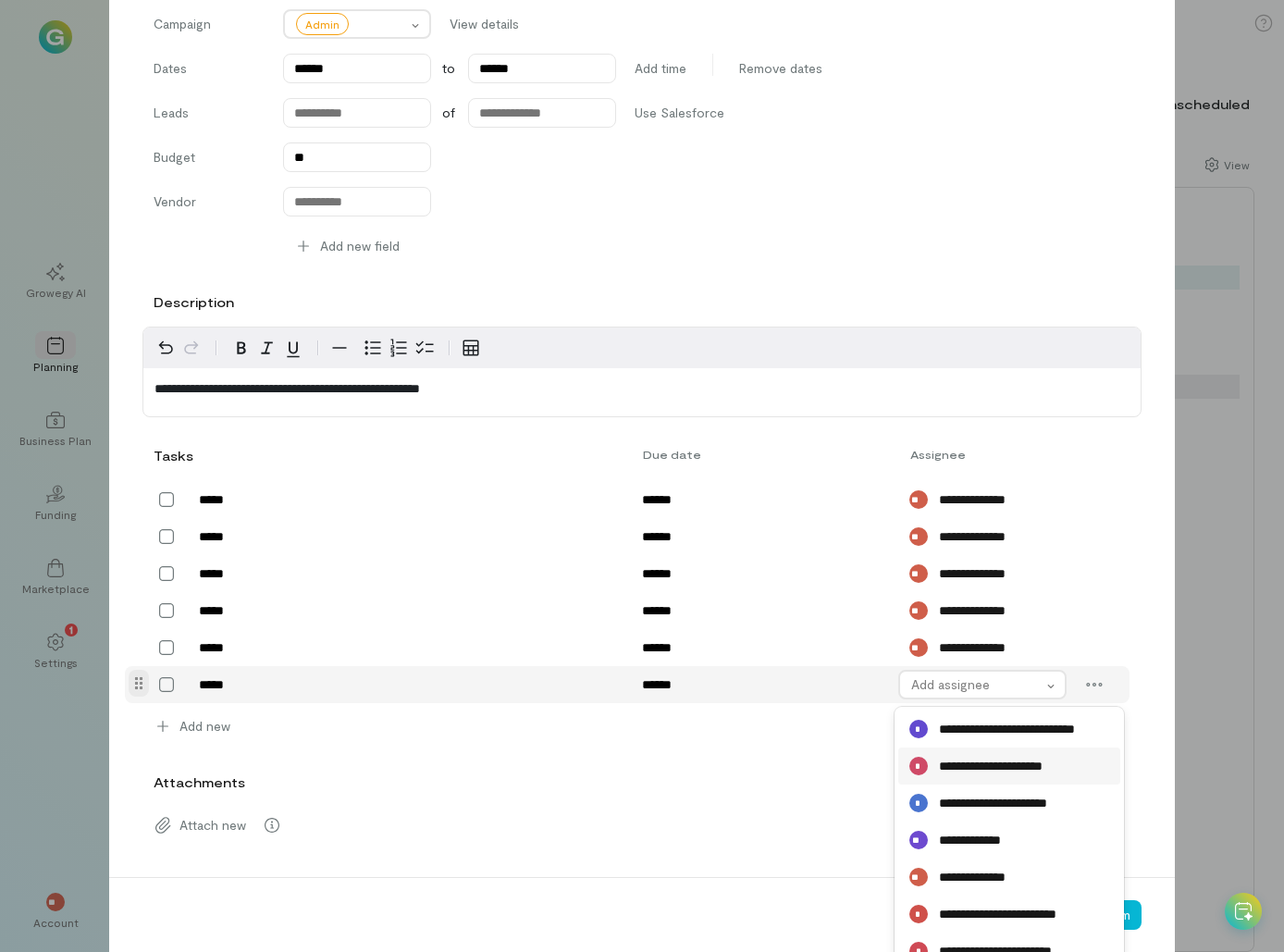 scroll, scrollTop: 360, scrollLeft: 0, axis: vertical 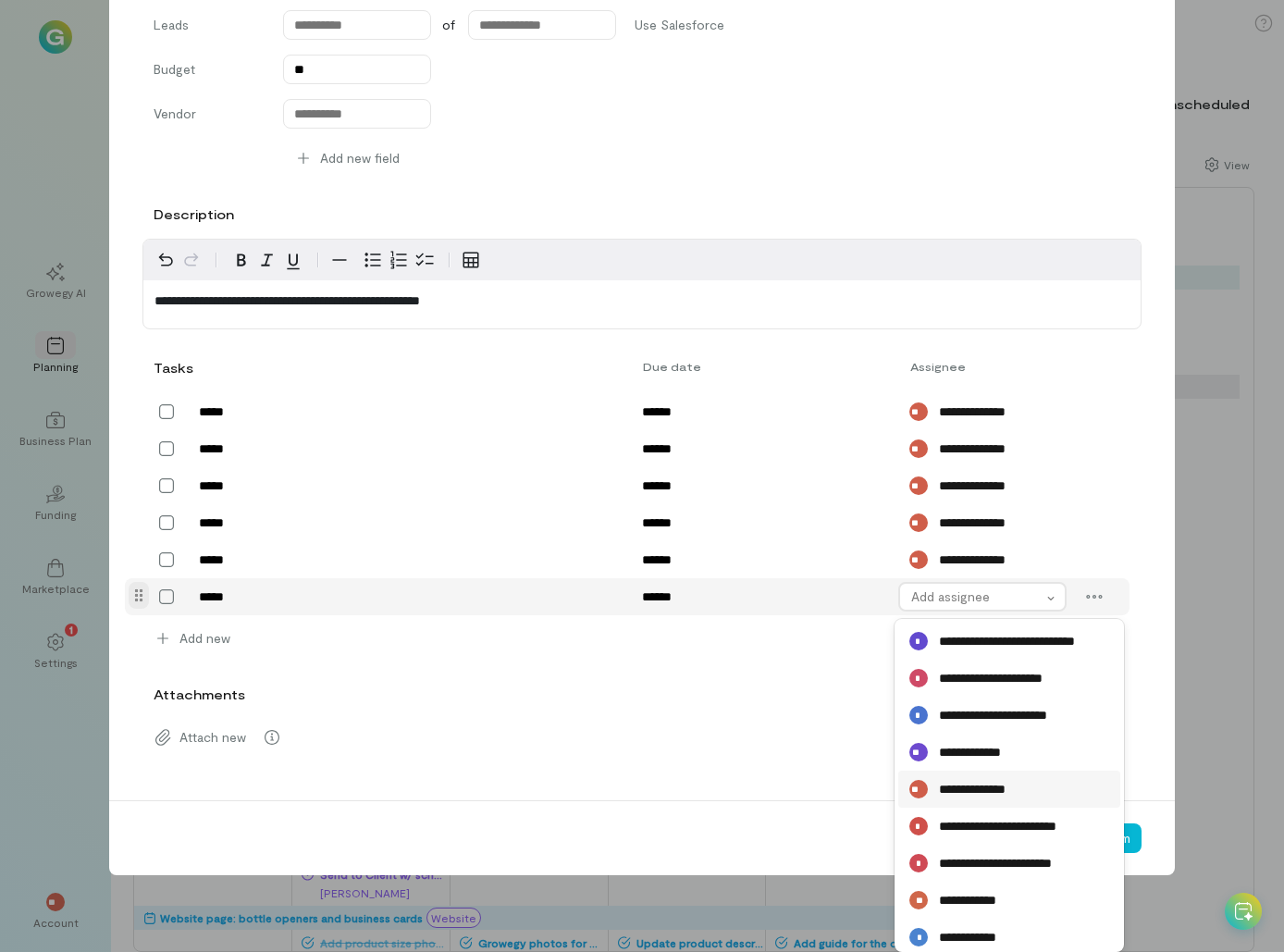 click on "**********" at bounding box center (982, 789) 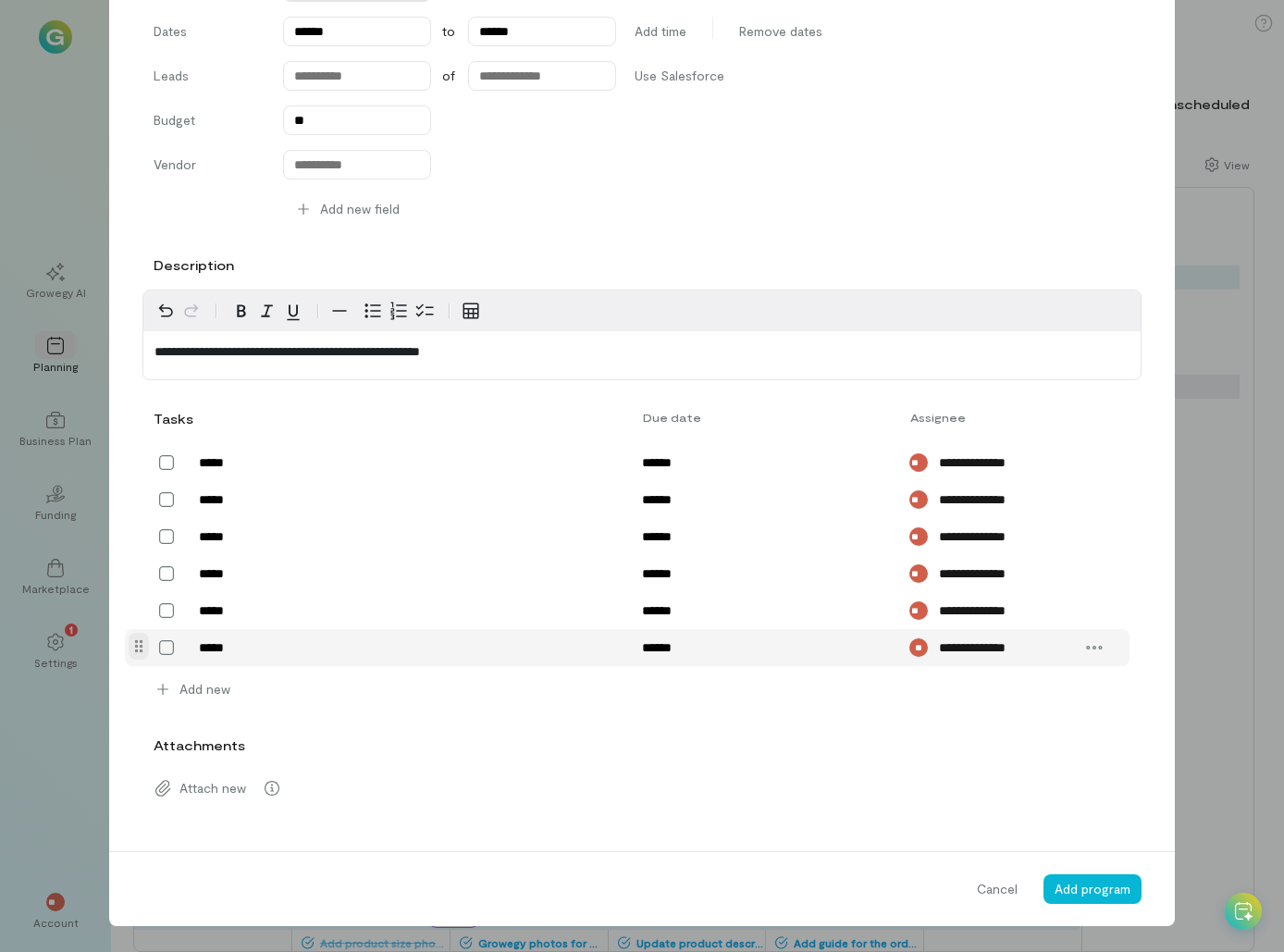 scroll, scrollTop: 309, scrollLeft: 0, axis: vertical 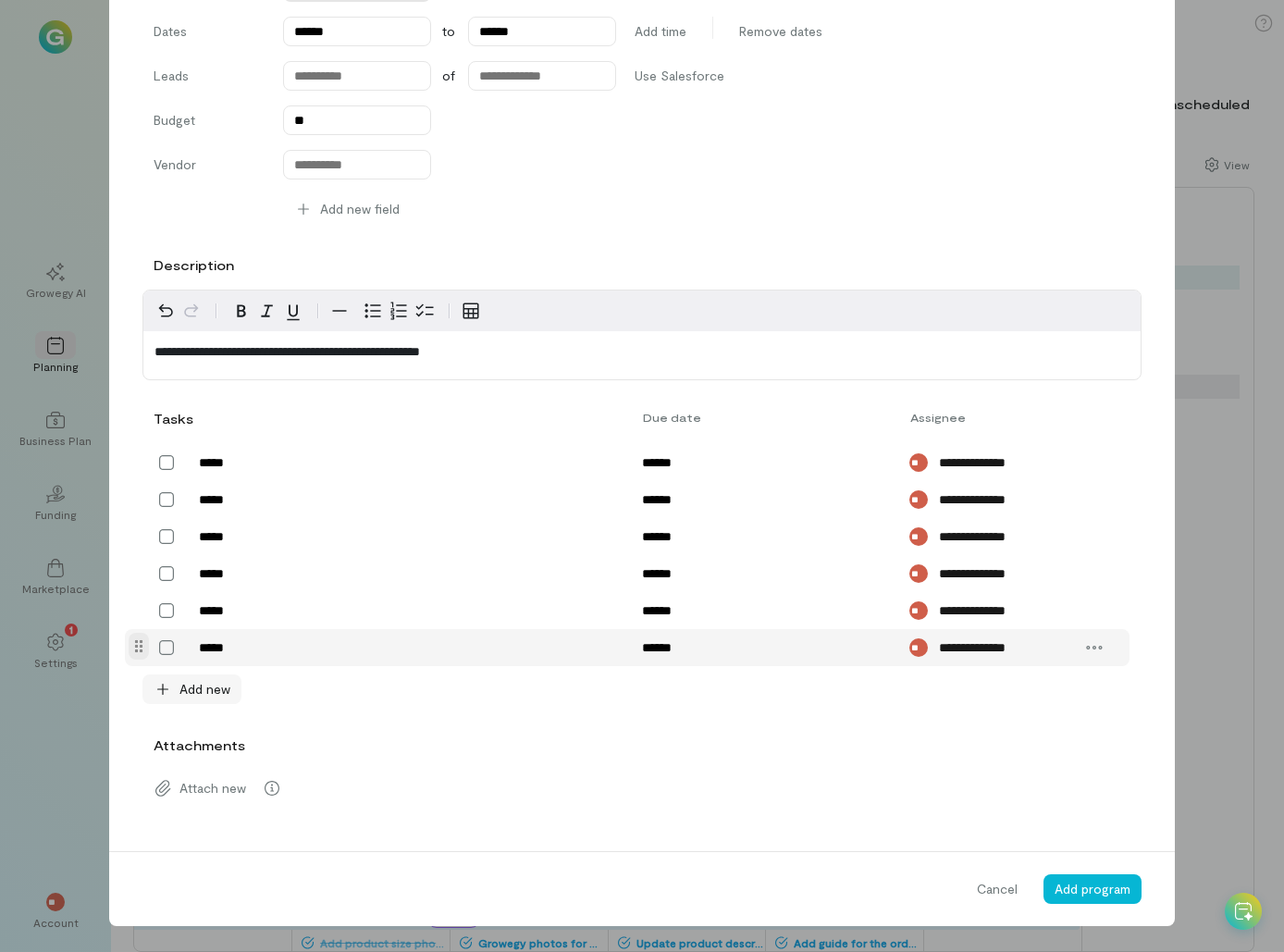 click on "Add new" at bounding box center [204, 689] 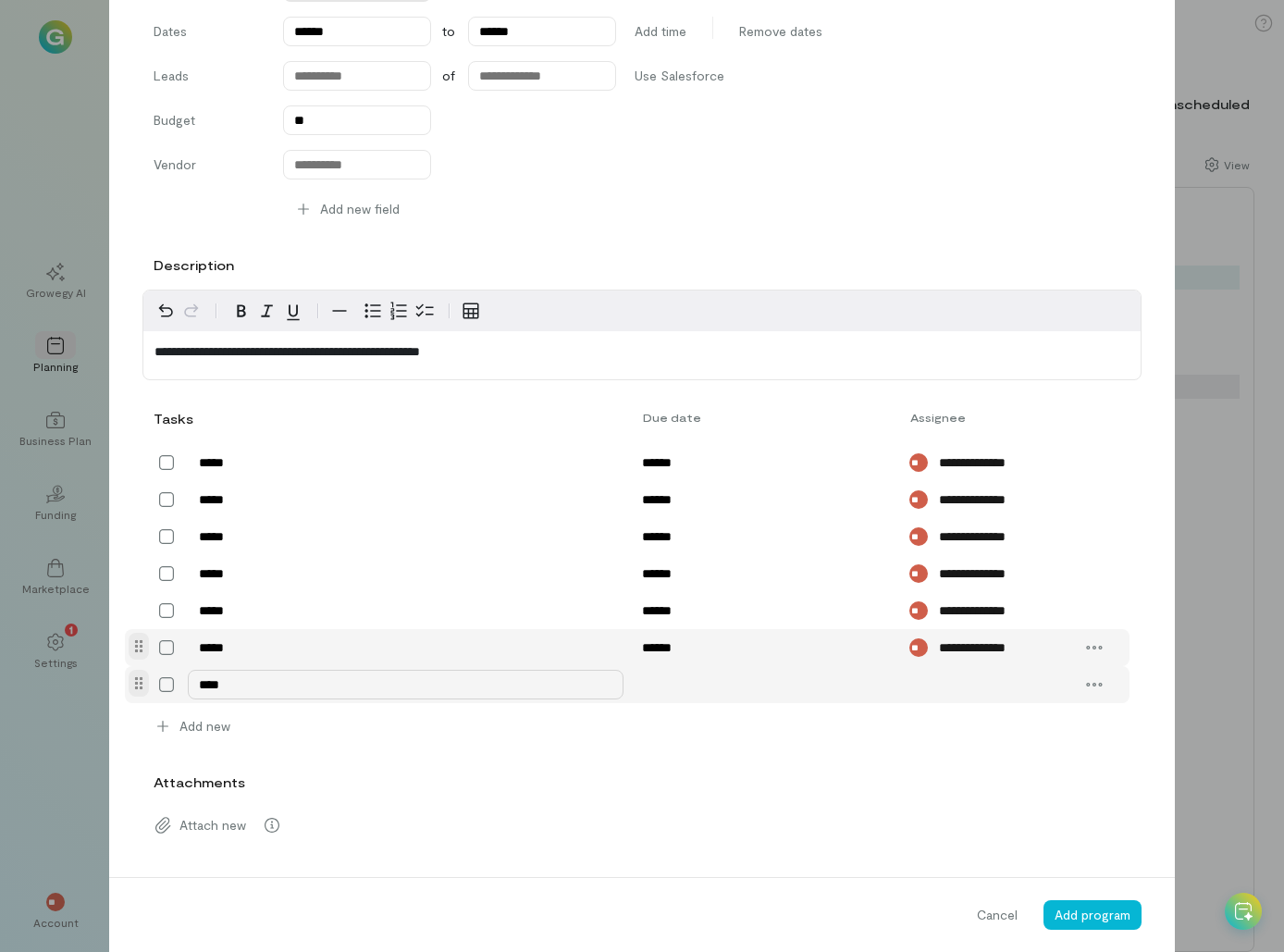 type on "*****" 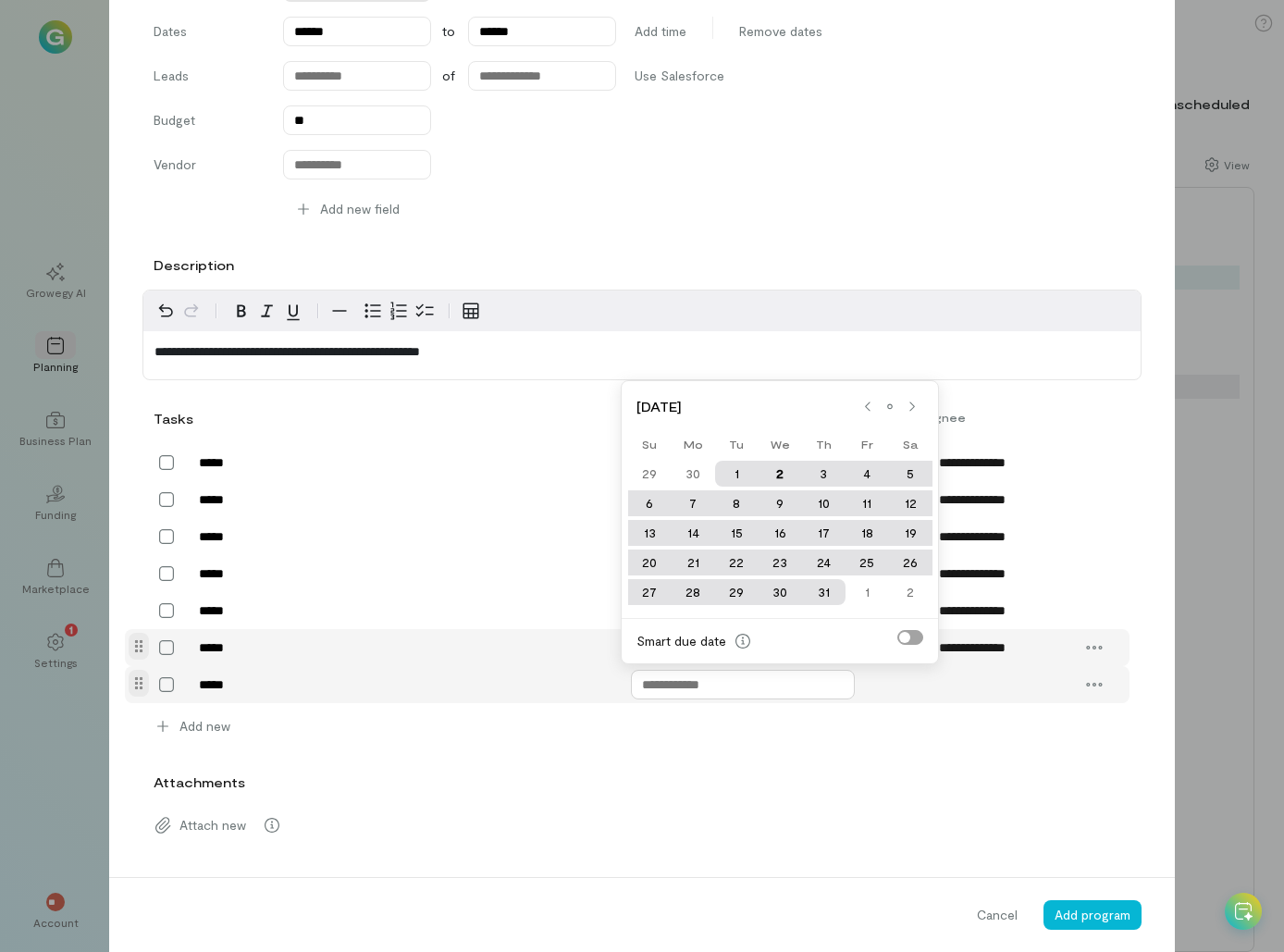 click at bounding box center [743, 685] 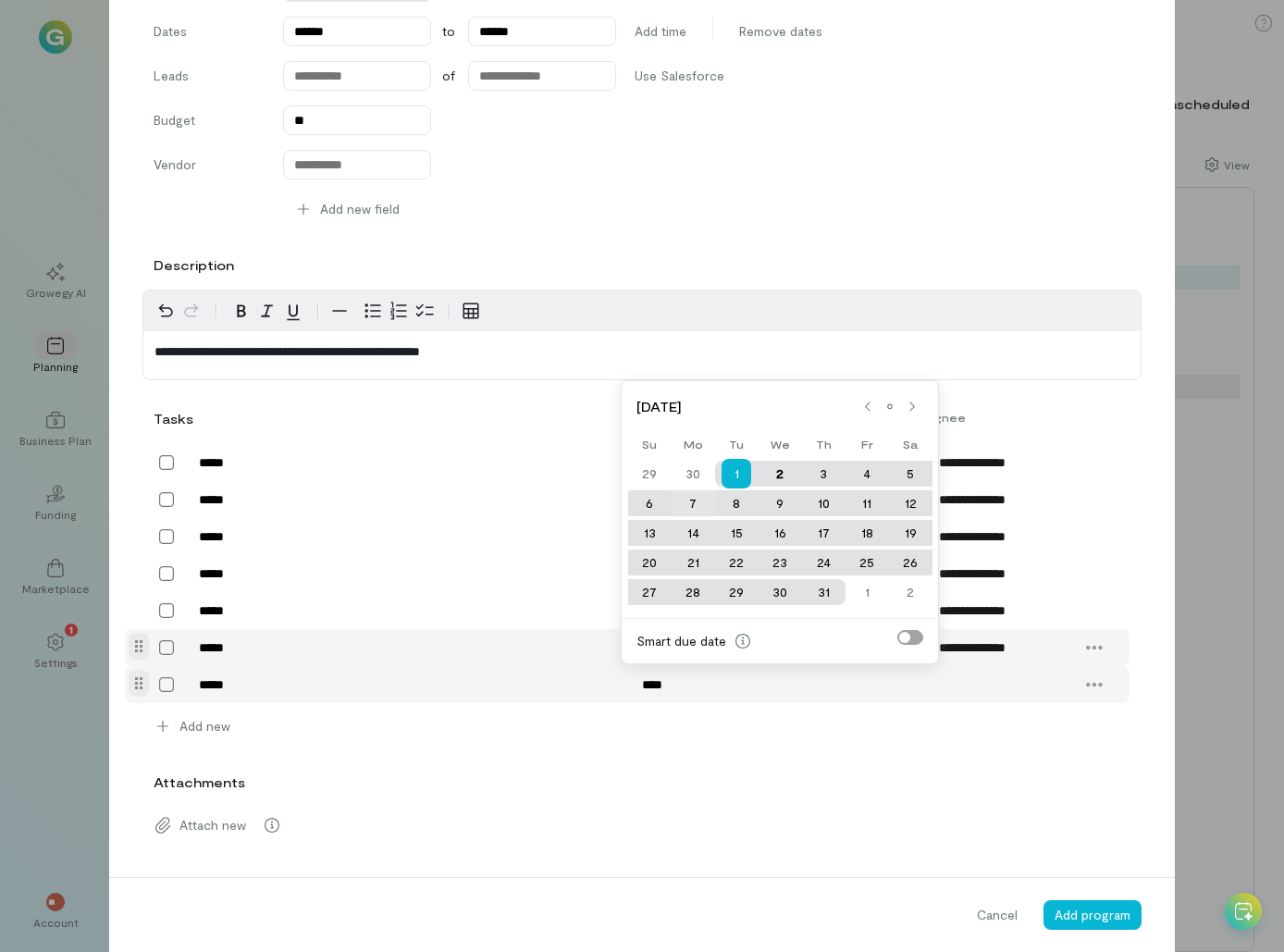 click on "7" at bounding box center [693, 503] 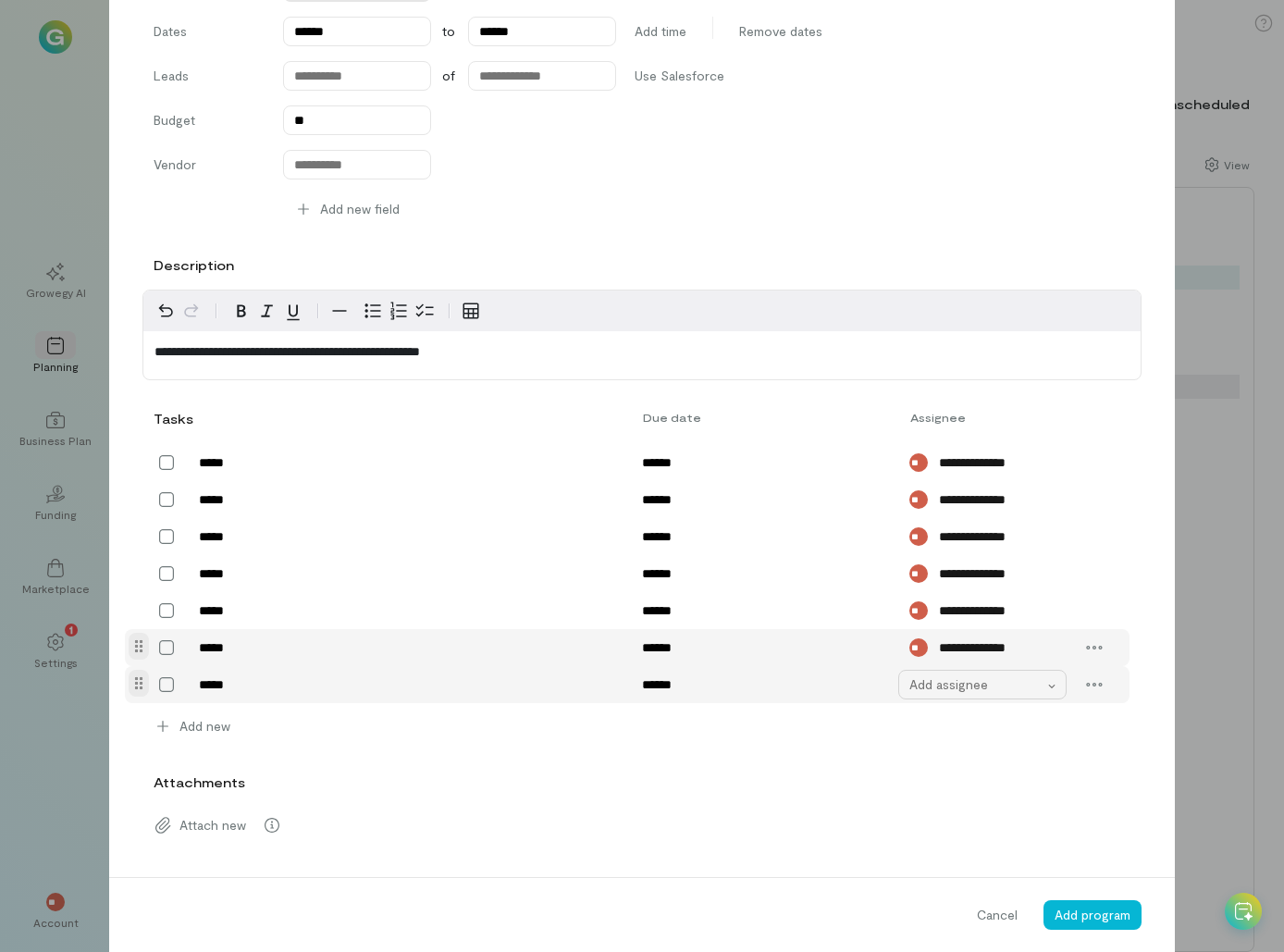 click on "Add assignee" at bounding box center (977, 685) 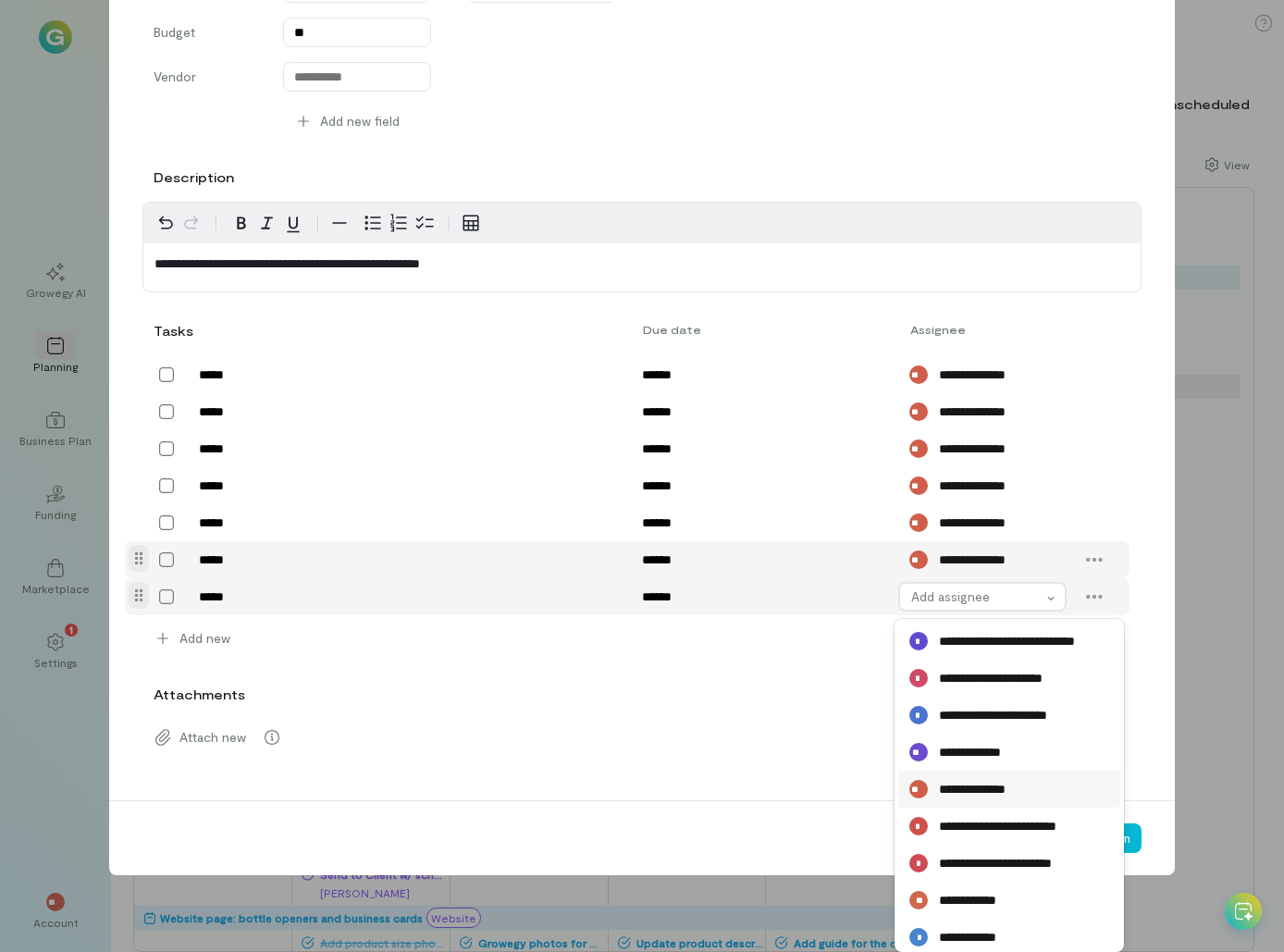 click on "**********" at bounding box center [1009, 789] 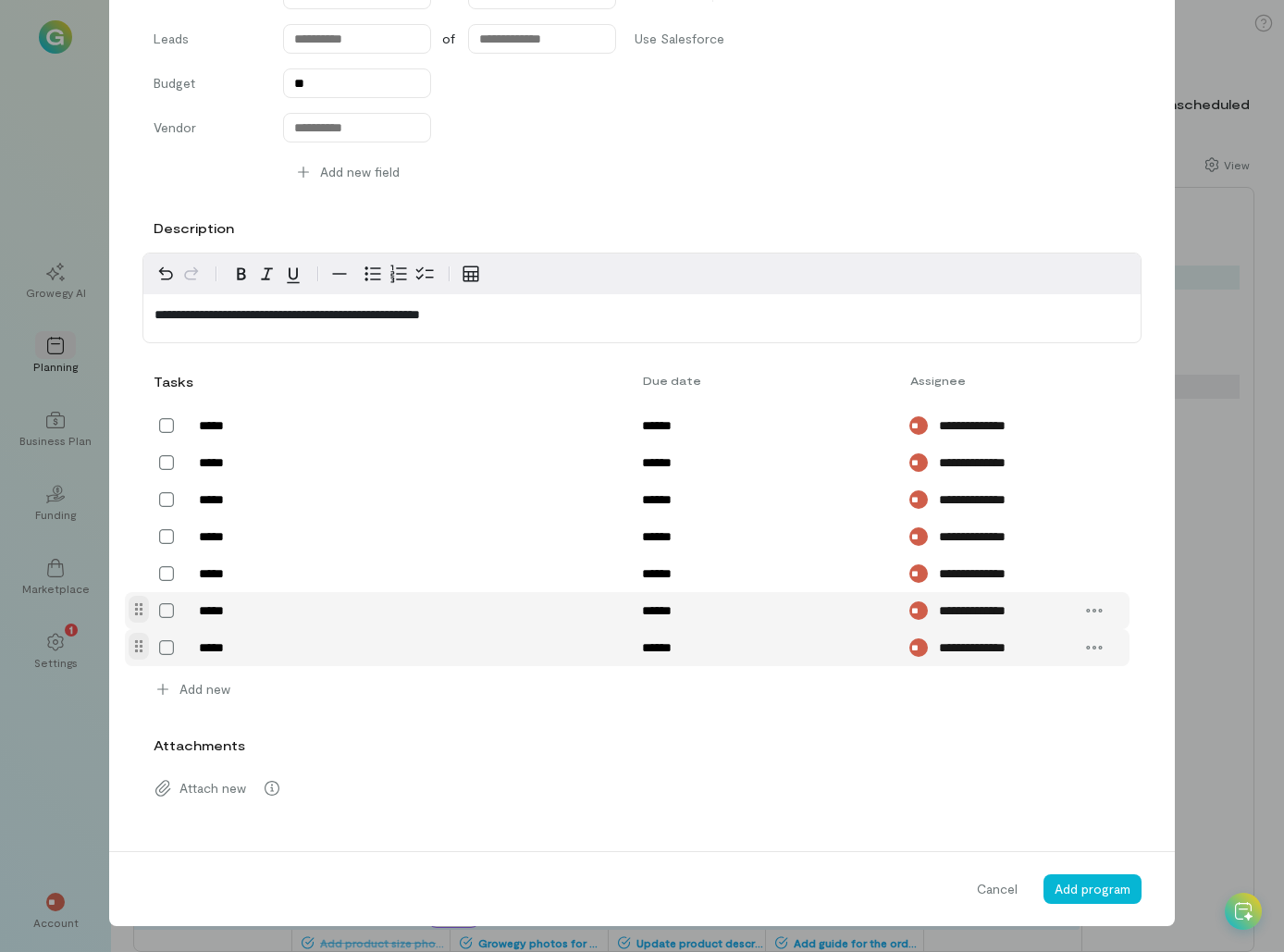 scroll, scrollTop: 346, scrollLeft: 0, axis: vertical 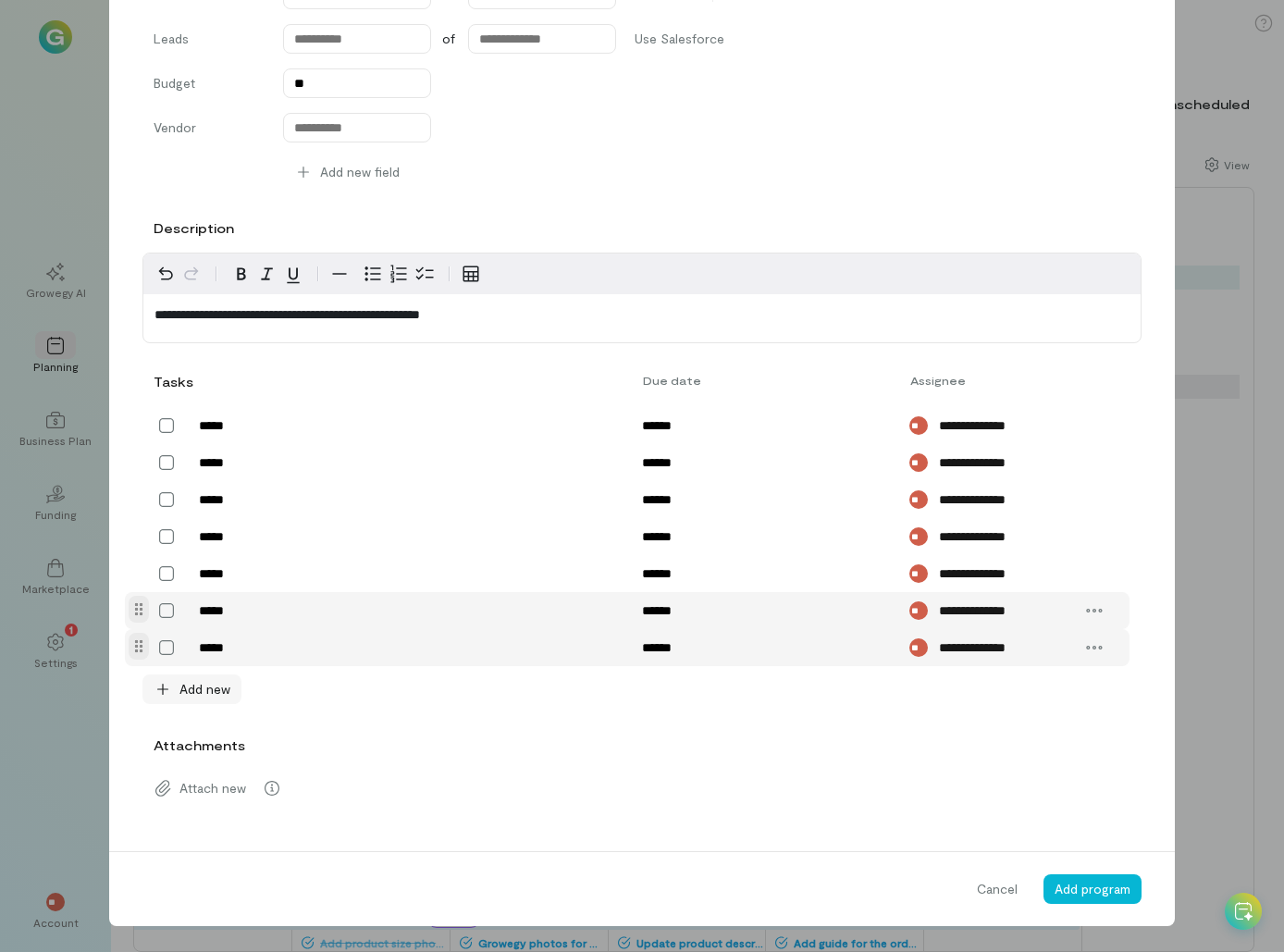 click on "Add new" at bounding box center (204, 689) 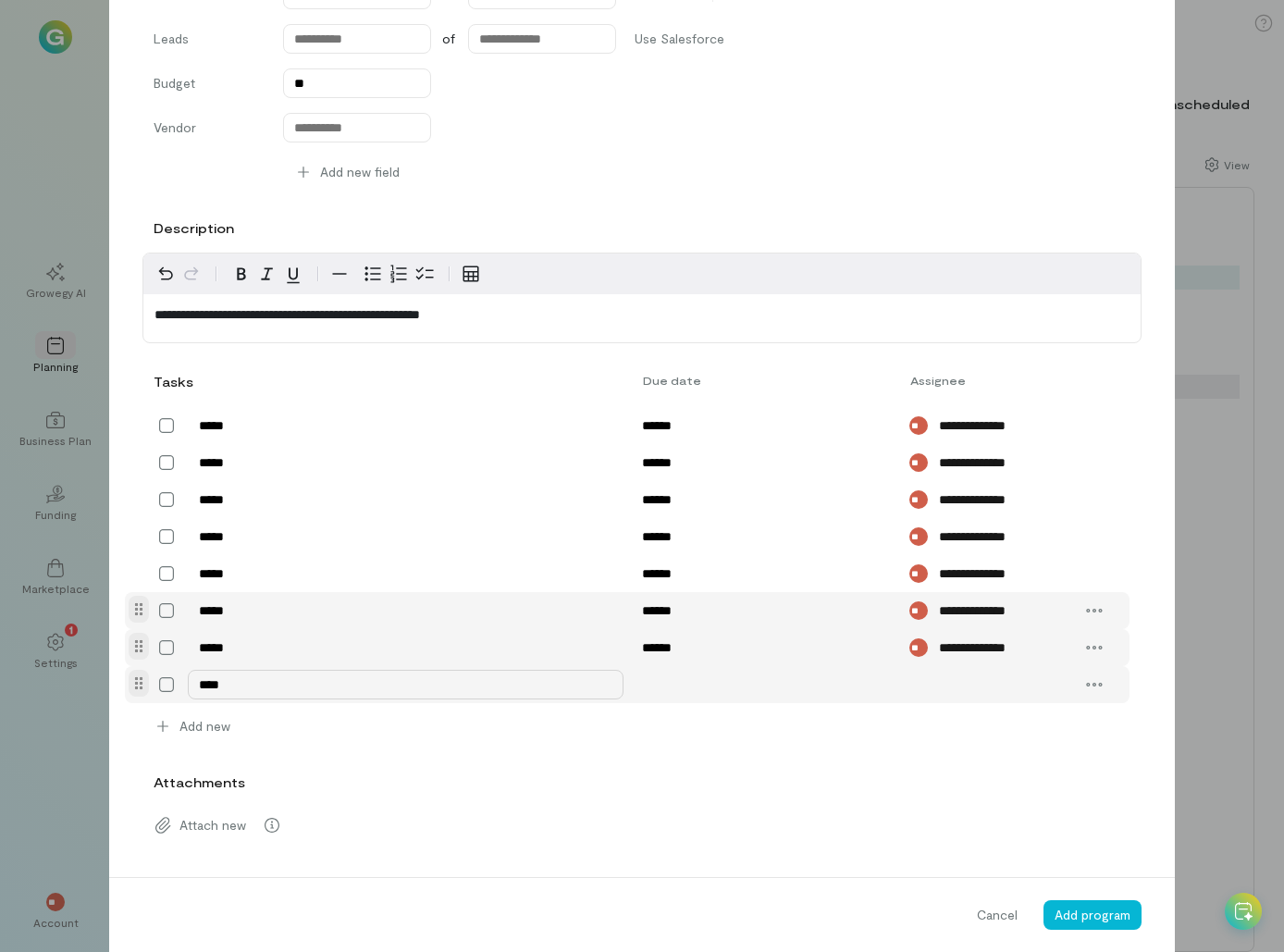 type on "*****" 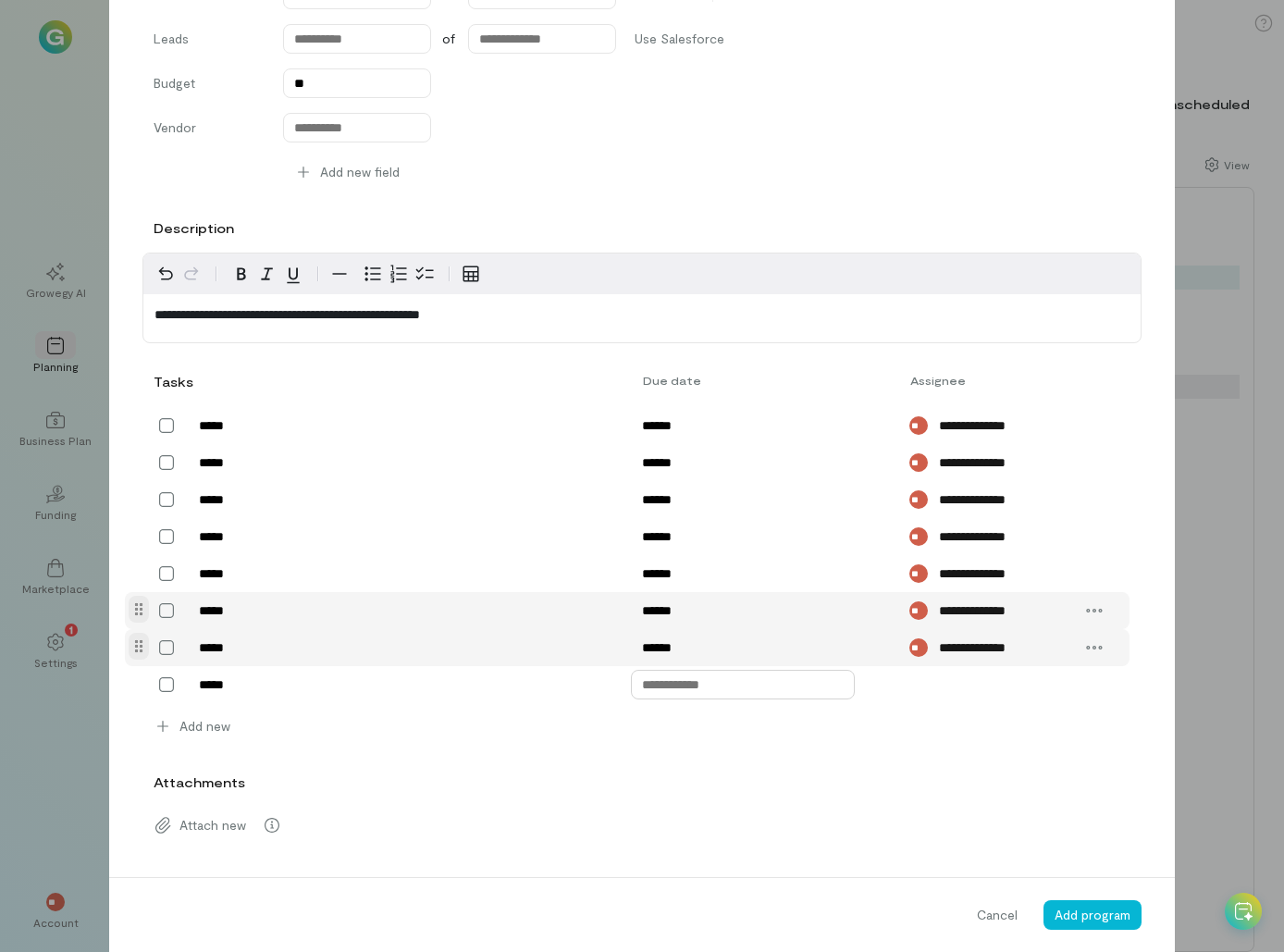 click at bounding box center (743, 685) 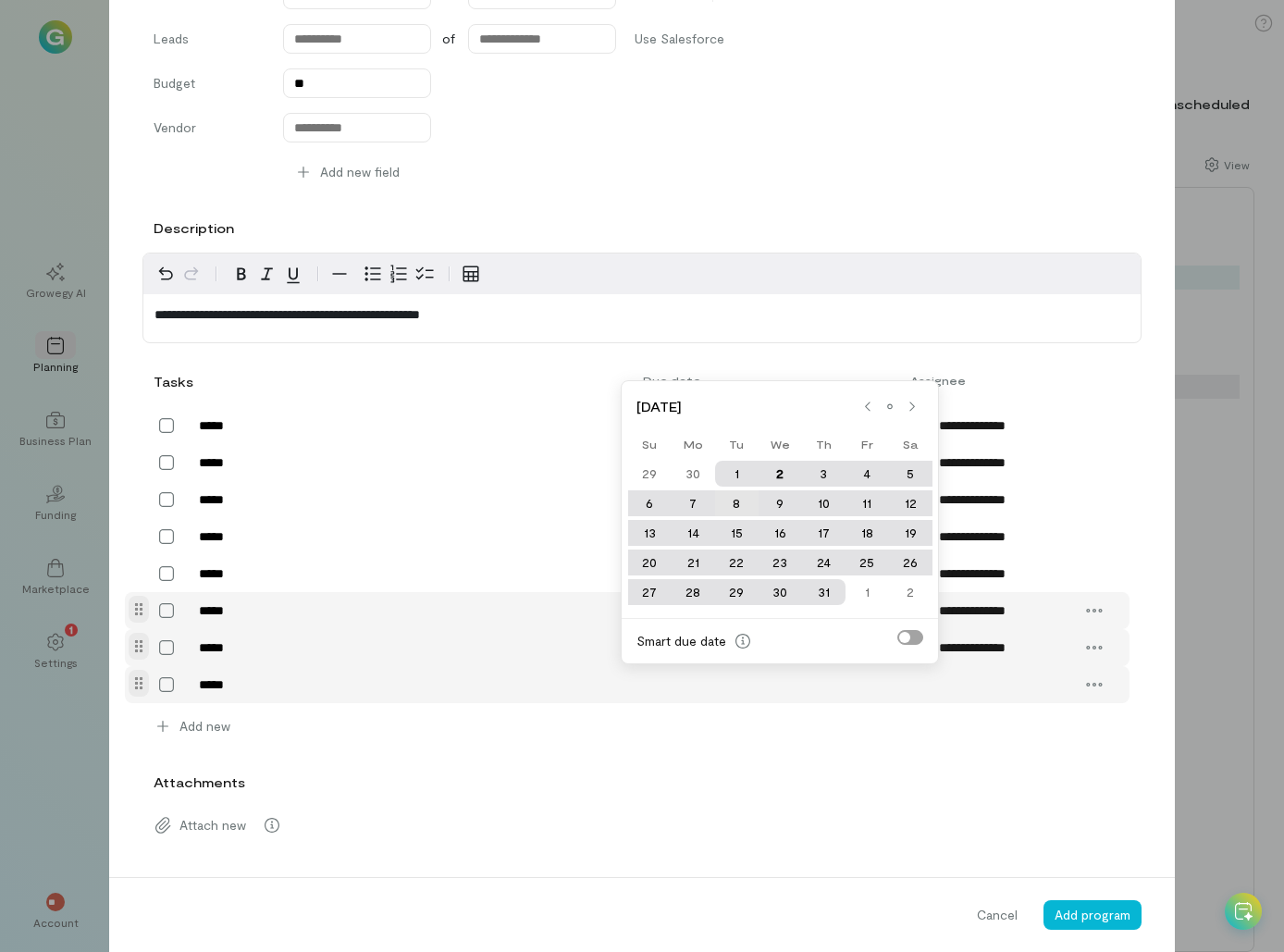 click on "8" at bounding box center (736, 503) 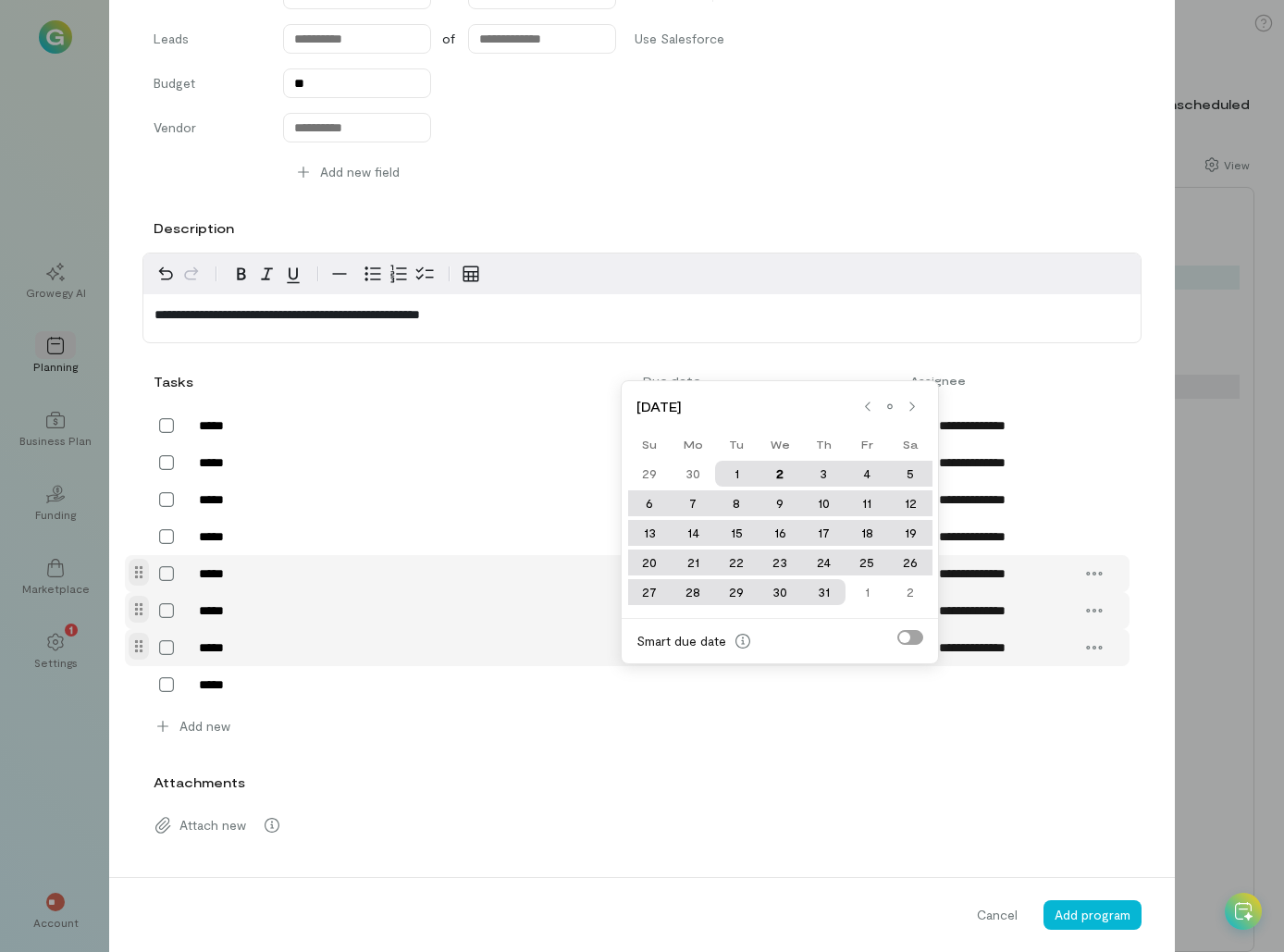 type on "******" 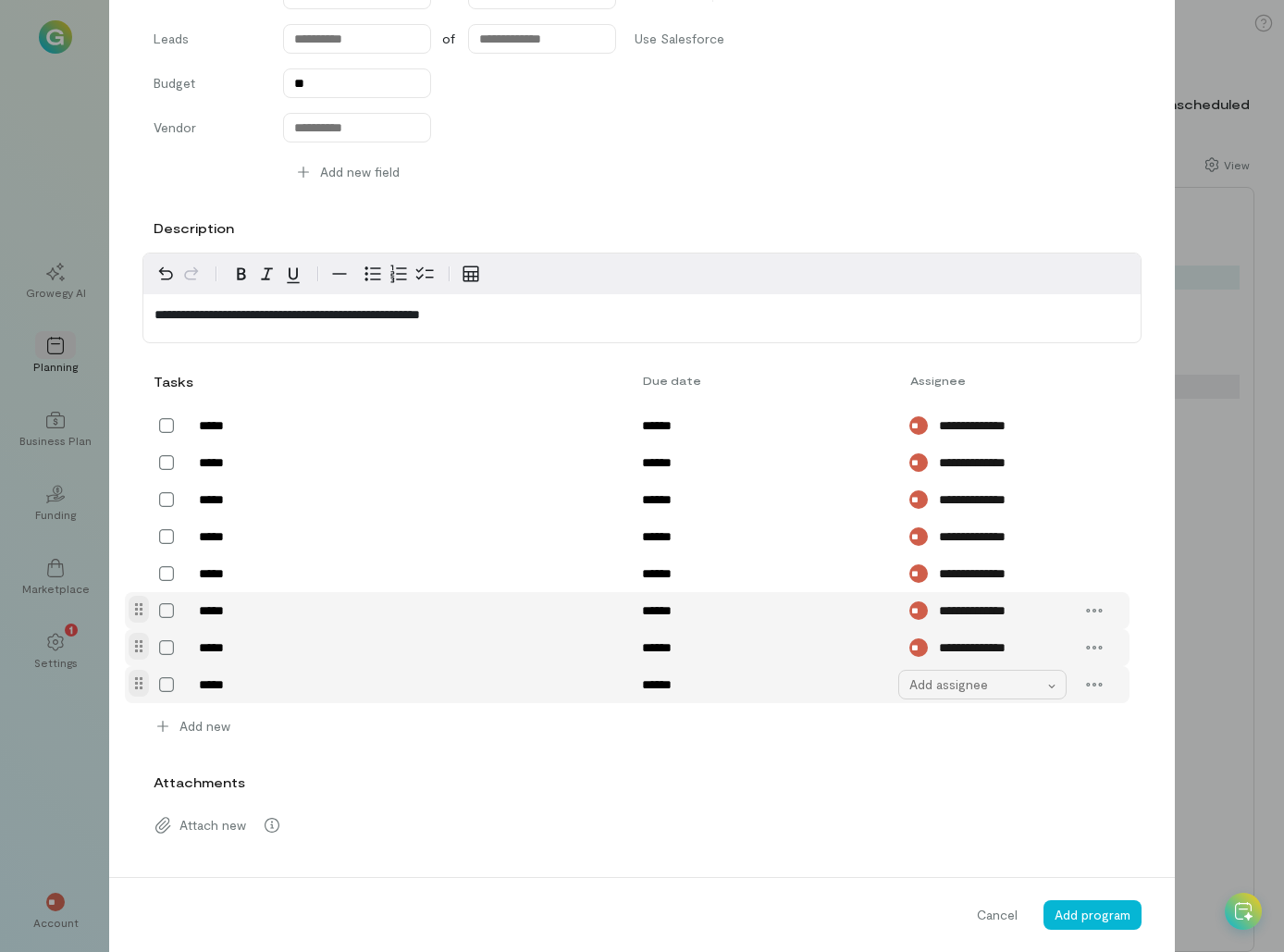 click on "Add assignee" at bounding box center (977, 685) 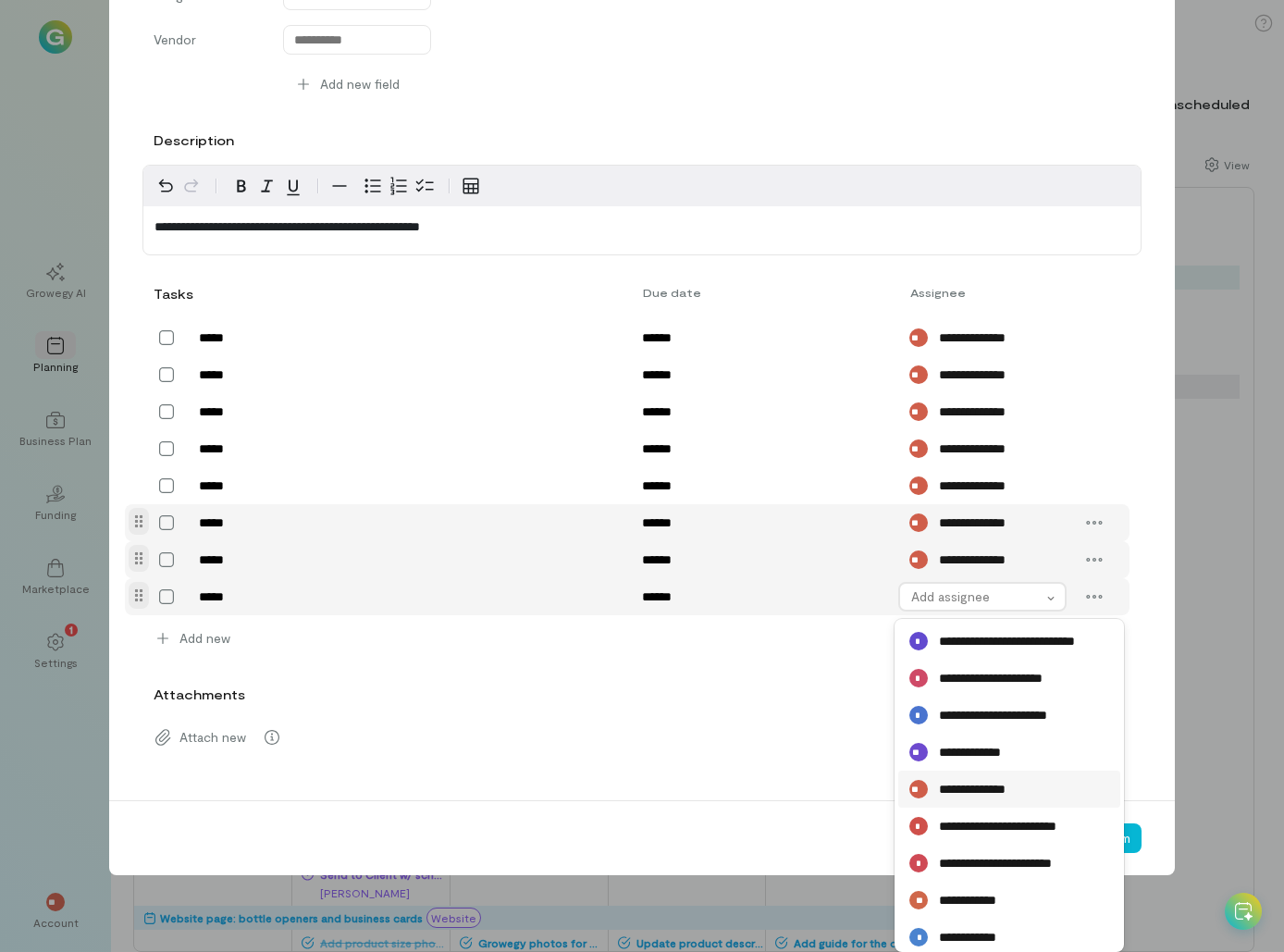 click on "**********" at bounding box center [982, 789] 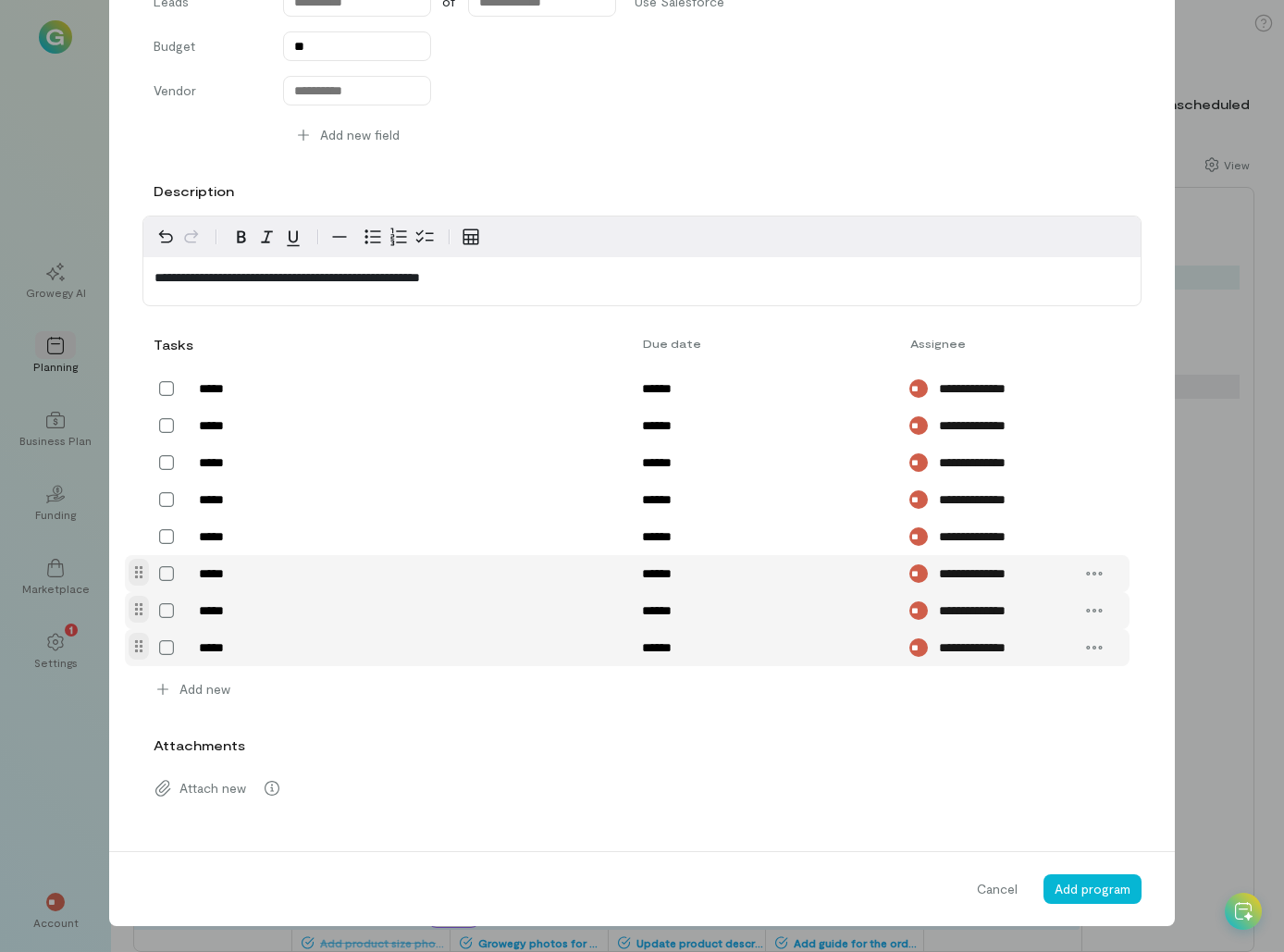 scroll, scrollTop: 383, scrollLeft: 0, axis: vertical 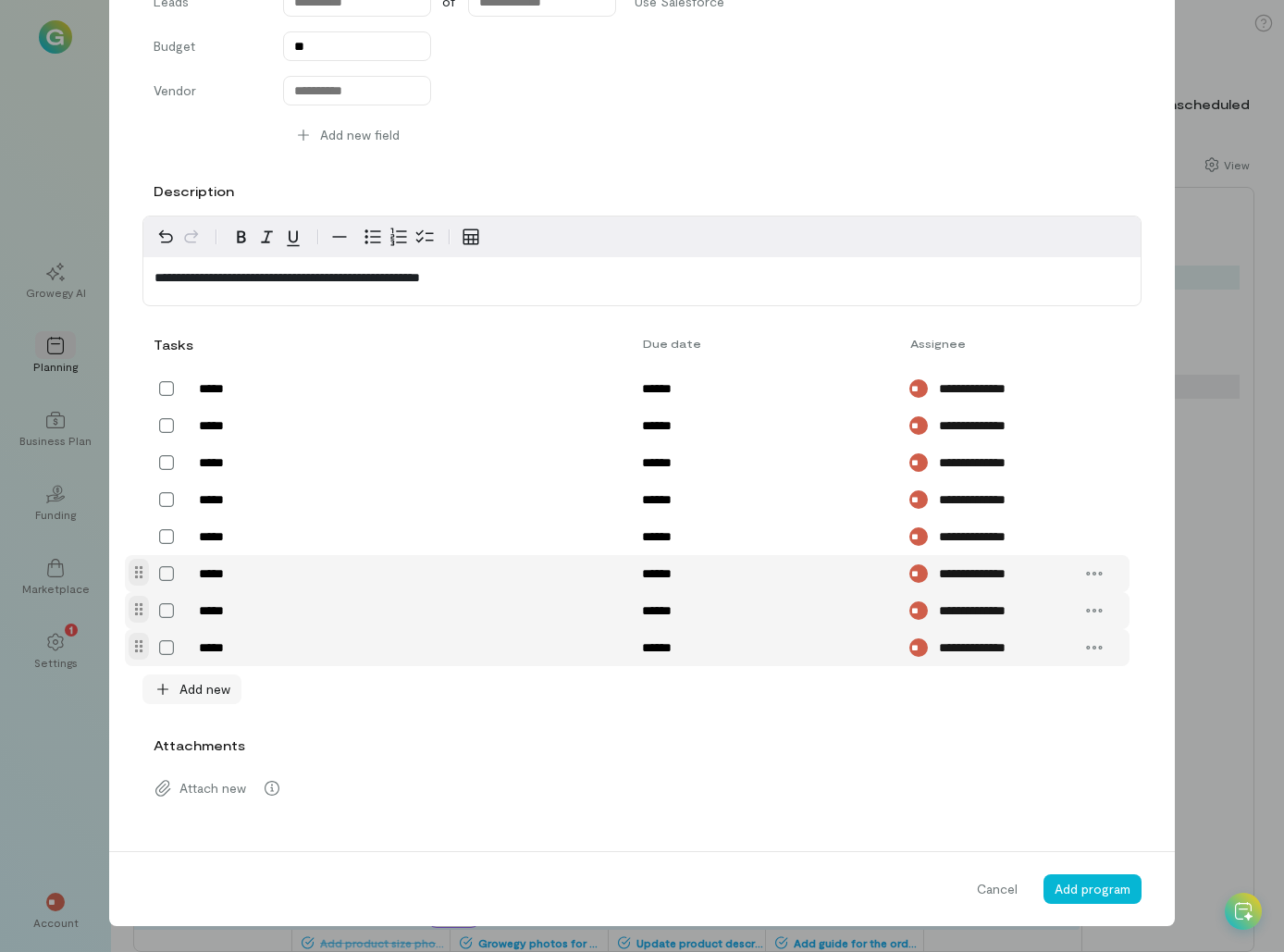 click on "Add new" at bounding box center (204, 689) 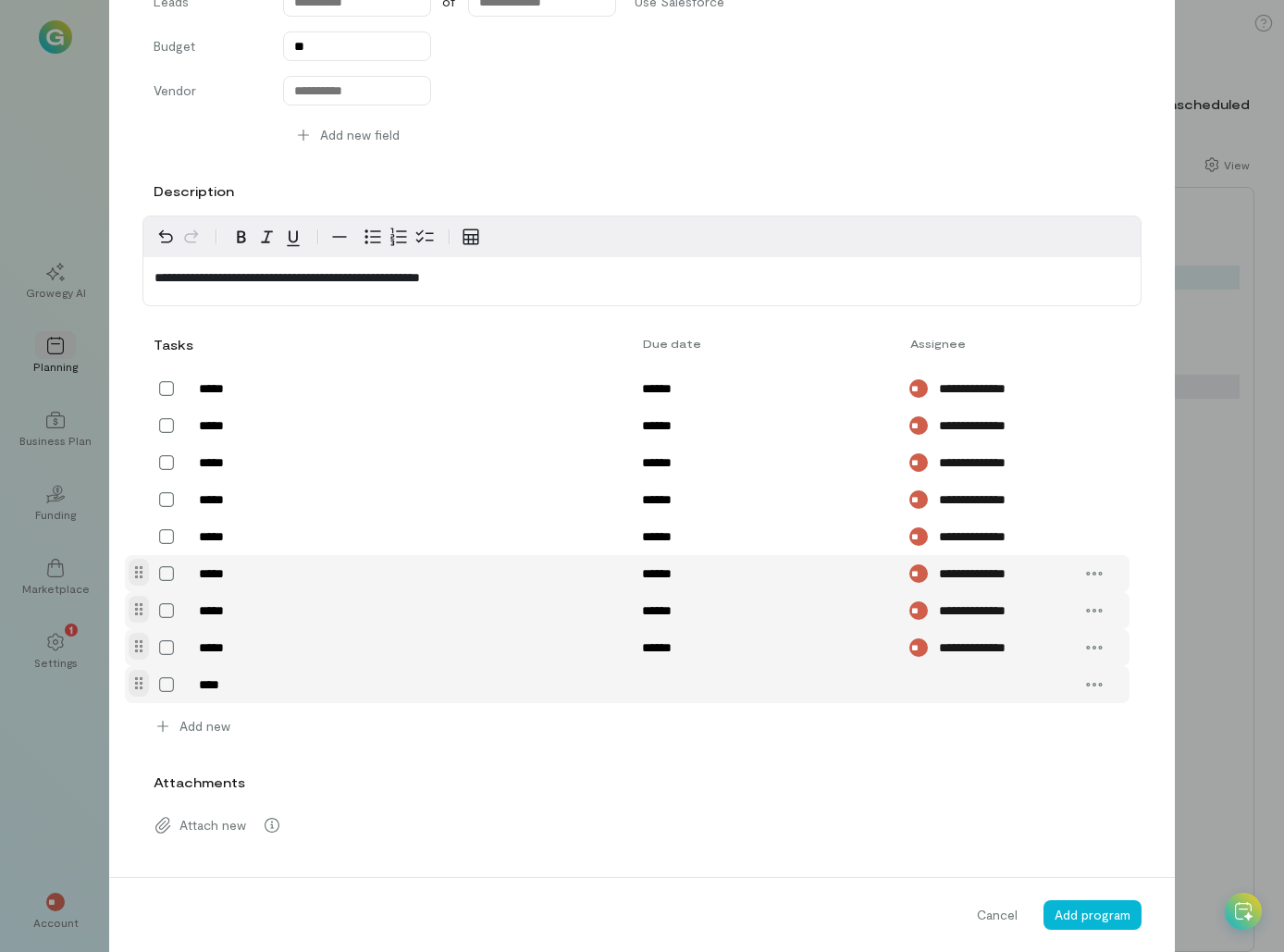type on "*****" 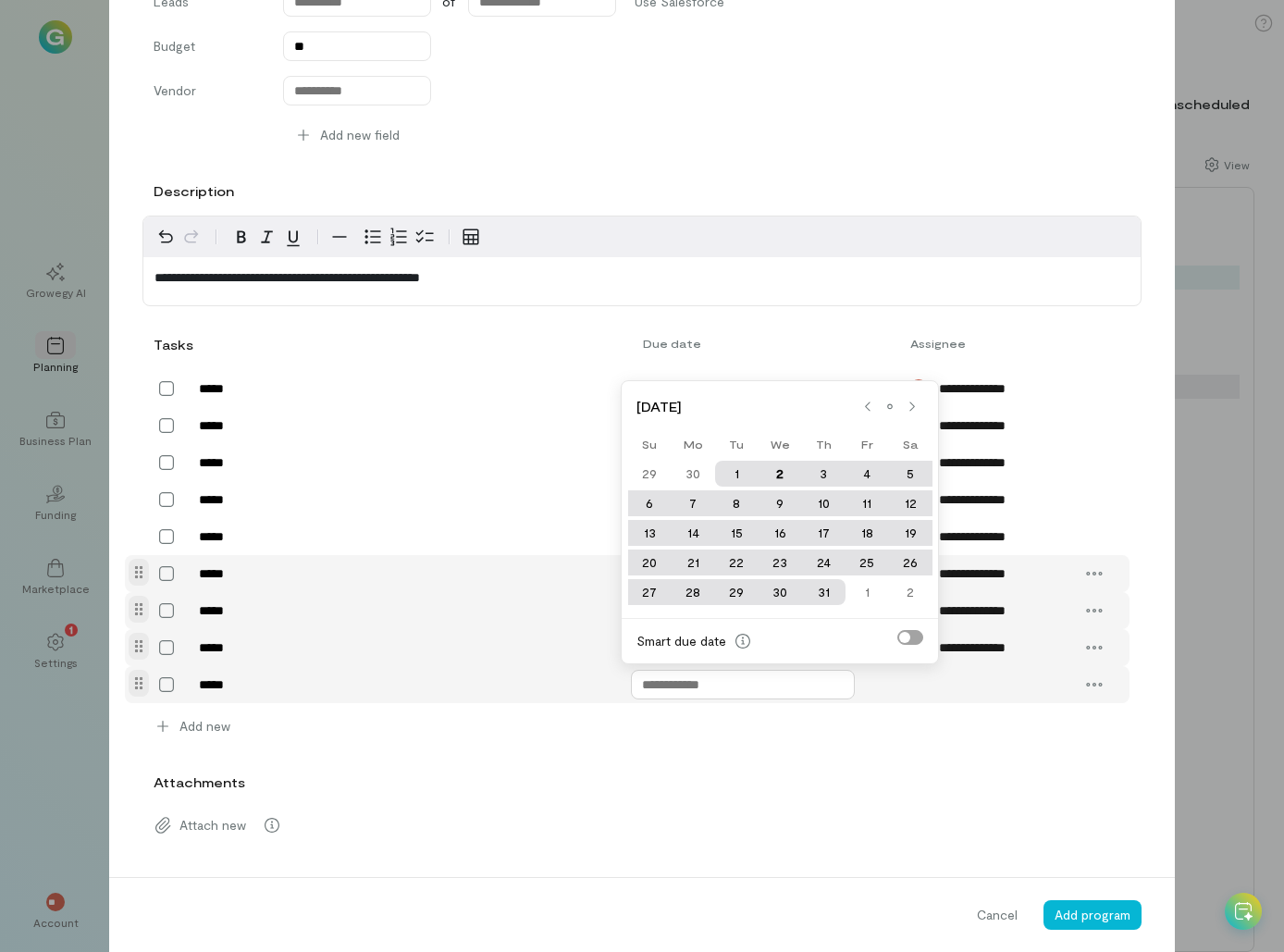 click at bounding box center (743, 685) 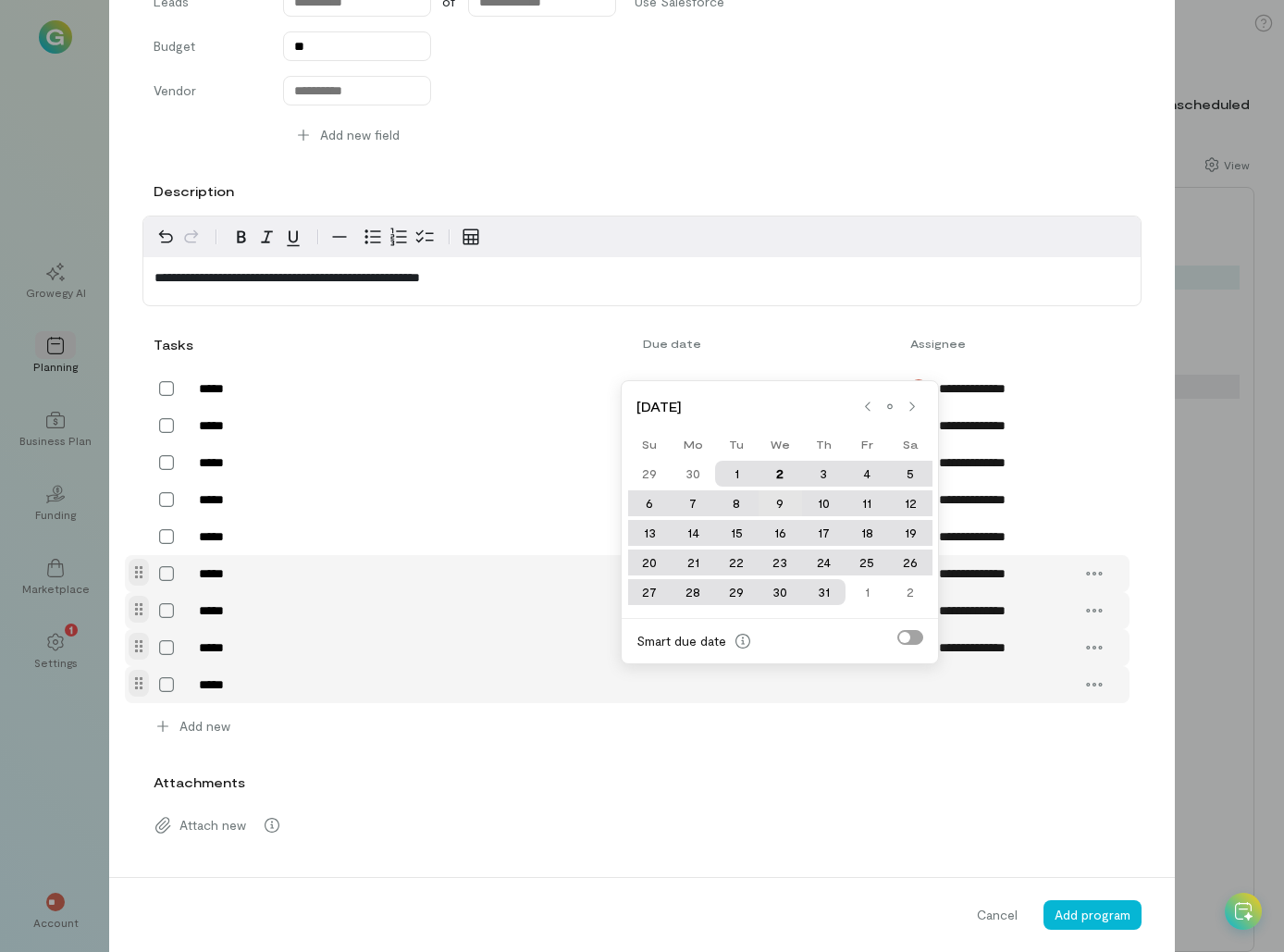 click on "9" at bounding box center (780, 503) 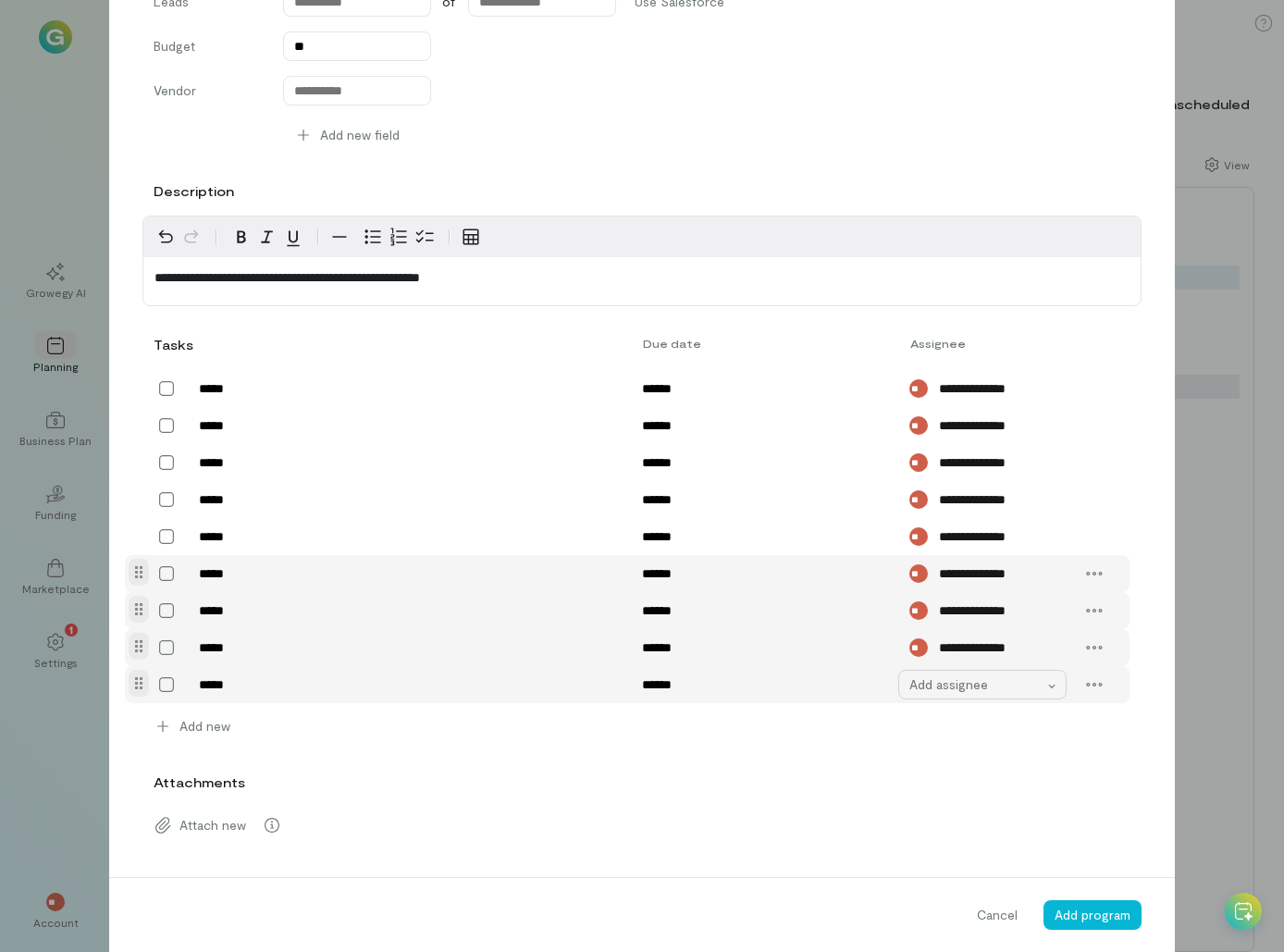 click on "Add assignee" at bounding box center (977, 685) 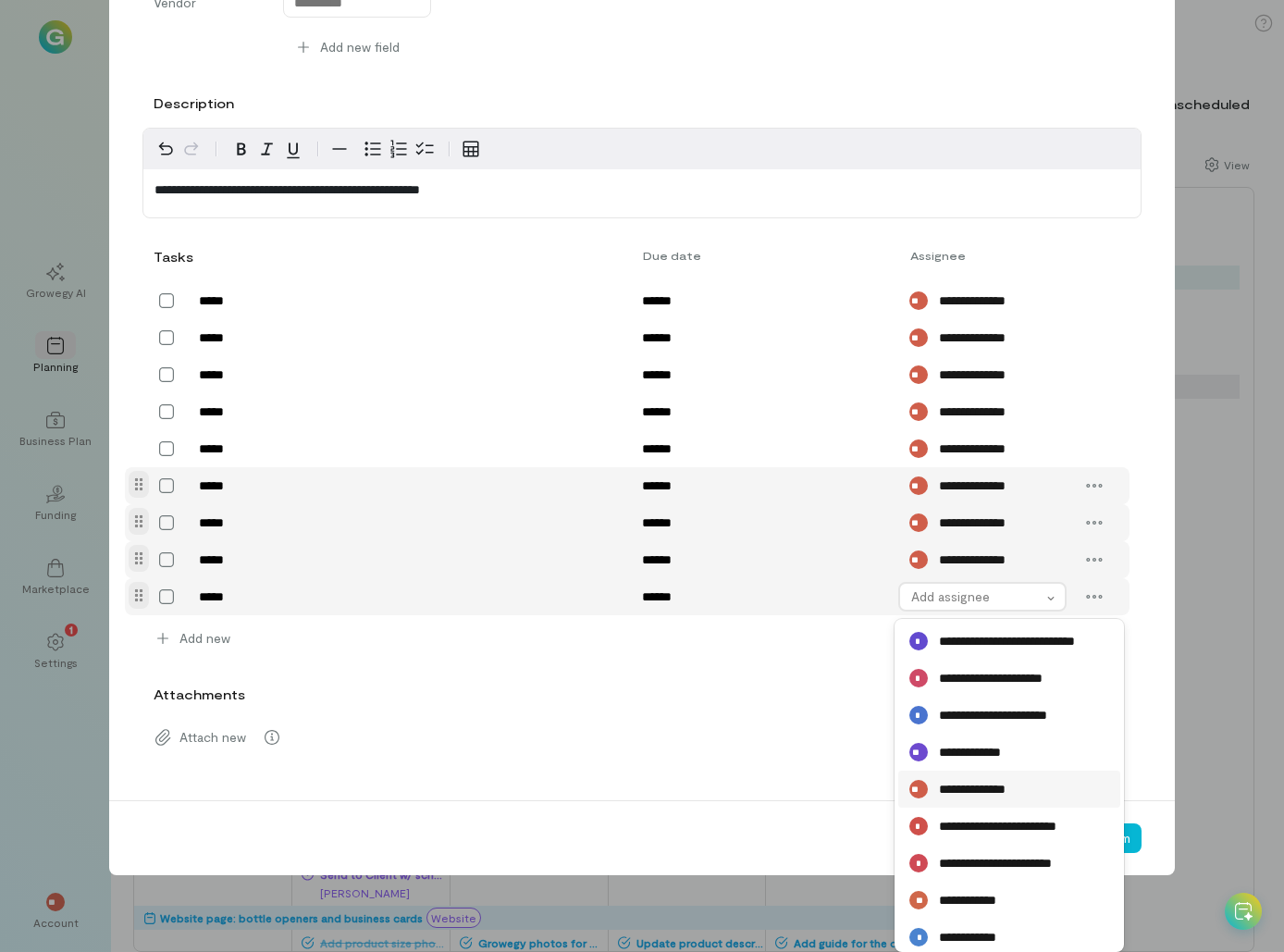 click on "**********" at bounding box center [982, 789] 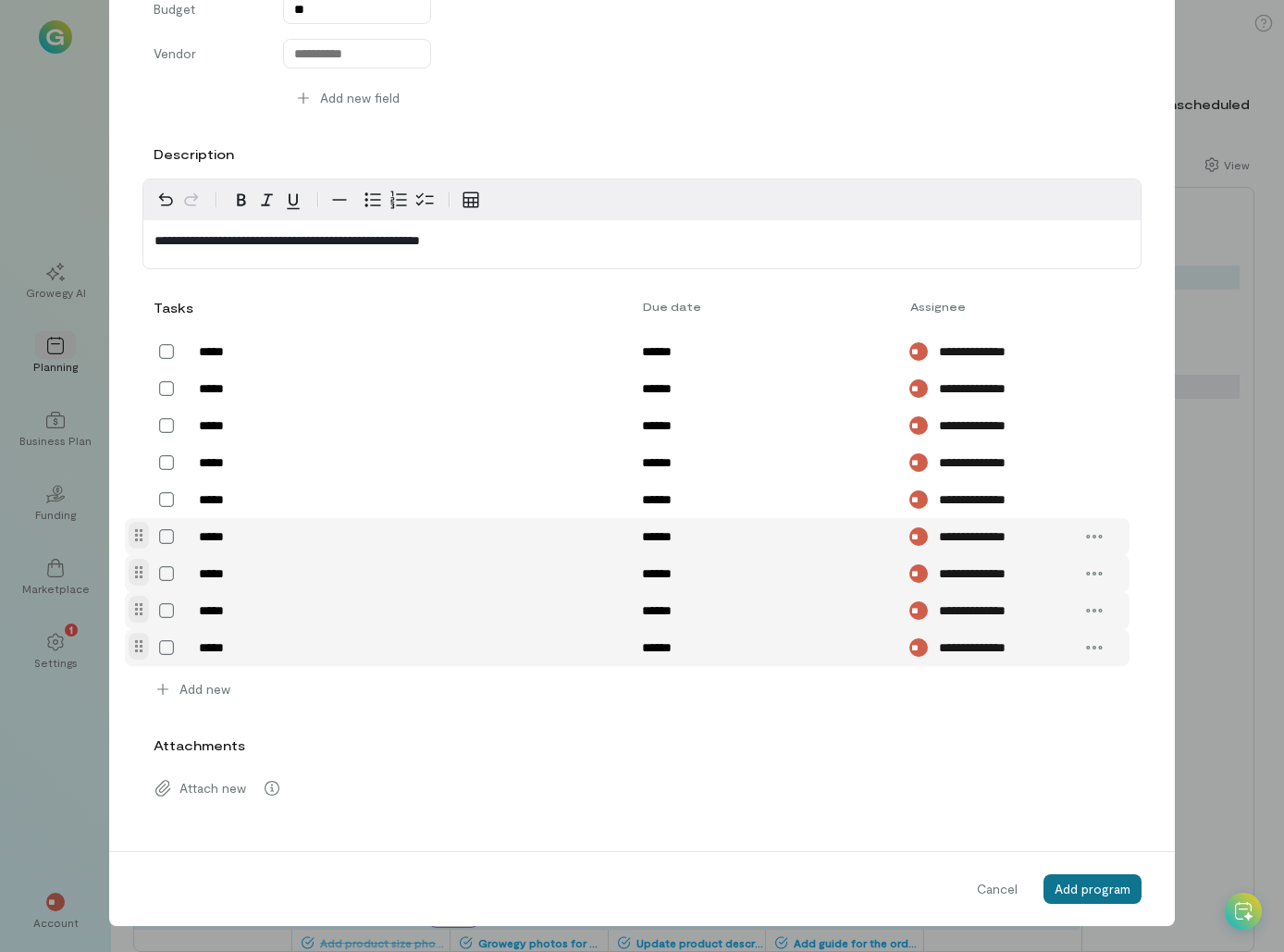 click on "Add program" at bounding box center (1093, 888) 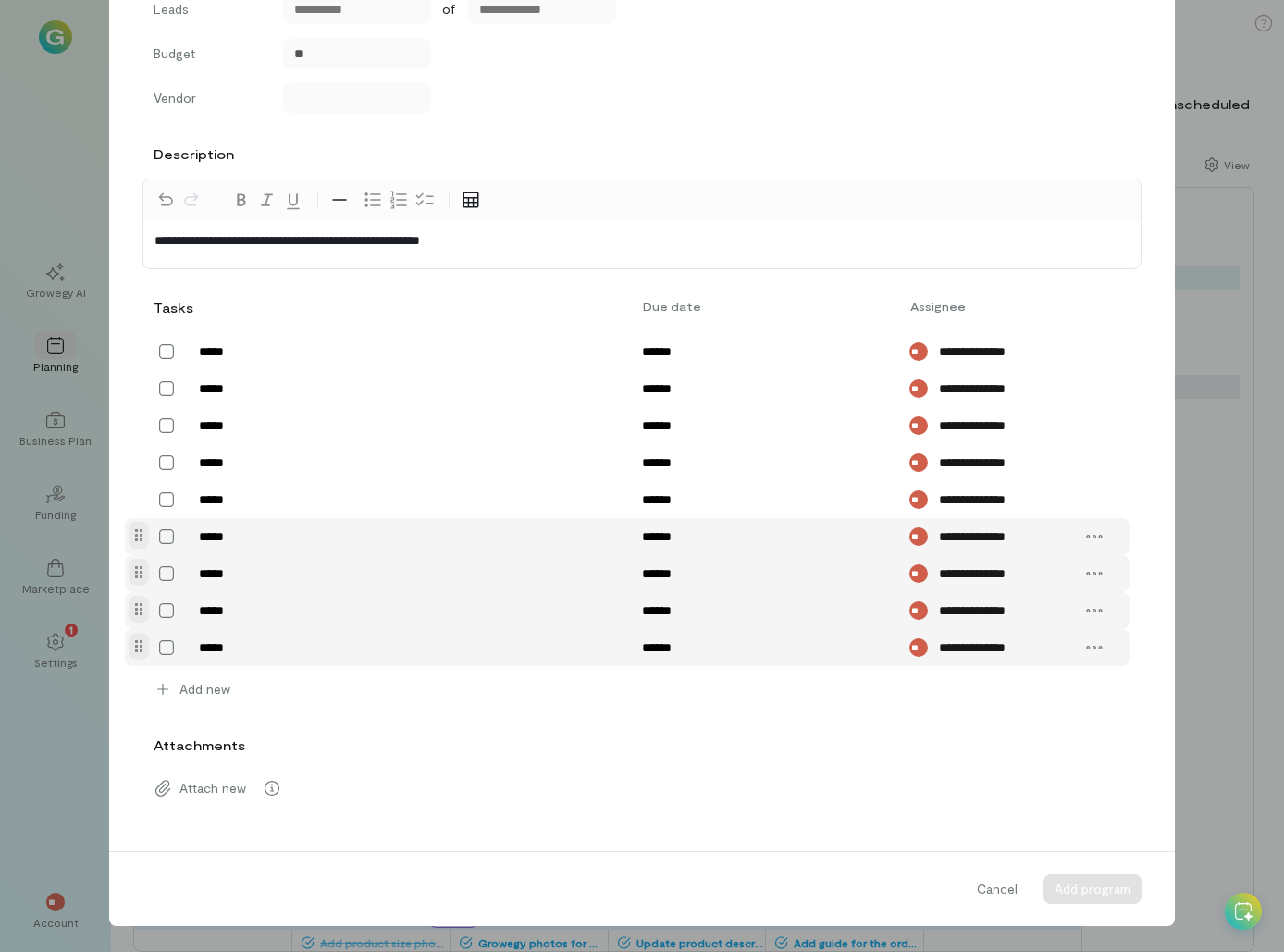 scroll, scrollTop: 376, scrollLeft: 0, axis: vertical 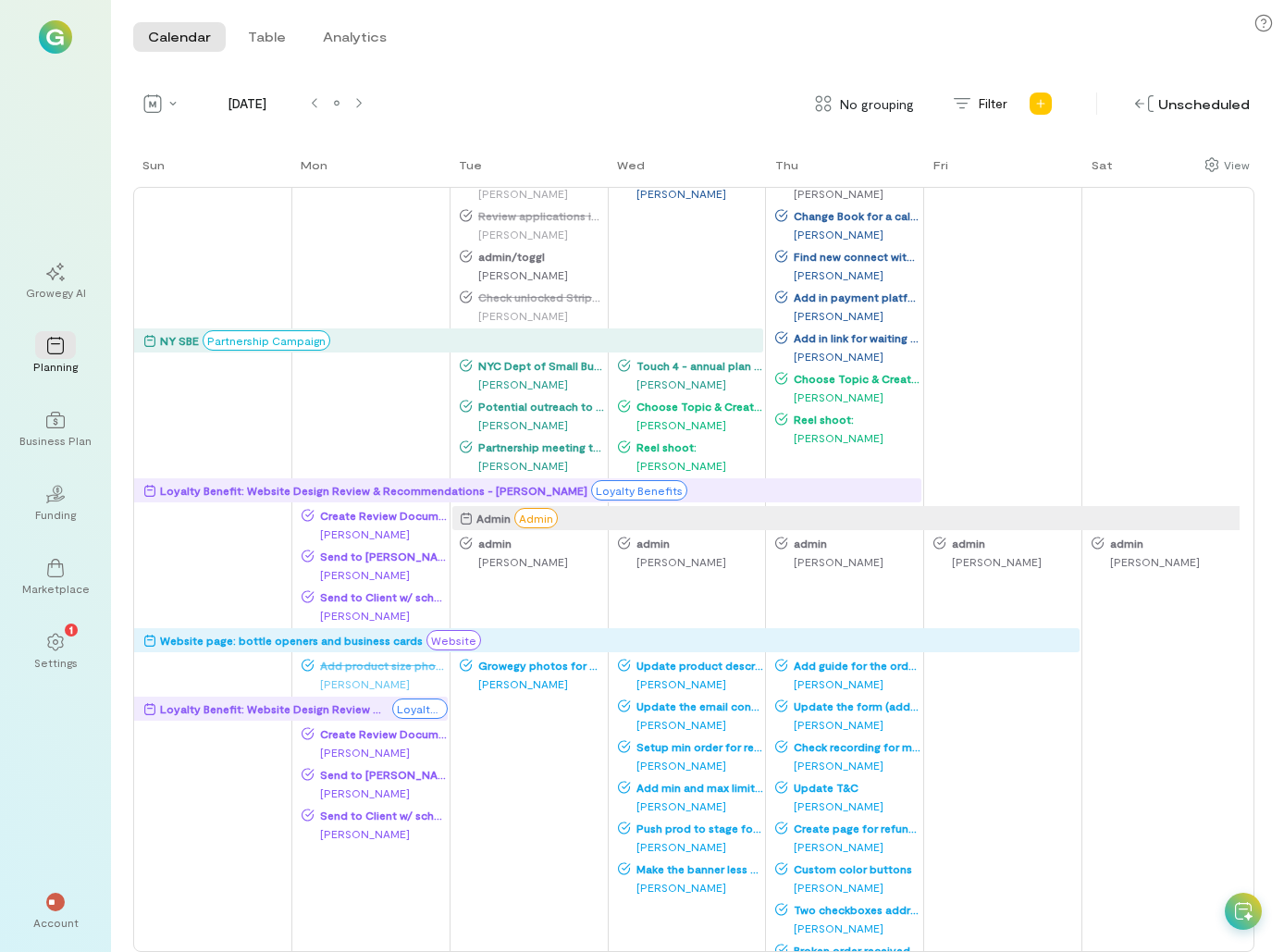 click on "Admin Admin" at bounding box center (849, 518) 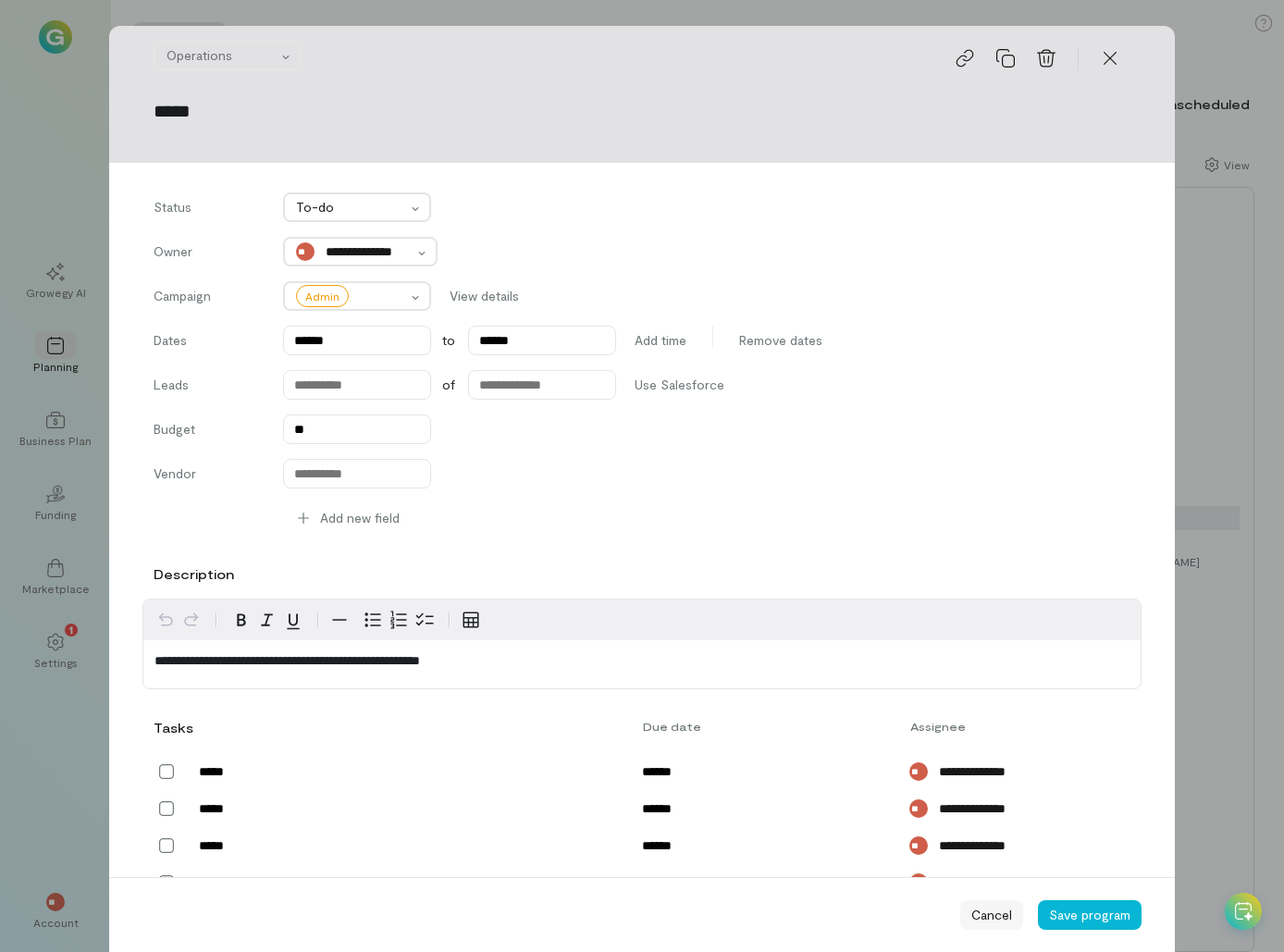 click on "Cancel" at bounding box center [992, 915] 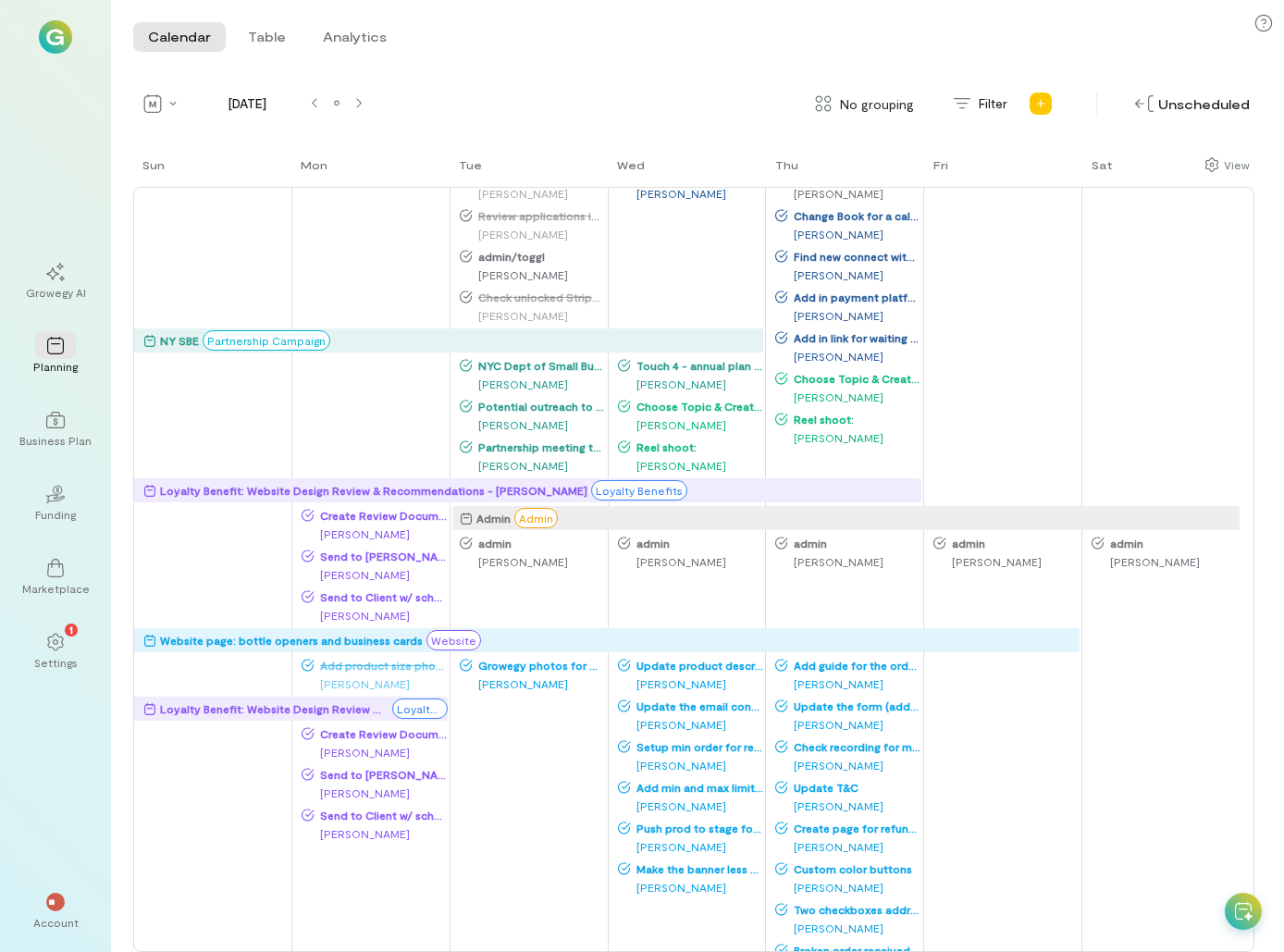 click on "admin" at bounding box center (539, 543) 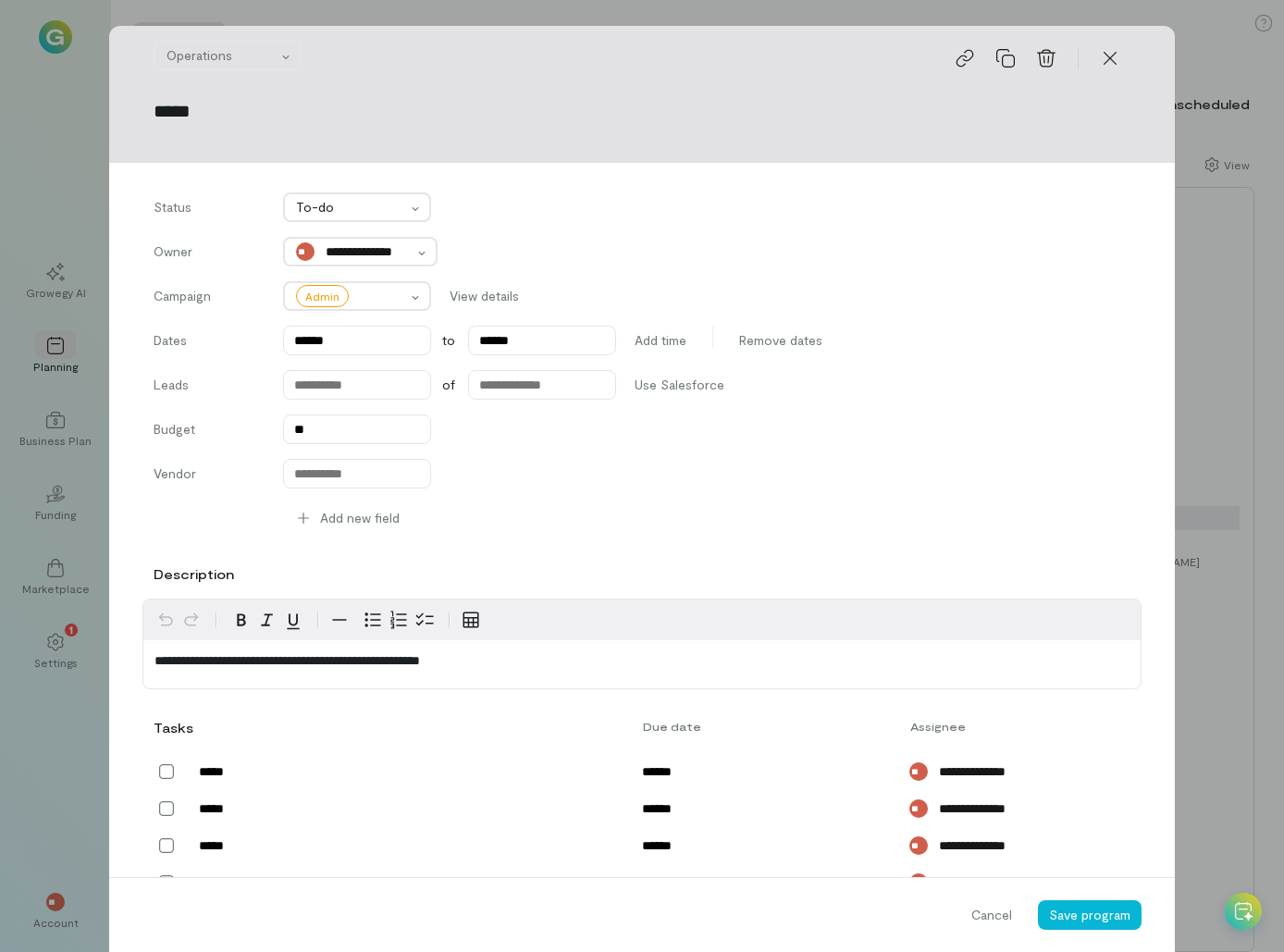 scroll, scrollTop: 296, scrollLeft: 0, axis: vertical 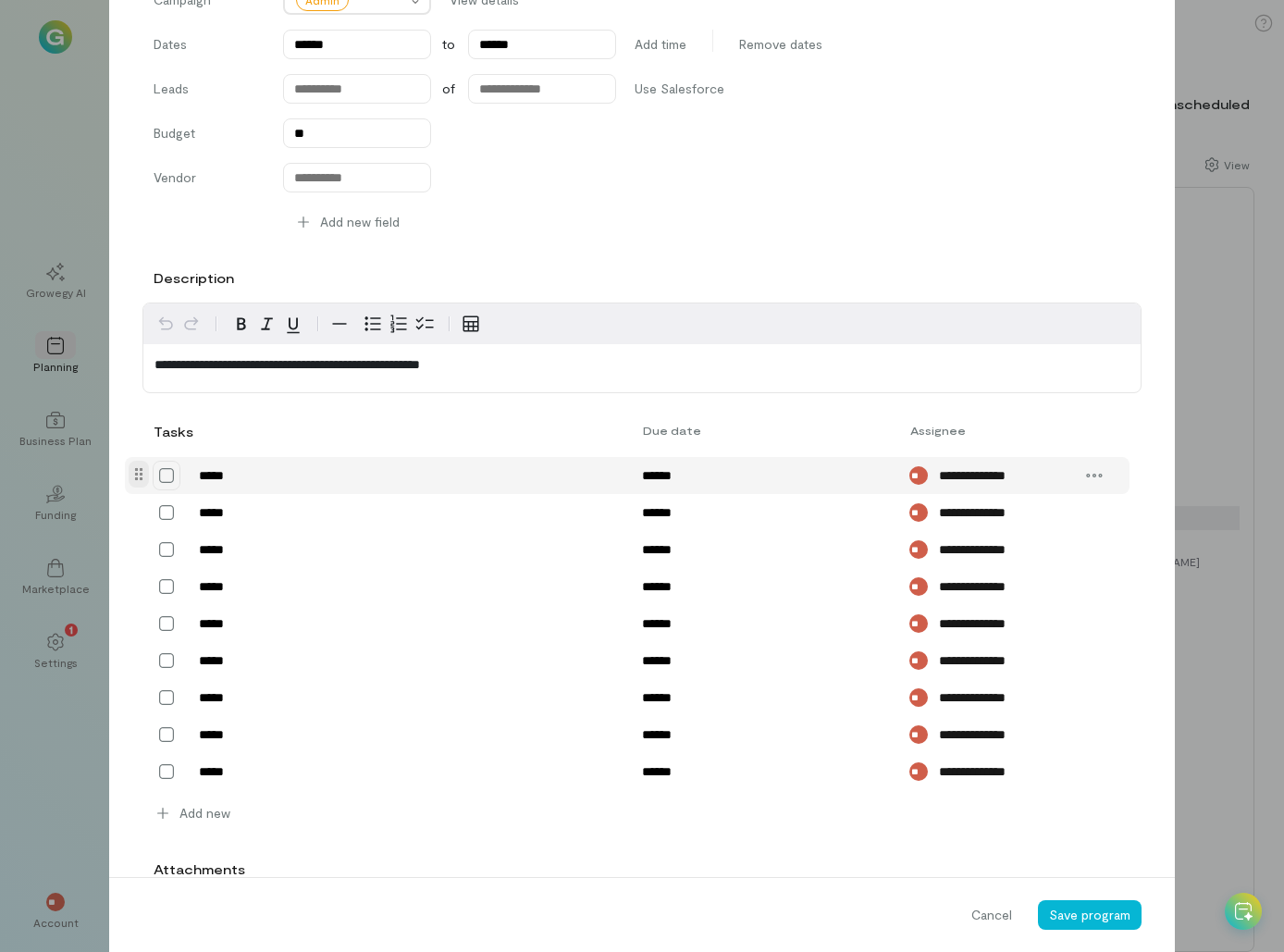 click 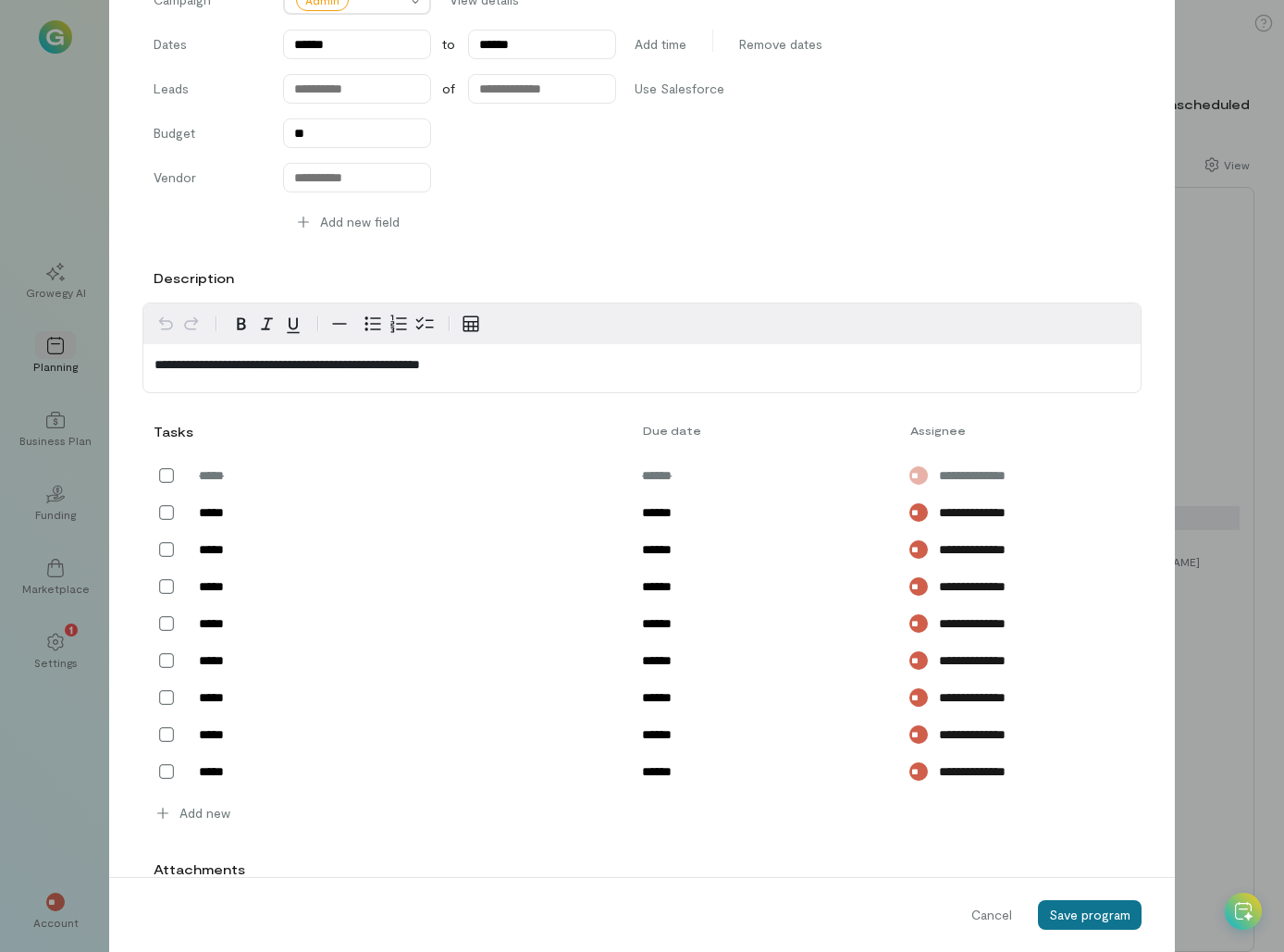 click on "Save program" at bounding box center [1090, 914] 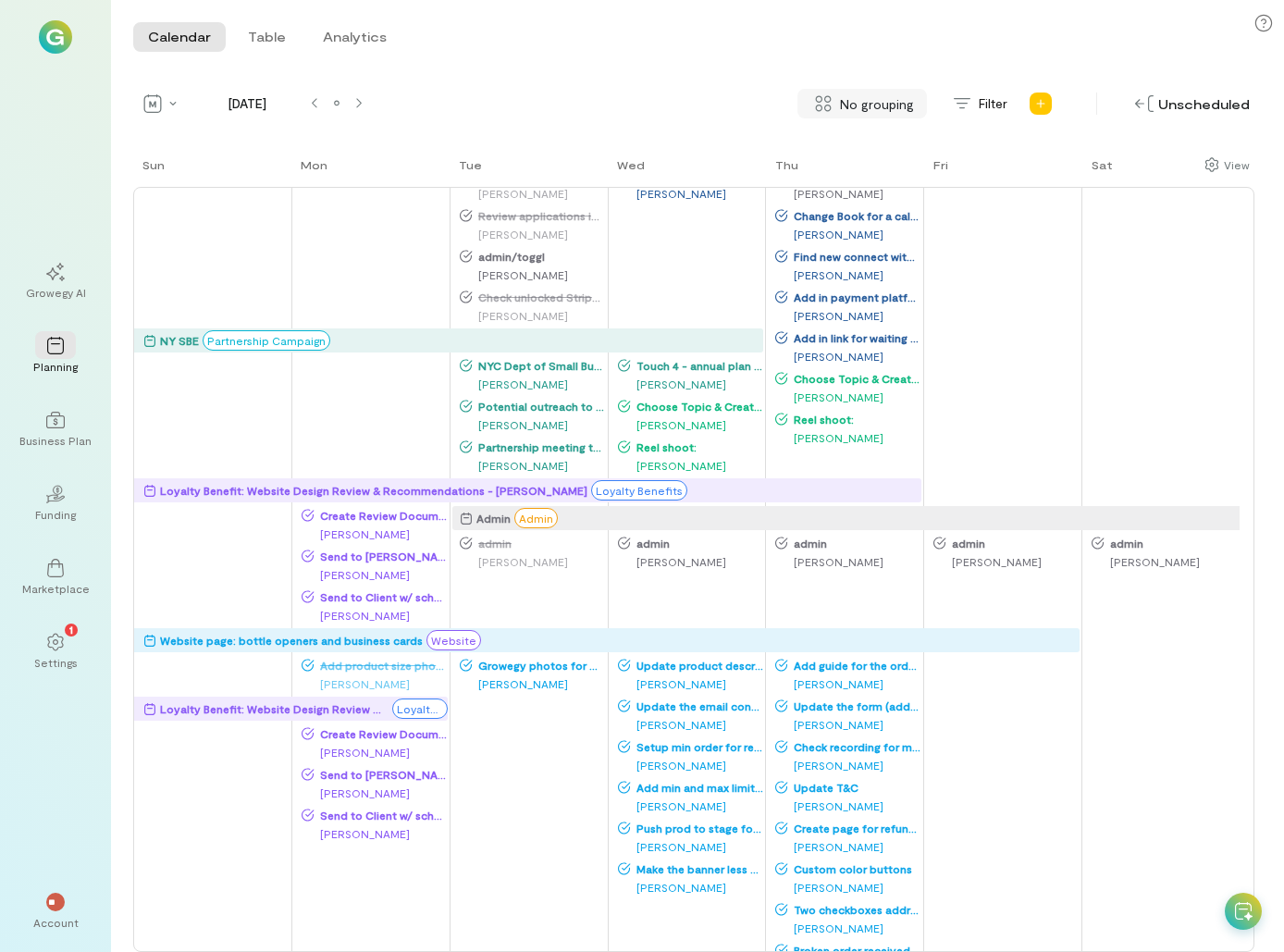click on "No grouping" at bounding box center [877, 104] 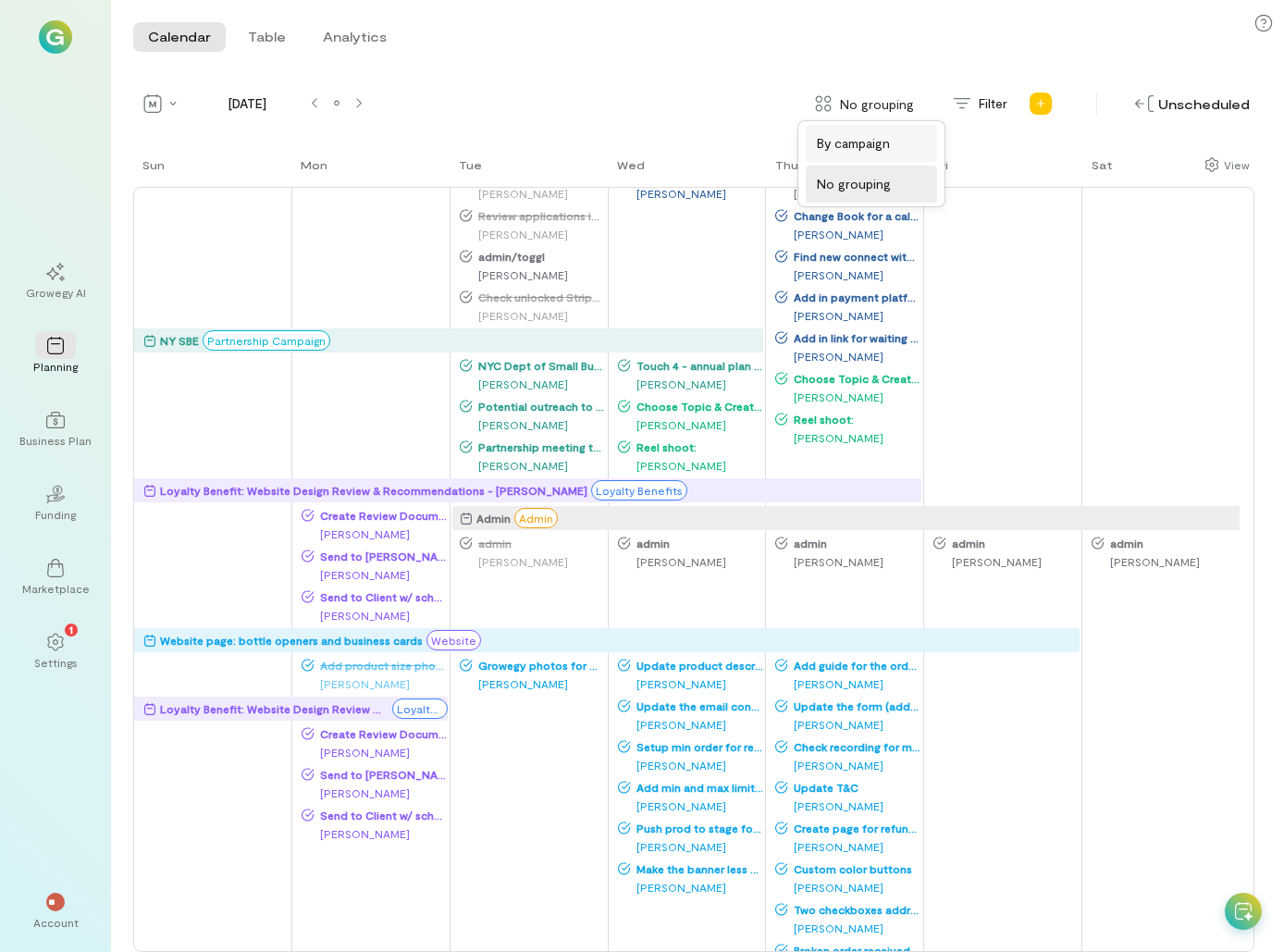 click on "By campaign" at bounding box center (853, 143) 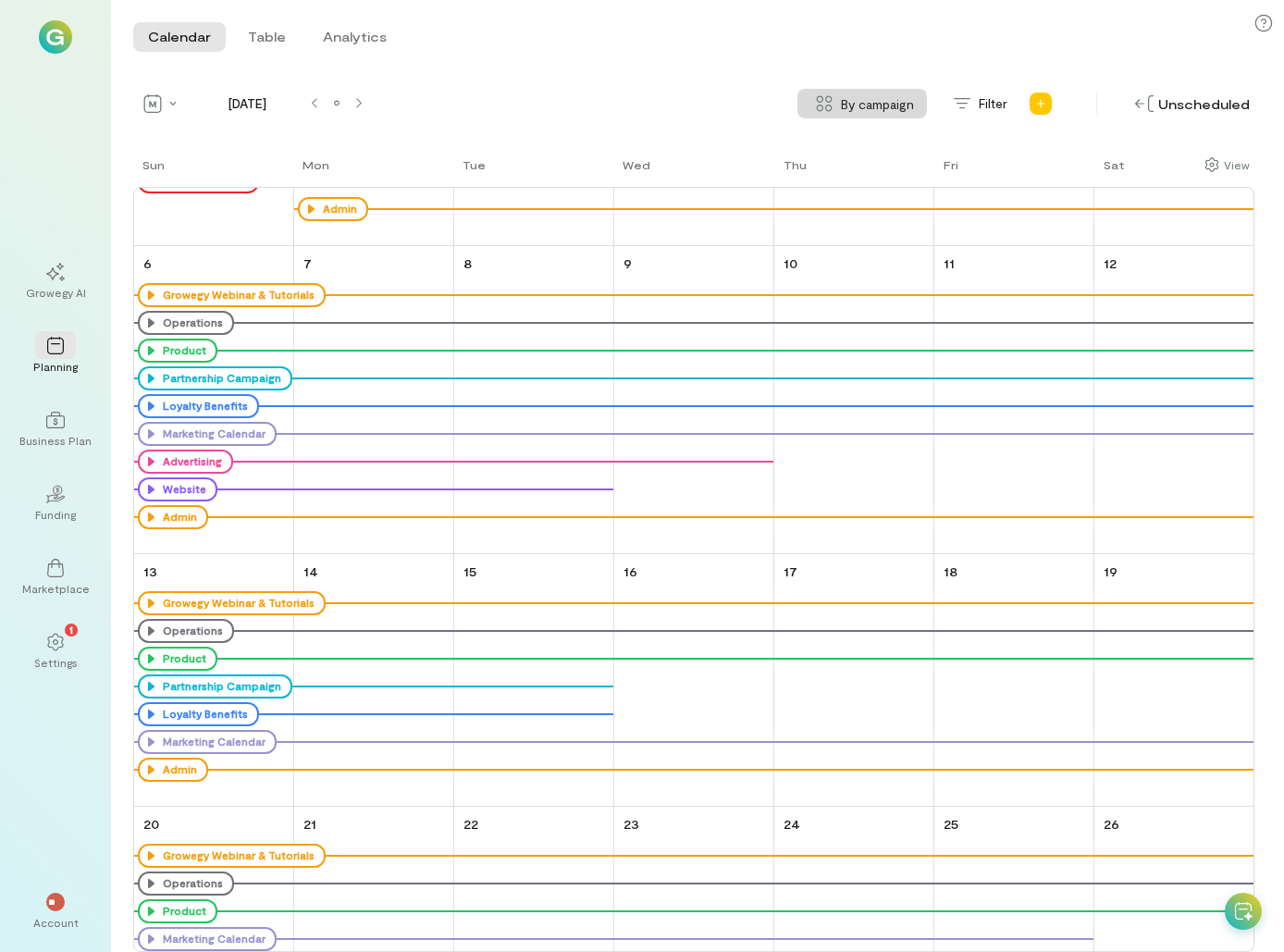 scroll, scrollTop: 0, scrollLeft: 0, axis: both 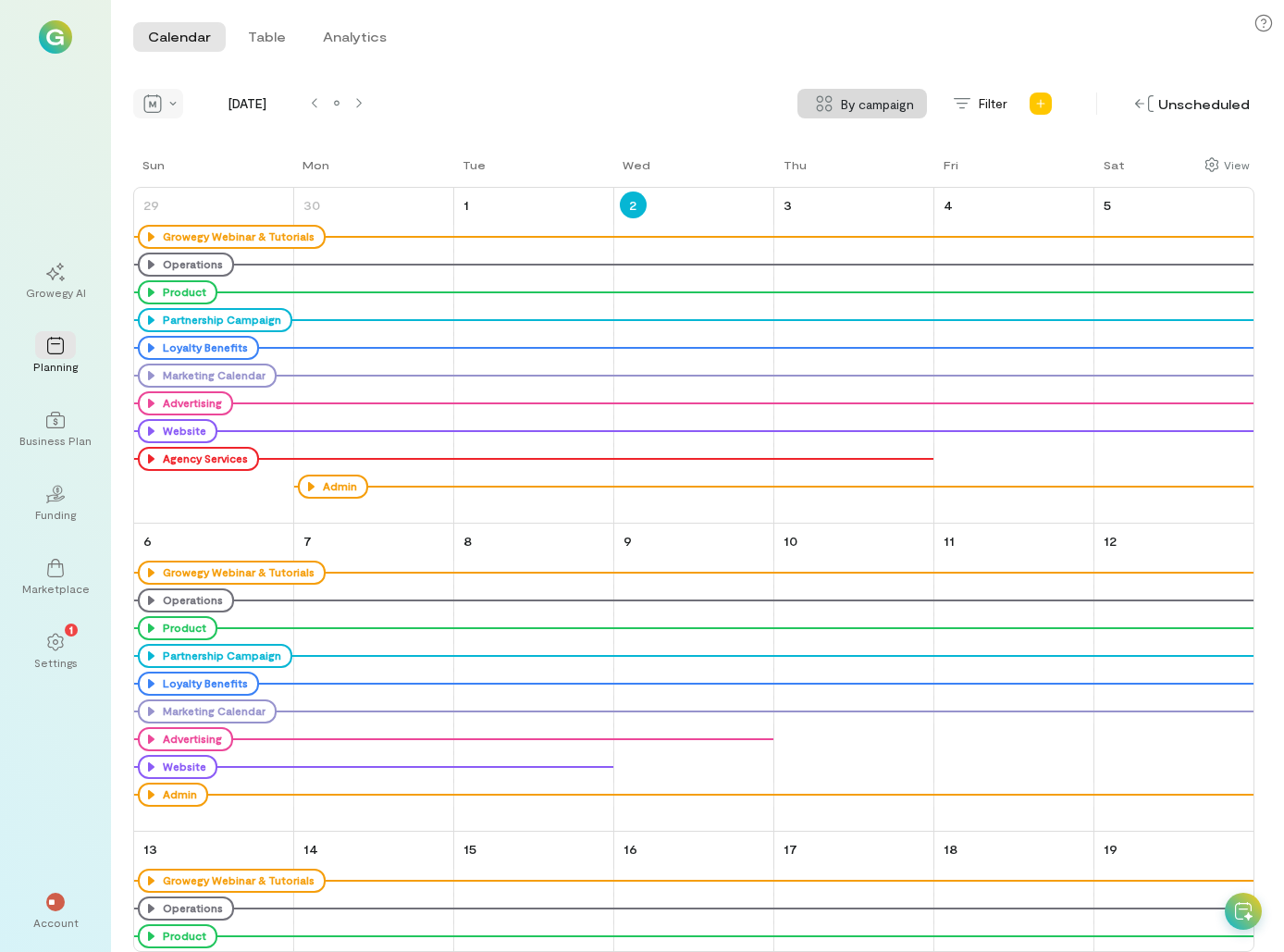 click 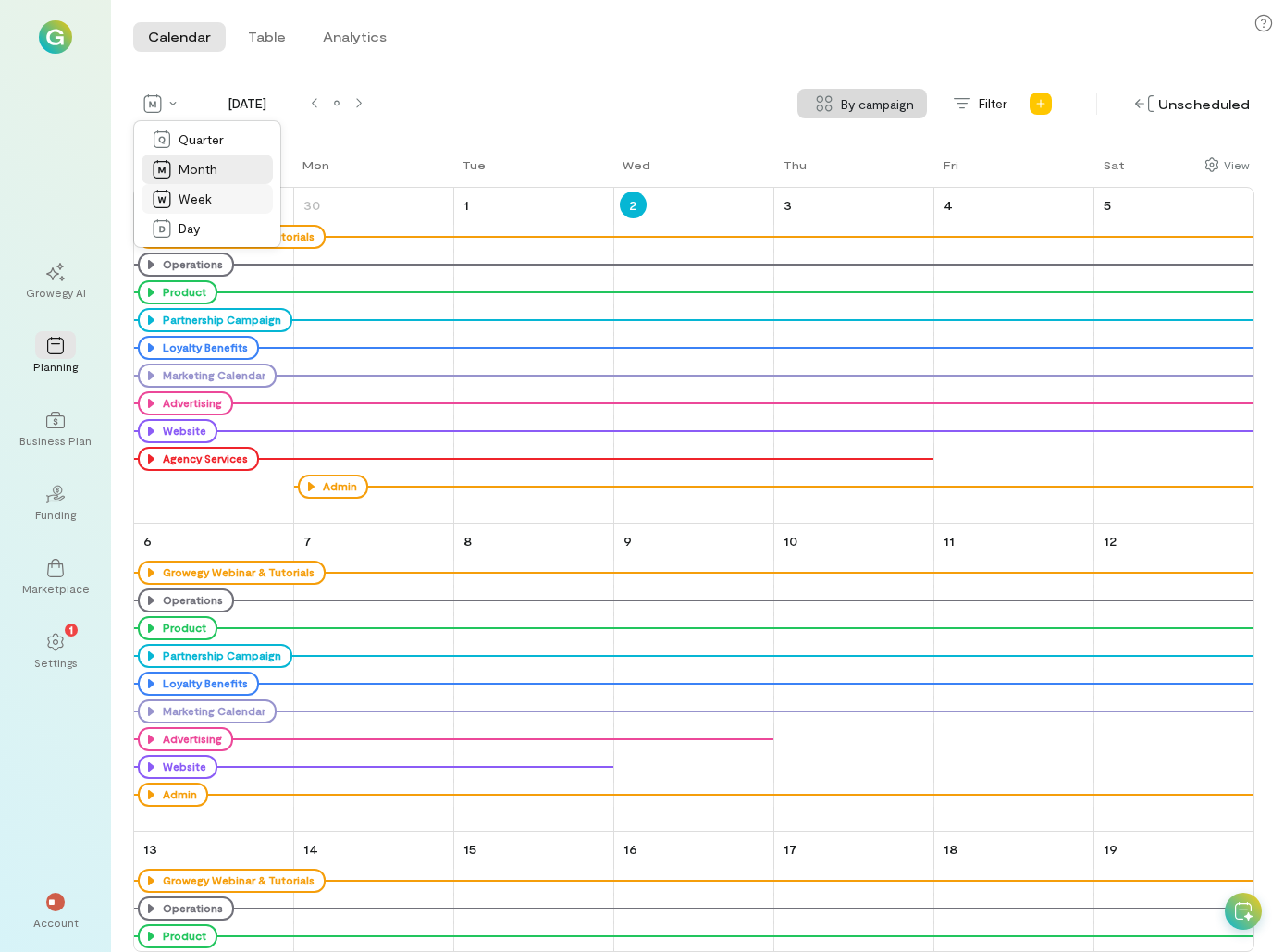 click on "Week" at bounding box center (195, 199) 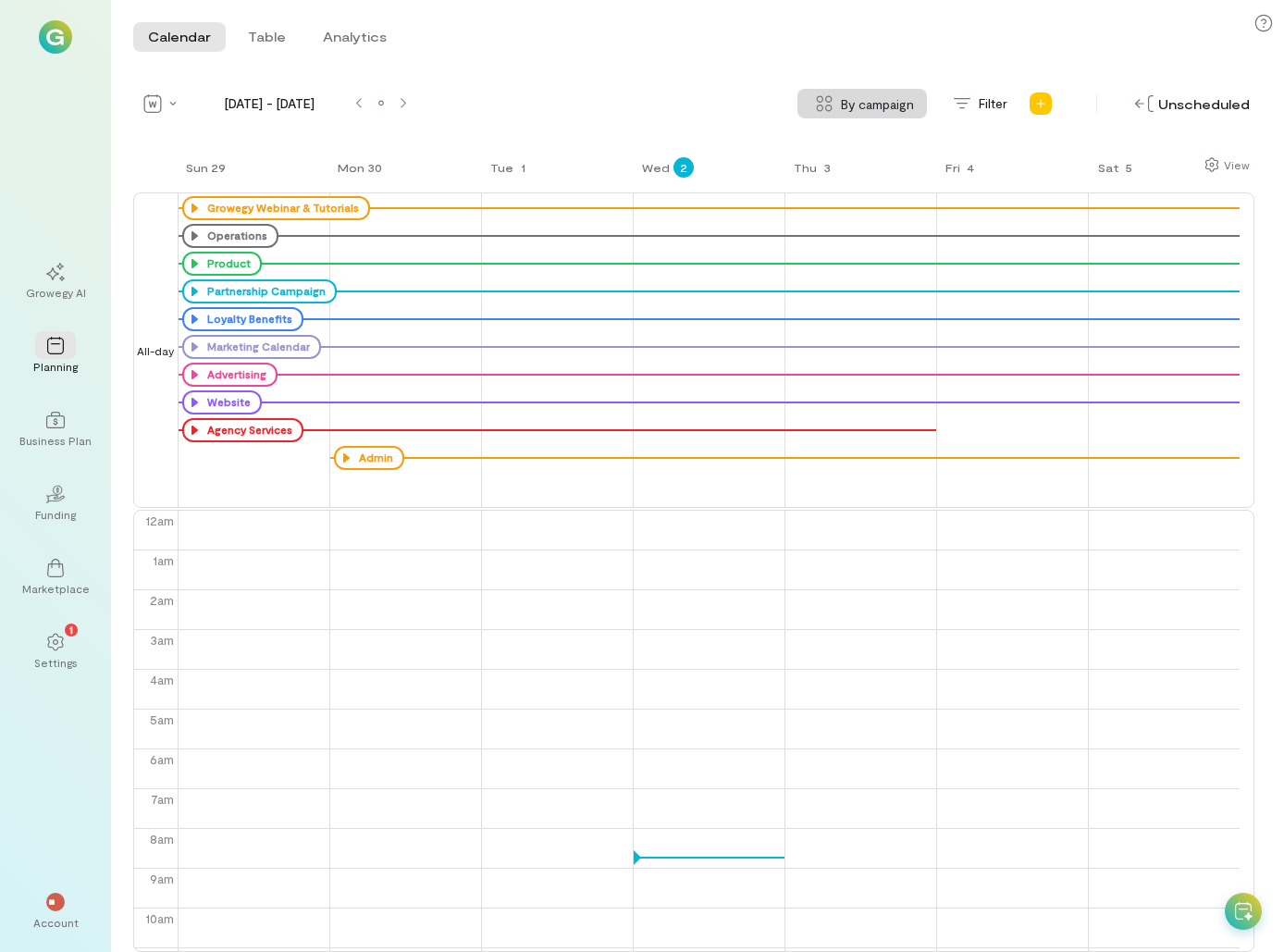 scroll, scrollTop: 240, scrollLeft: 0, axis: vertical 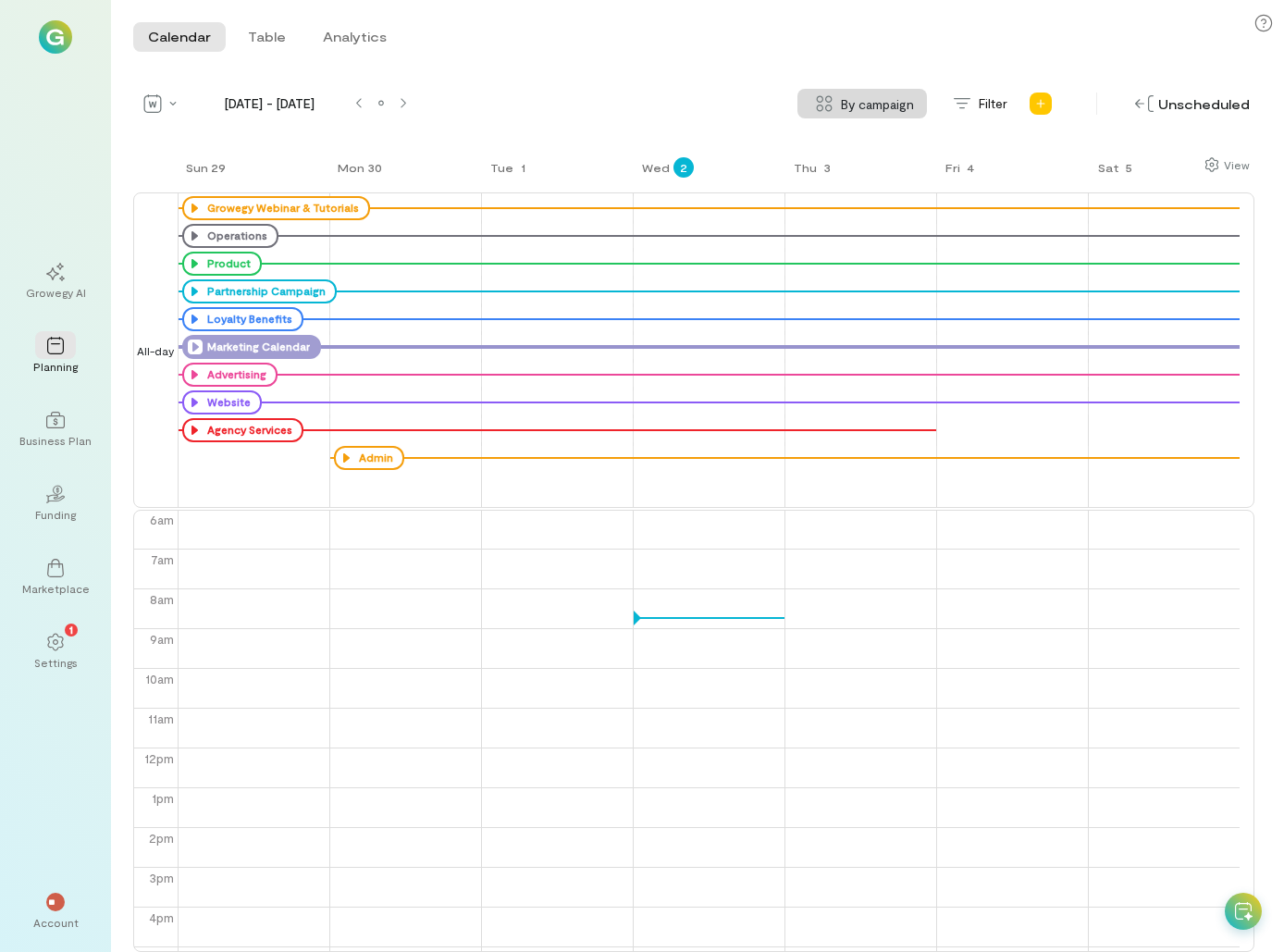 click 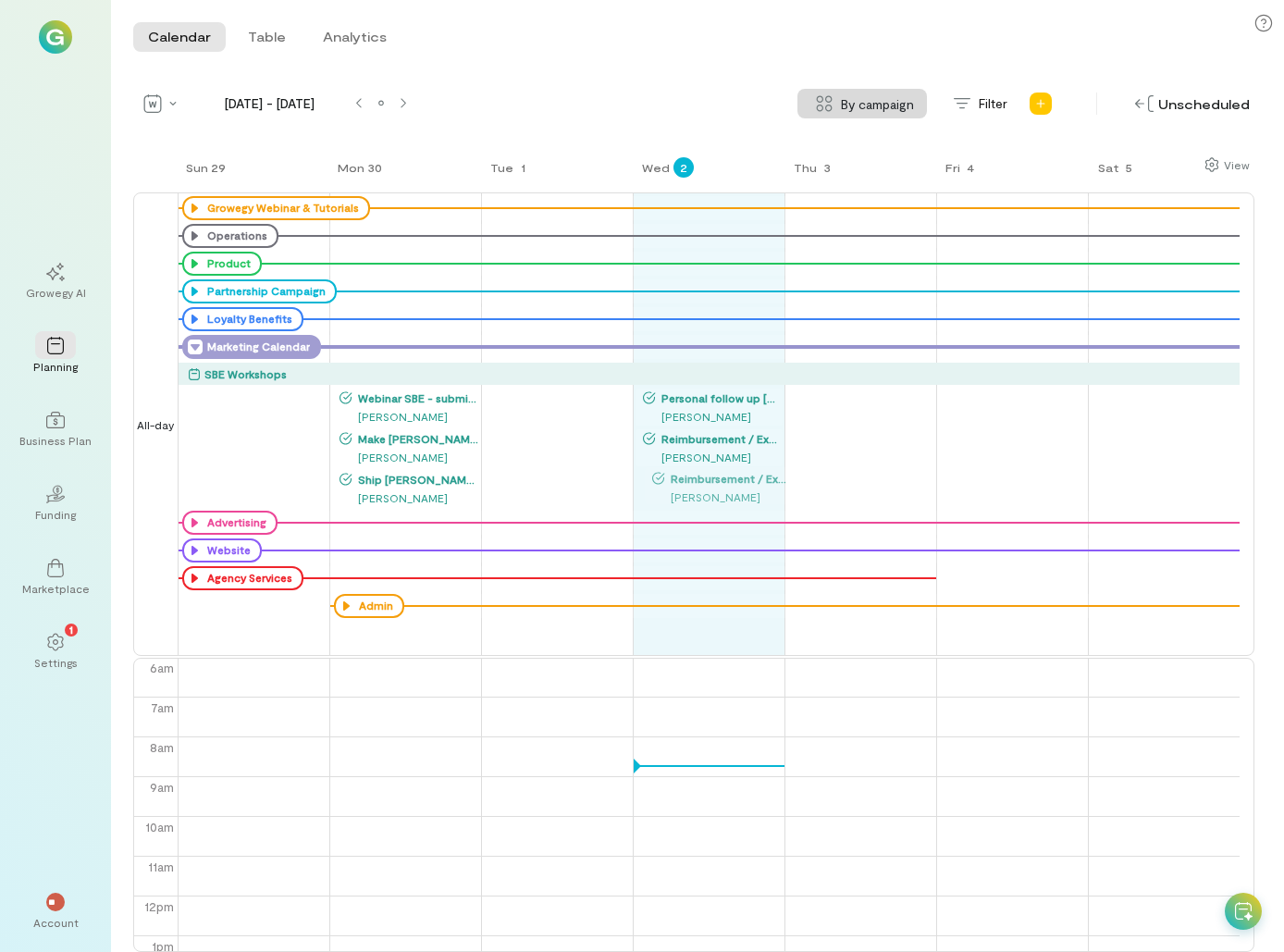 drag, startPoint x: 586, startPoint y: 398, endPoint x: 747, endPoint y: 476, distance: 178.89941 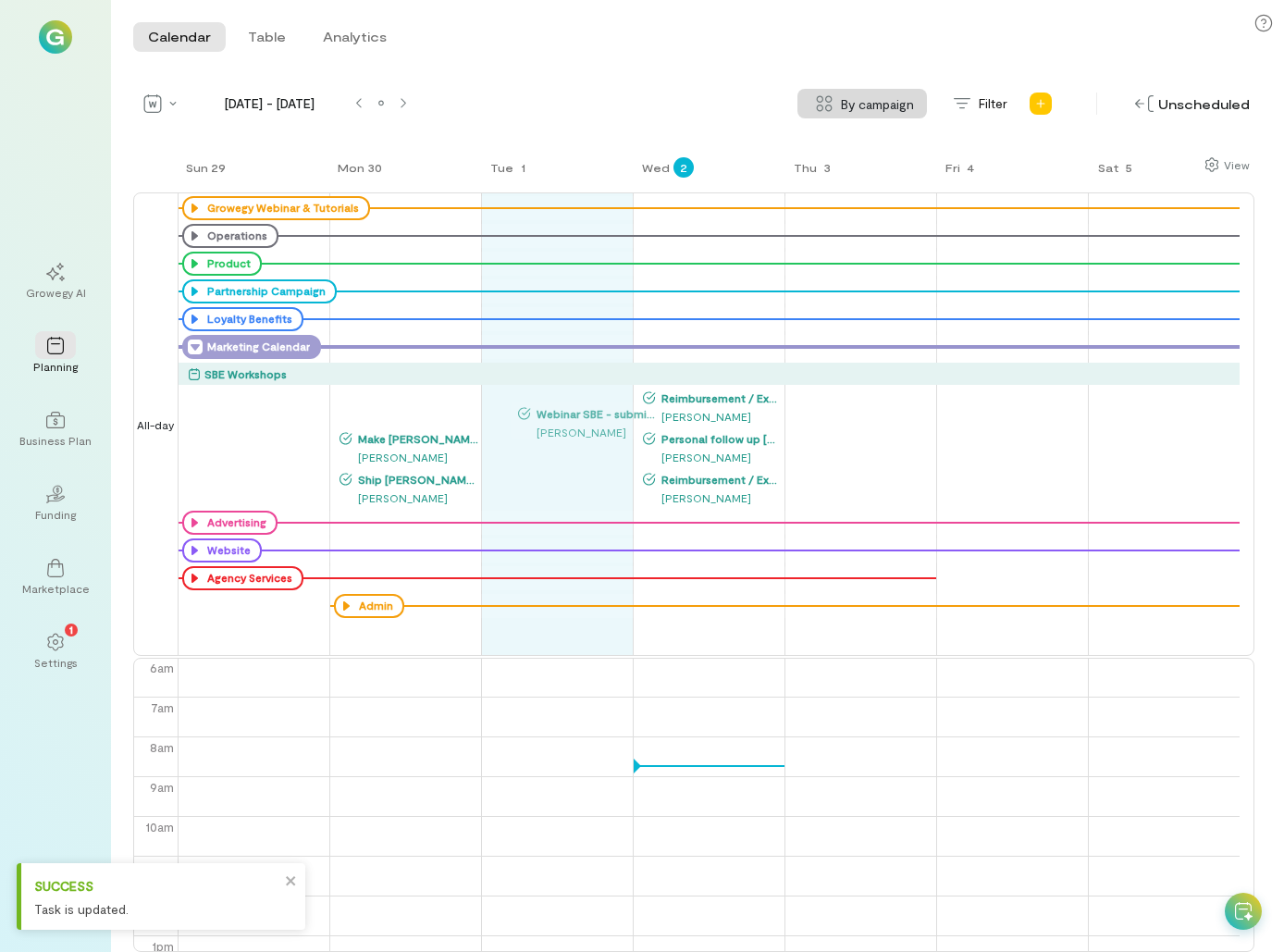 drag, startPoint x: 387, startPoint y: 400, endPoint x: 571, endPoint y: 413, distance: 184.45867 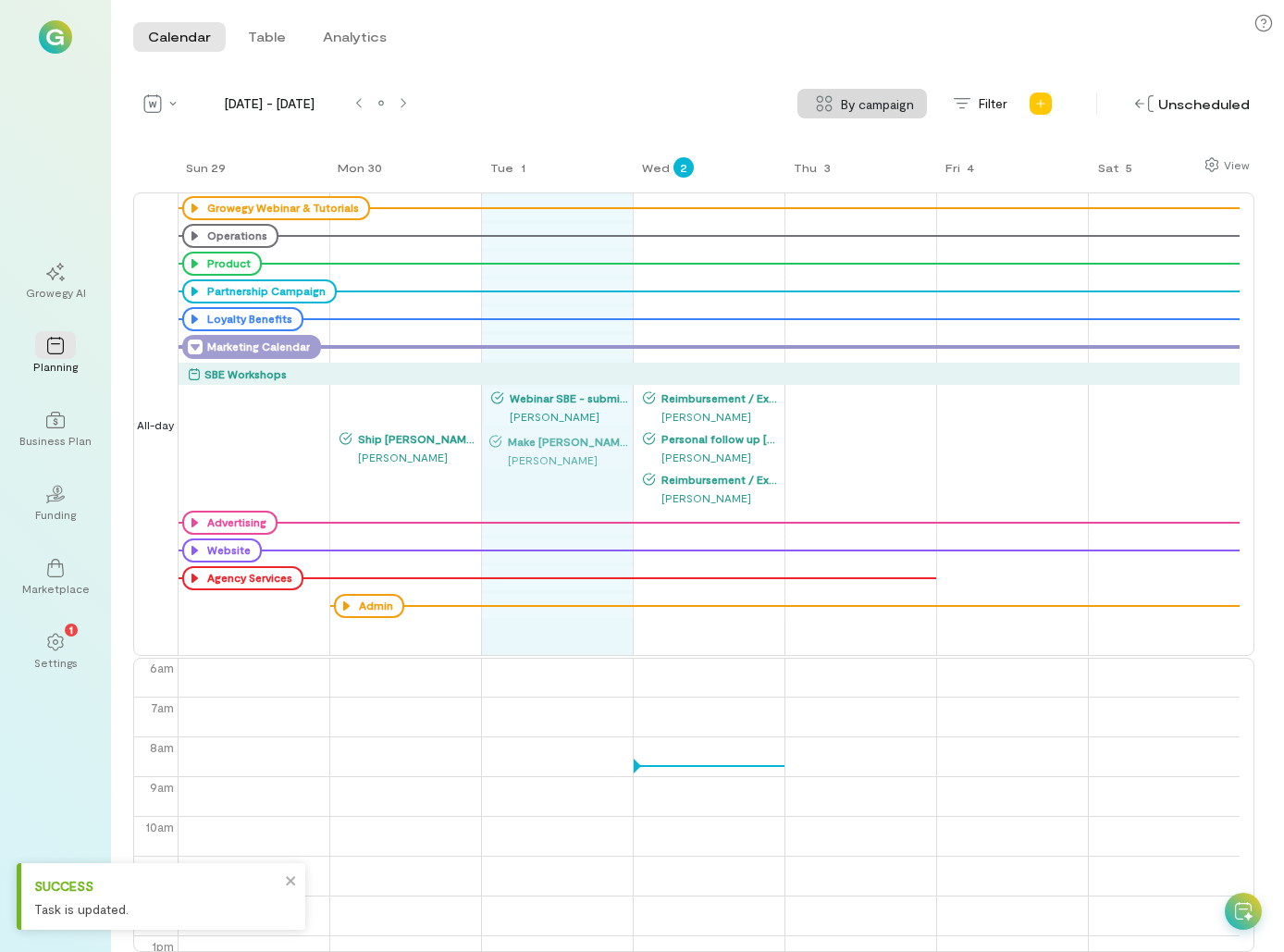 drag, startPoint x: 389, startPoint y: 395, endPoint x: 542, endPoint y: 437, distance: 158.66 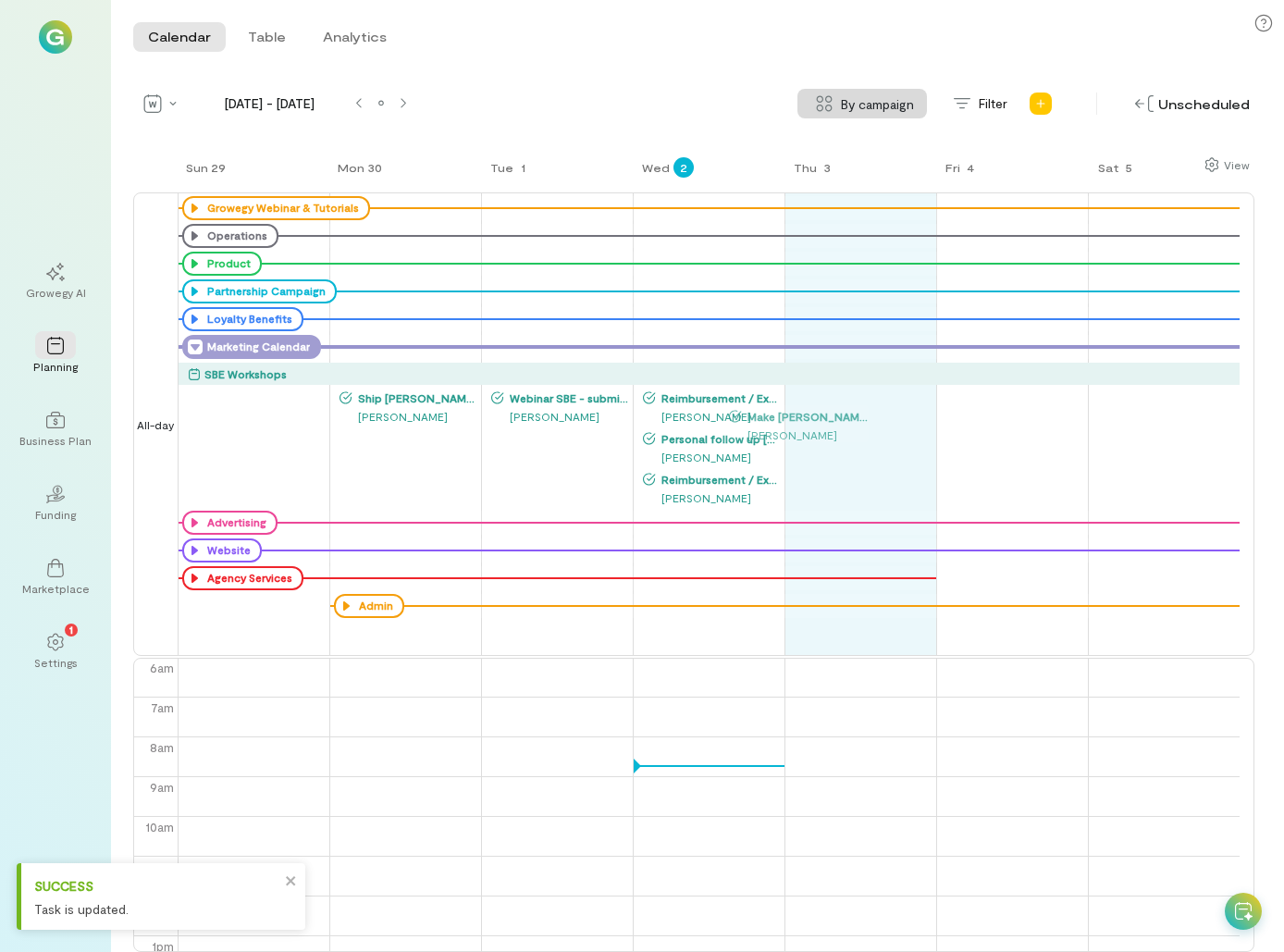 drag, startPoint x: 537, startPoint y: 440, endPoint x: 810, endPoint y: 401, distance: 275.77164 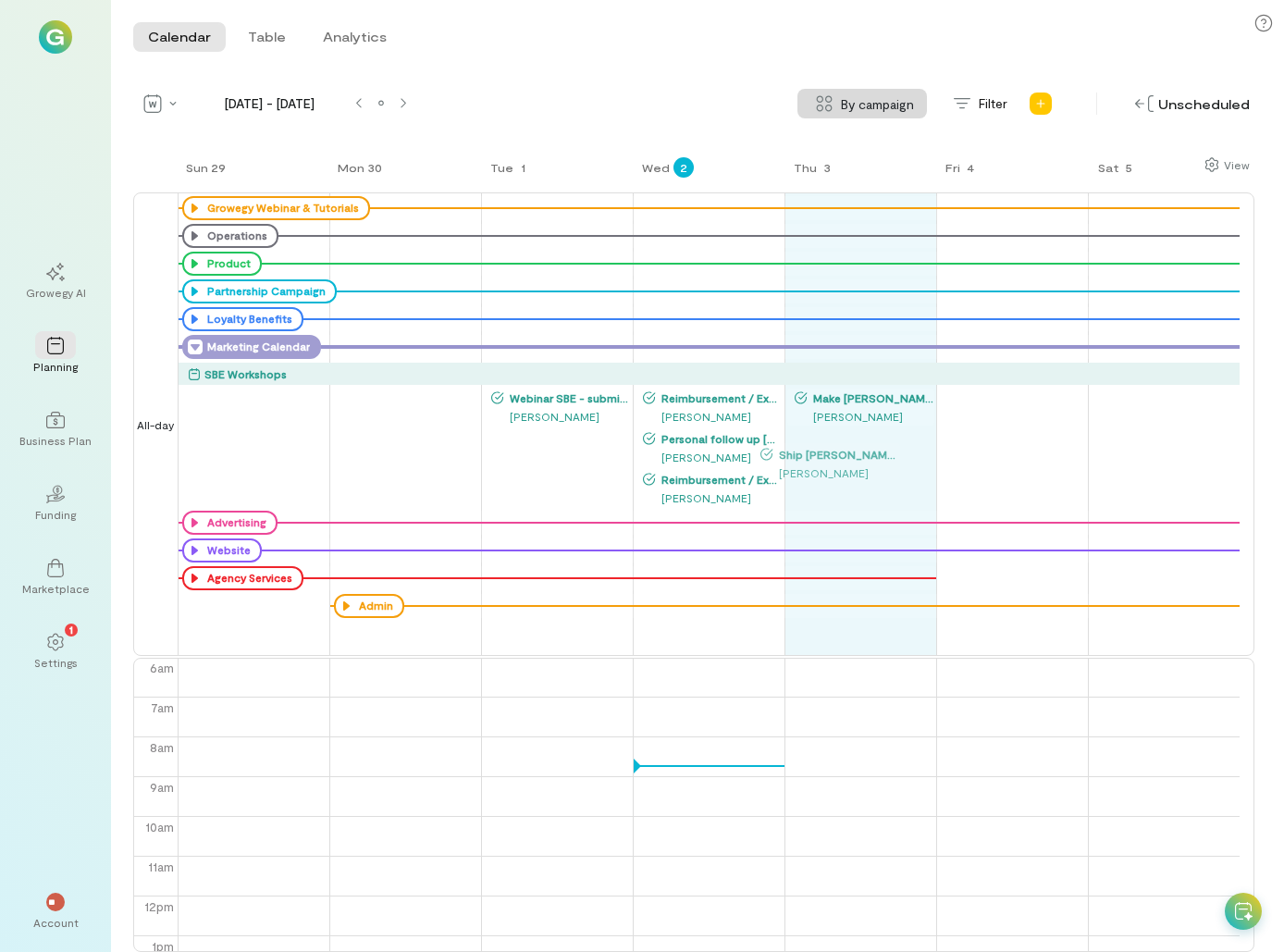 drag, startPoint x: 401, startPoint y: 396, endPoint x: 822, endPoint y: 451, distance: 424.57744 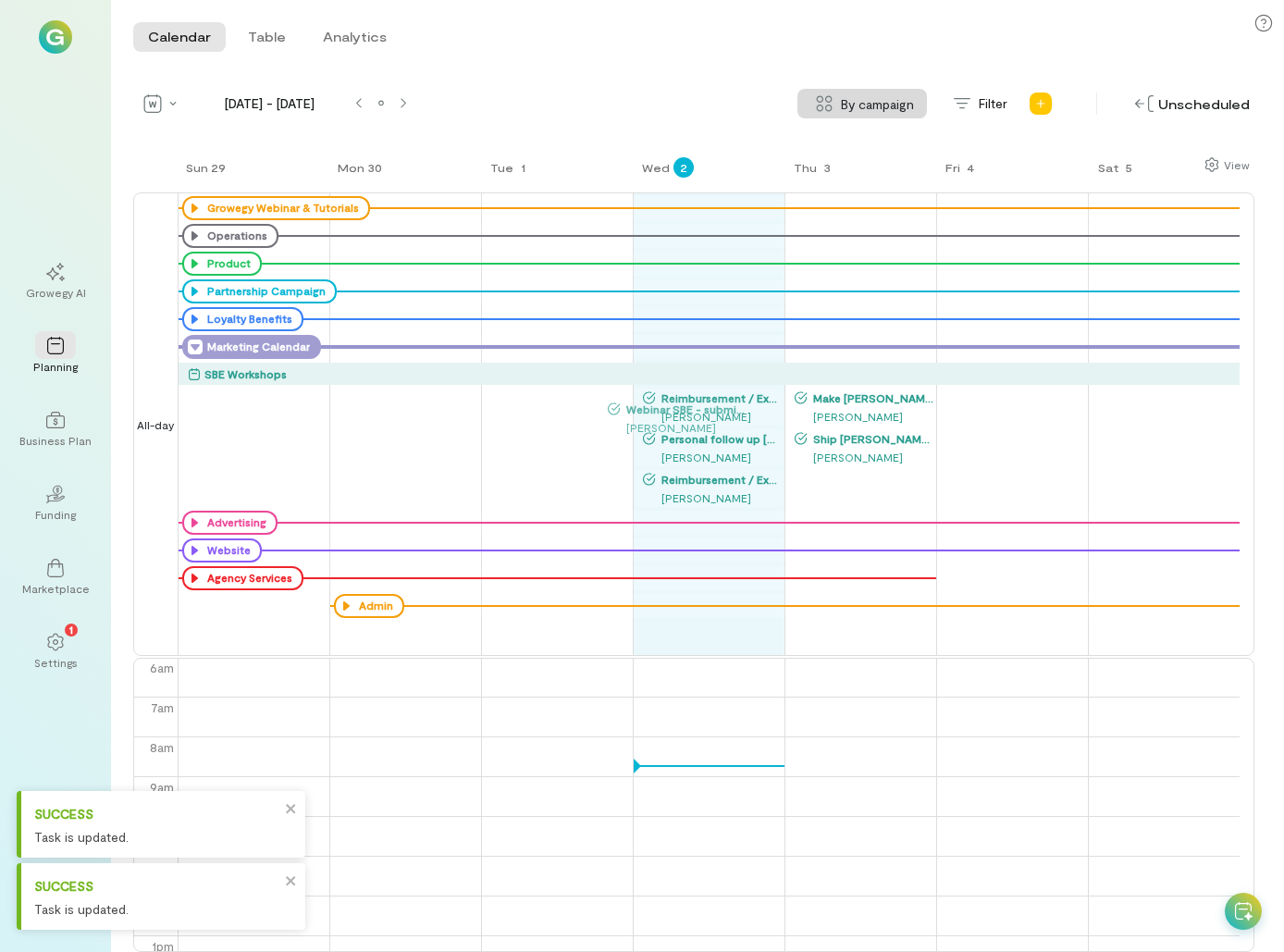 drag, startPoint x: 547, startPoint y: 403, endPoint x: 702, endPoint y: 410, distance: 155.15798 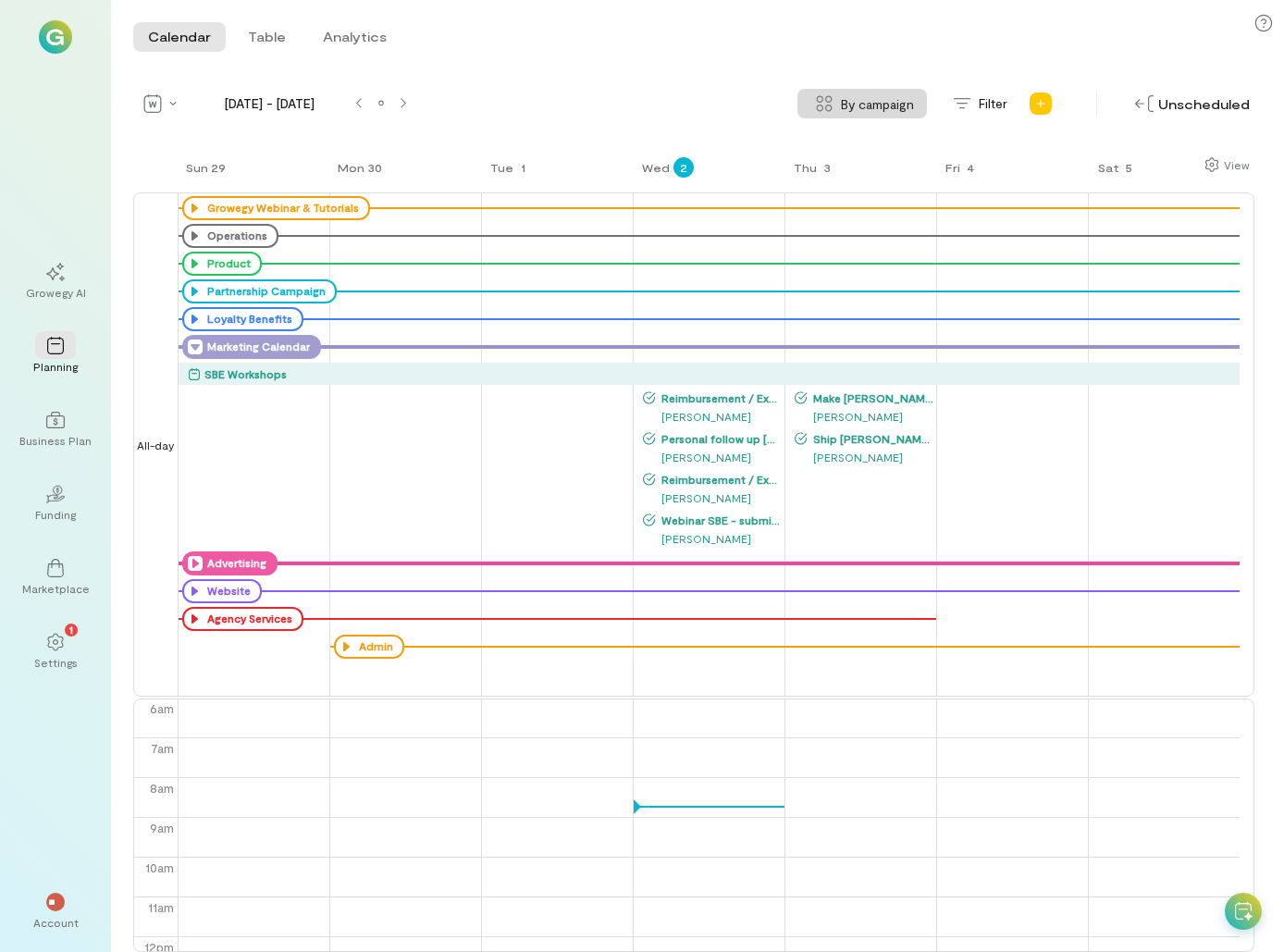 click at bounding box center (759, 563) 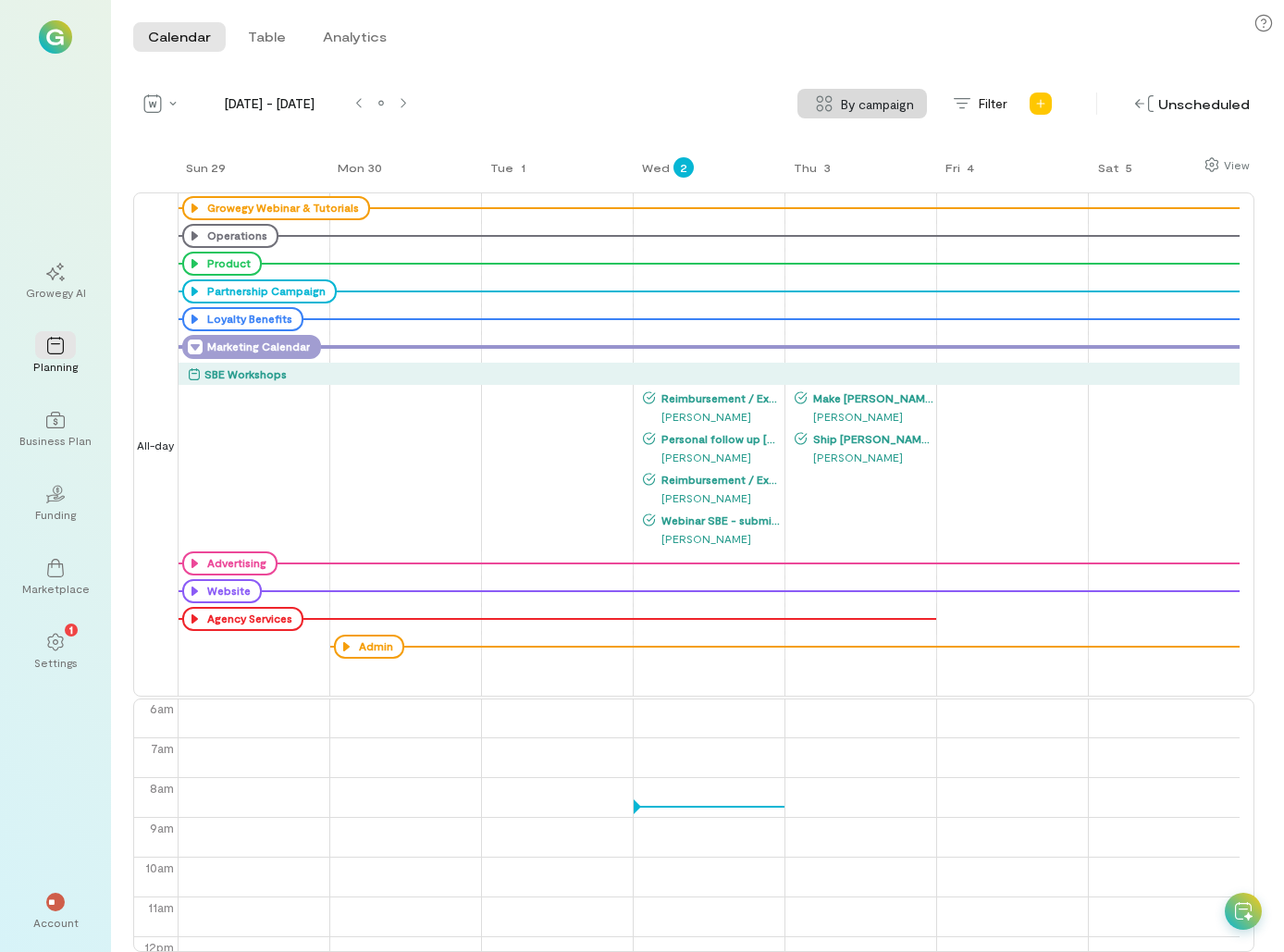 click on "SBE Workshops" at bounding box center [714, 374] 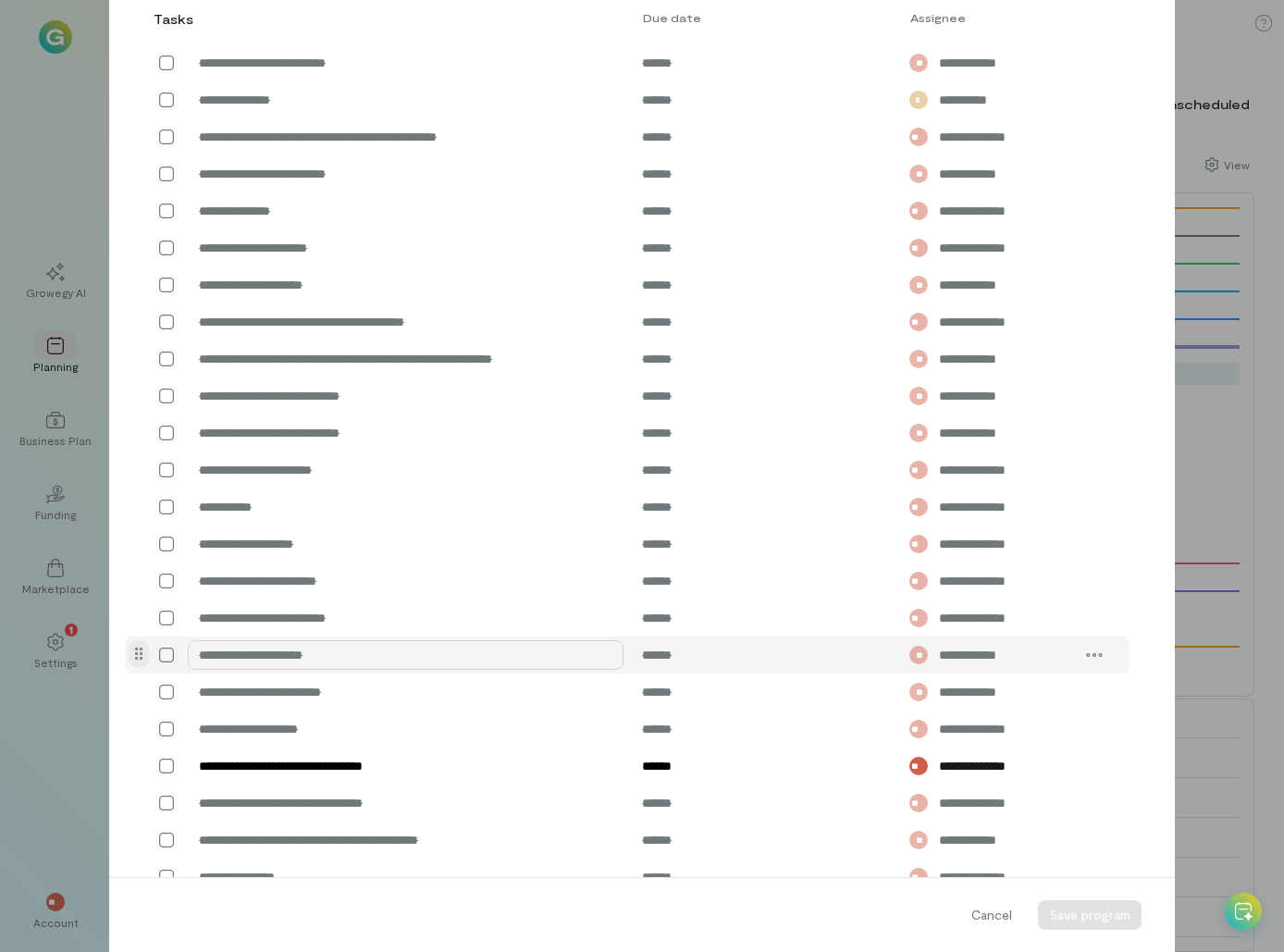 scroll, scrollTop: 740, scrollLeft: 0, axis: vertical 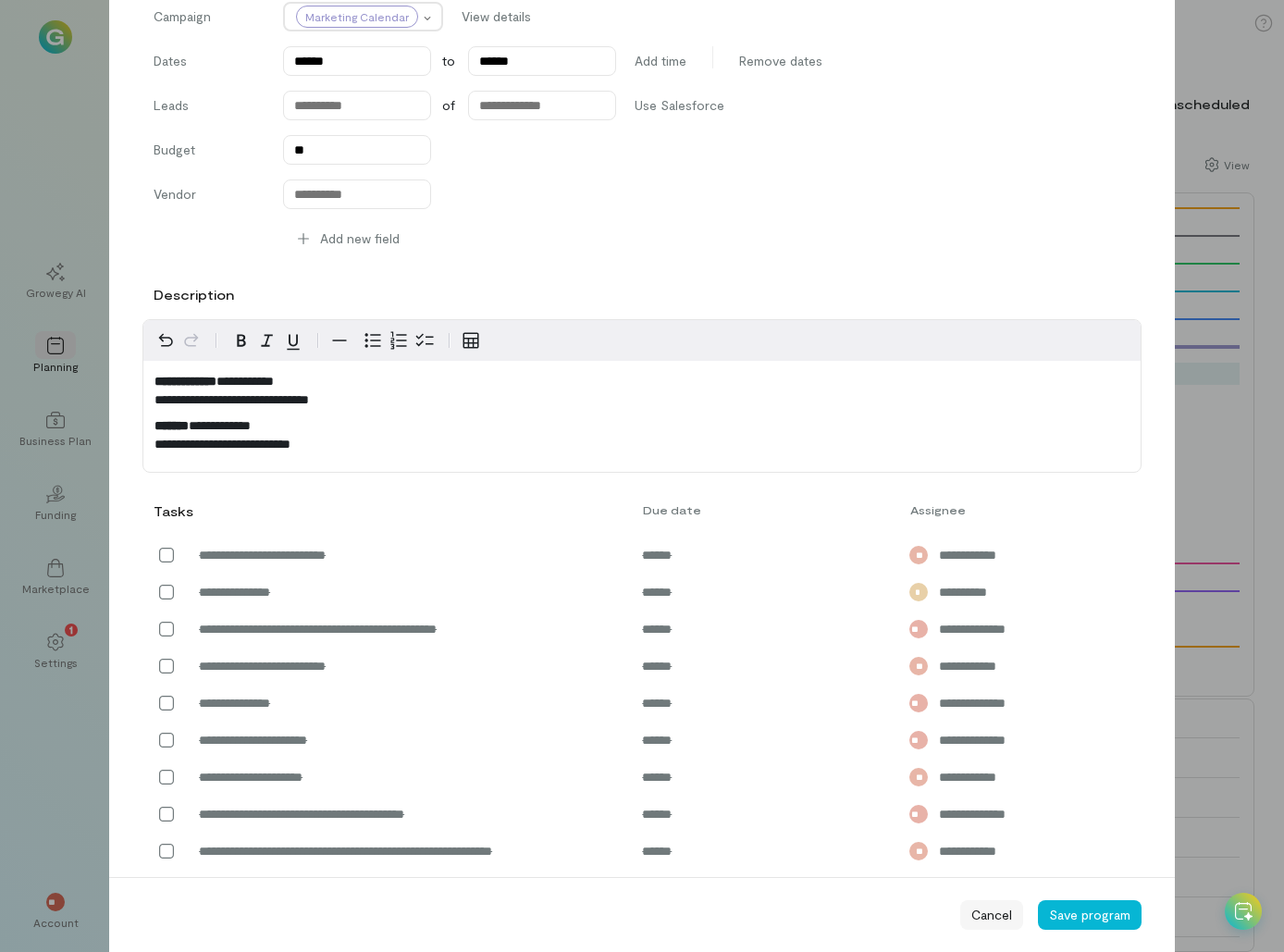 click on "Cancel" at bounding box center (992, 915) 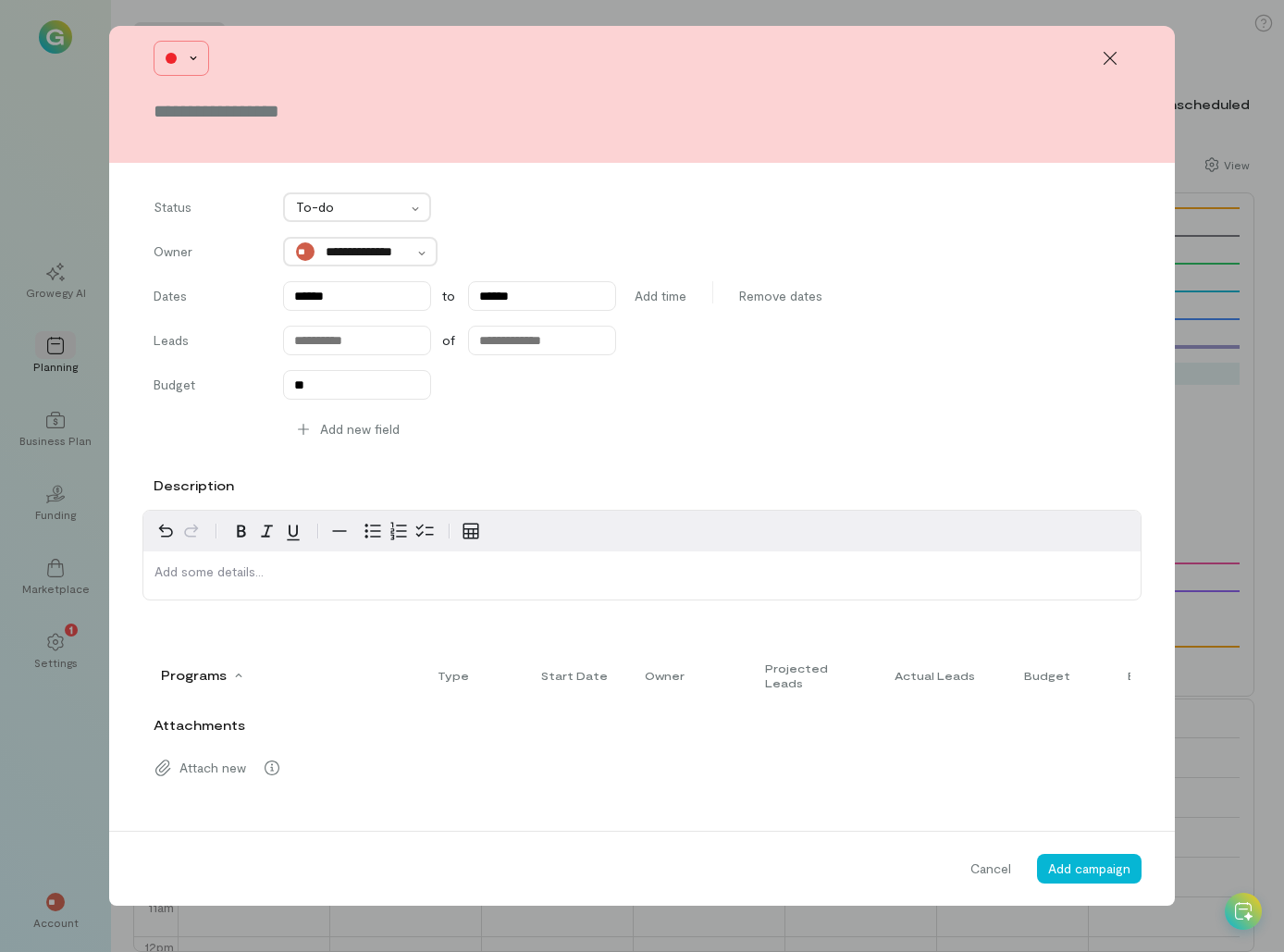 click at bounding box center (181, 58) 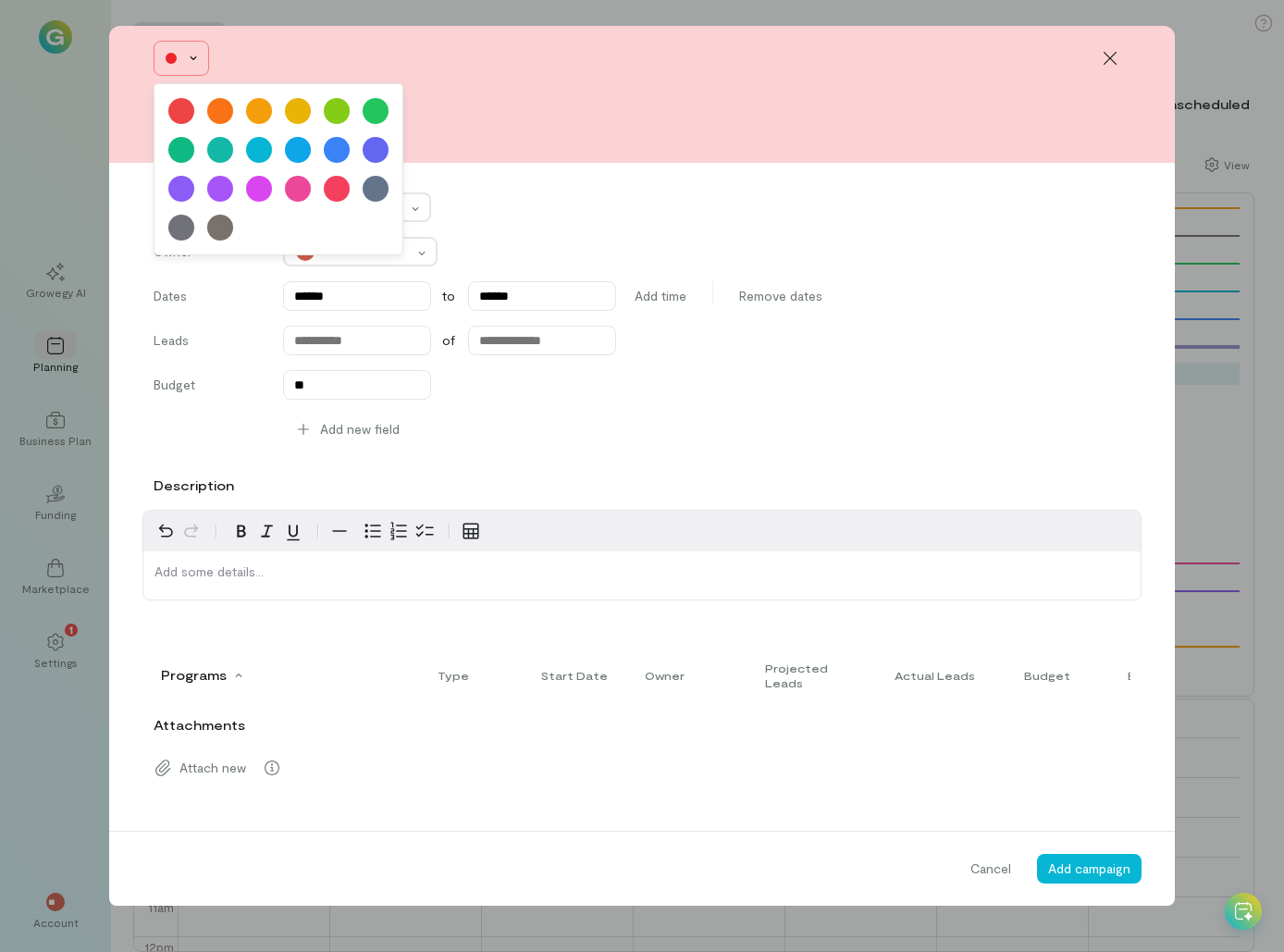 click at bounding box center [181, 58] 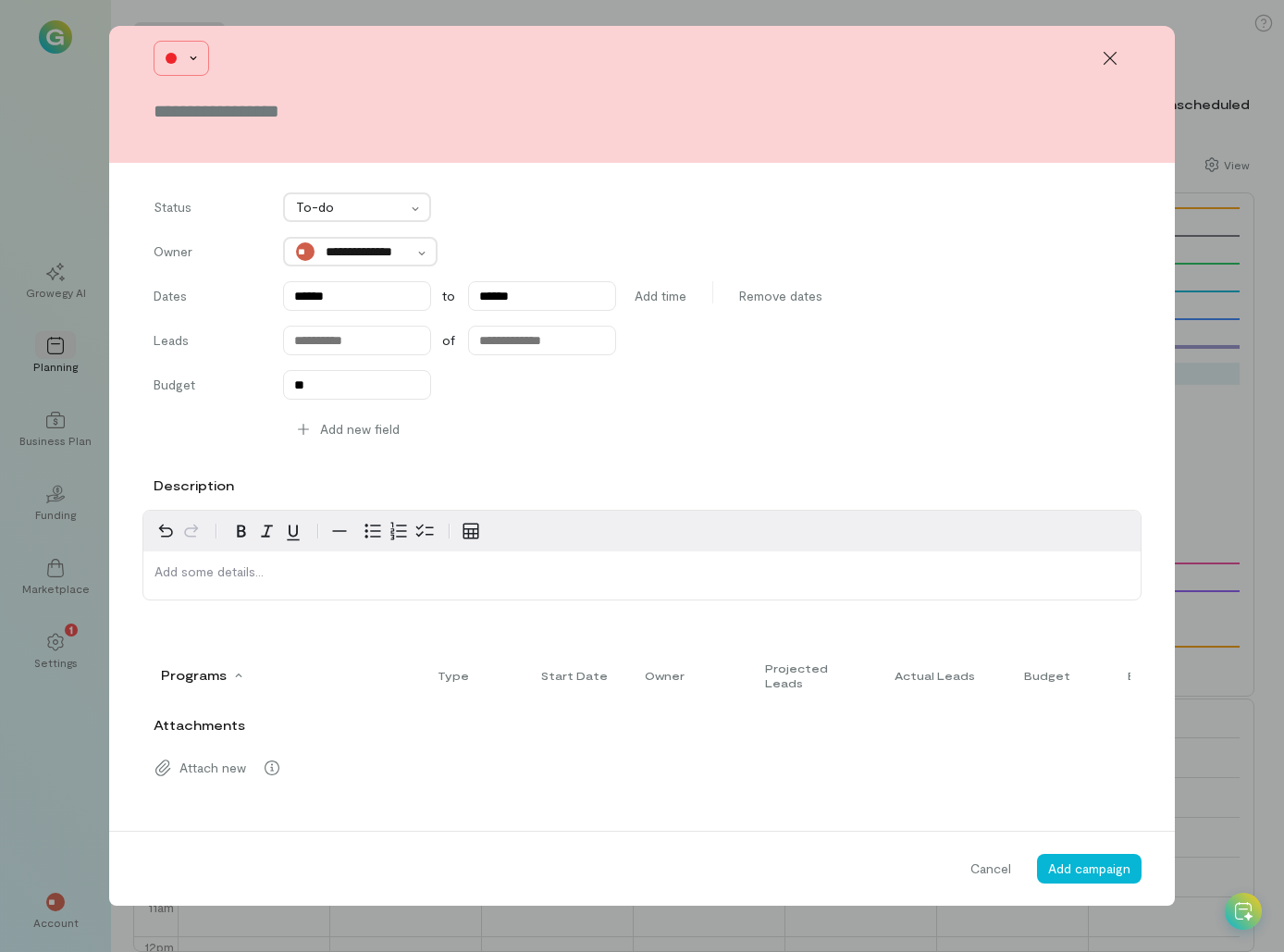 click at bounding box center [181, 58] 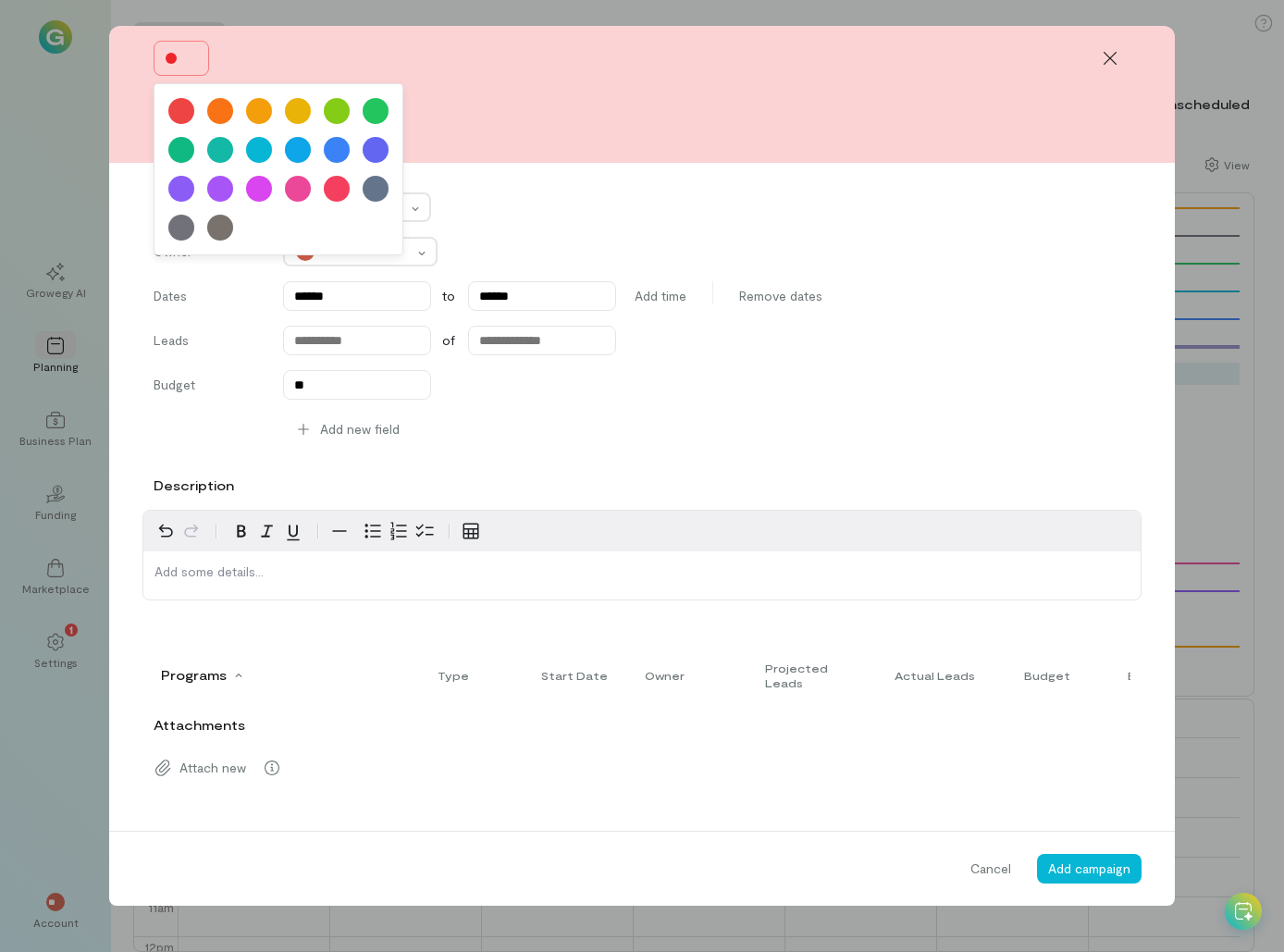click at bounding box center [642, 94] 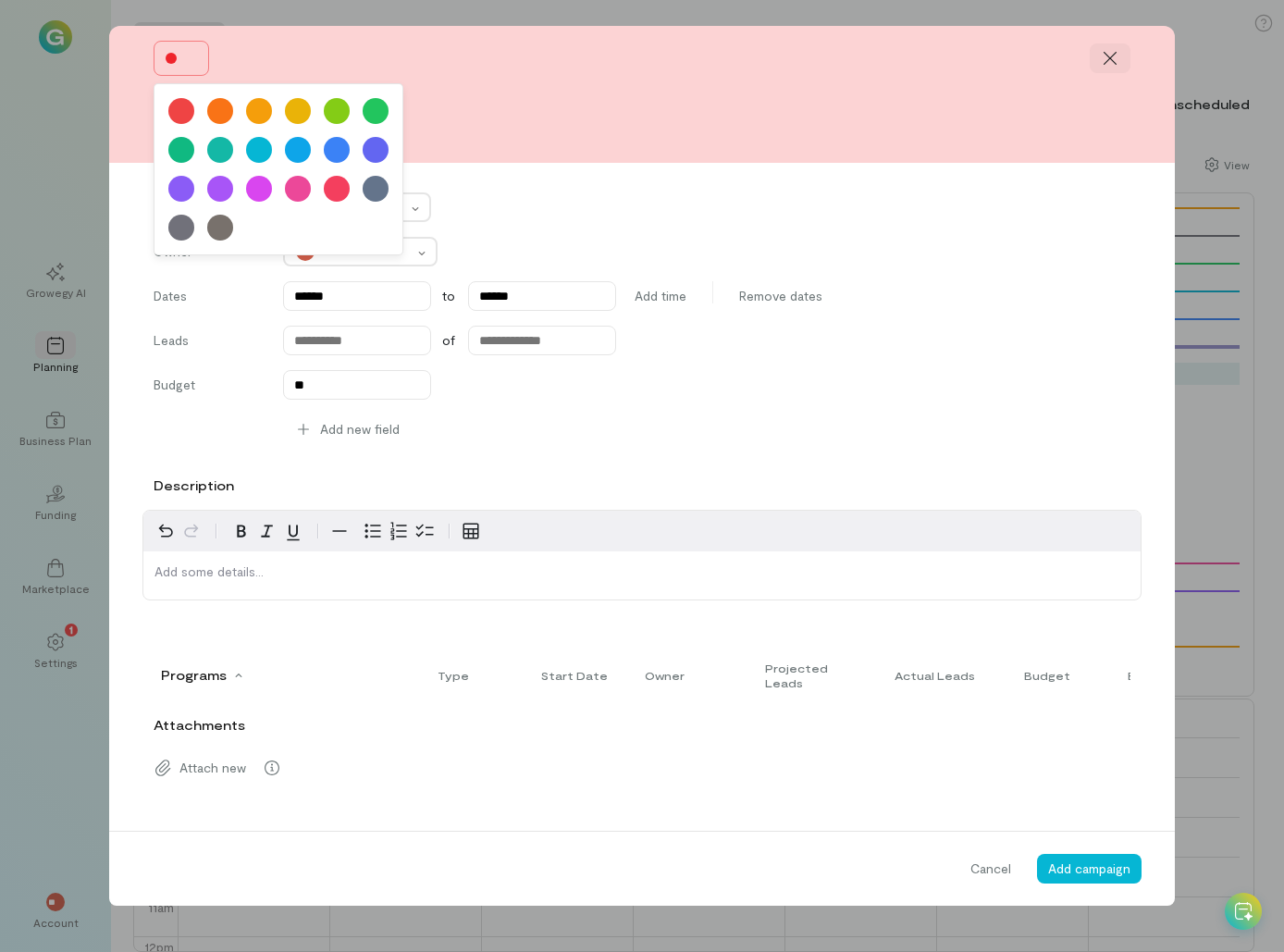 click 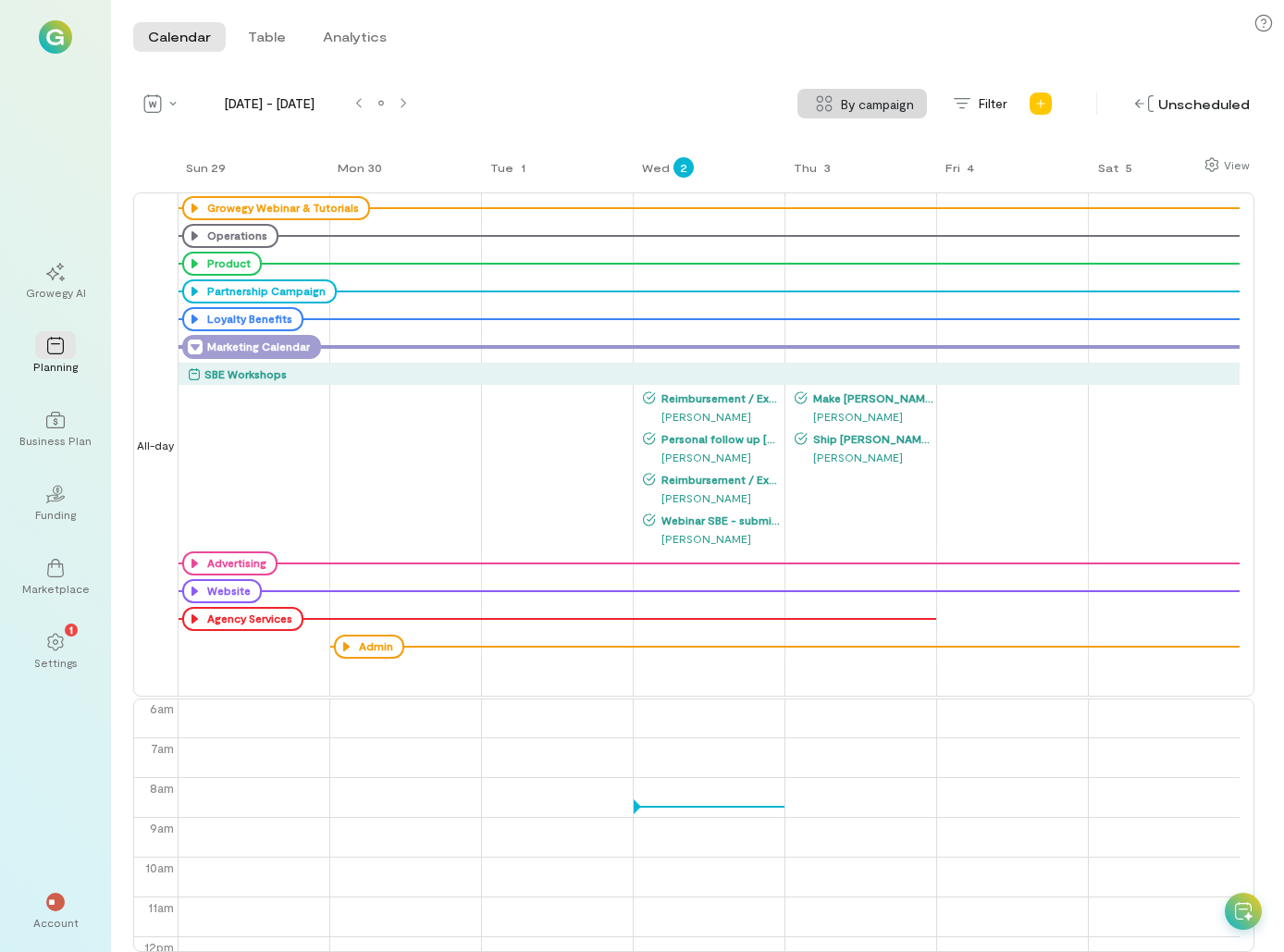 click on "Marketing Calendar" at bounding box center (256, 347) 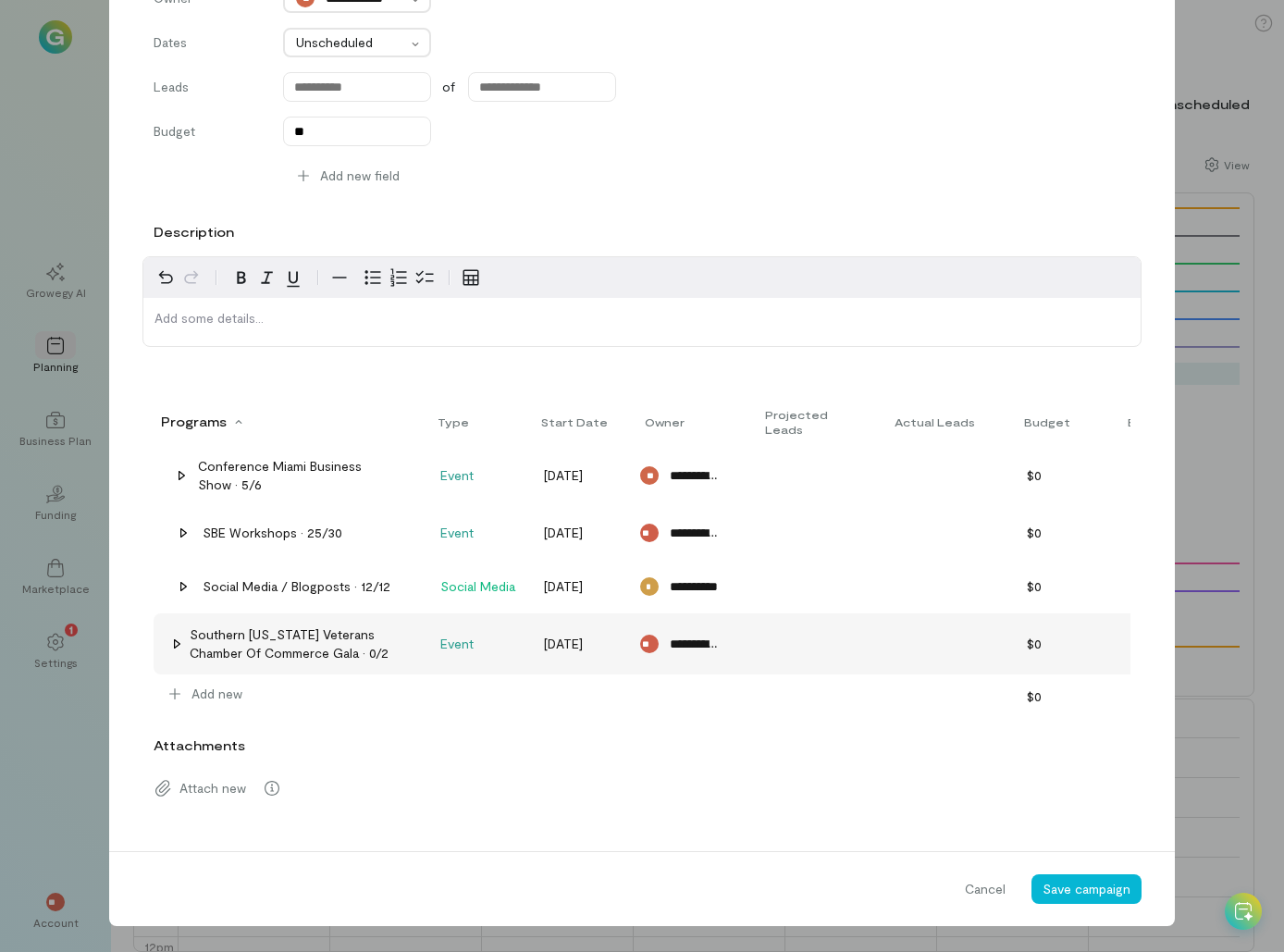 scroll, scrollTop: 267, scrollLeft: 0, axis: vertical 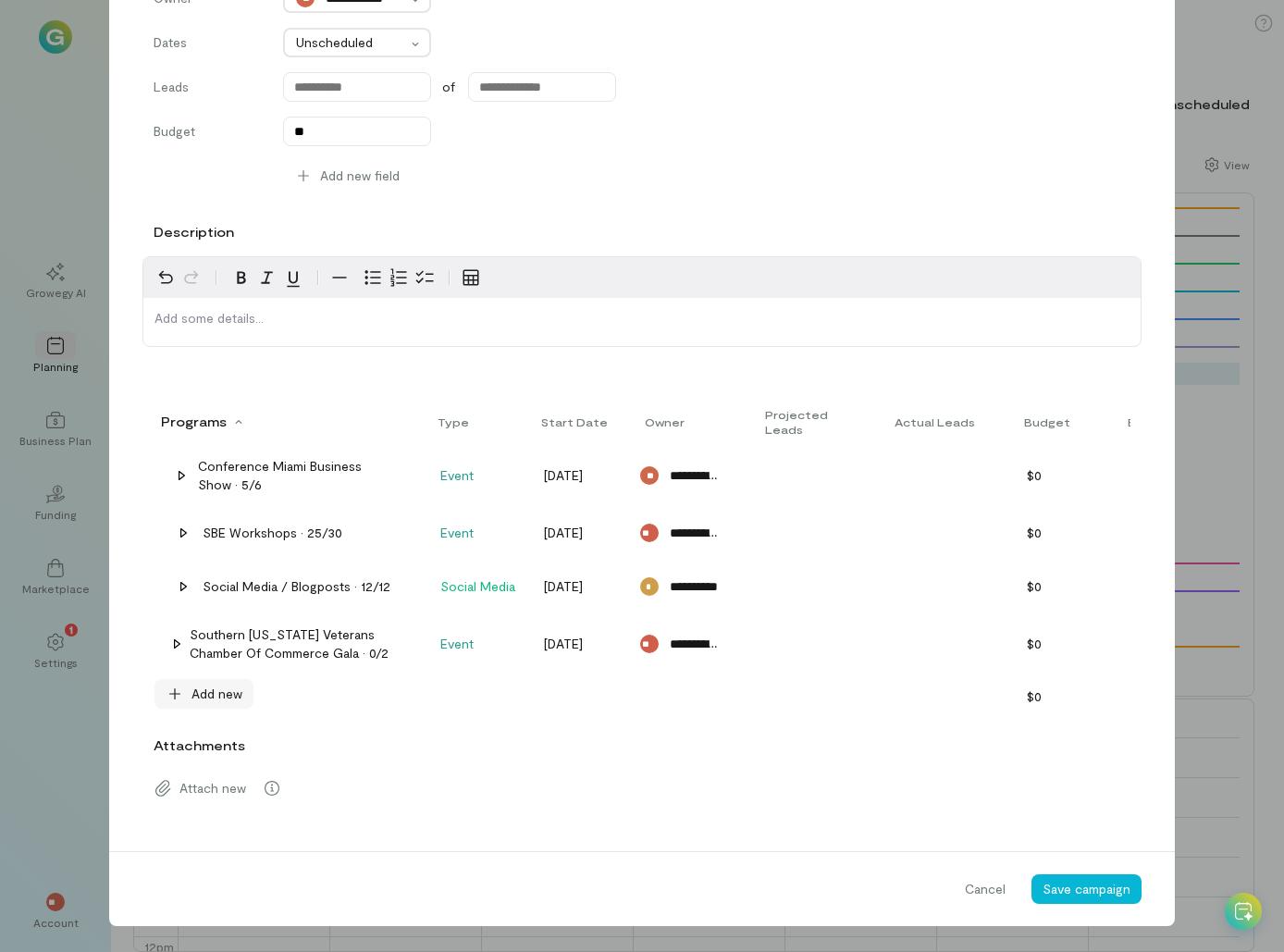 click on "Add new" at bounding box center [216, 694] 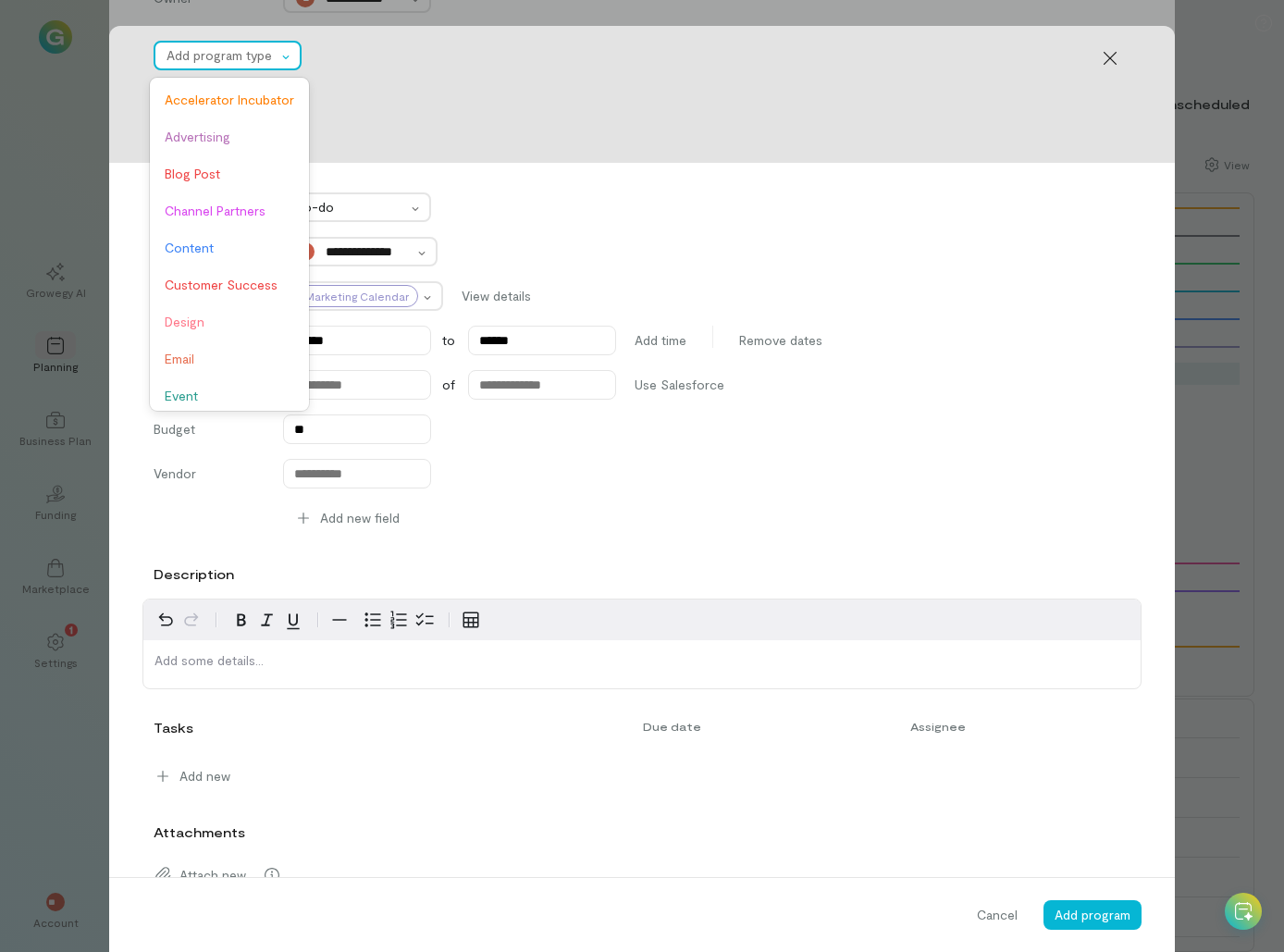 click at bounding box center (221, 56) 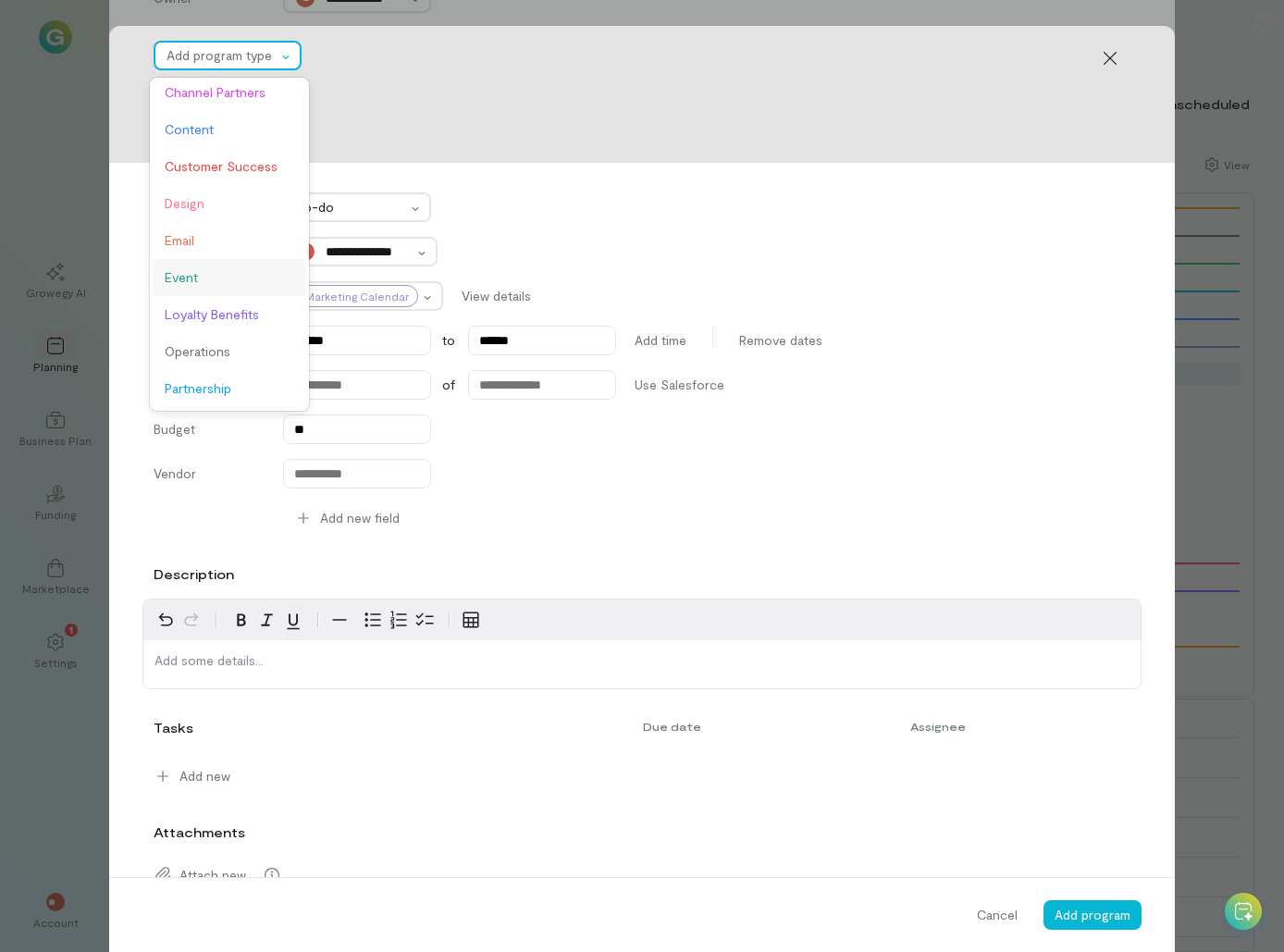scroll, scrollTop: 488, scrollLeft: 0, axis: vertical 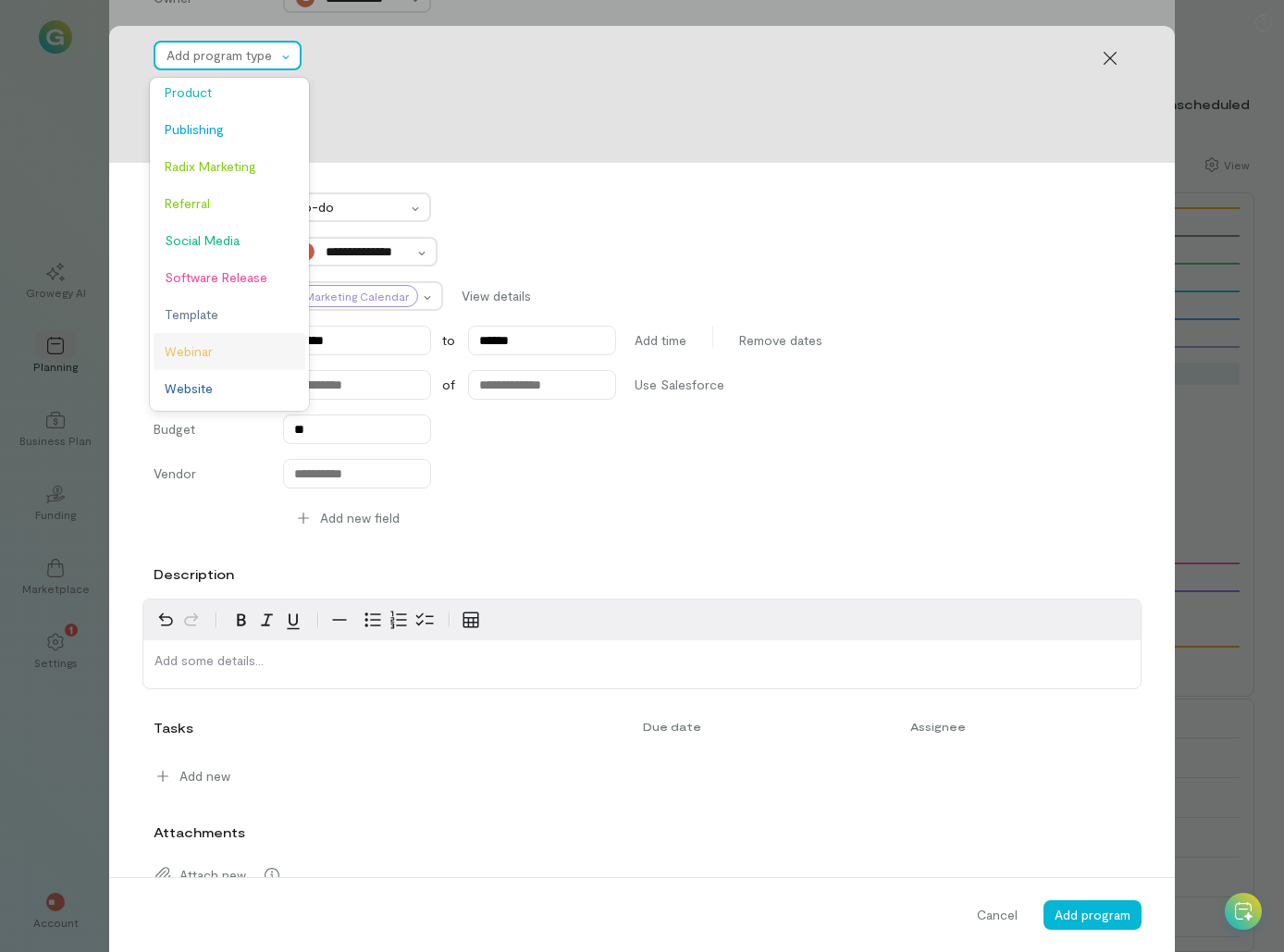 click on "Webinar" at bounding box center (229, 352) 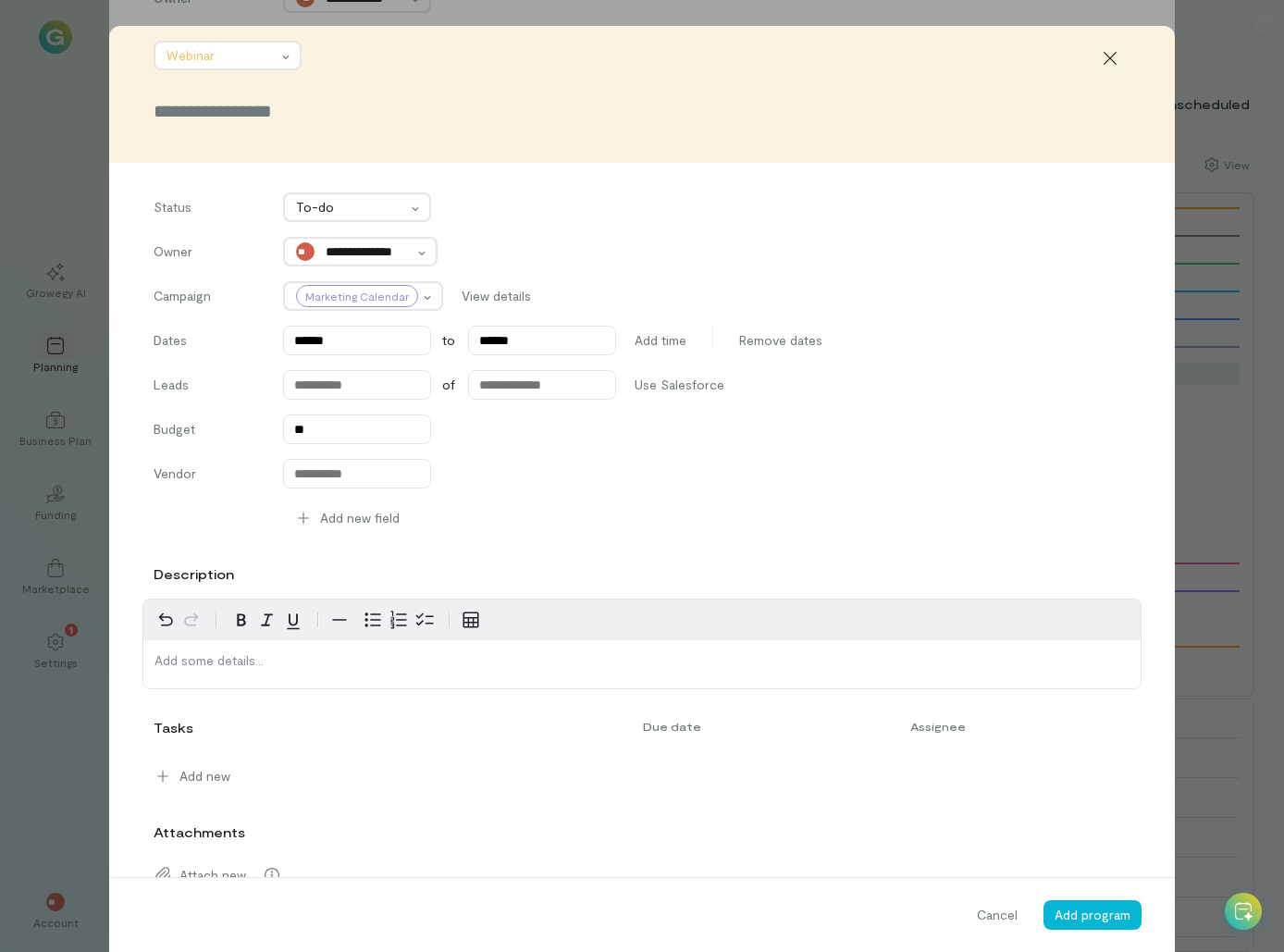 click at bounding box center [642, 111] 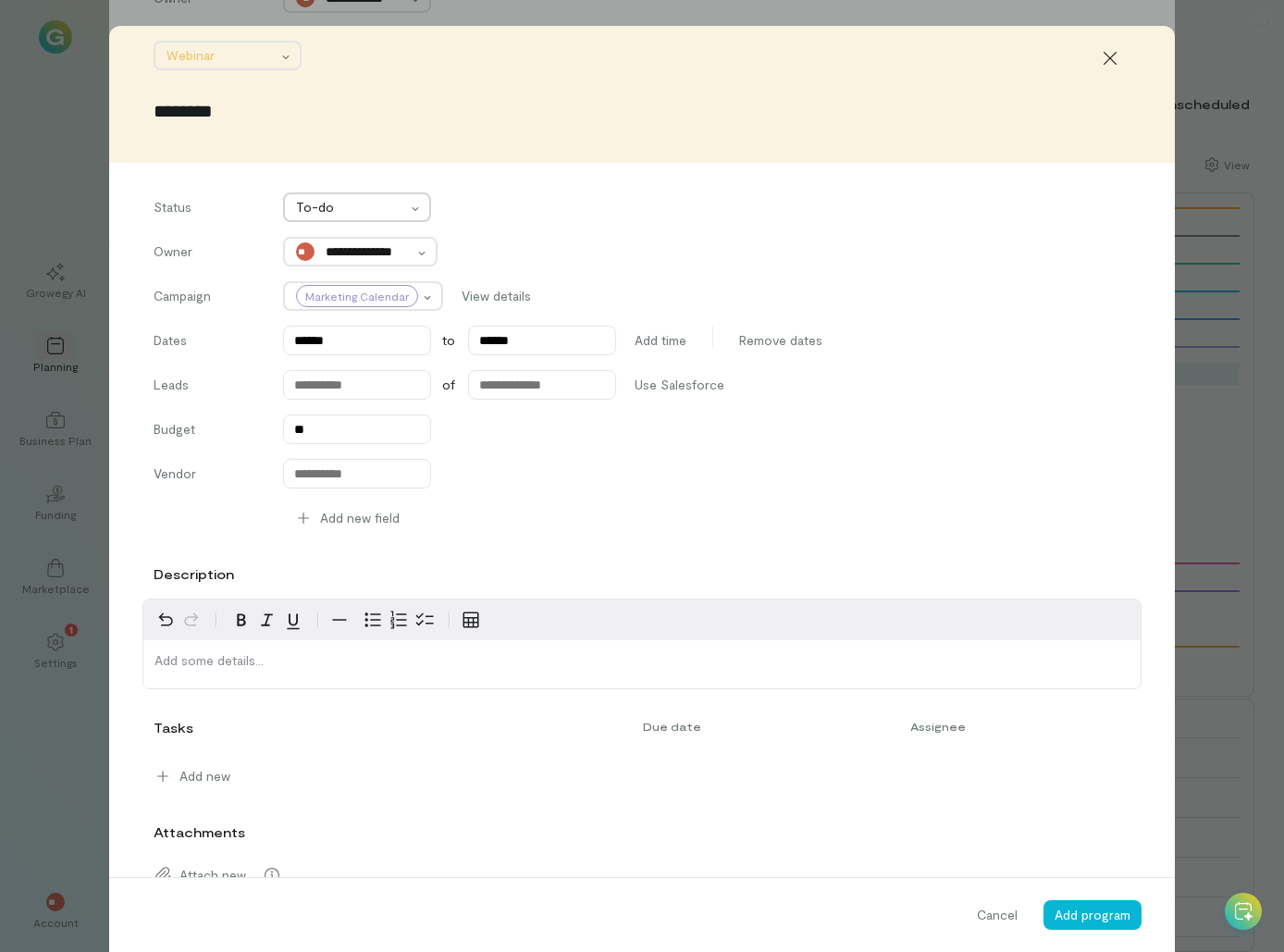 type on "********" 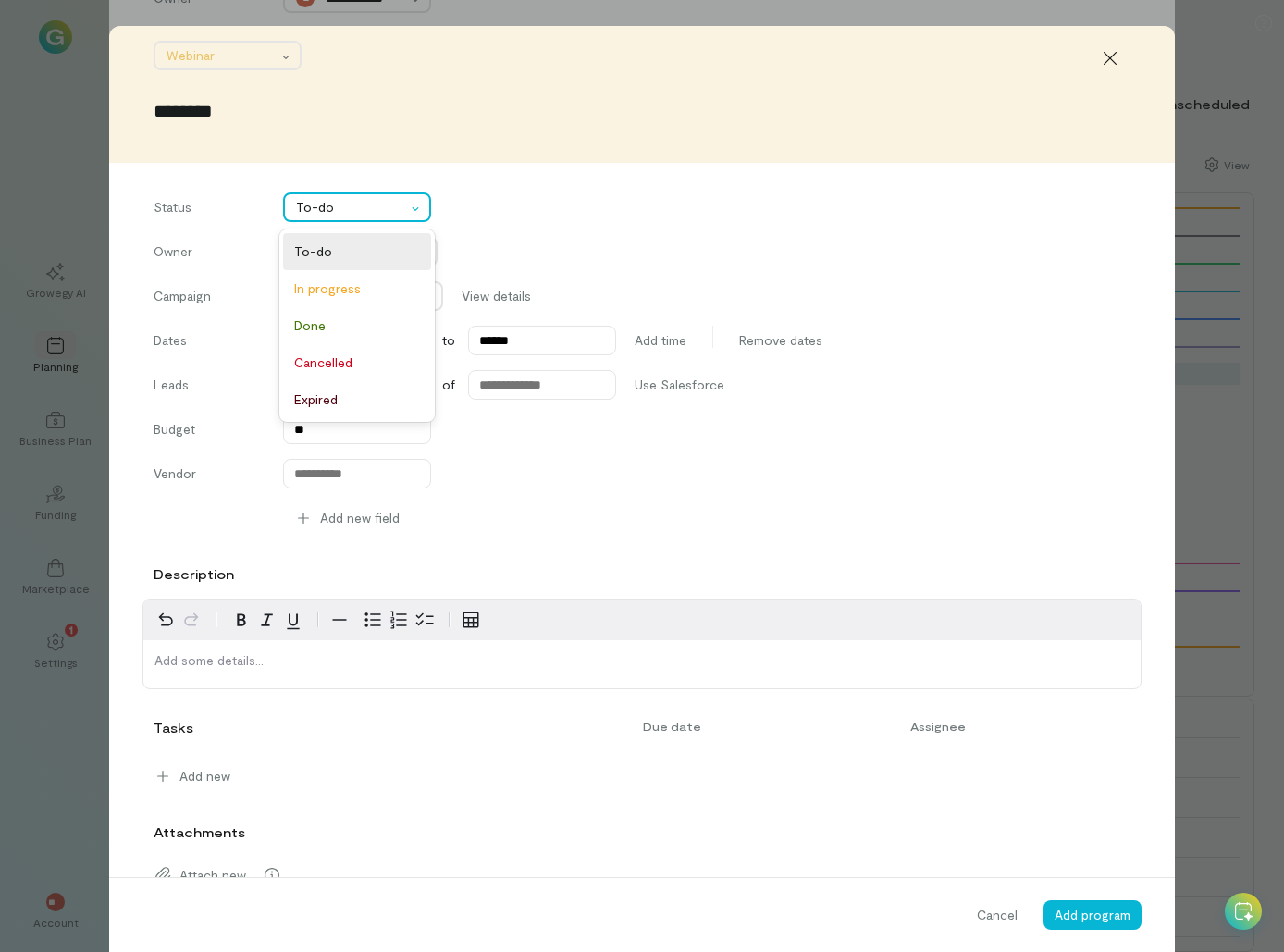 click at bounding box center (351, 207) 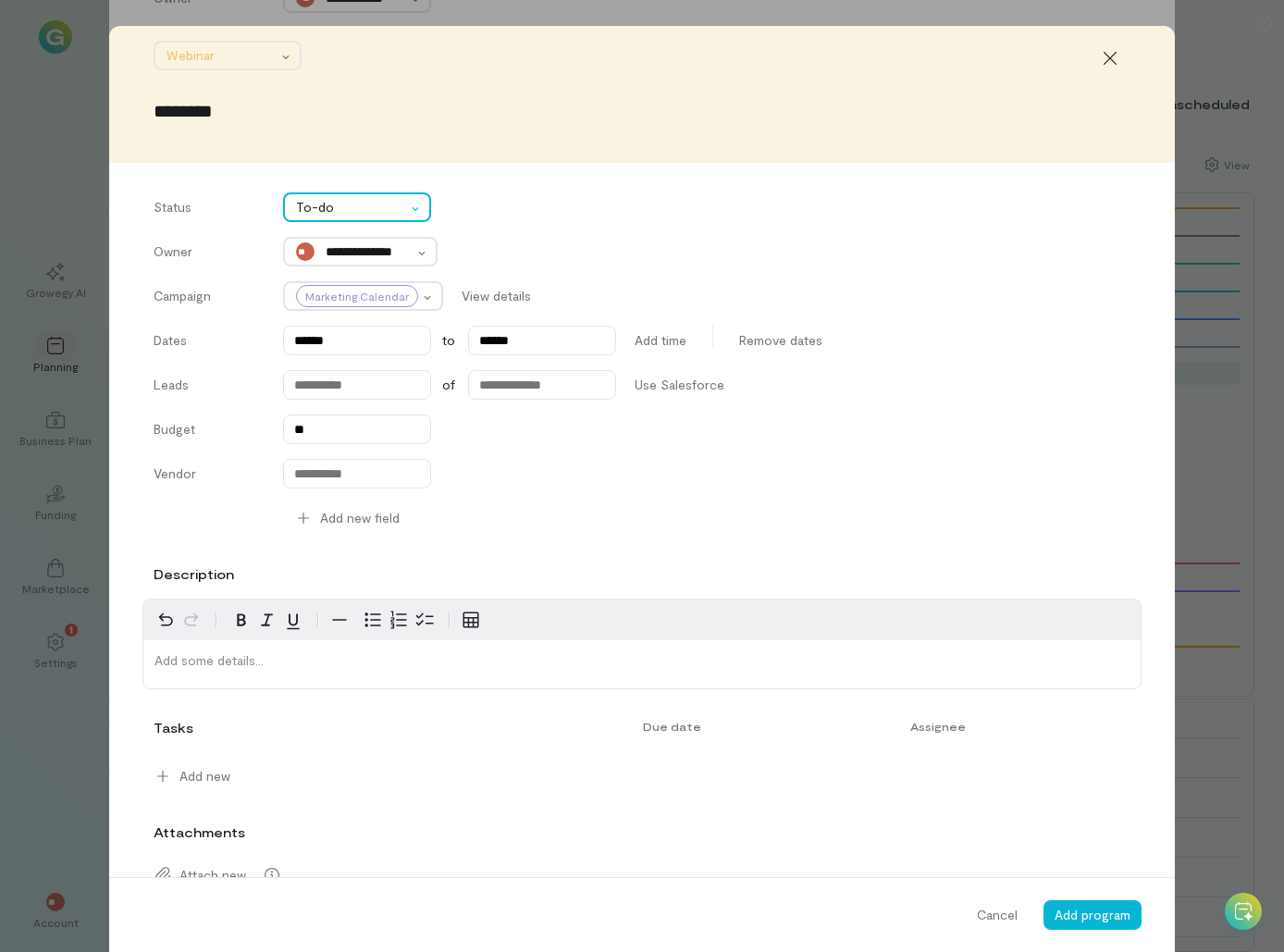 click at bounding box center (351, 207) 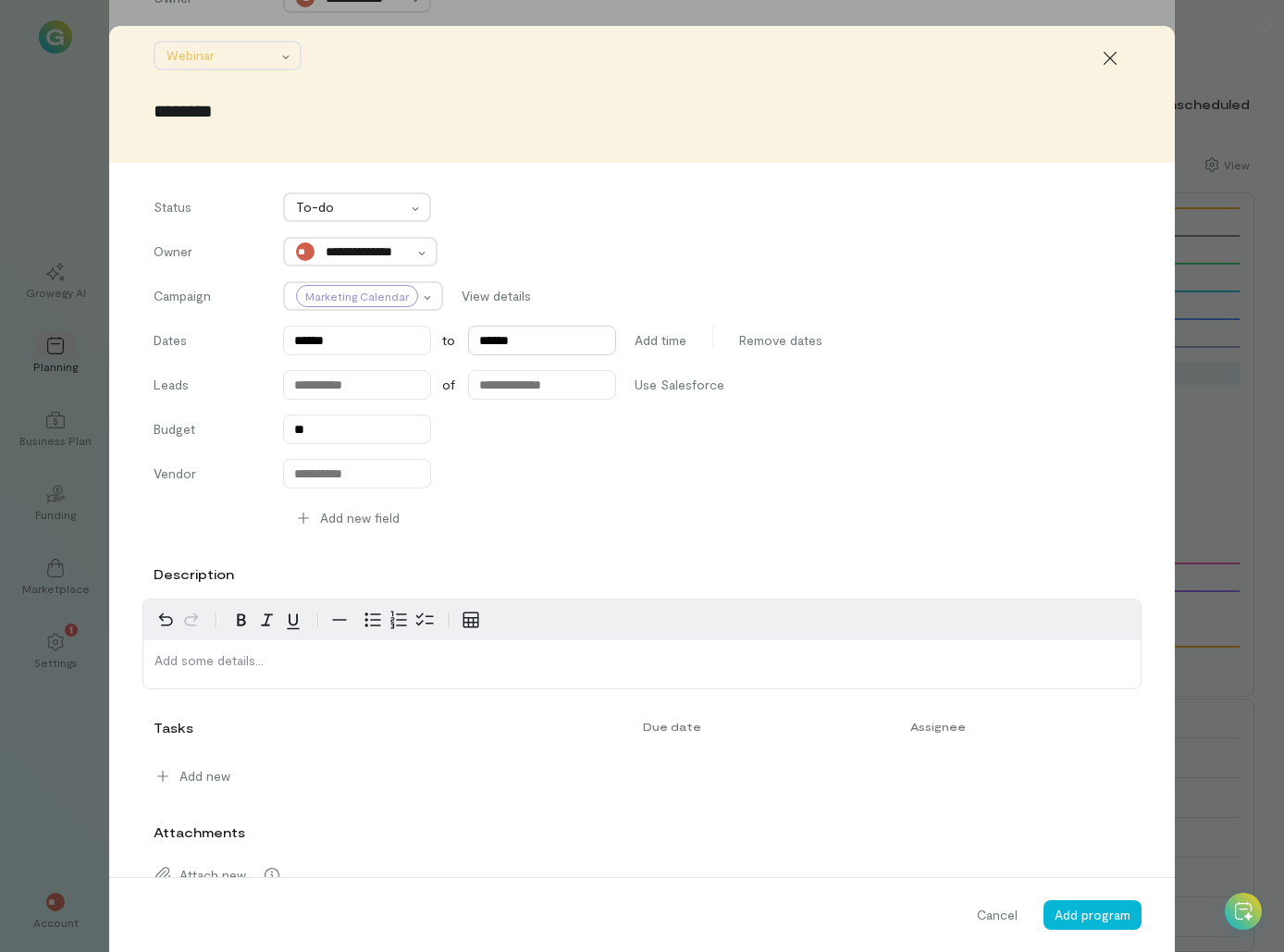 click on "******" at bounding box center (542, 340) 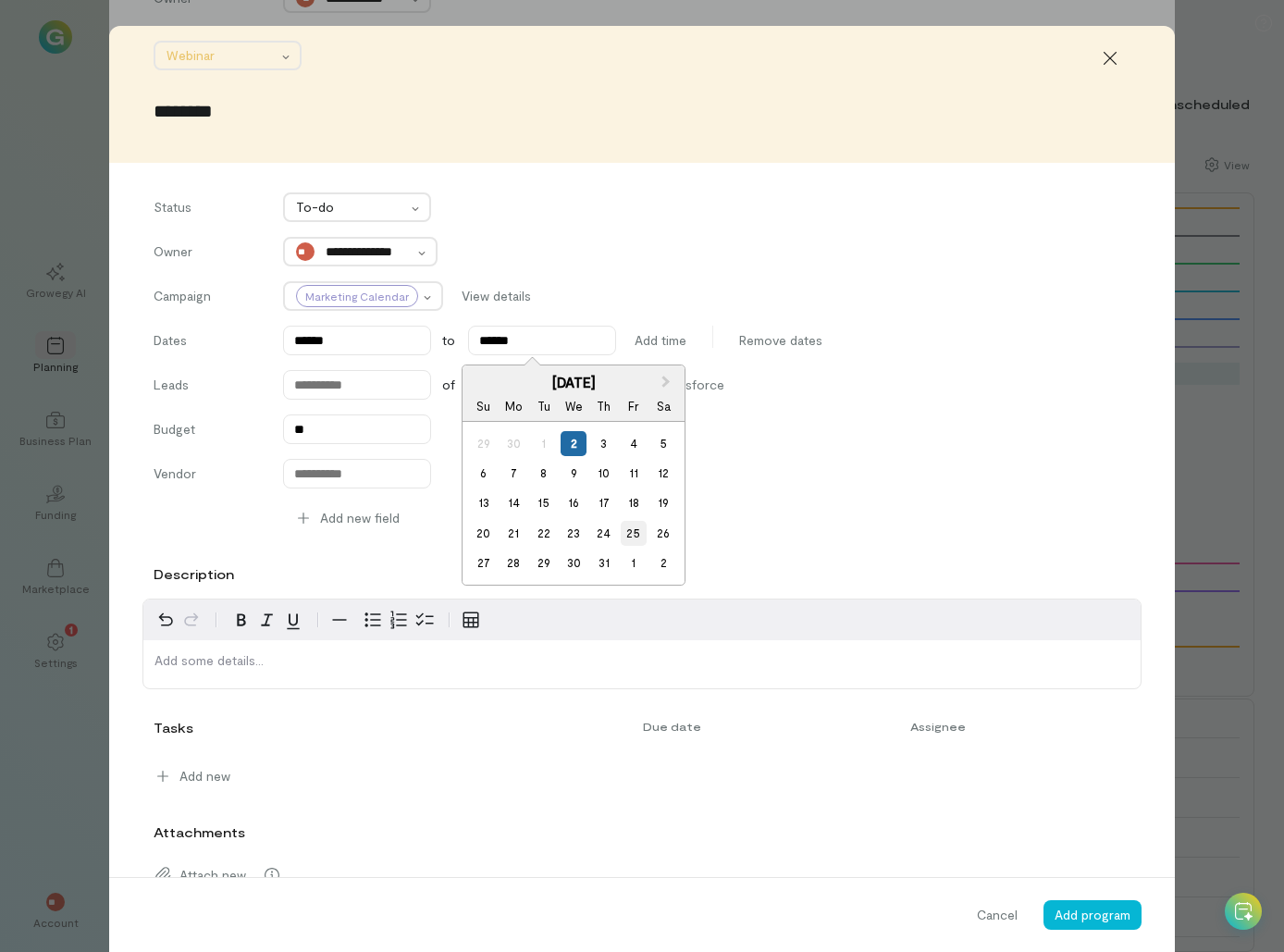 click on "25" at bounding box center [633, 533] 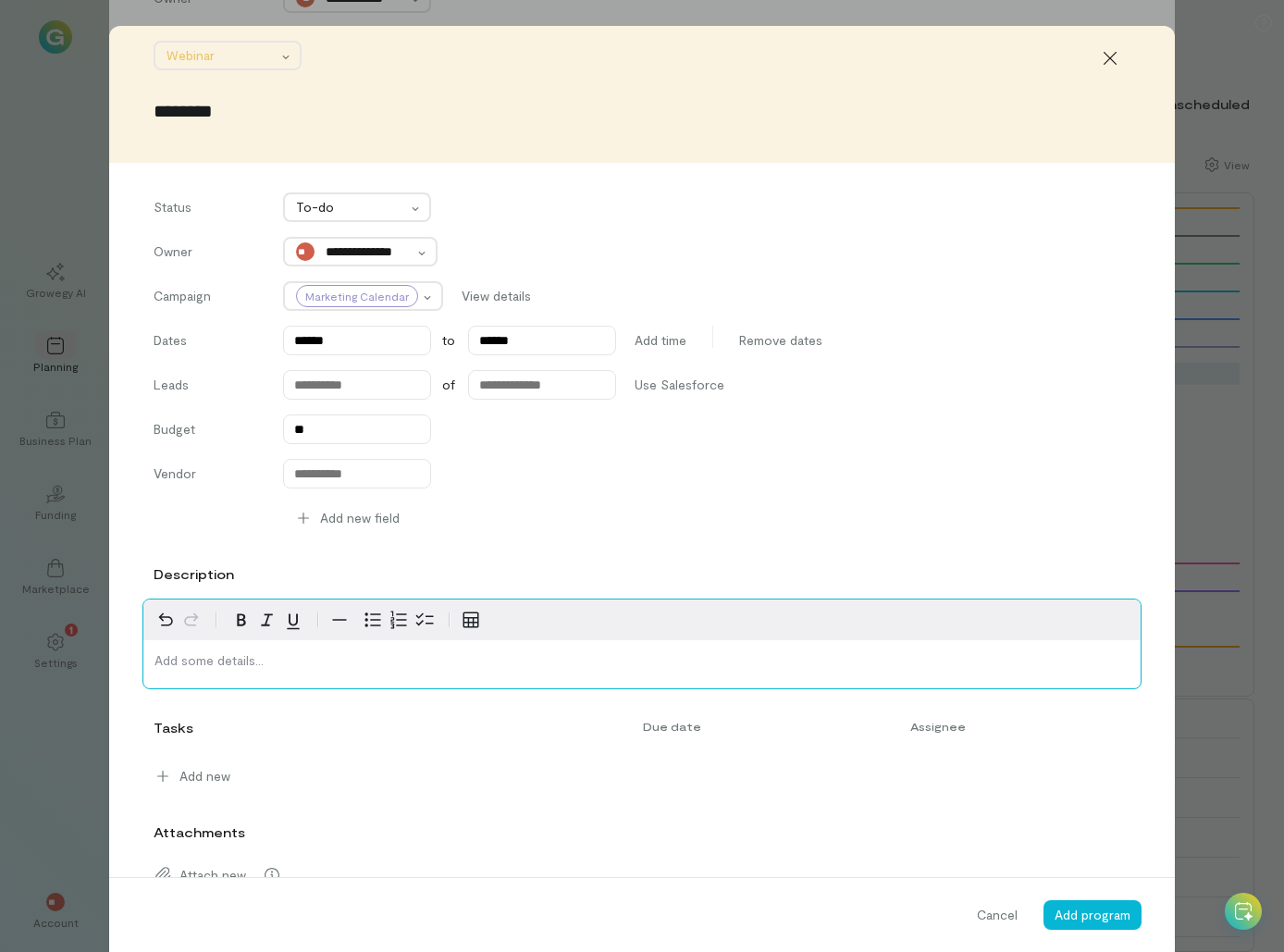 click at bounding box center [642, 661] 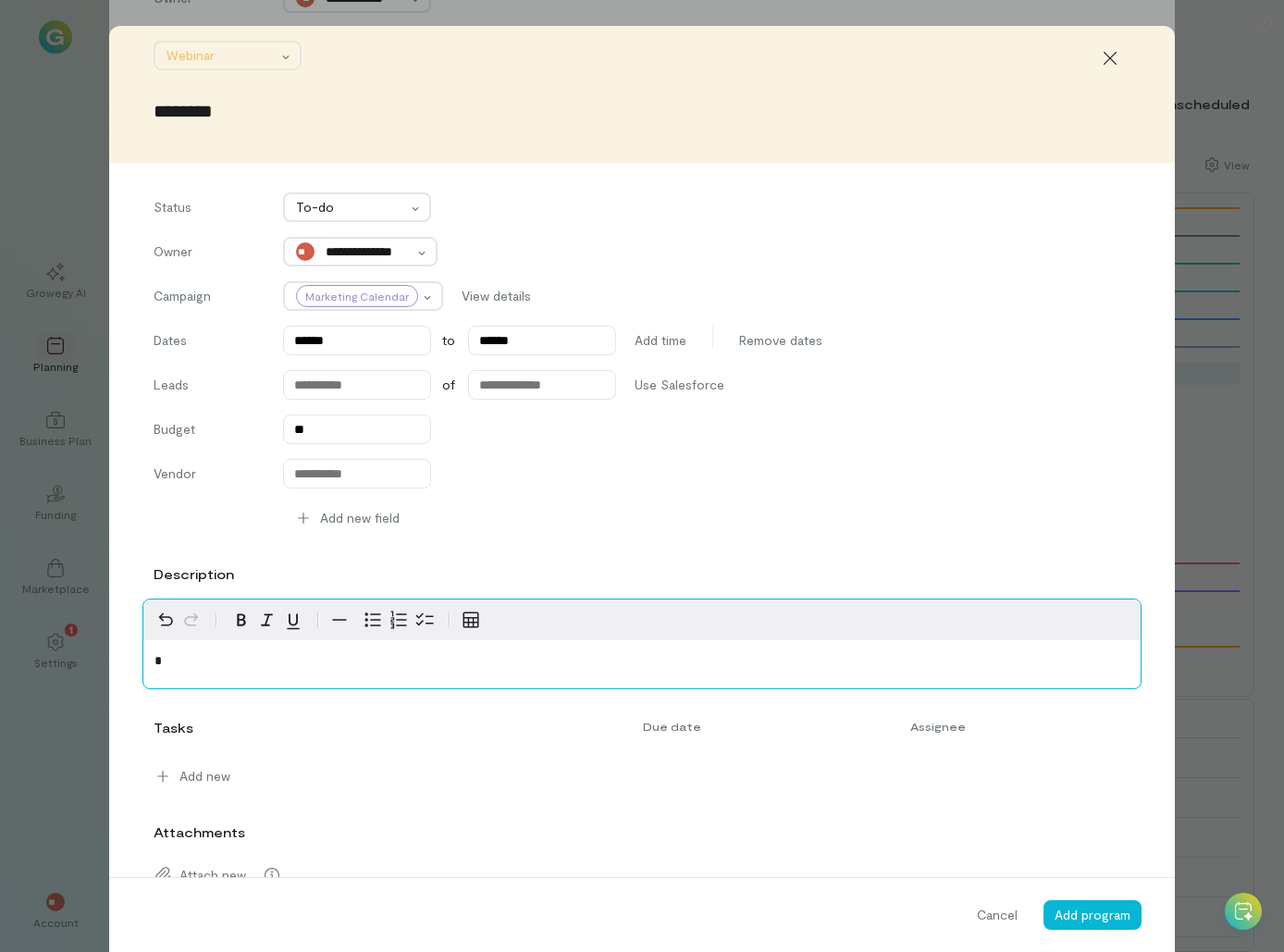 type 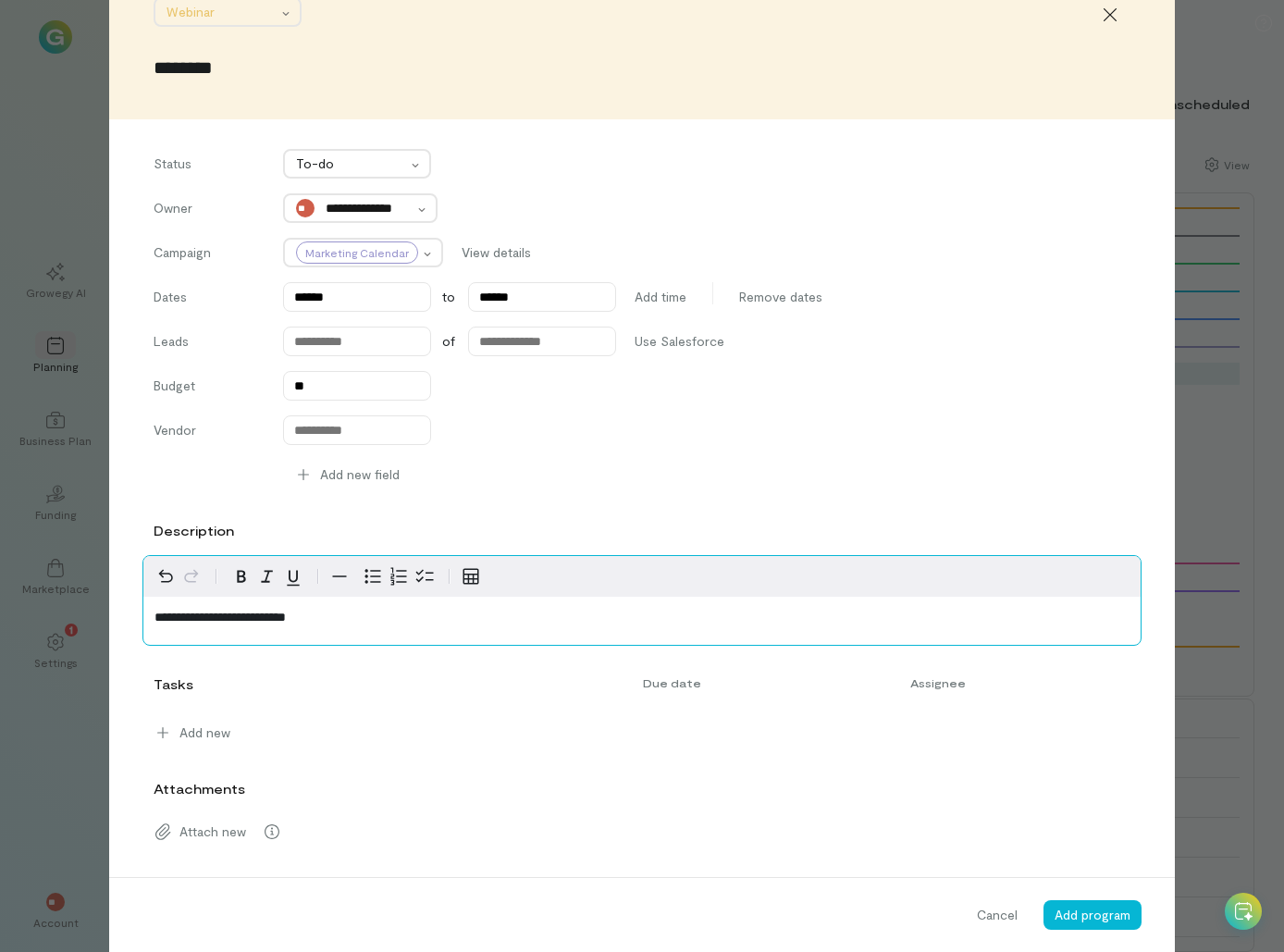 scroll, scrollTop: 87, scrollLeft: 0, axis: vertical 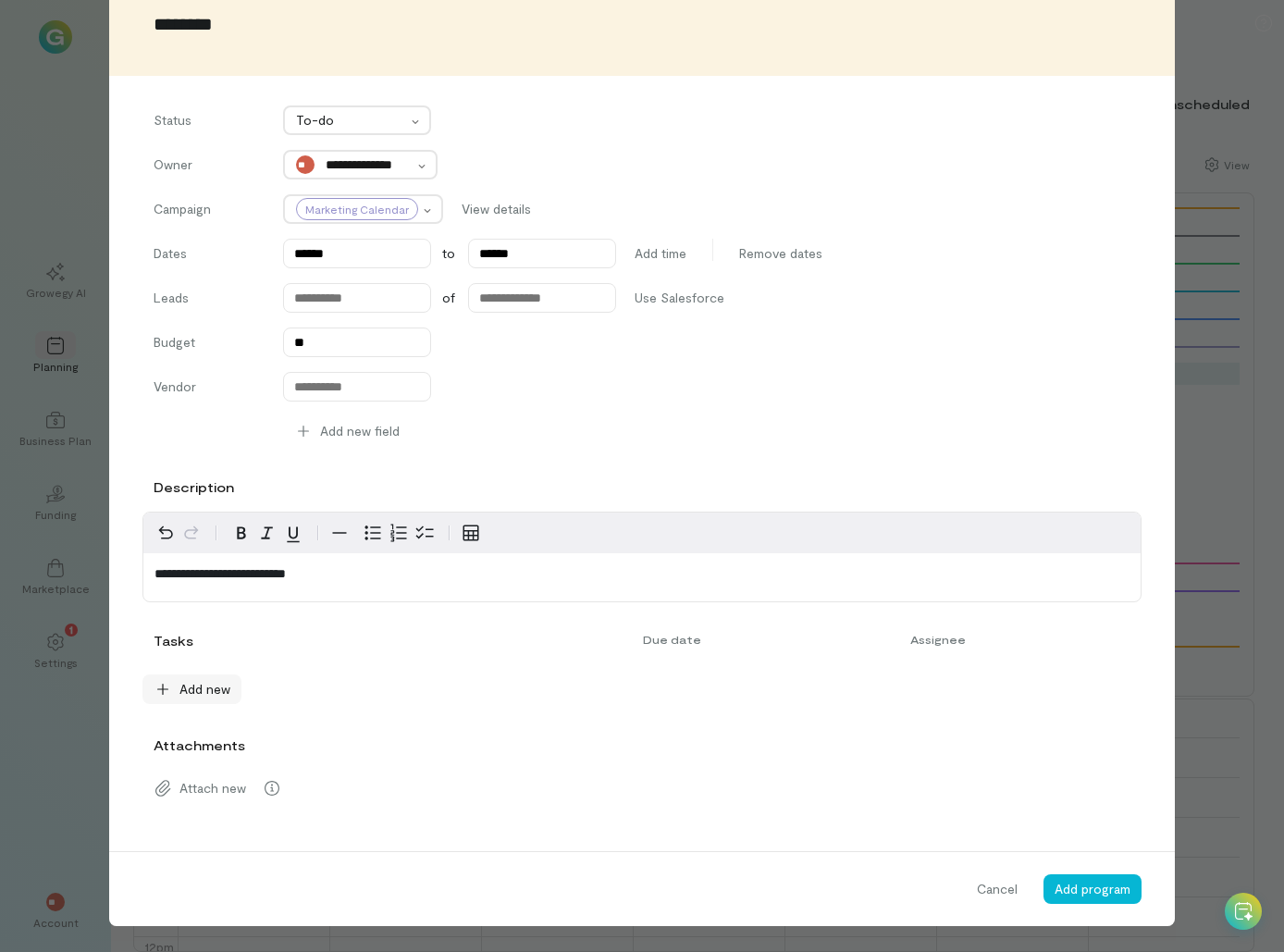 click on "Add new" at bounding box center [204, 689] 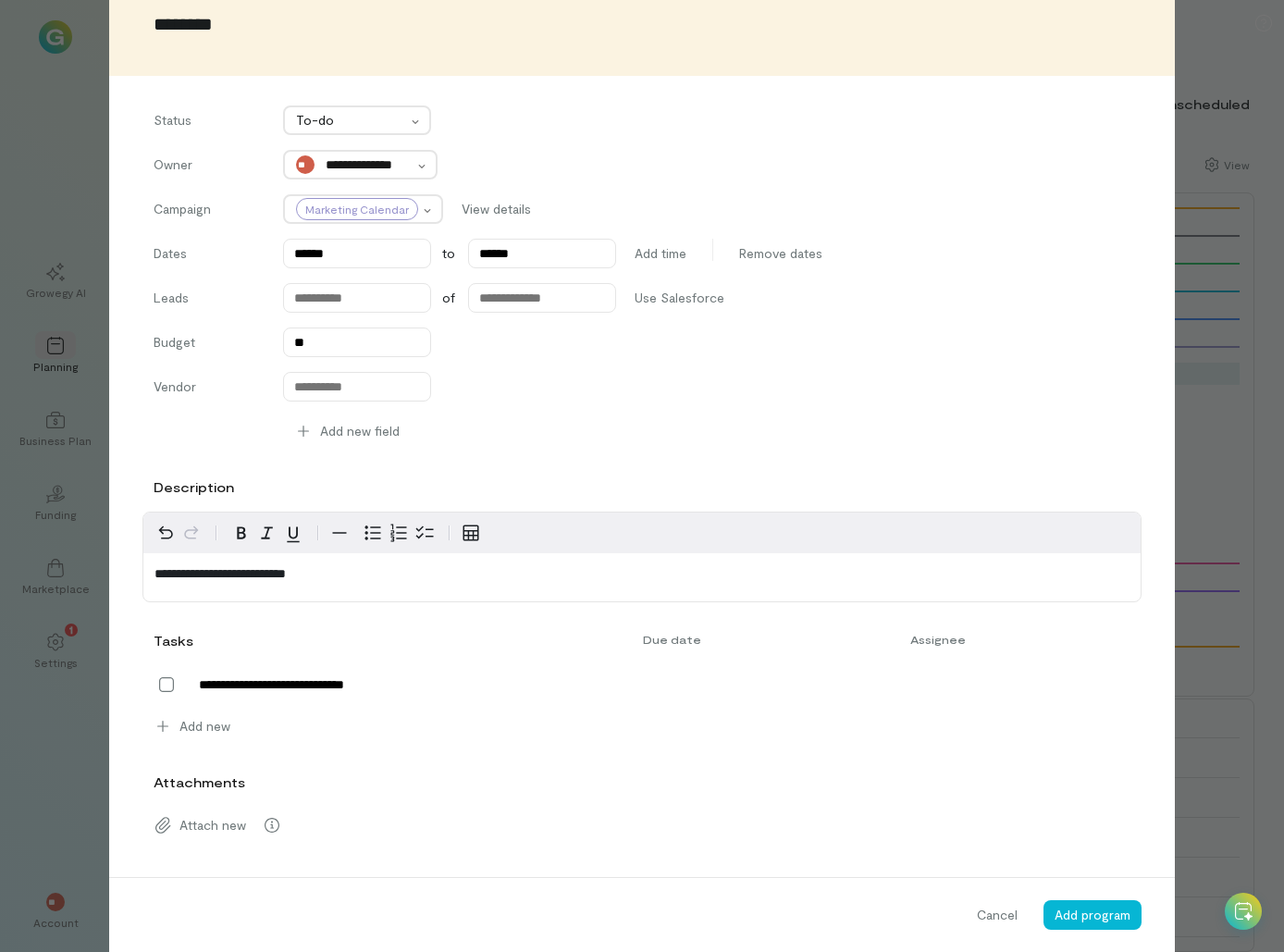 type on "**********" 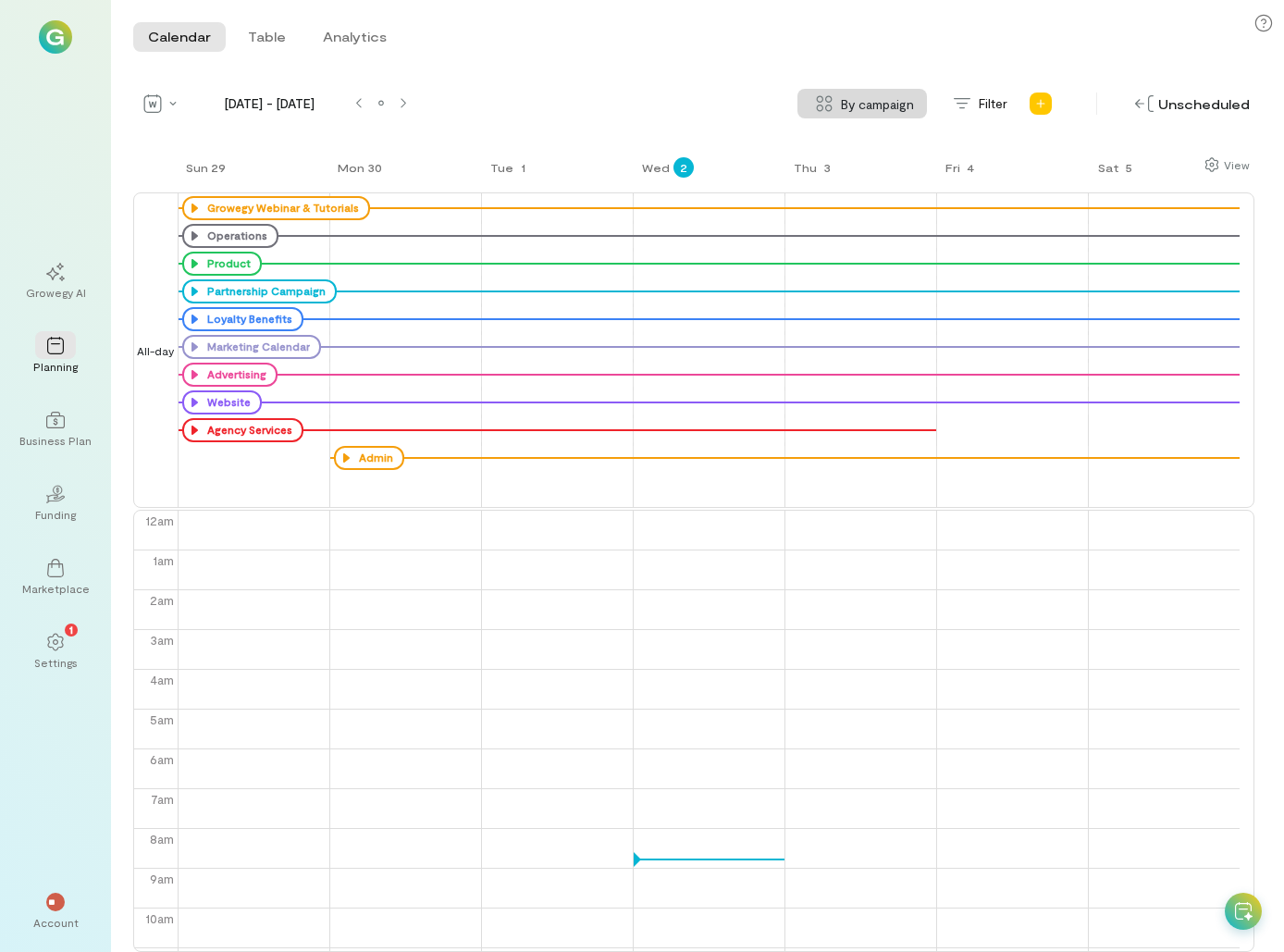scroll, scrollTop: 0, scrollLeft: 0, axis: both 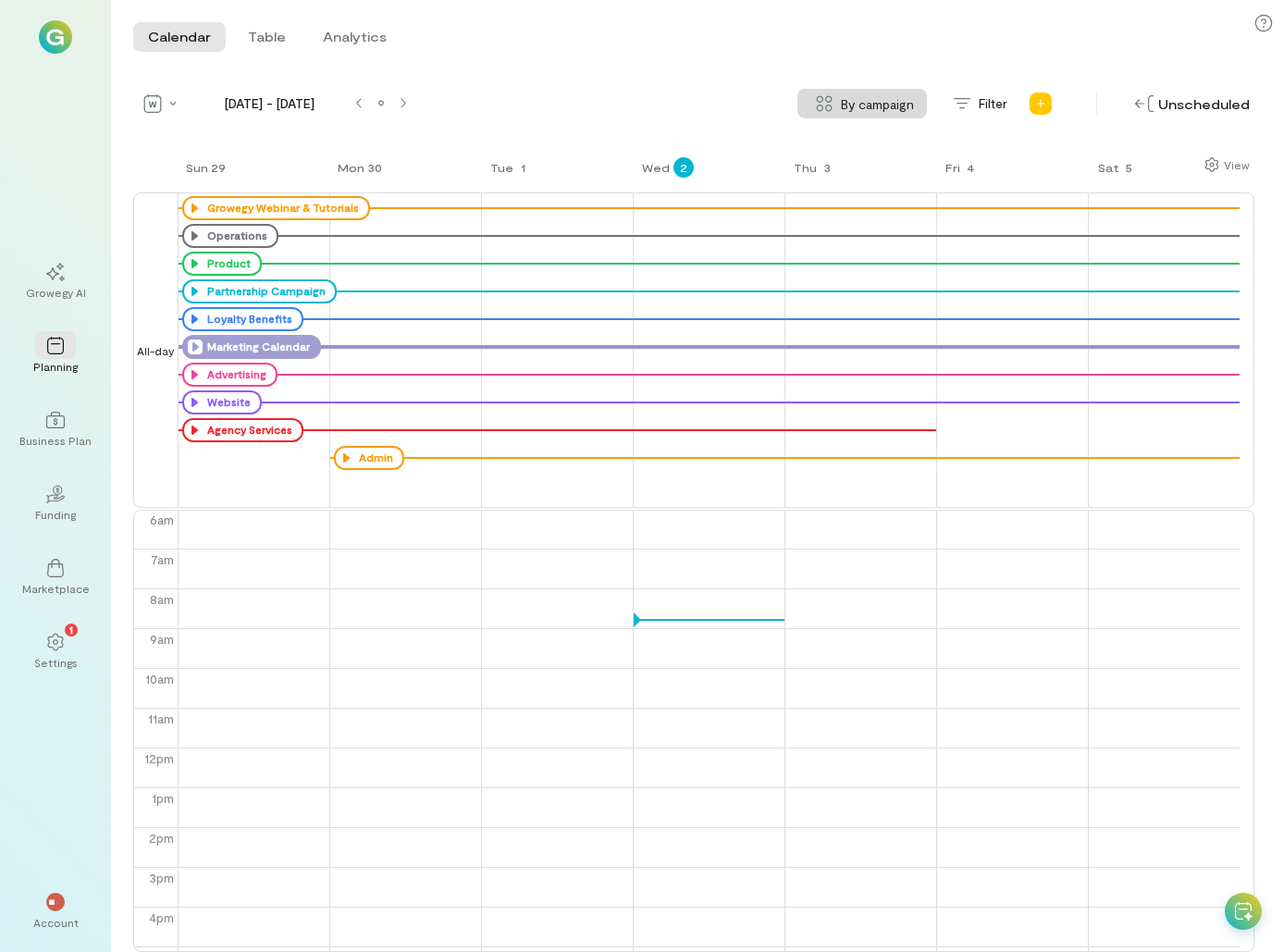 click on "Marketing Calendar" at bounding box center [256, 347] 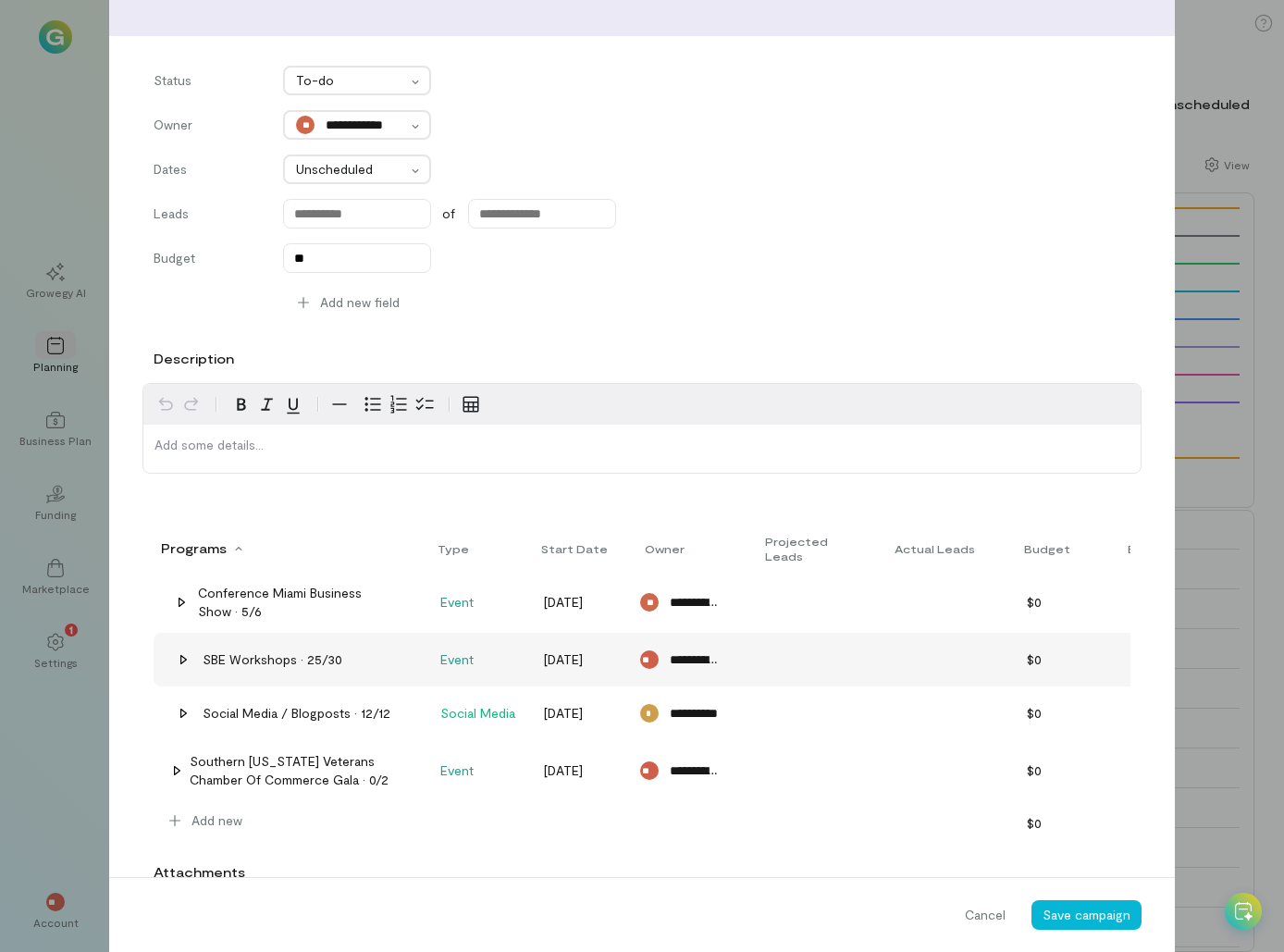 scroll, scrollTop: 267, scrollLeft: 0, axis: vertical 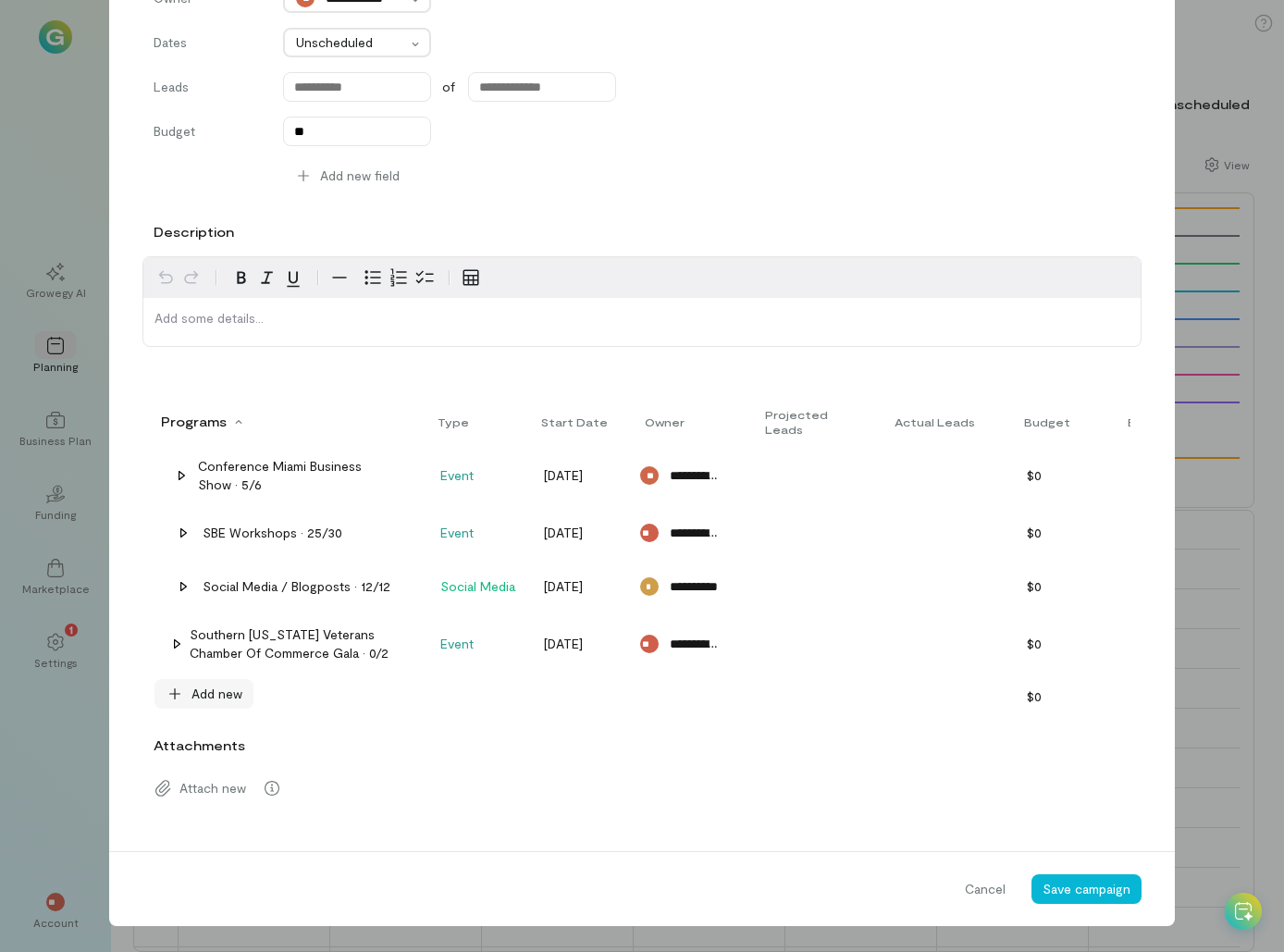 click on "Add new" at bounding box center (216, 694) 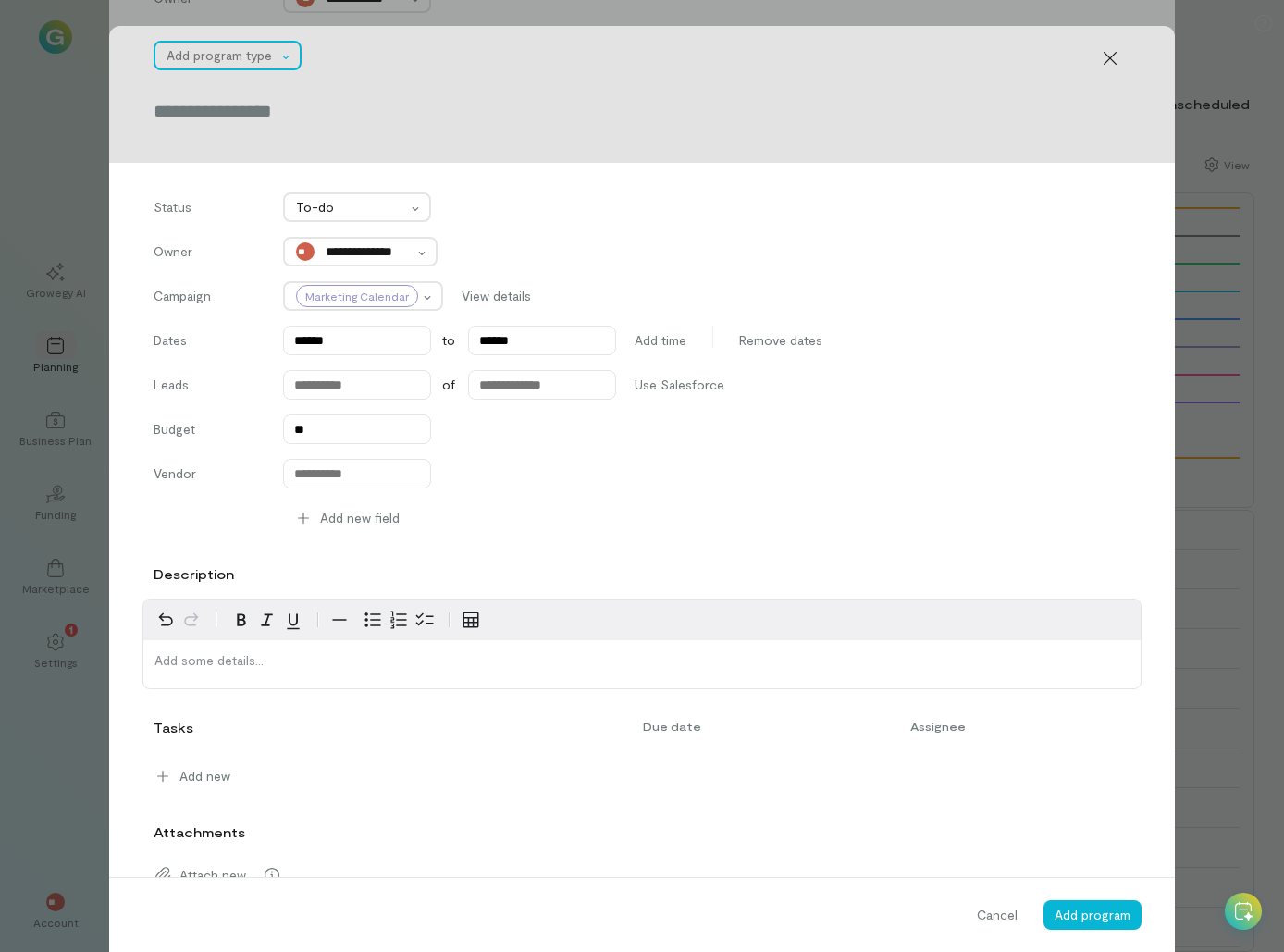 click at bounding box center [221, 56] 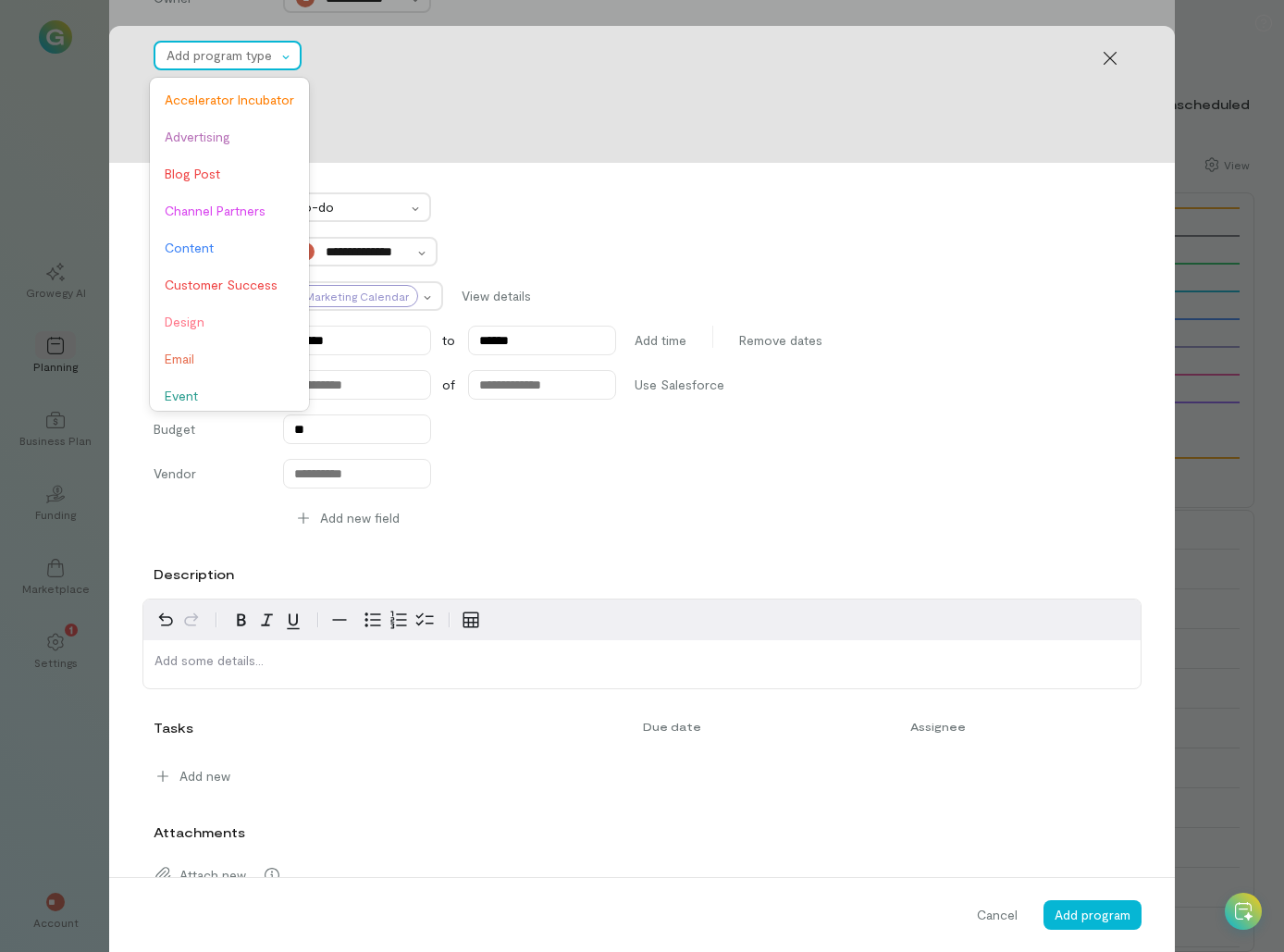 scroll, scrollTop: 488, scrollLeft: 0, axis: vertical 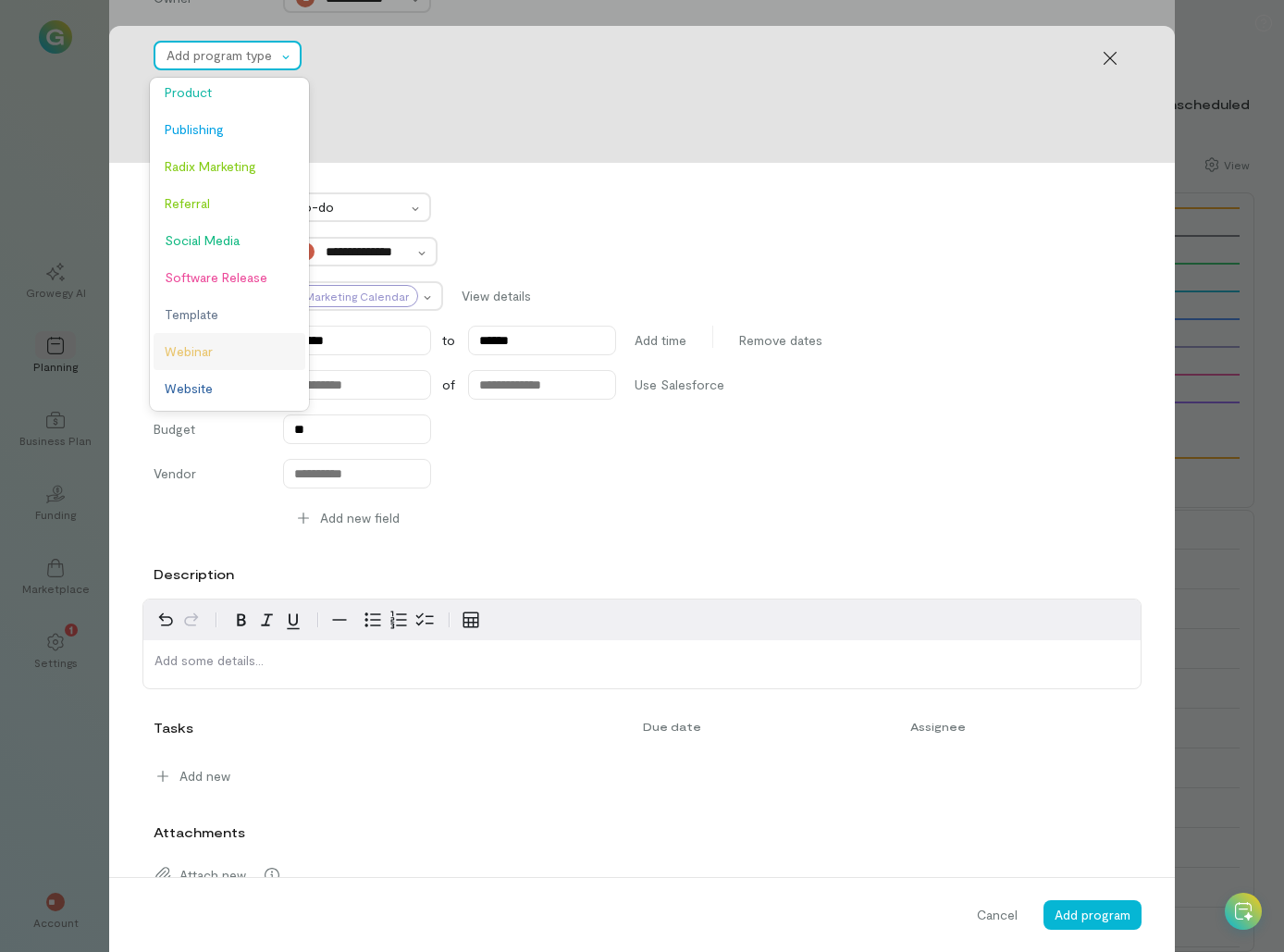 click on "Webinar" at bounding box center (229, 352) 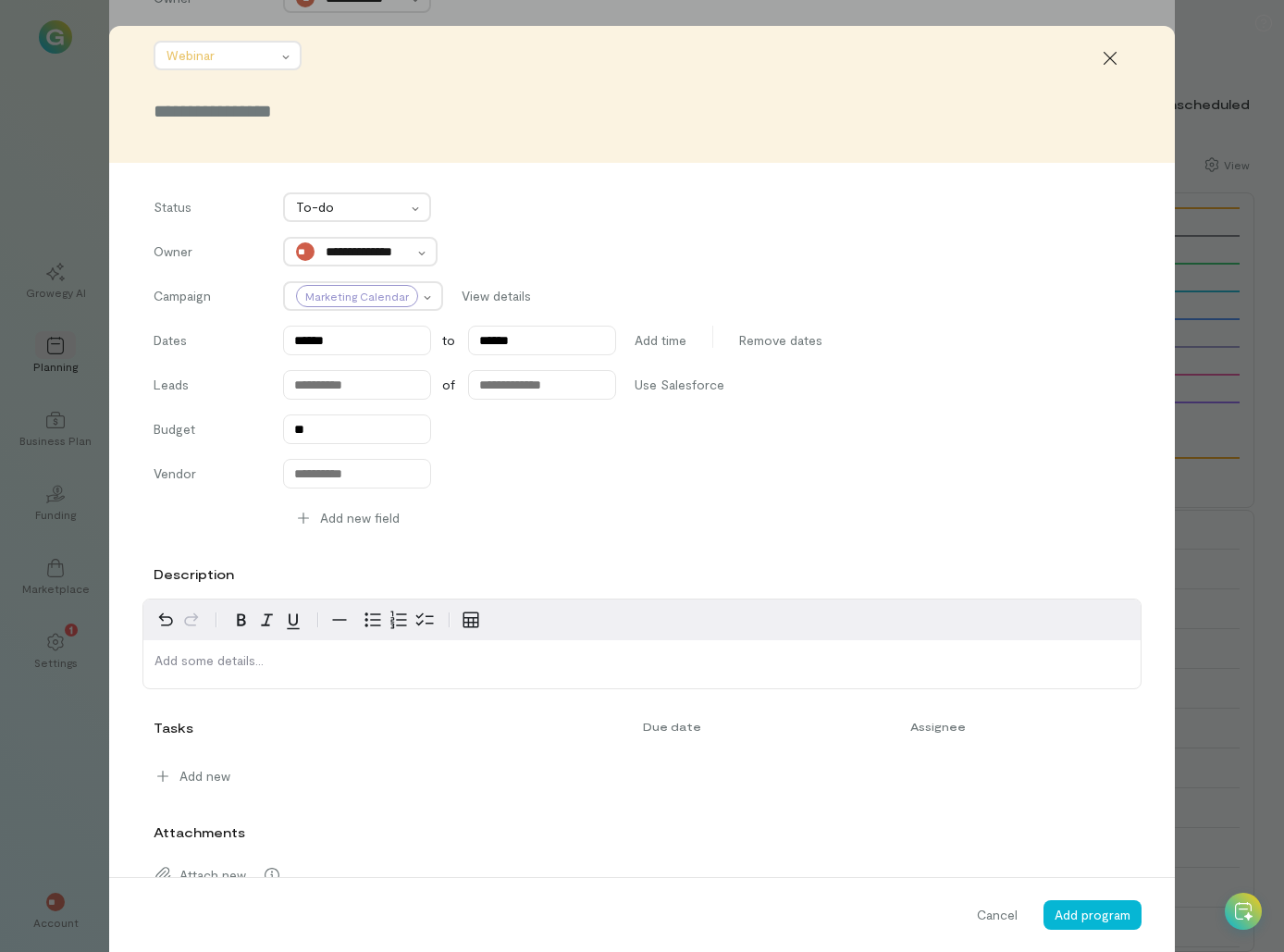 click at bounding box center (642, 111) 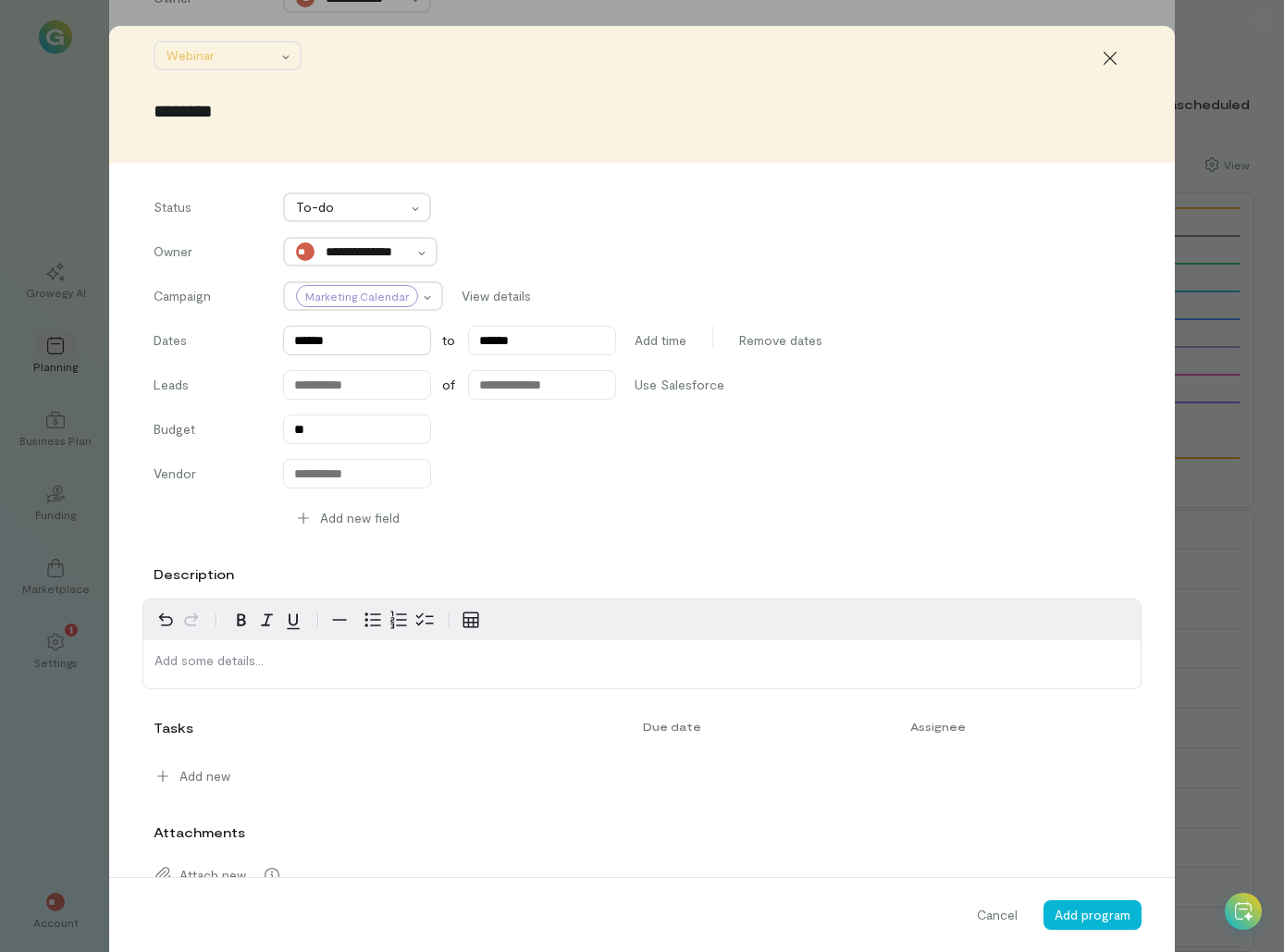 type on "********" 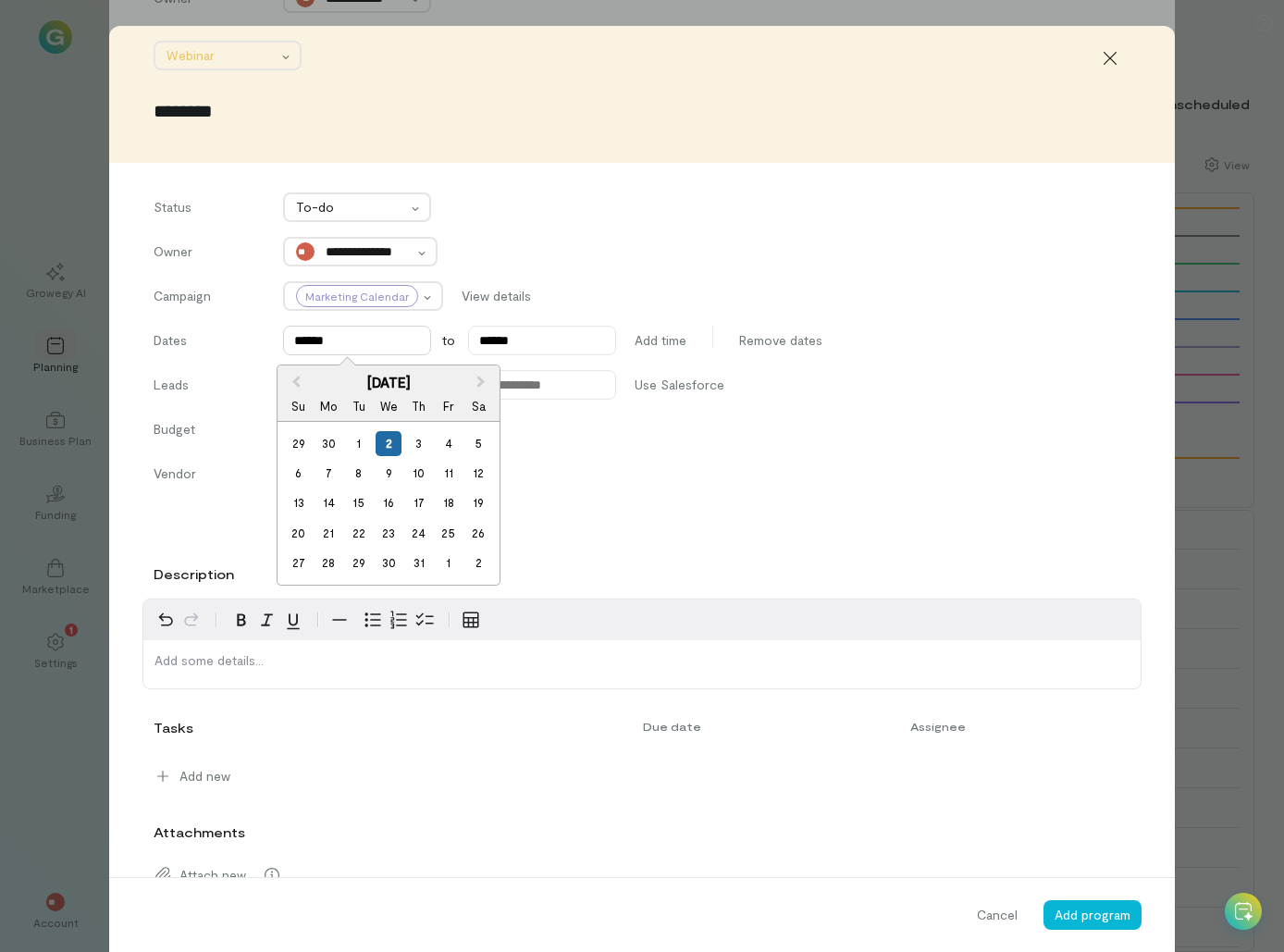click on "******" at bounding box center [357, 340] 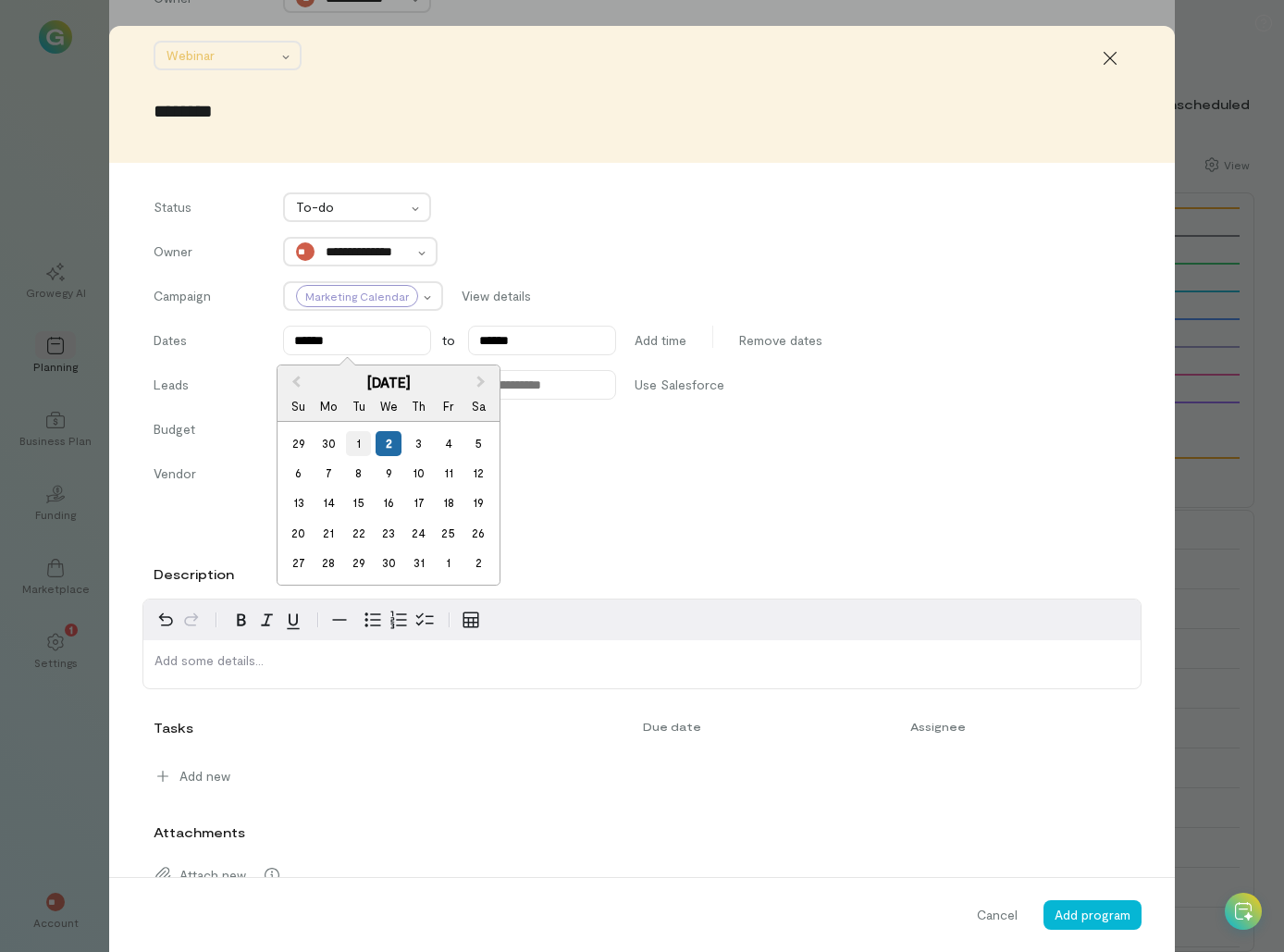 click on "1" at bounding box center (358, 443) 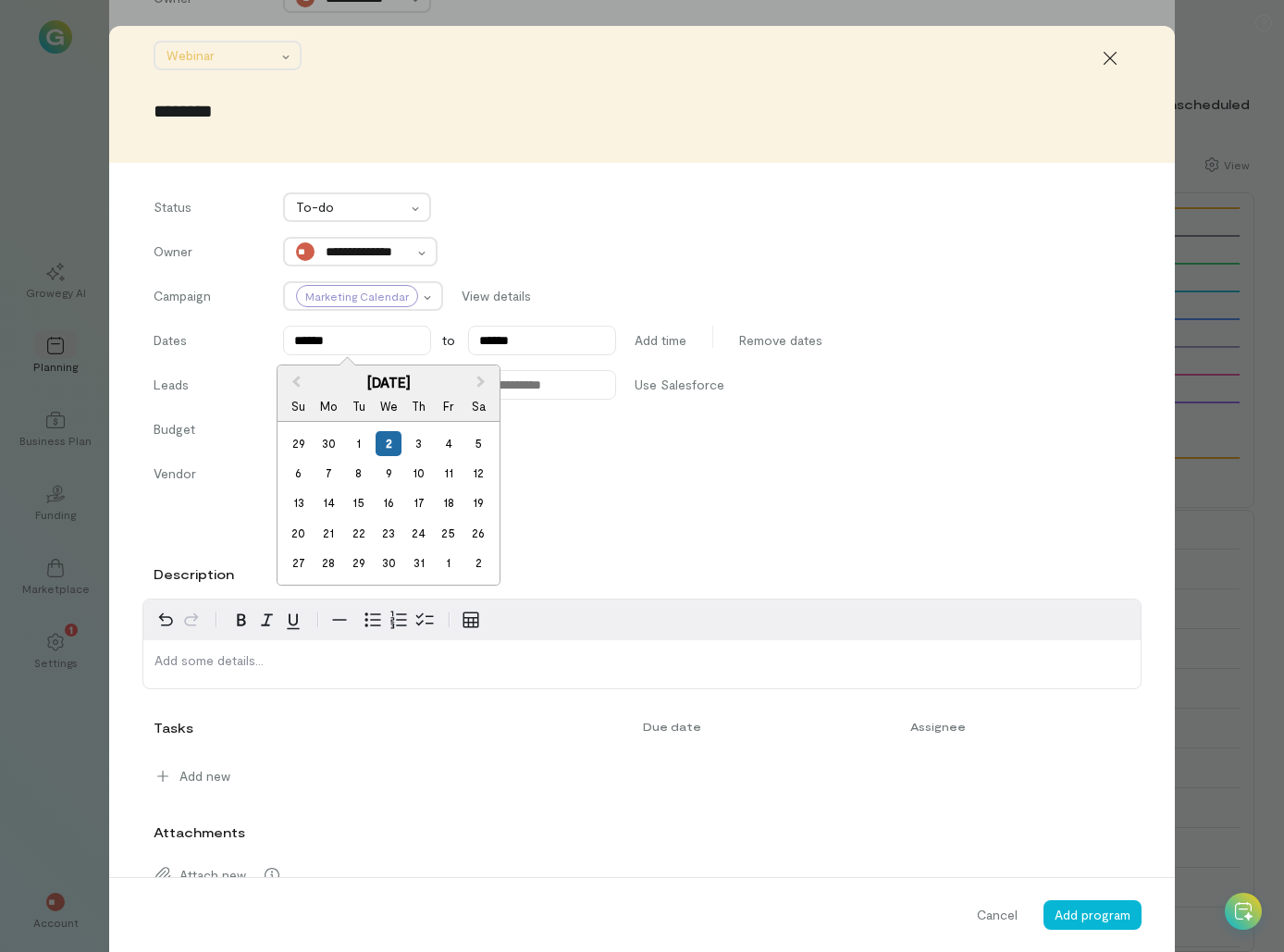 type on "******" 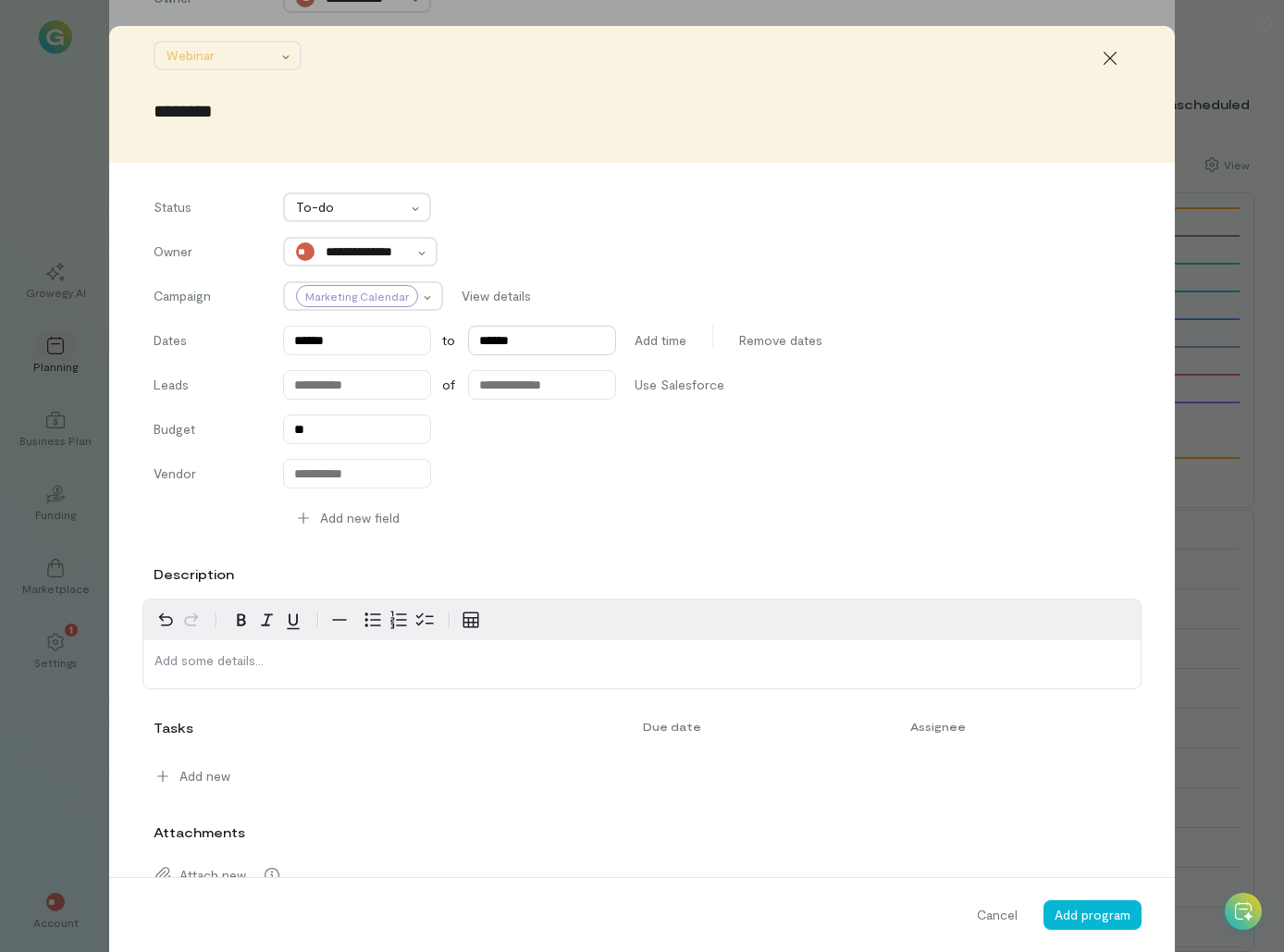 click on "******" at bounding box center [542, 340] 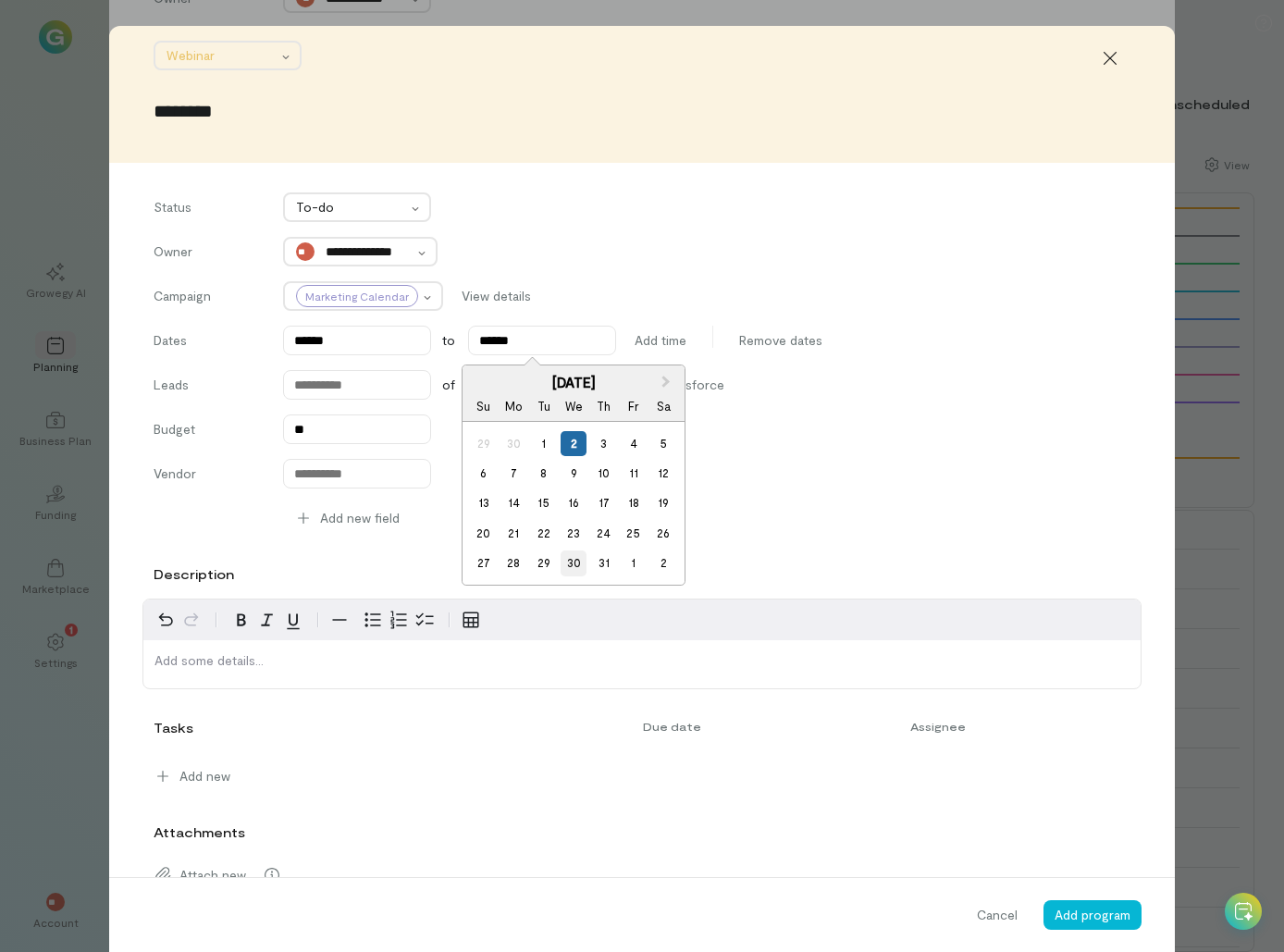 click on "30" at bounding box center [573, 563] 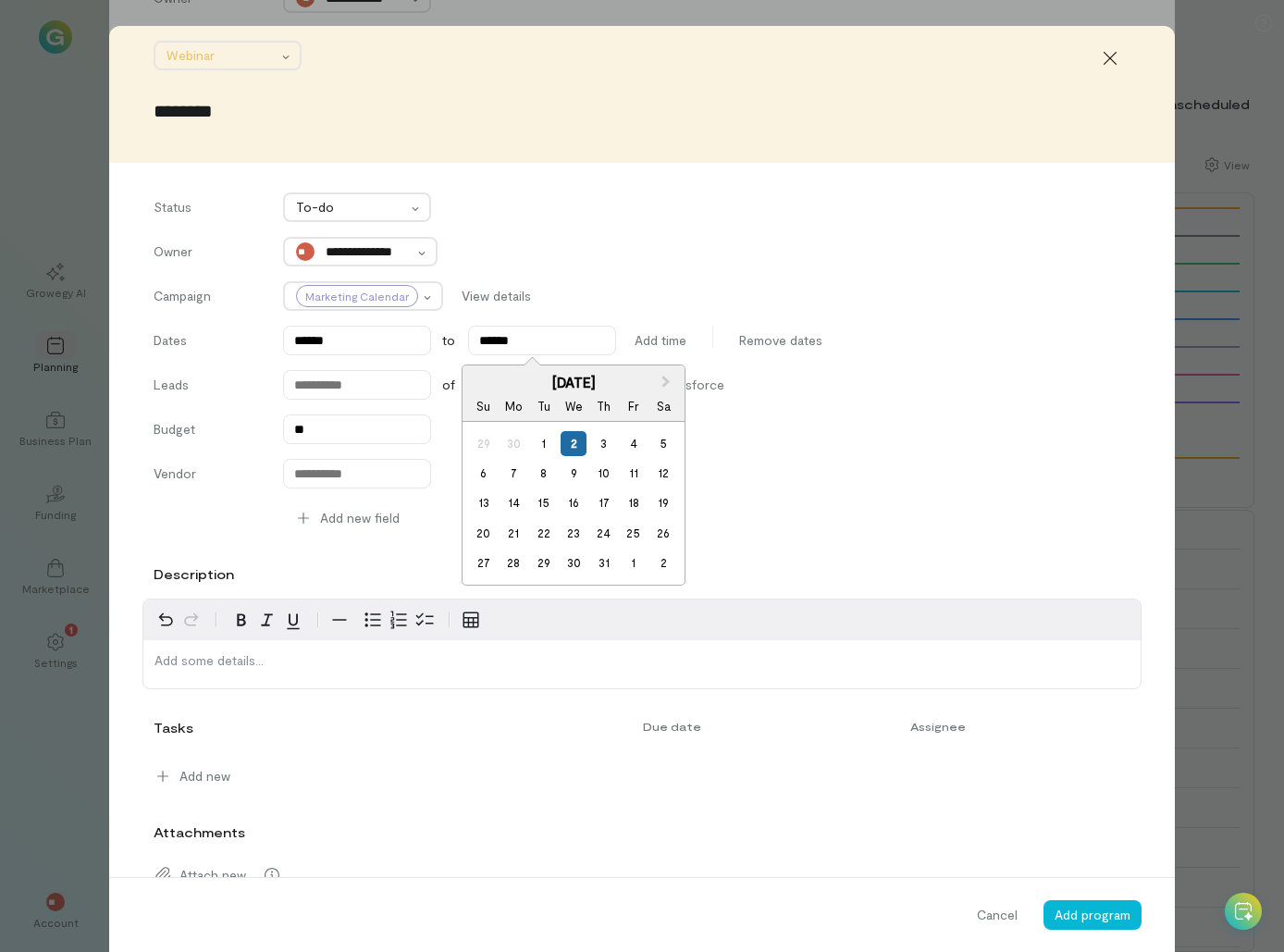 type on "******" 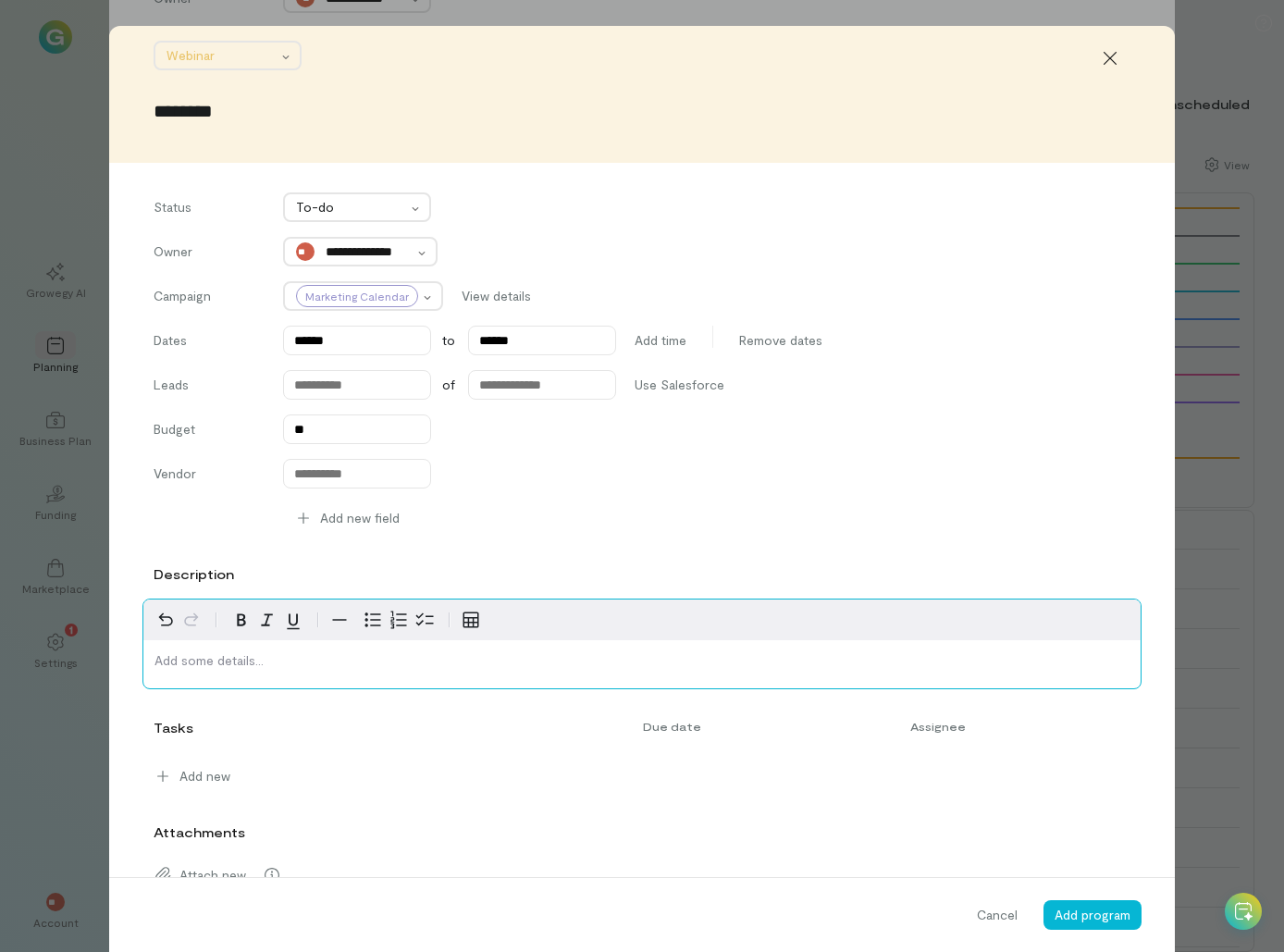 click at bounding box center [642, 664] 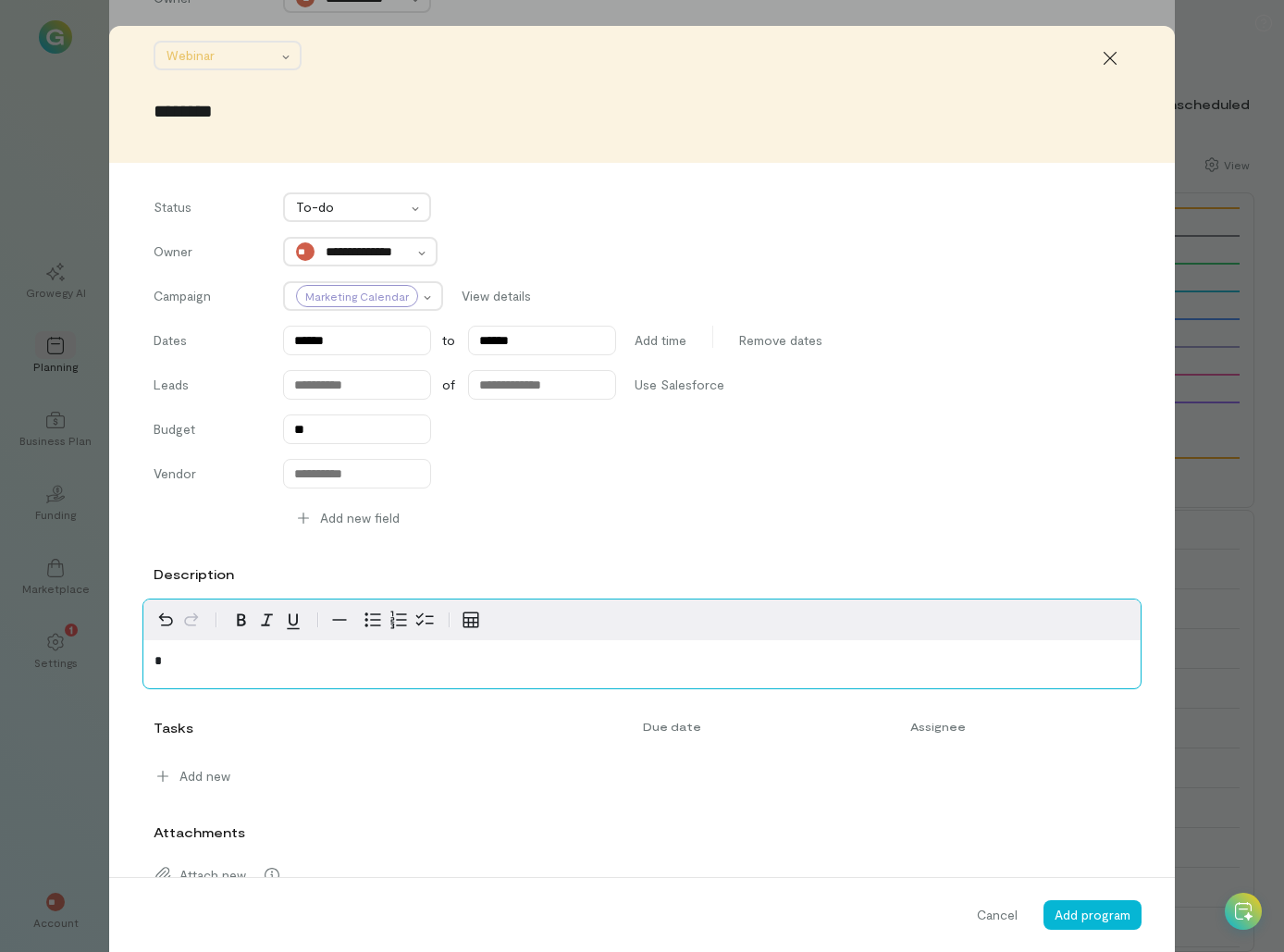 type 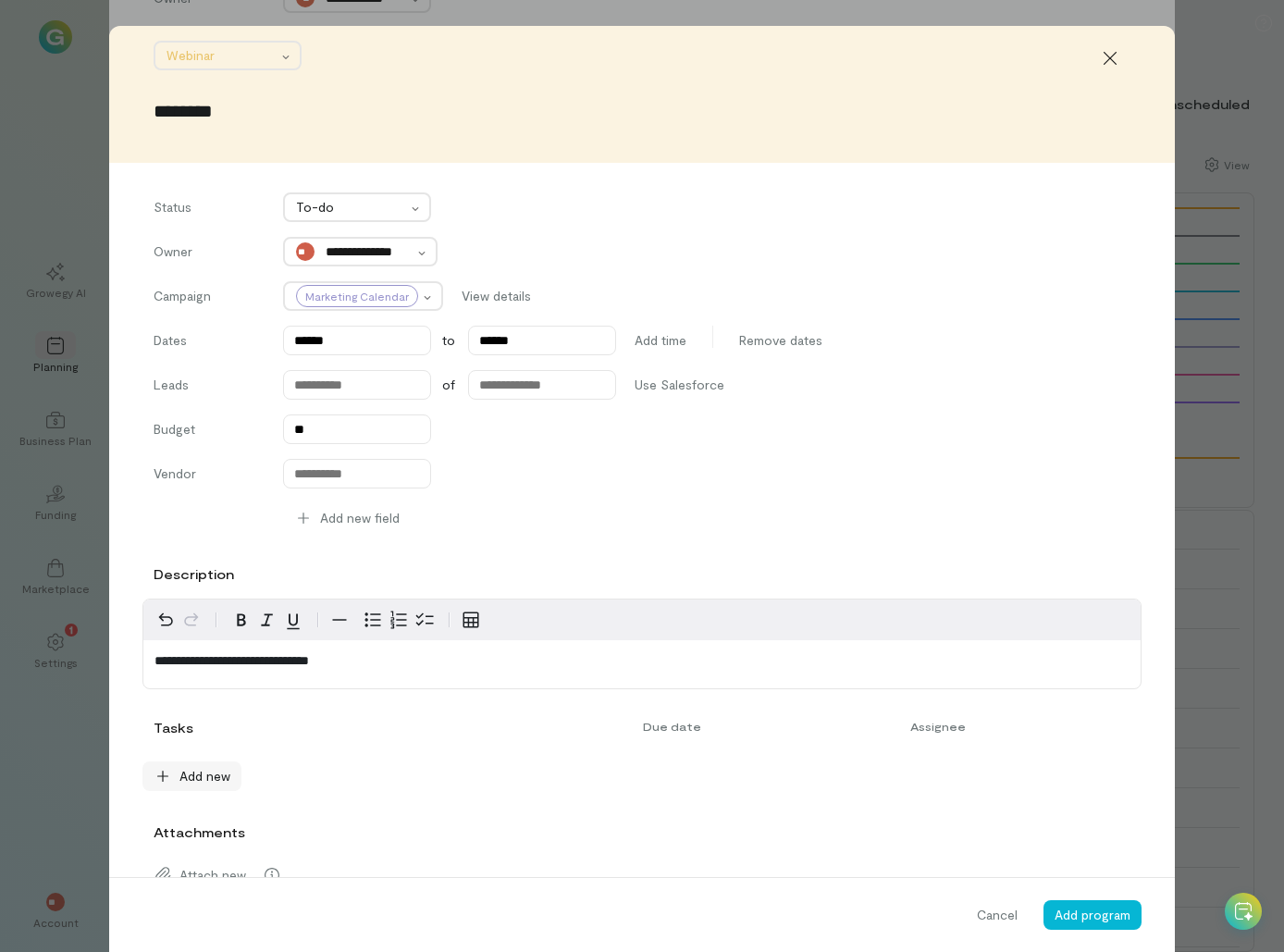 click on "Add new" at bounding box center [204, 776] 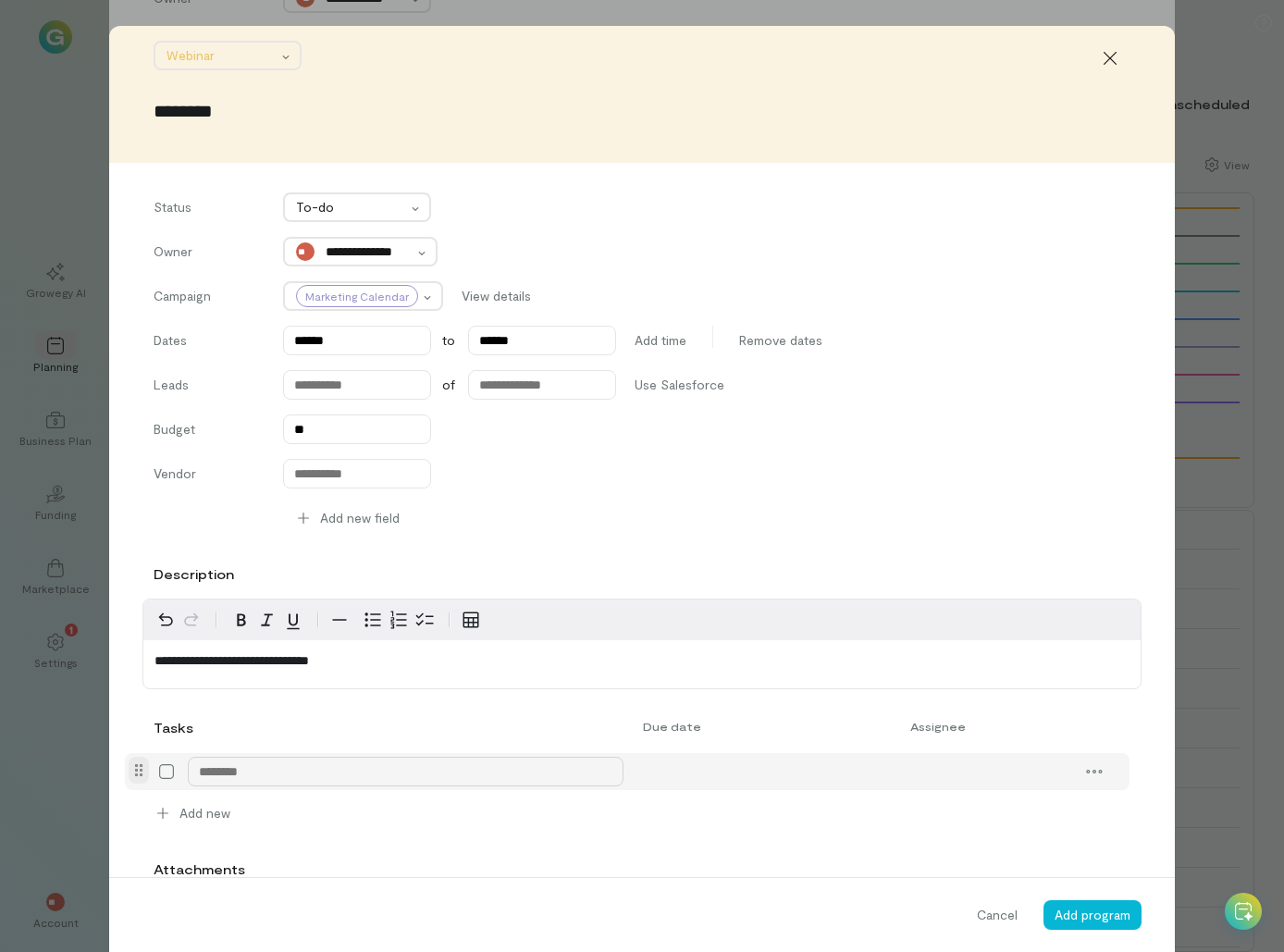 click at bounding box center (405, 772) 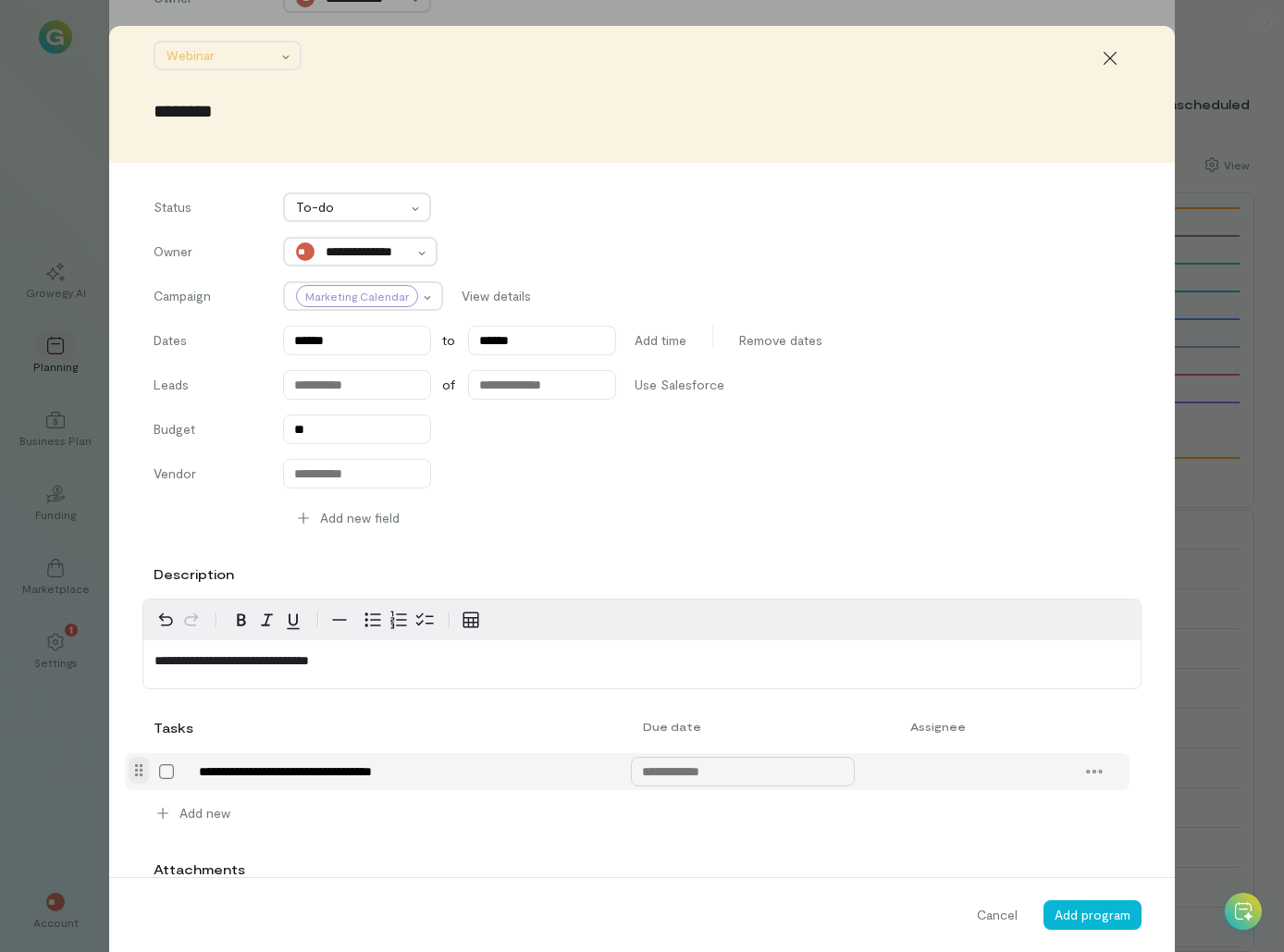 type on "**********" 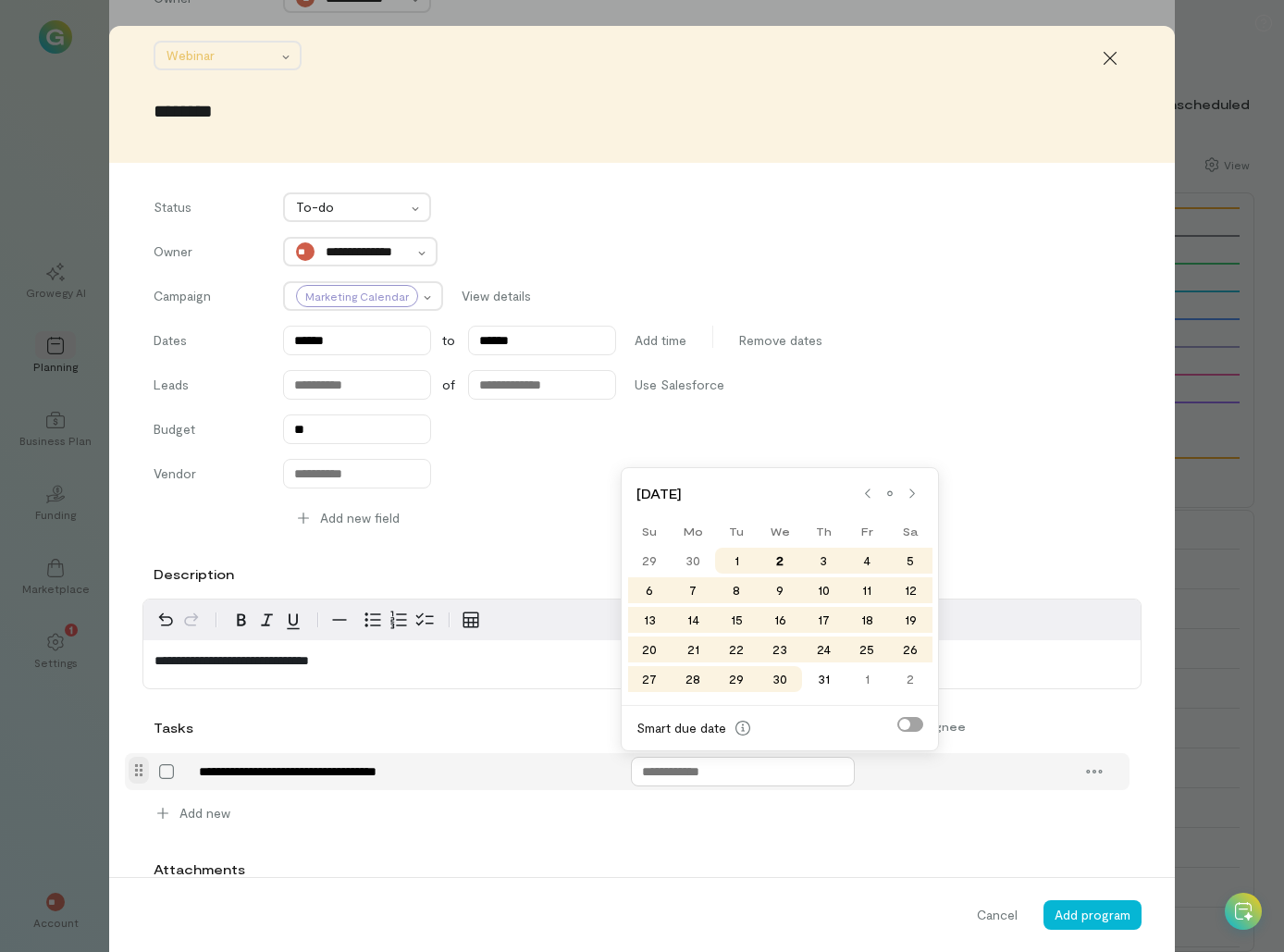 click at bounding box center (743, 772) 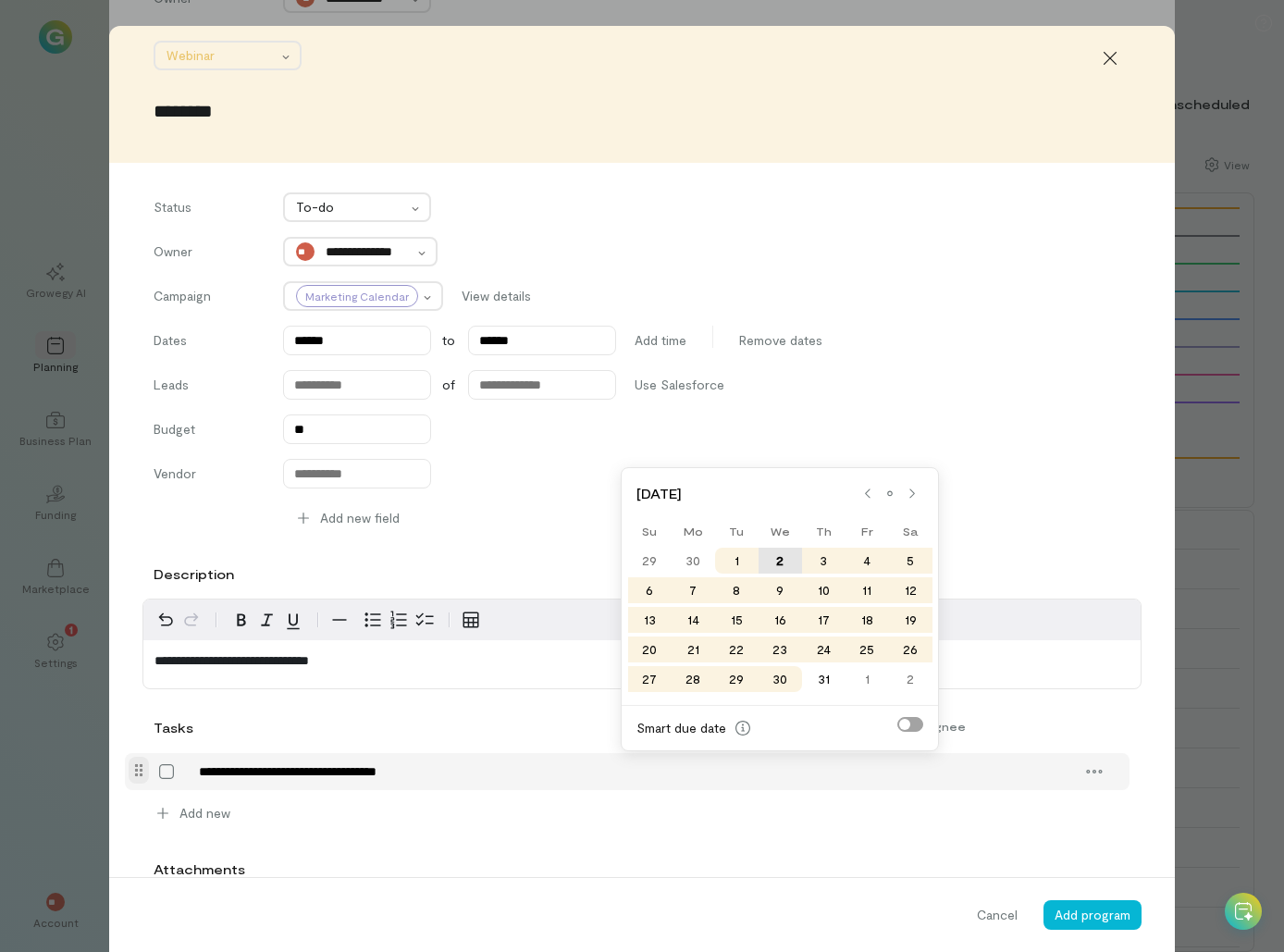 click on "2" at bounding box center (780, 561) 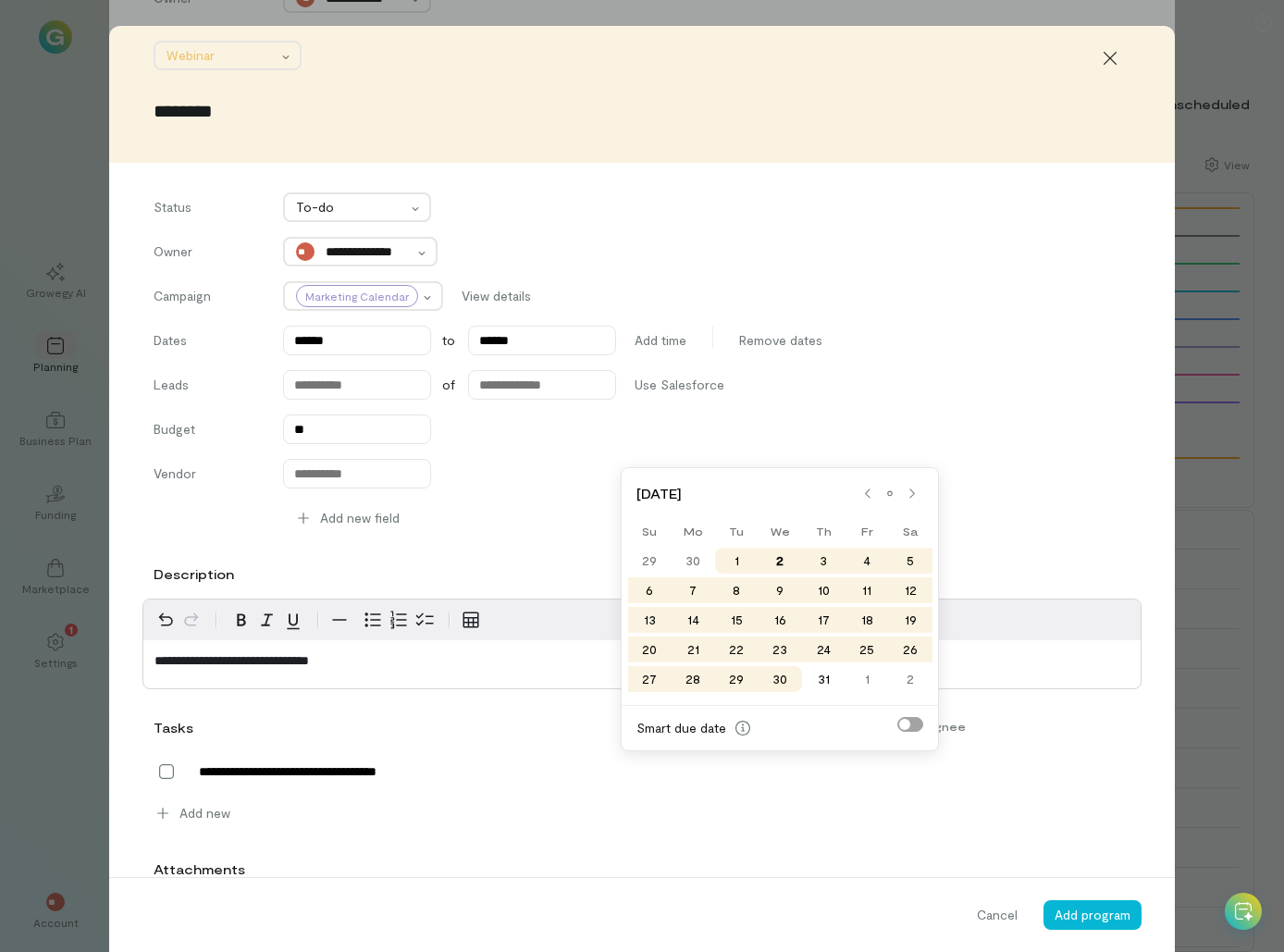 type on "******" 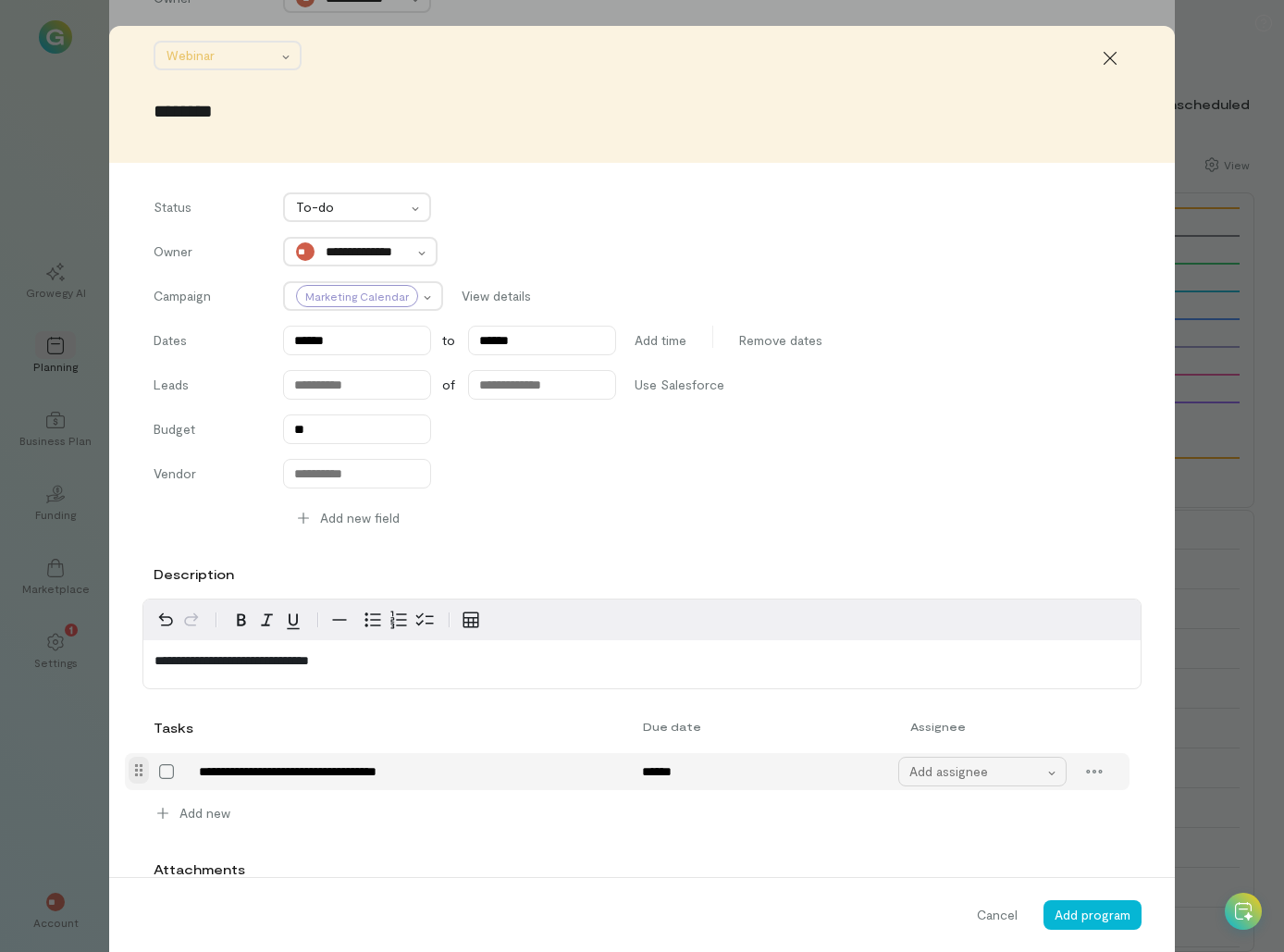 click on "Add assignee" at bounding box center [982, 772] 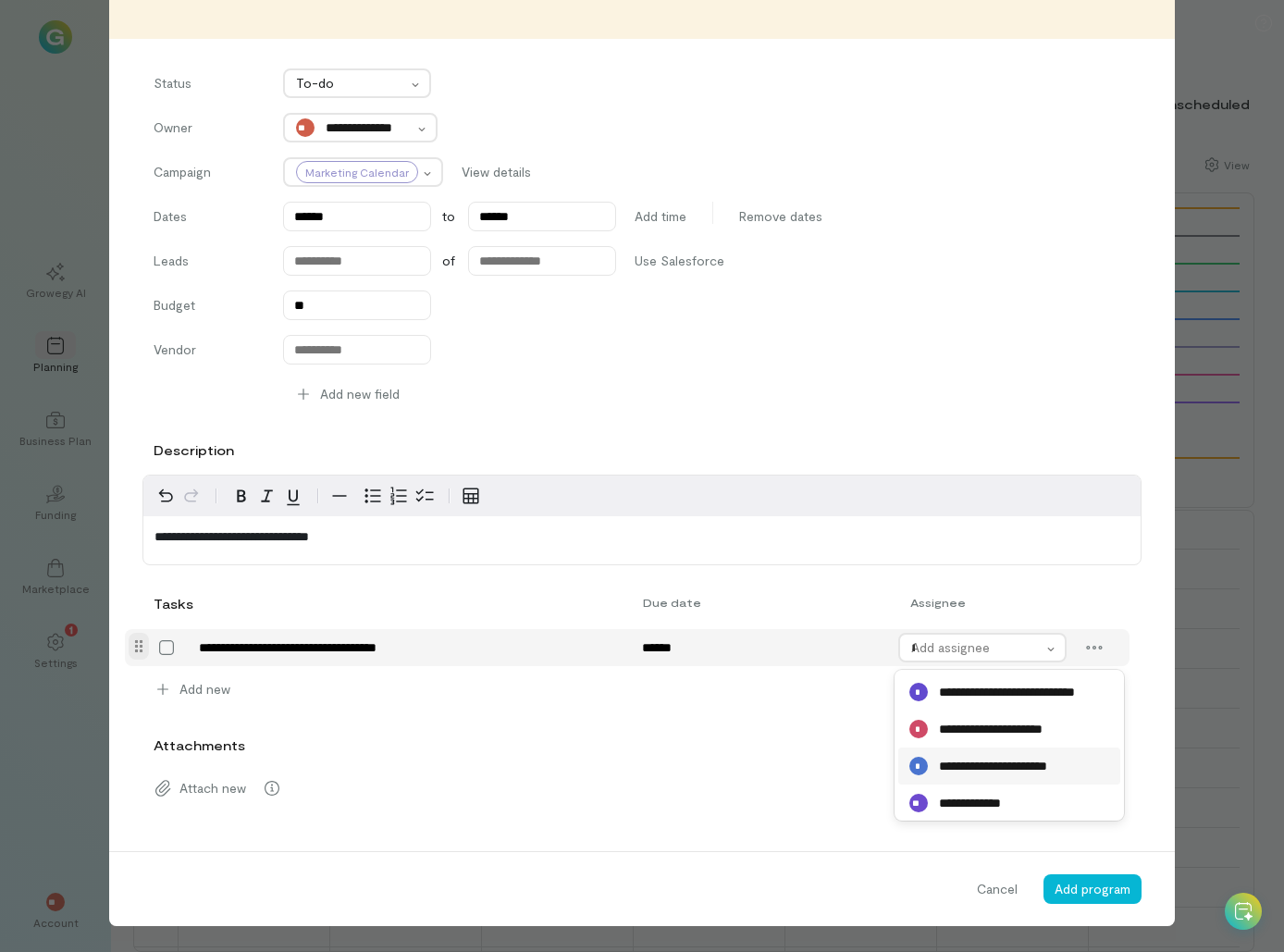 type on "**" 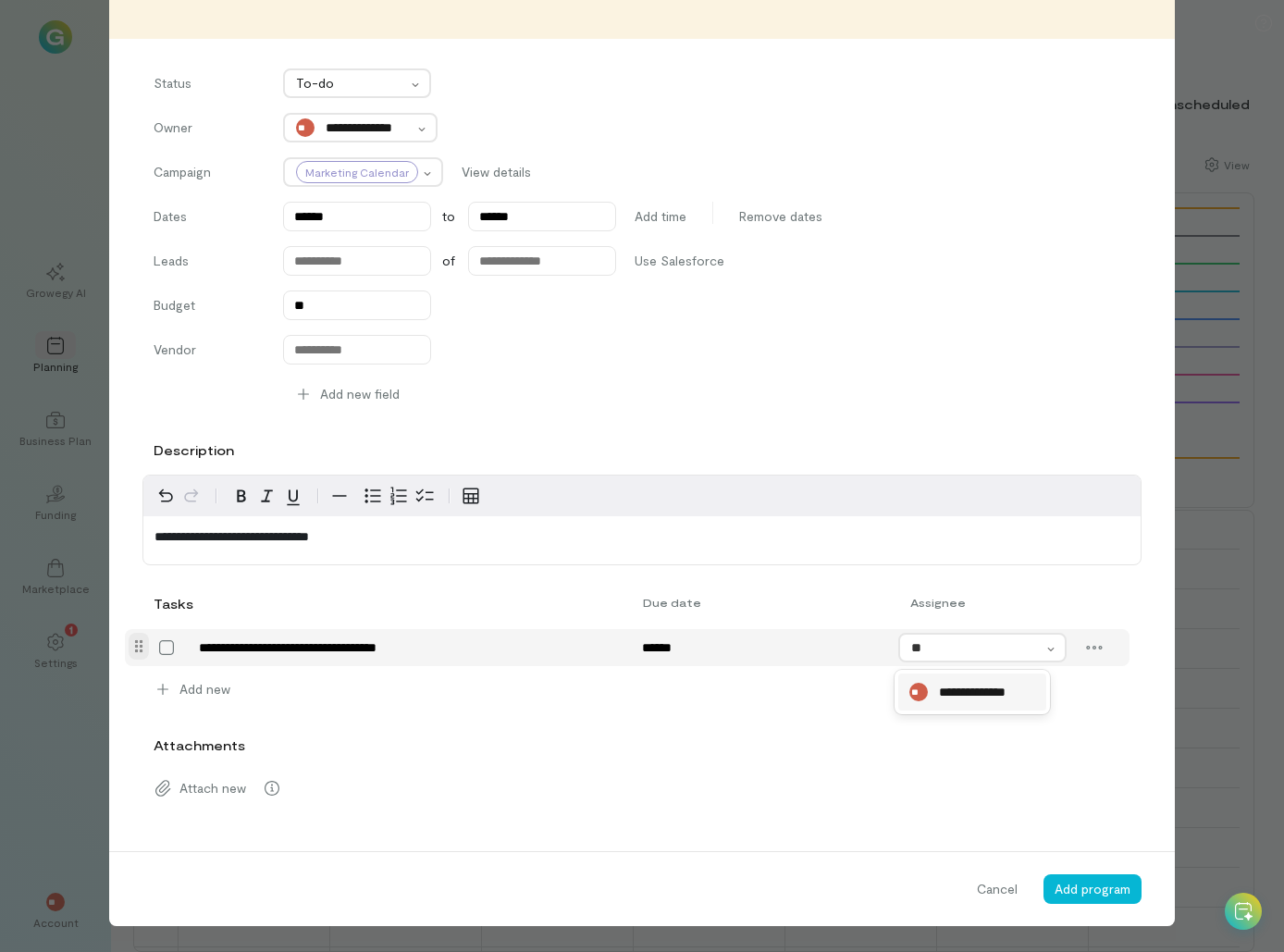 click on "**********" at bounding box center [982, 692] 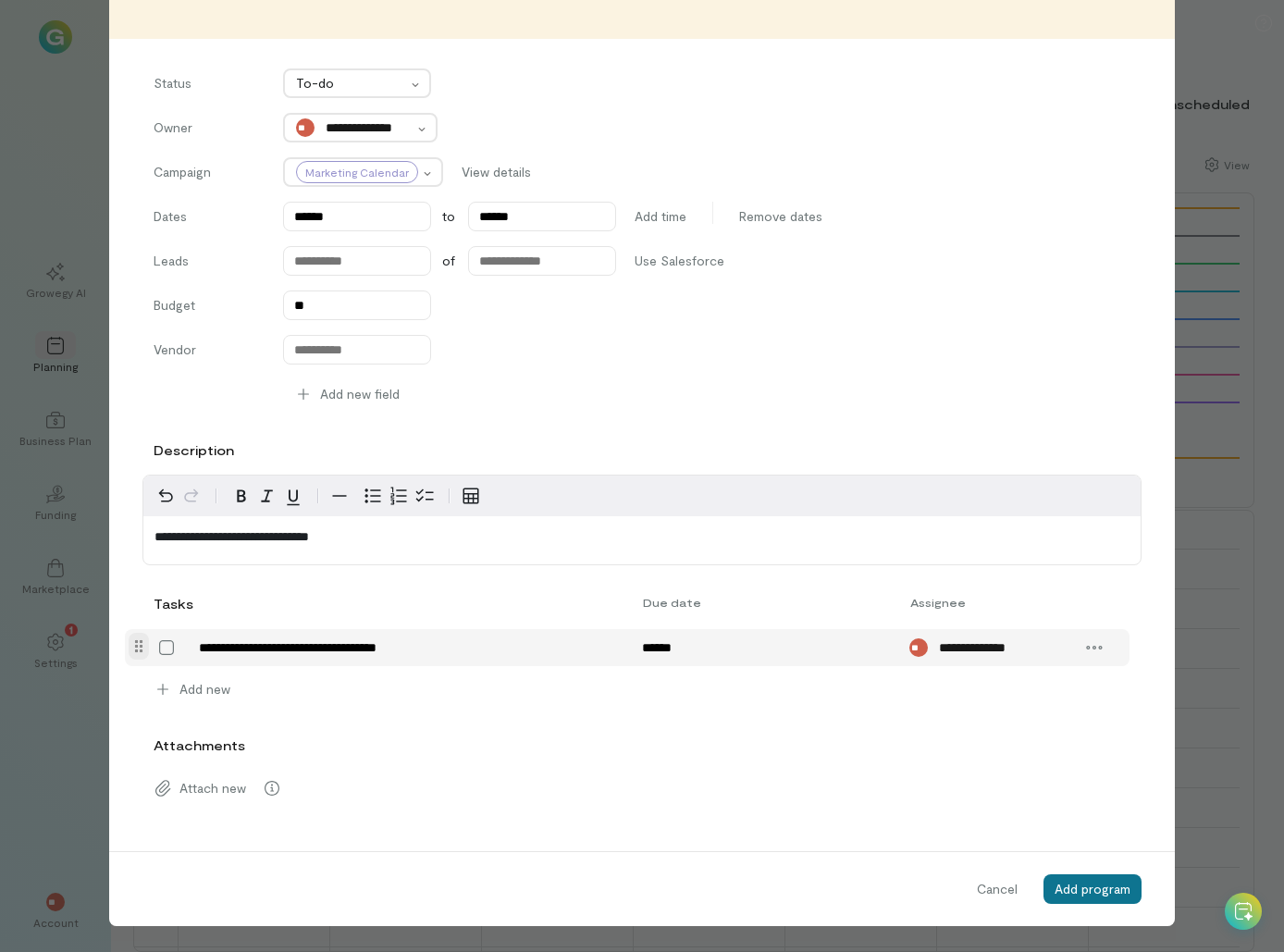 click on "Add program" at bounding box center [1093, 888] 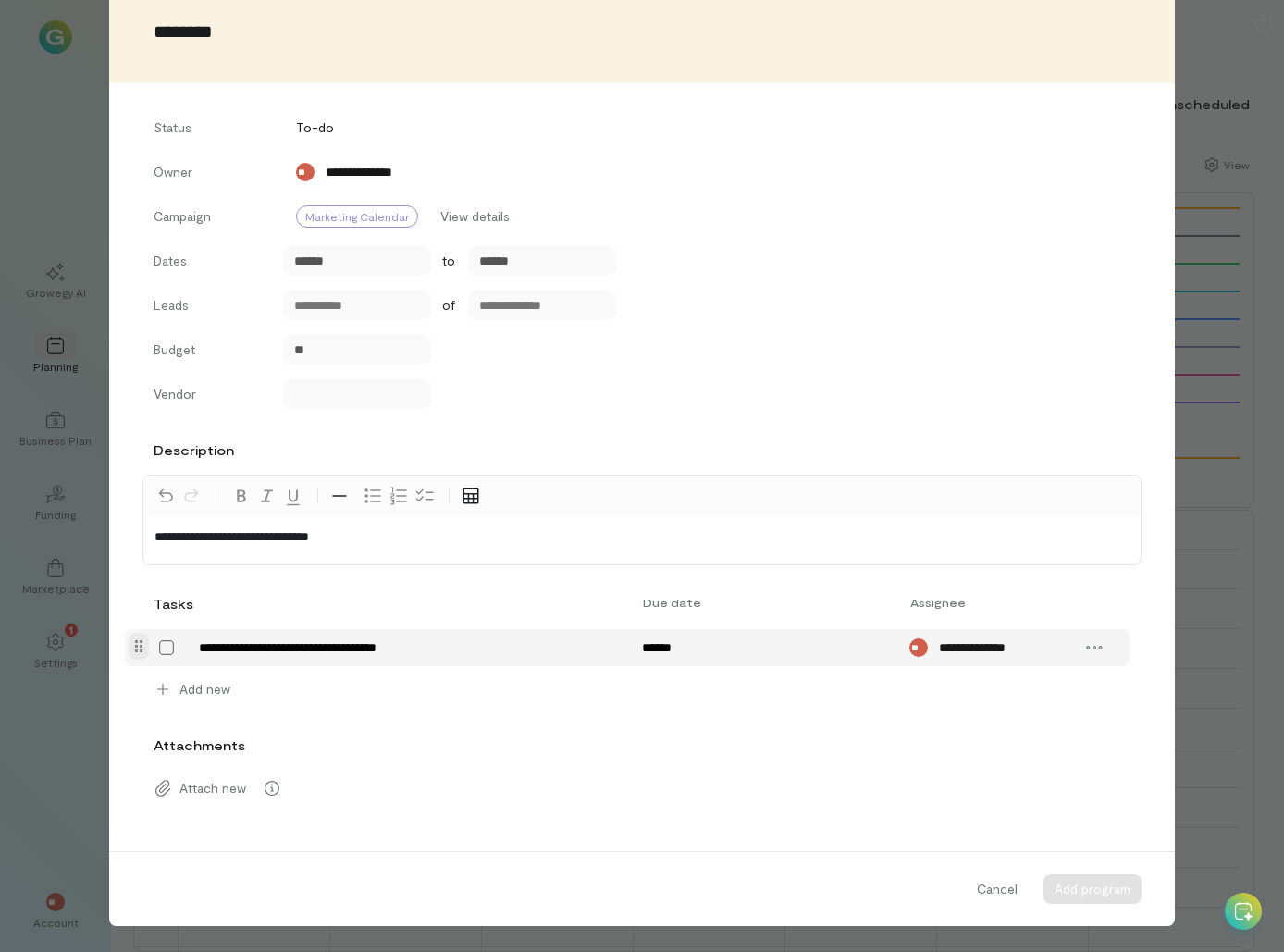 scroll, scrollTop: 80, scrollLeft: 0, axis: vertical 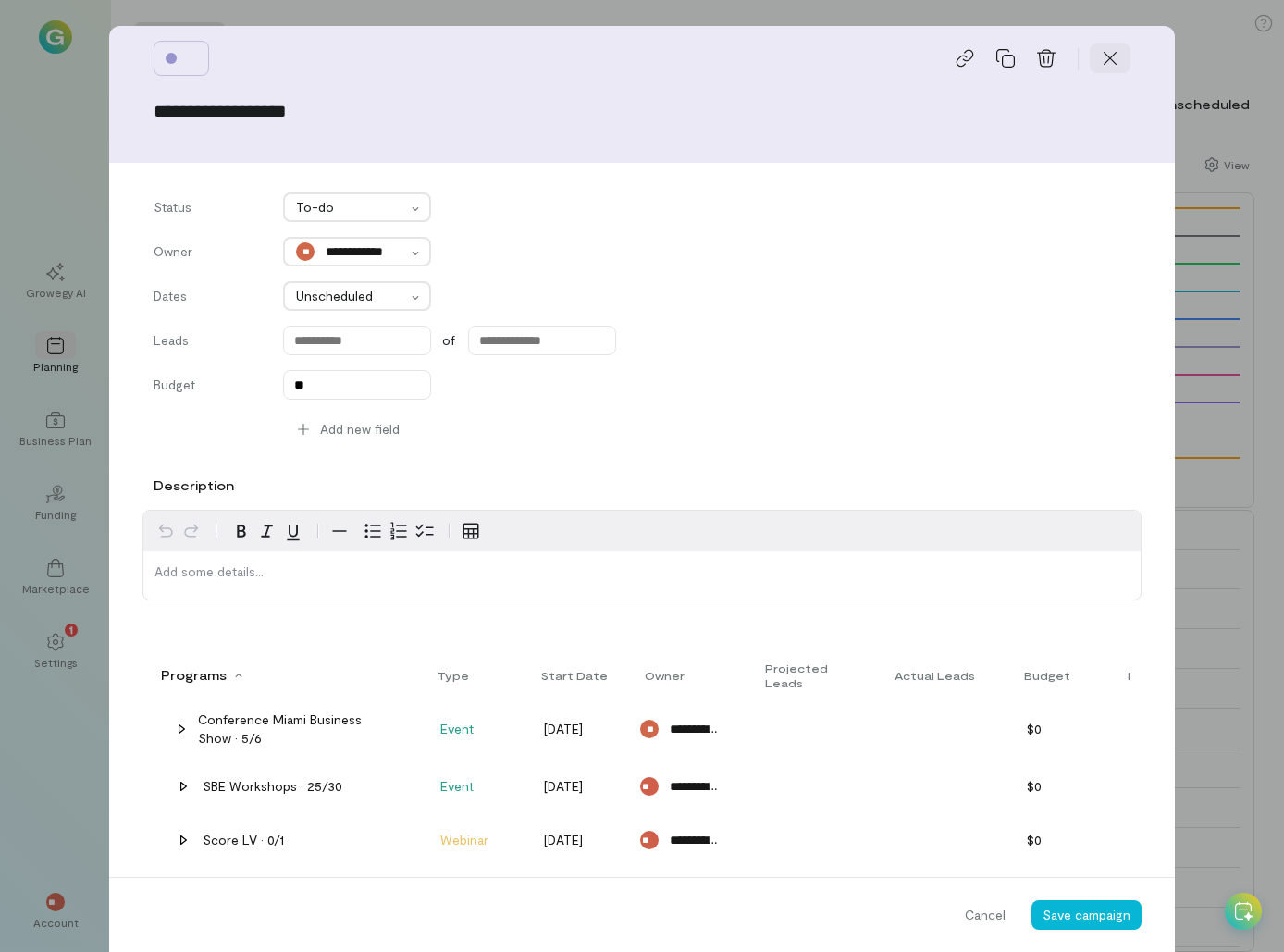click 